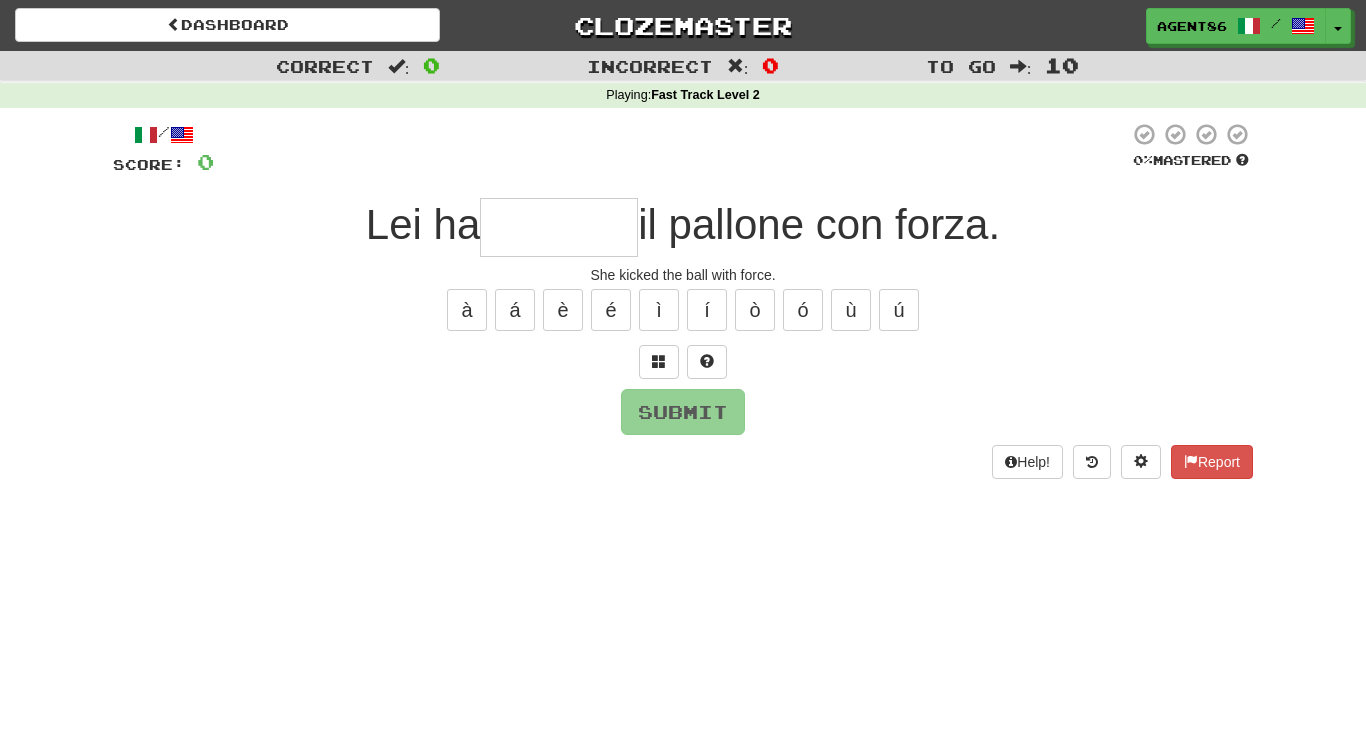 scroll, scrollTop: 1, scrollLeft: 0, axis: vertical 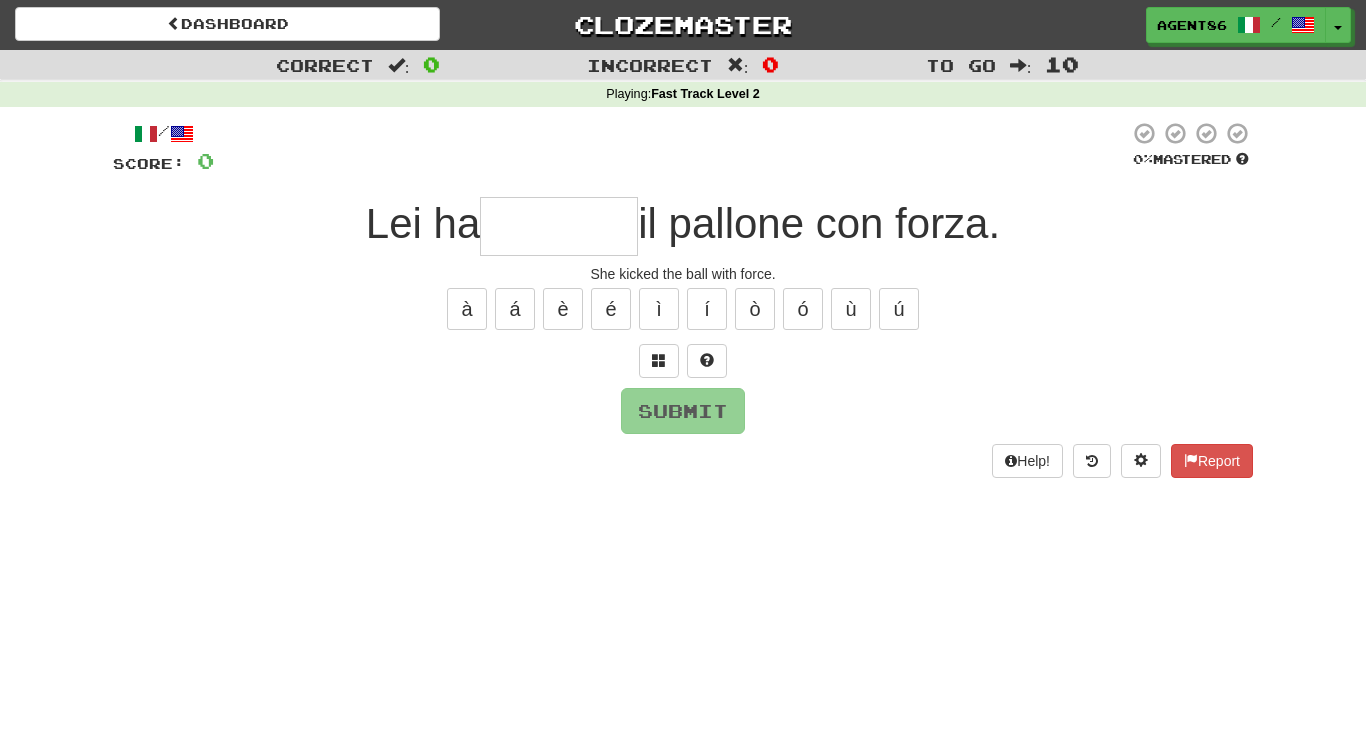 click on "Dashboard
Clozemaster
Agent86
/
Toggle Dropdown
Dashboard
Leaderboard
Activity Feed
Notifications
Profile
Discussions
Italiano
/
English
Streak:
47
Review:
0
Daily Goal:  1832 /10
Languages
Account
Logout
Agent86
/
Toggle Dropdown
Dashboard
Leaderboard
Activity Feed
Notifications
Profile
Discussions
Italiano
/
English
Streak:
47
Review:
0
Daily Goal:  1832 /10
Languages
Account
Logout
clozemaster
Correct   :   0 Incorrect   :   0 To go   :   10 Playing :  Fast Track Level 2  /  Score:   0 0 %  Mastered Lei ha   il pallone con forza. She kicked the ball with force. à á è é ì í ò ó ù ú Submit  Help!  Report" at bounding box center (683, 363) 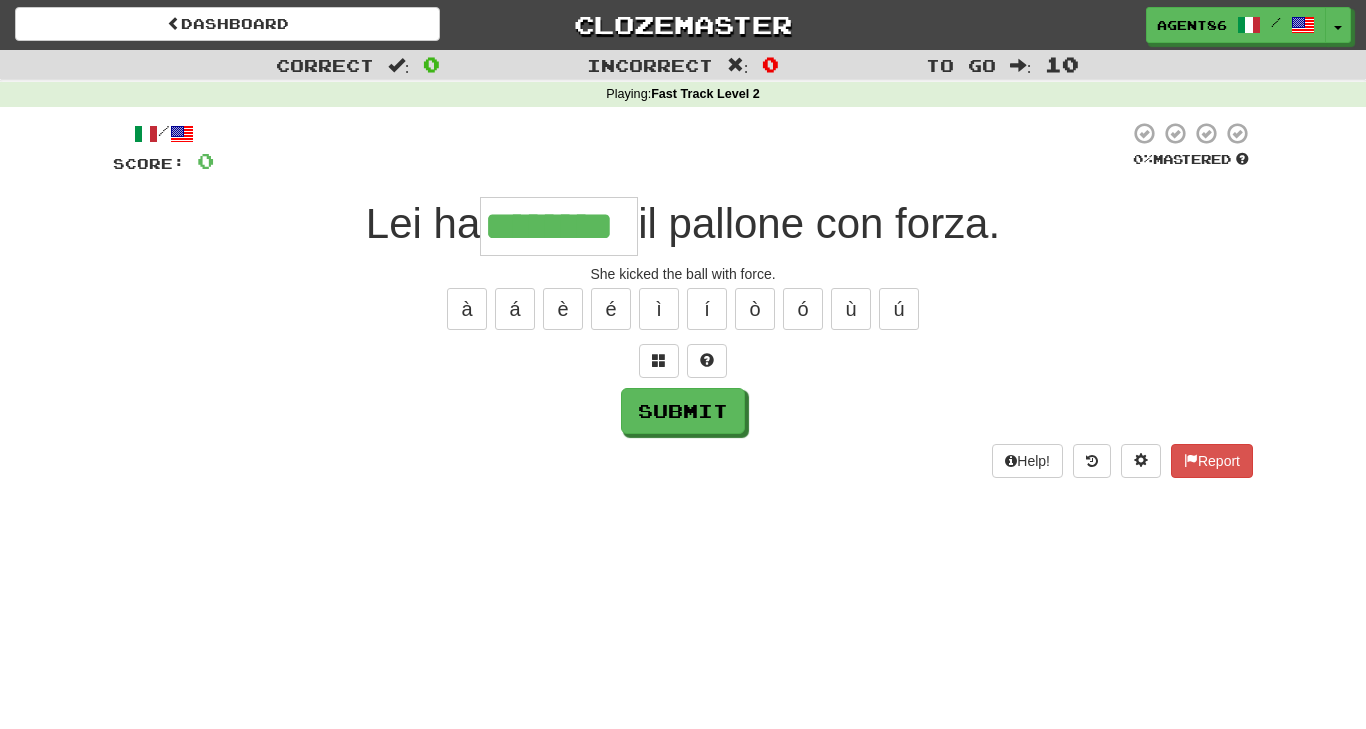 type on "********" 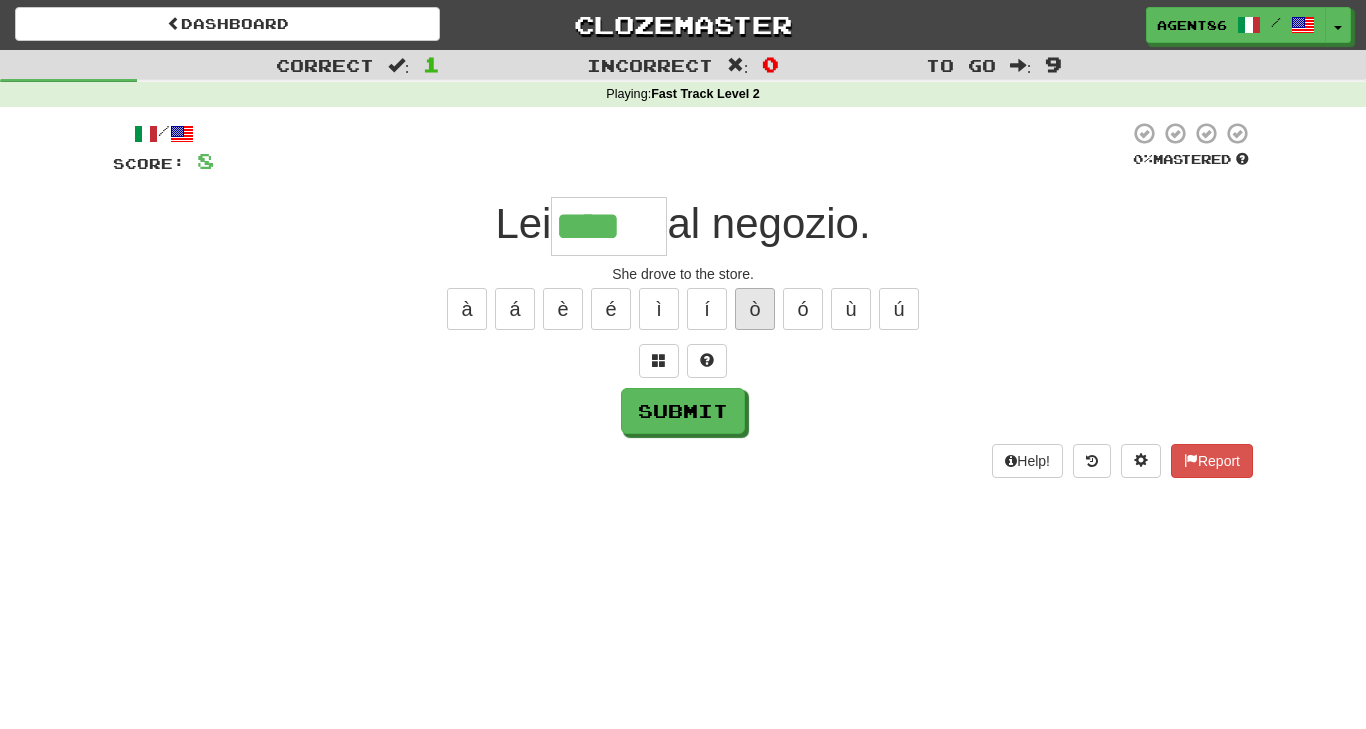 click on "ò" at bounding box center [755, 309] 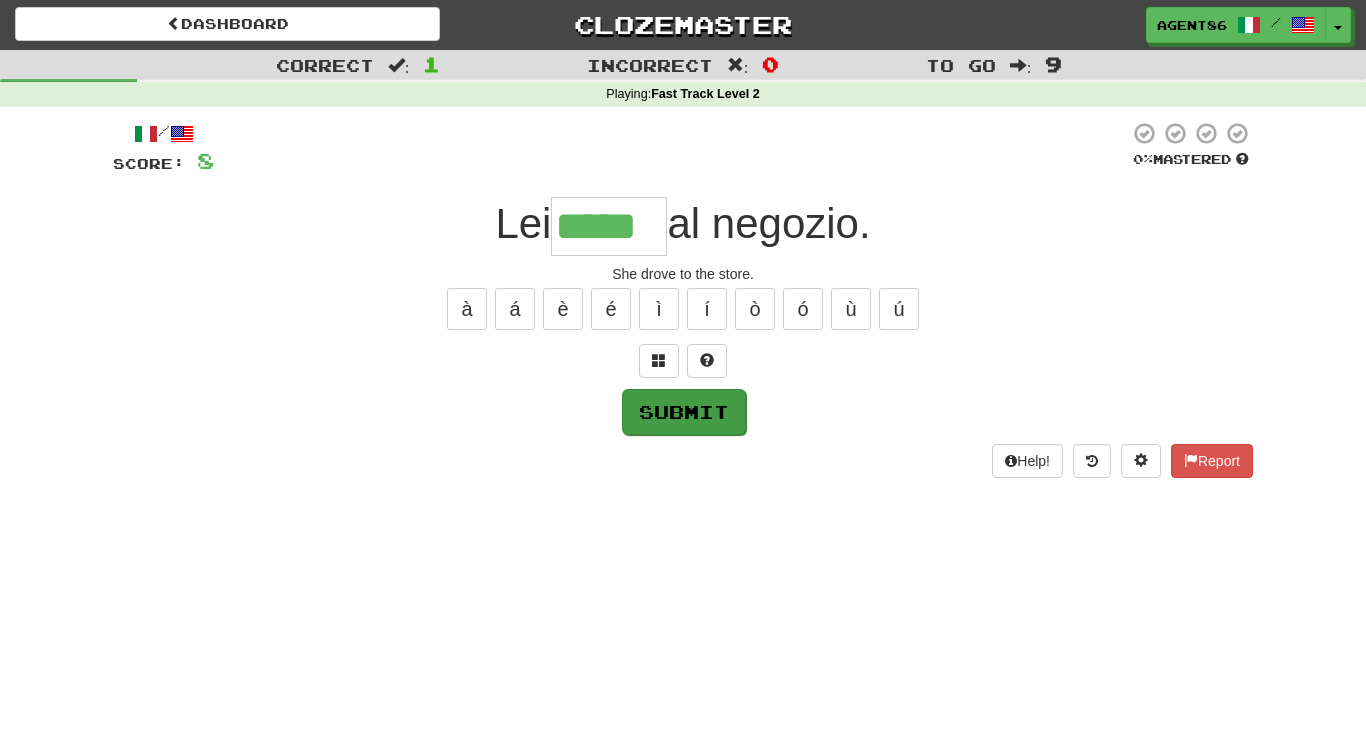click on "Submit" at bounding box center (684, 412) 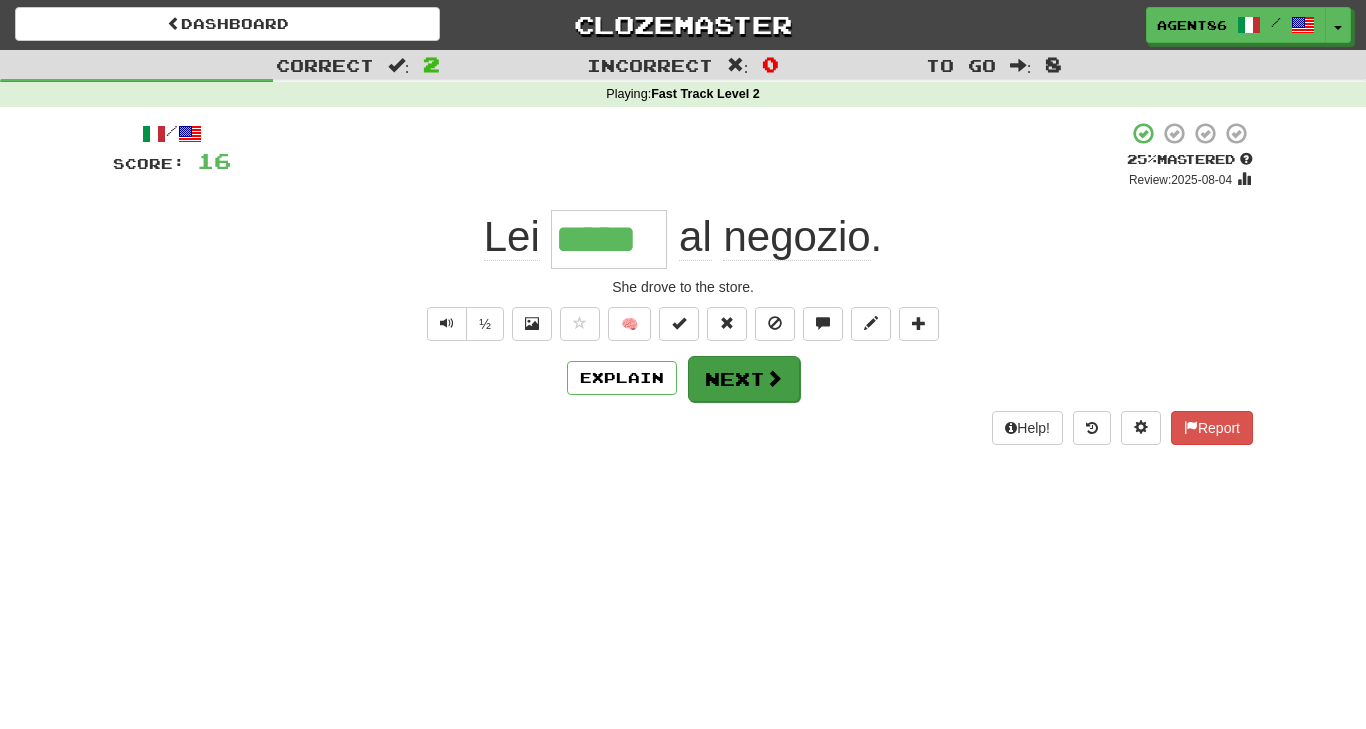 click on "Next" at bounding box center [744, 379] 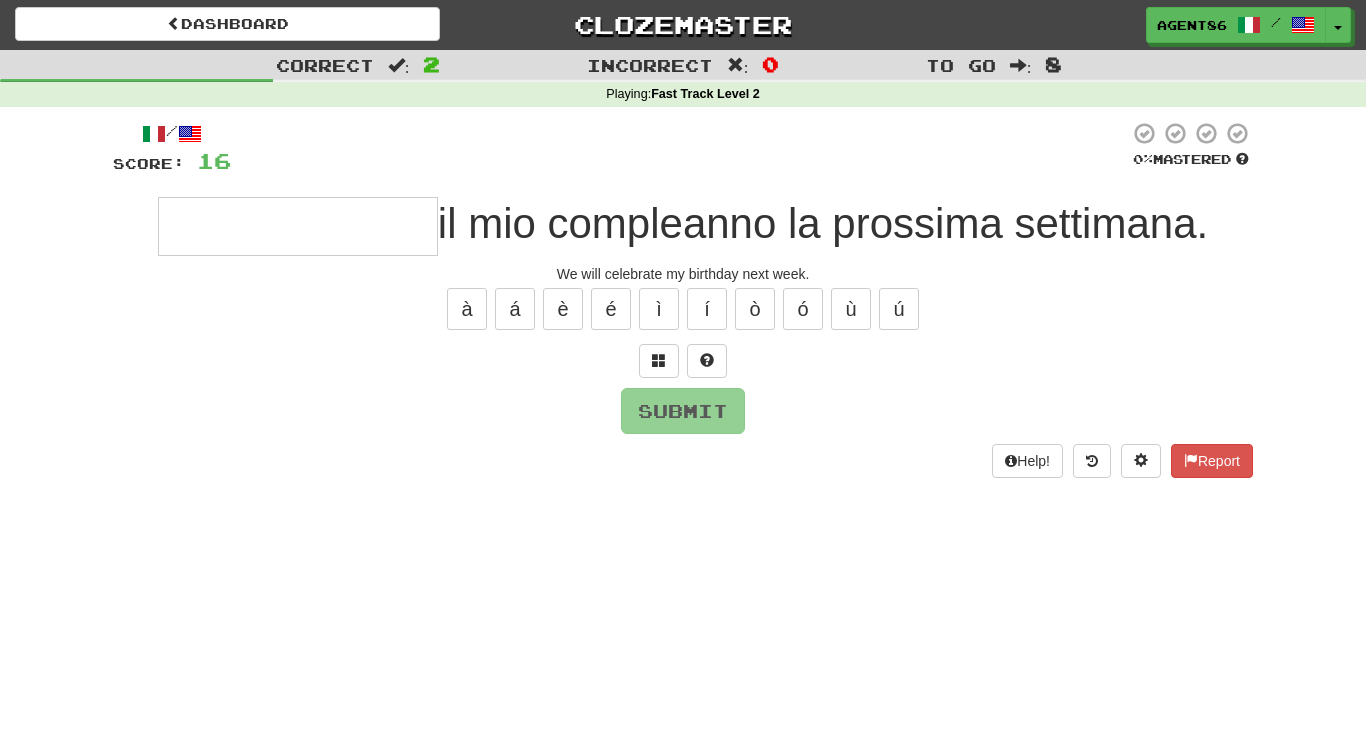 type on "*" 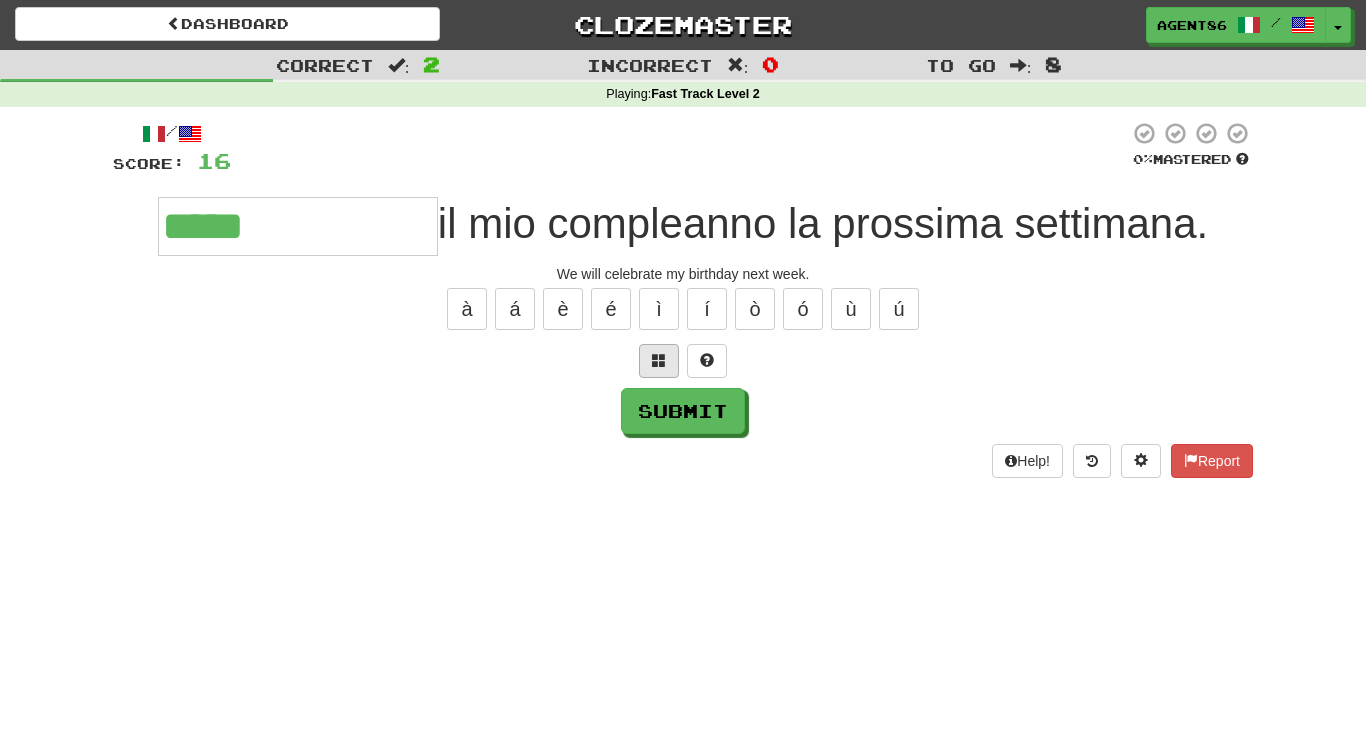 click at bounding box center [659, 360] 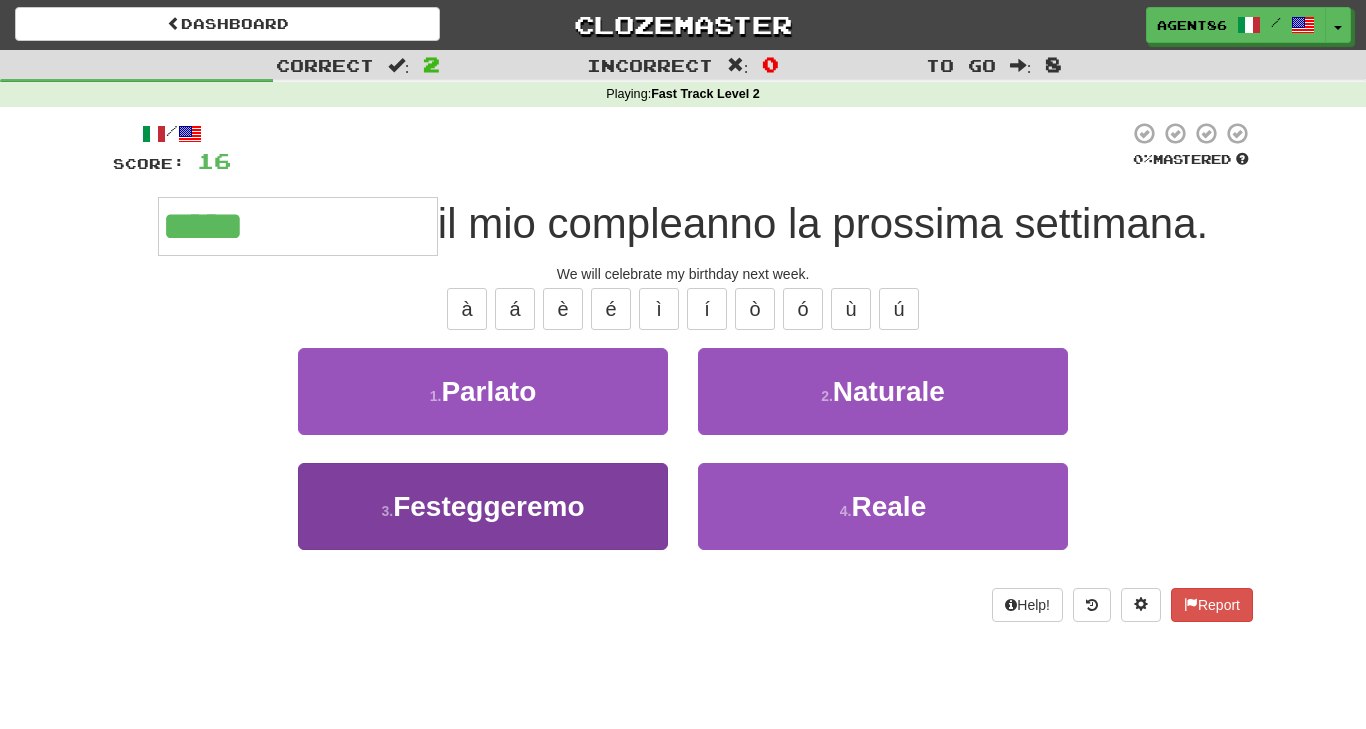 click on "Festeggeremo" at bounding box center [488, 506] 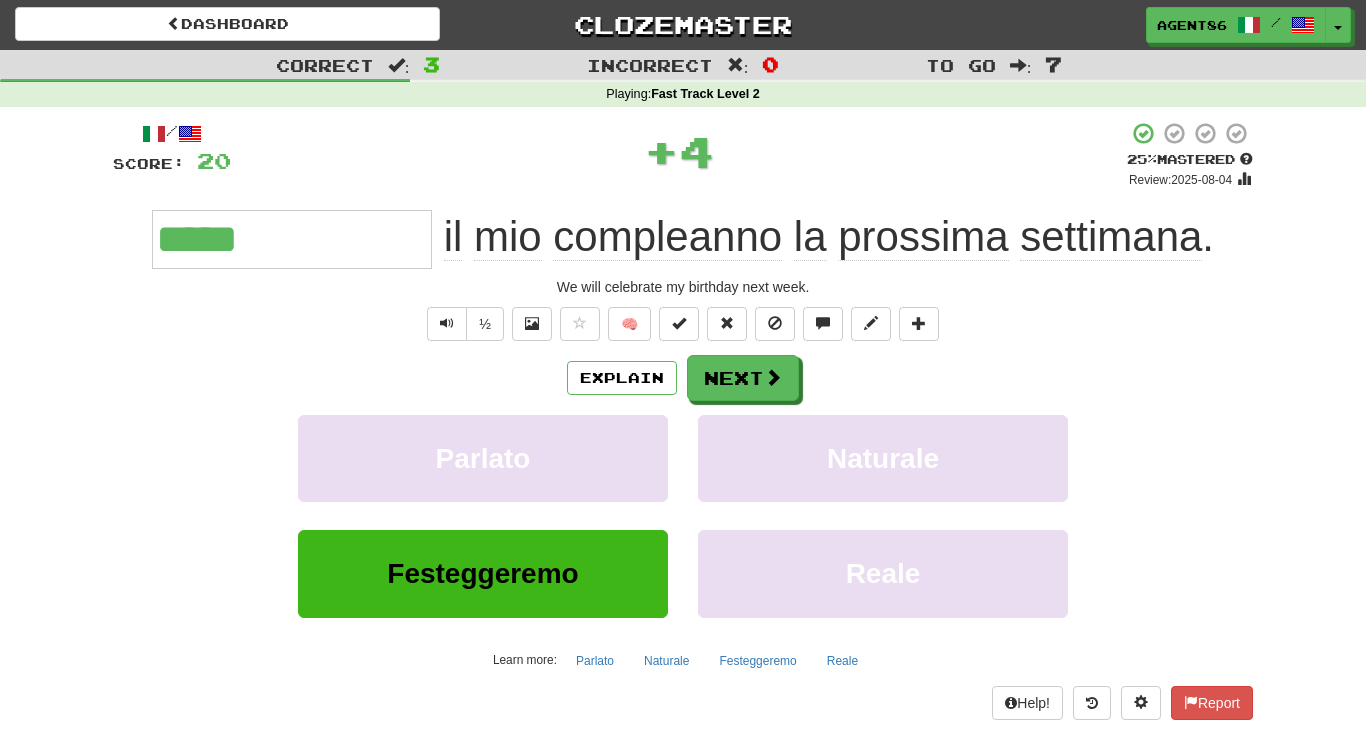 type on "**********" 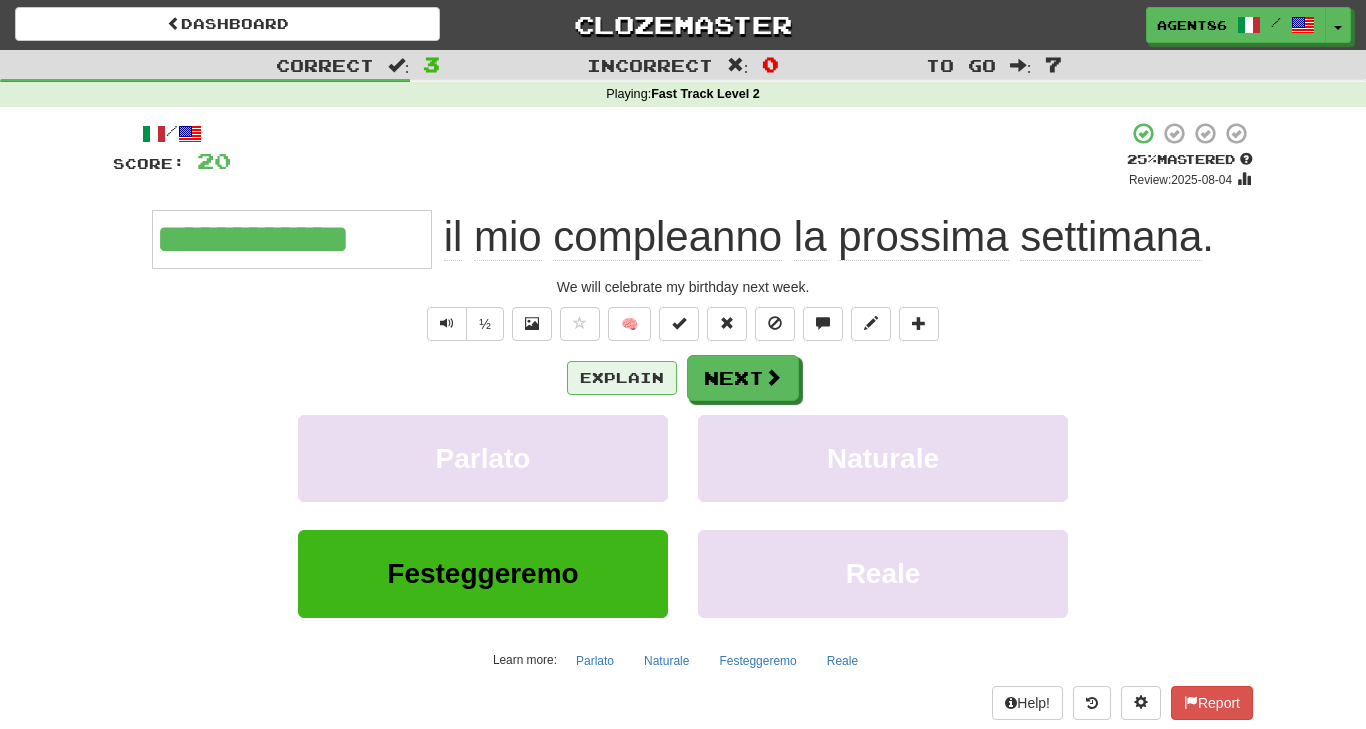 click on "Explain" at bounding box center [622, 378] 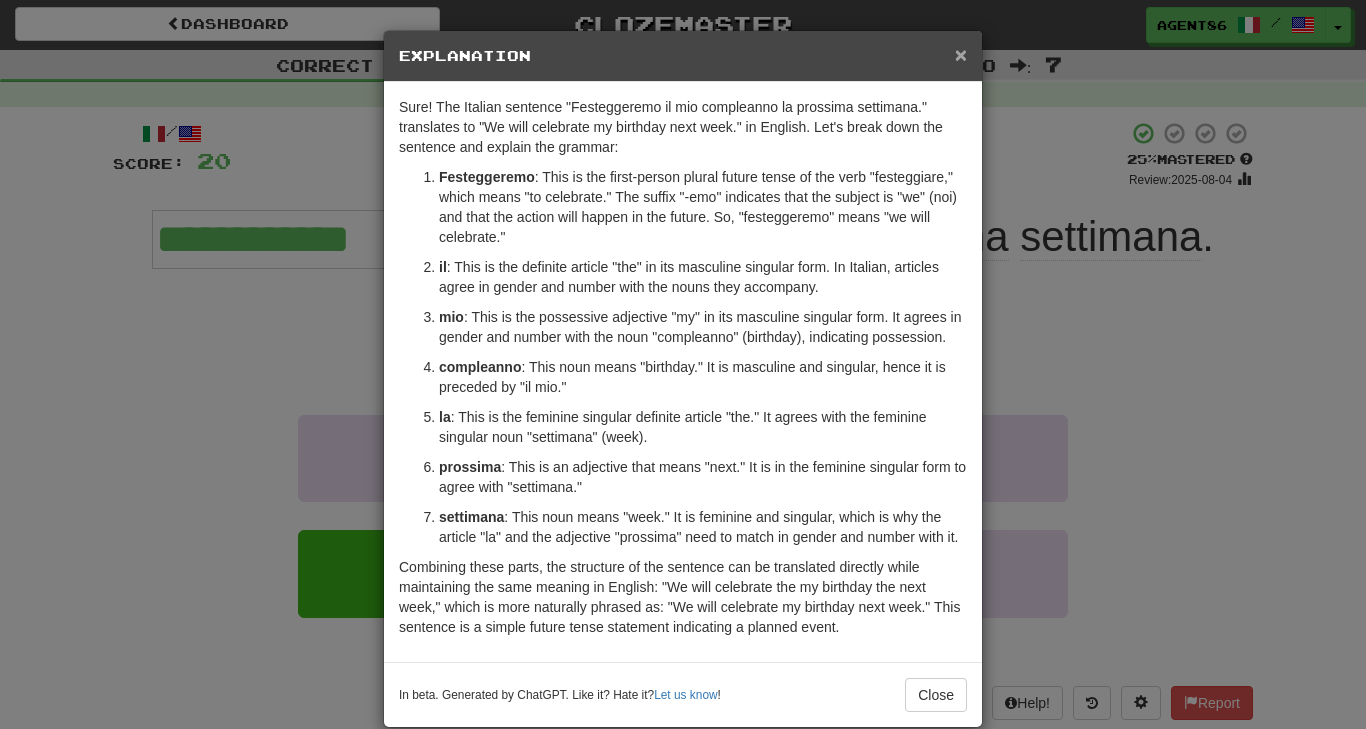 click on "×" at bounding box center (961, 54) 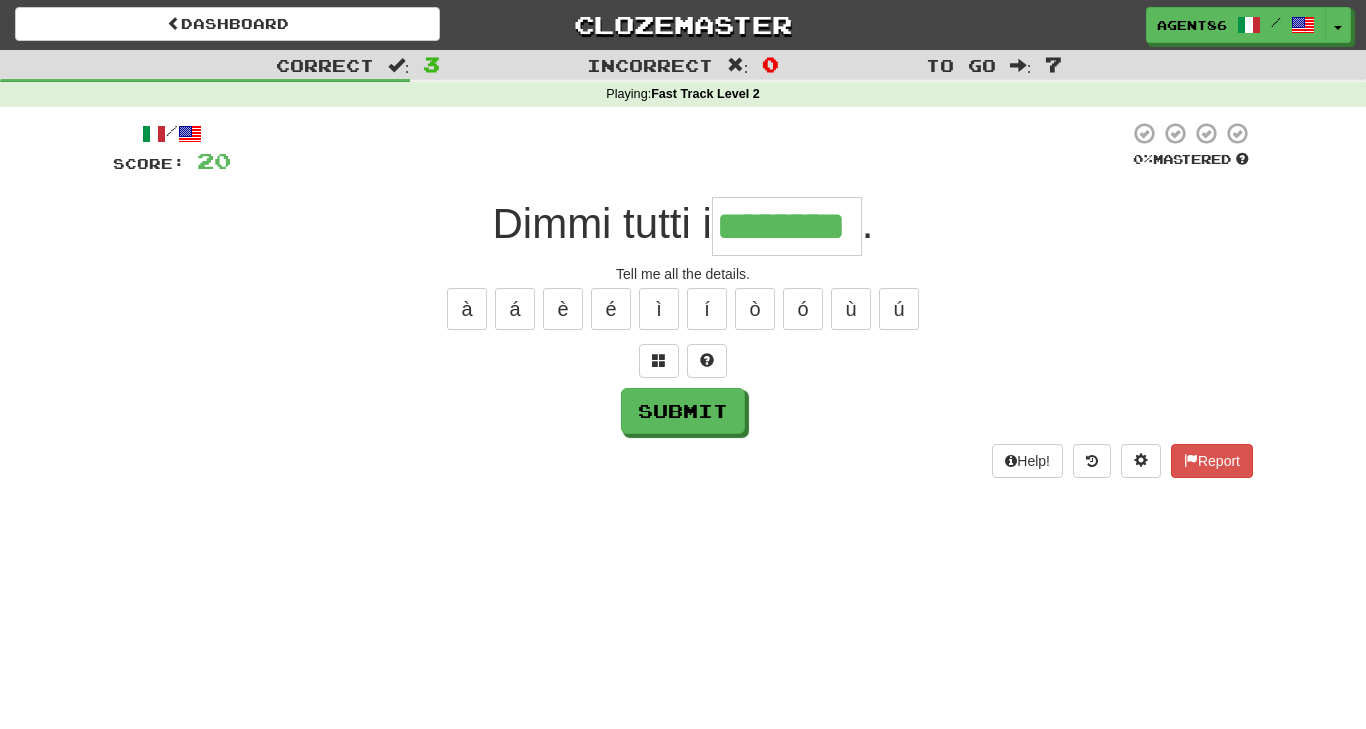 type on "********" 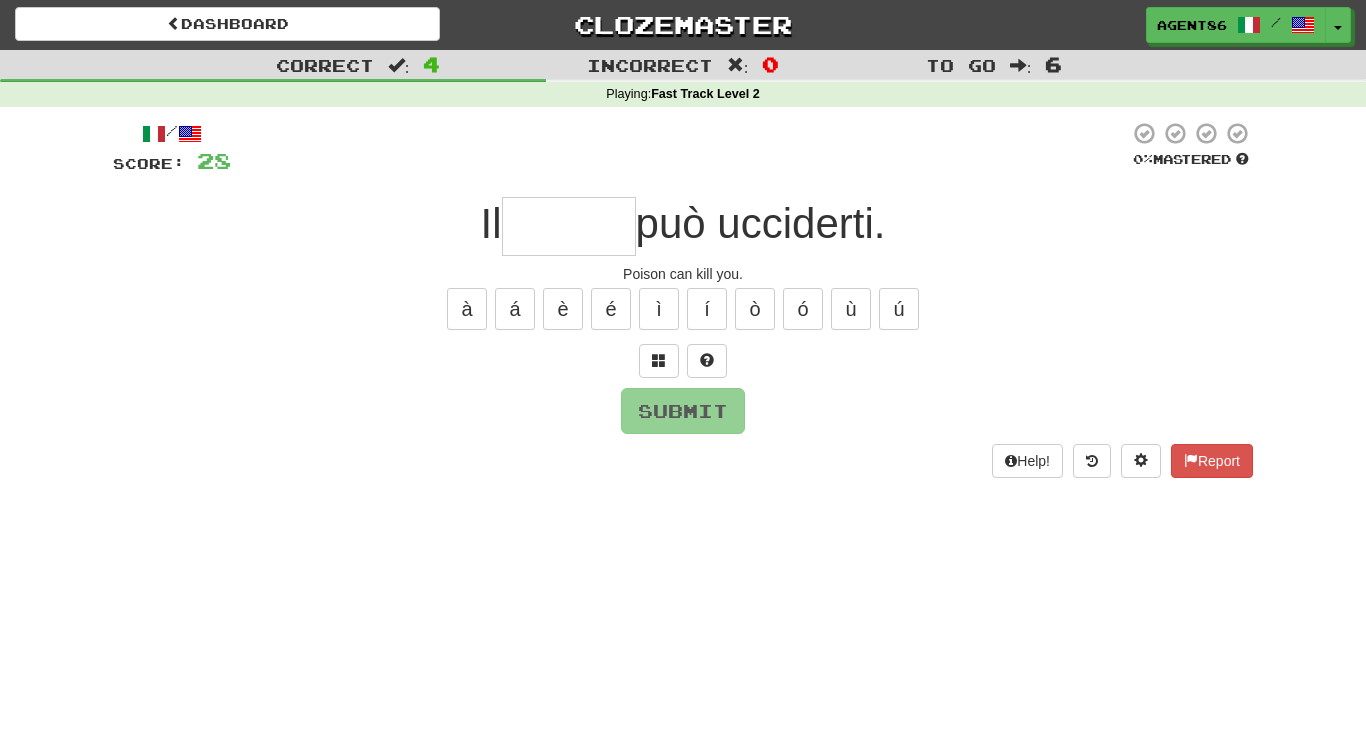 type on "*" 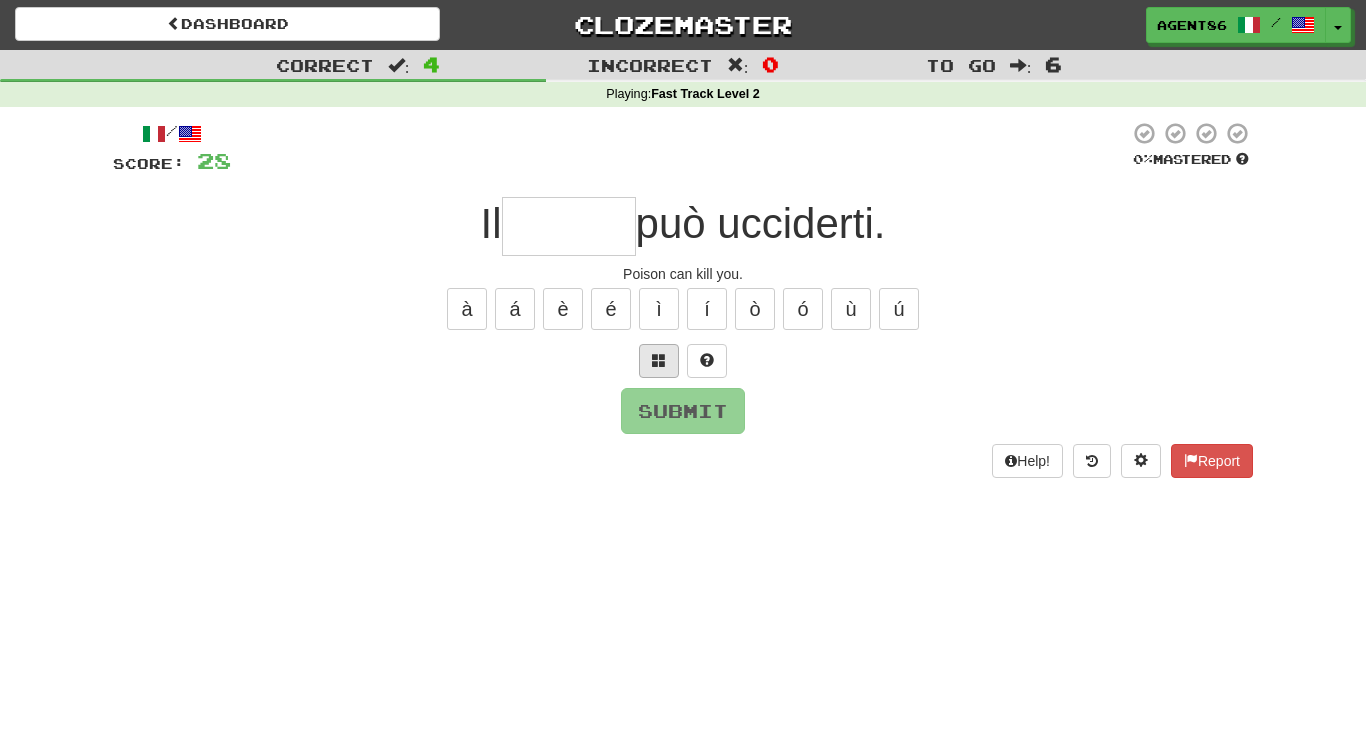 click at bounding box center [659, 361] 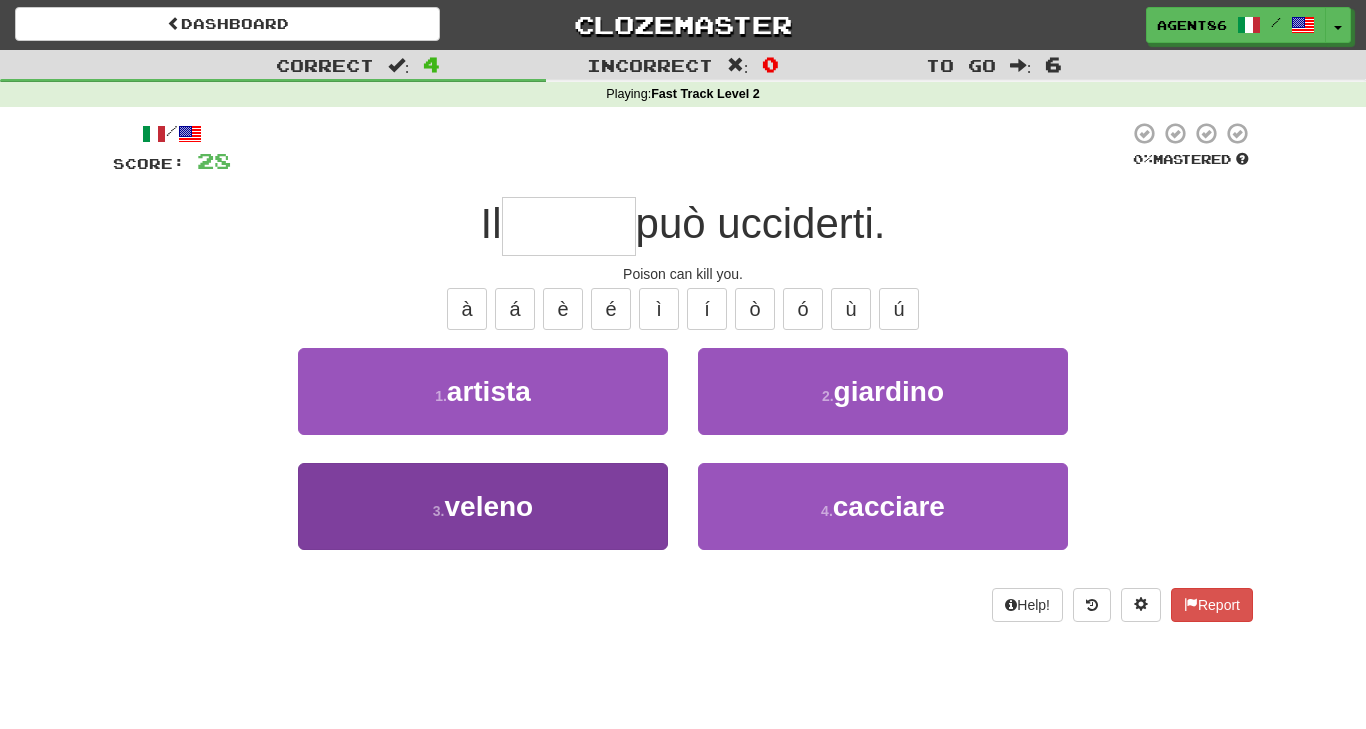 click on "3 .  veleno" at bounding box center (483, 506) 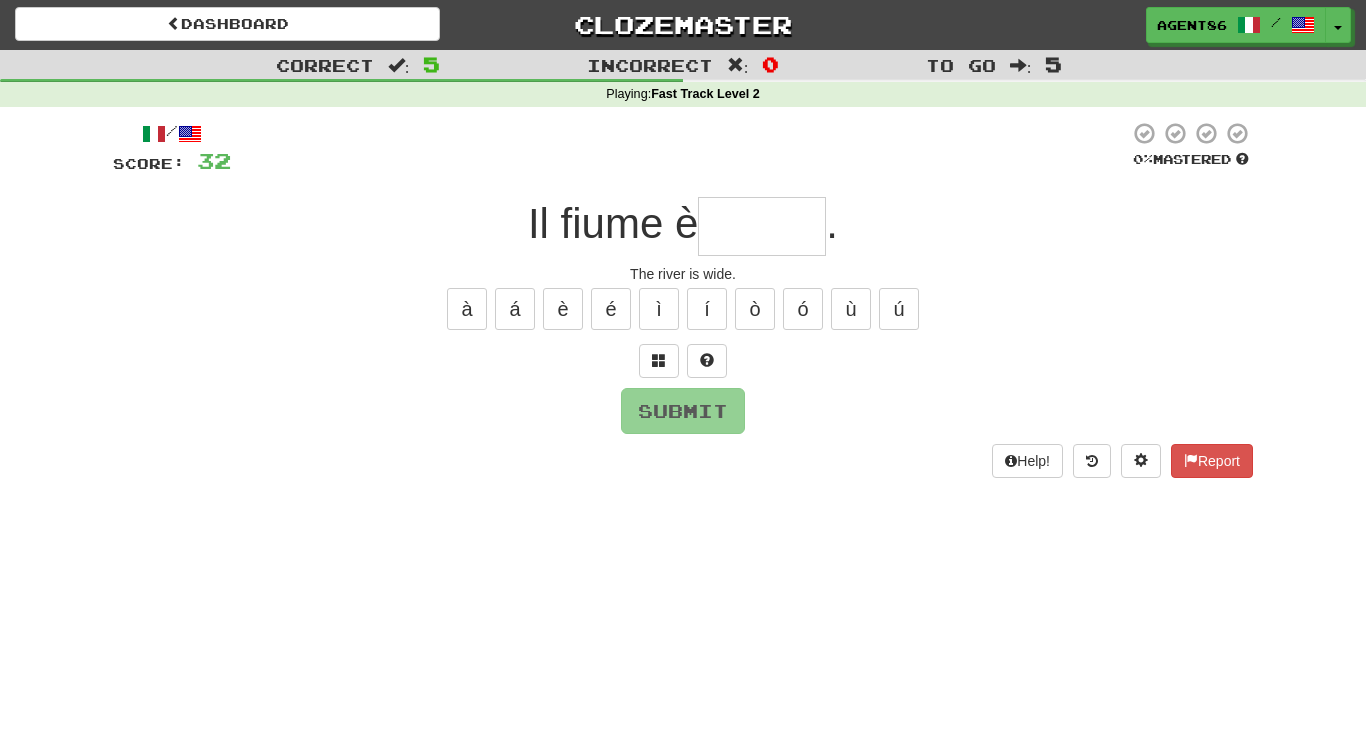 type on "*" 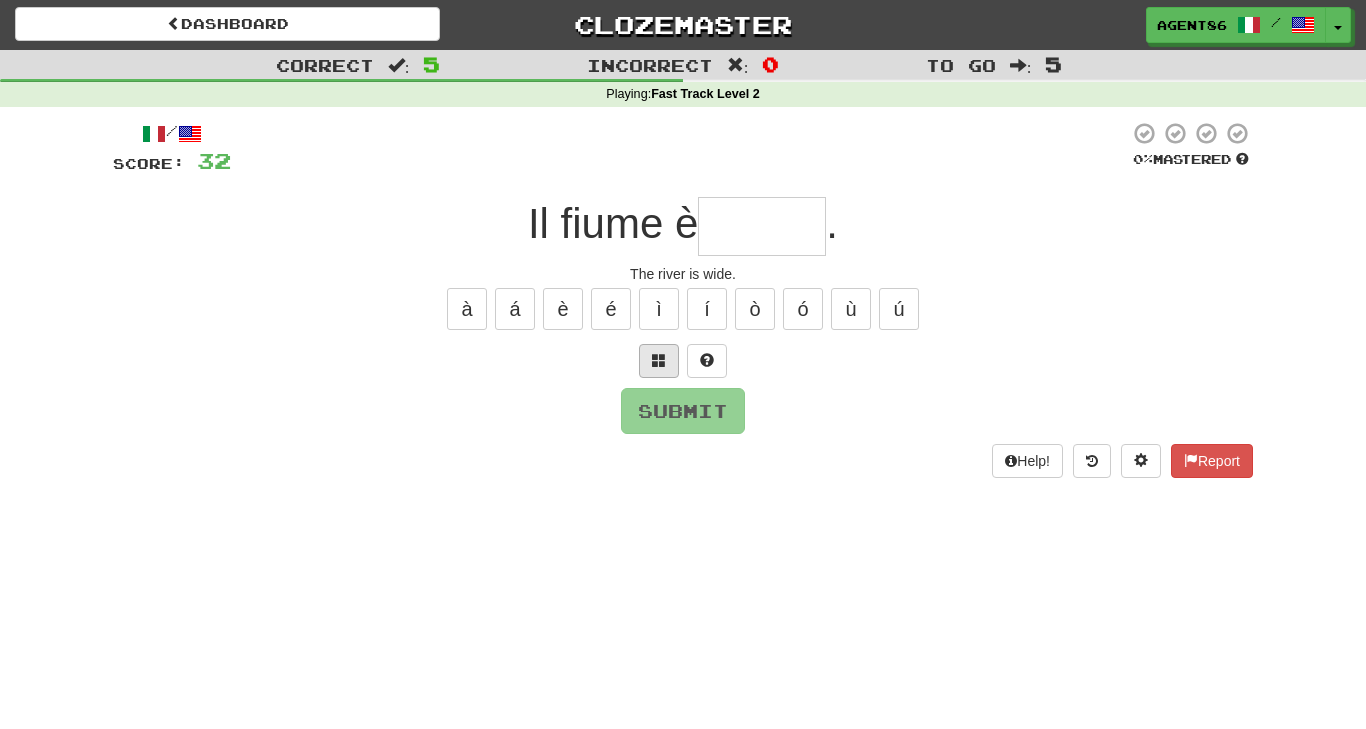 click at bounding box center (659, 360) 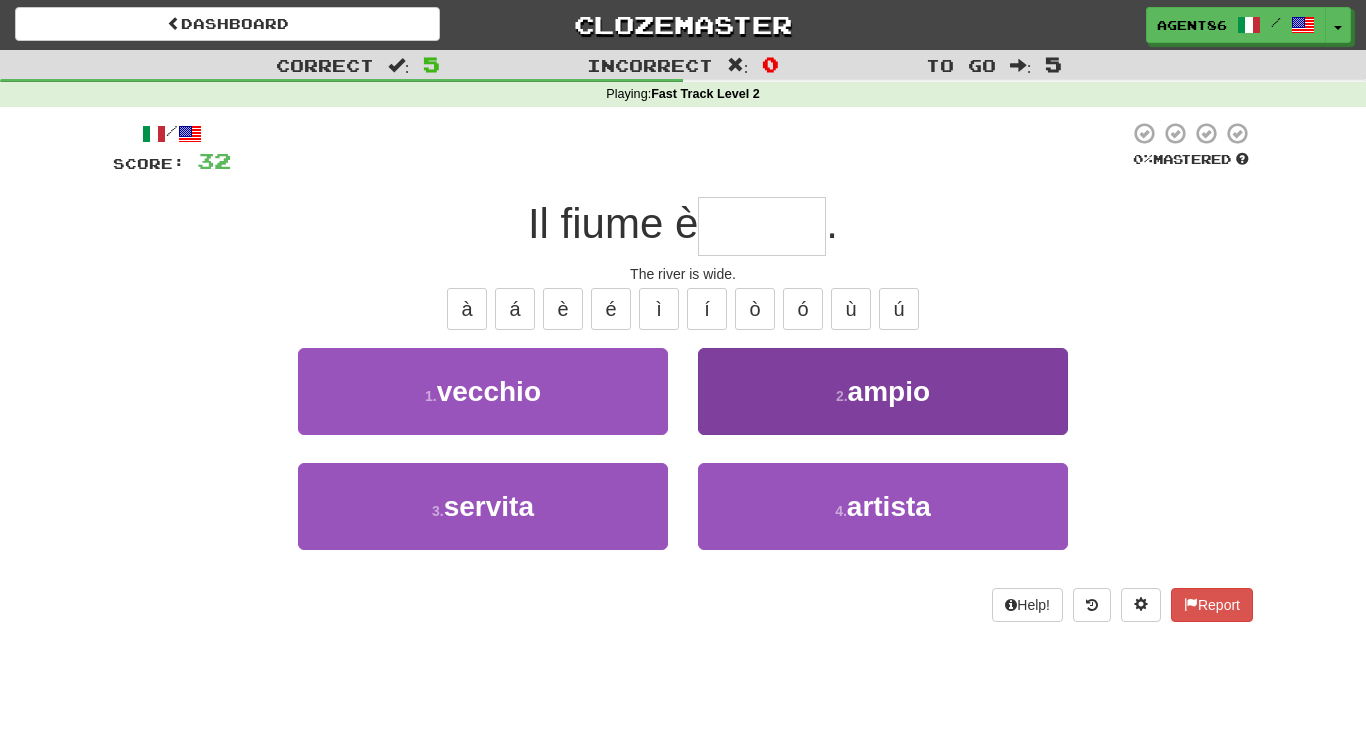 click on "2 .  ampio" at bounding box center (883, 391) 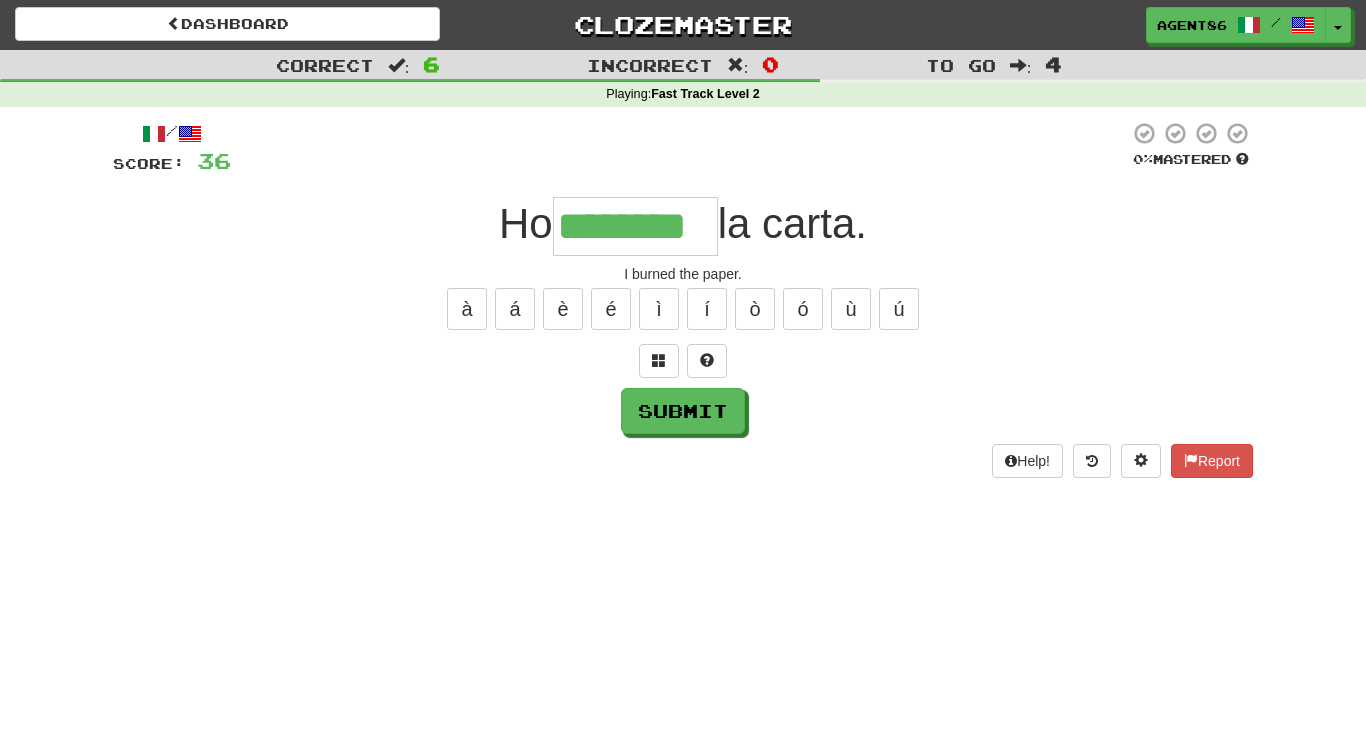 type on "********" 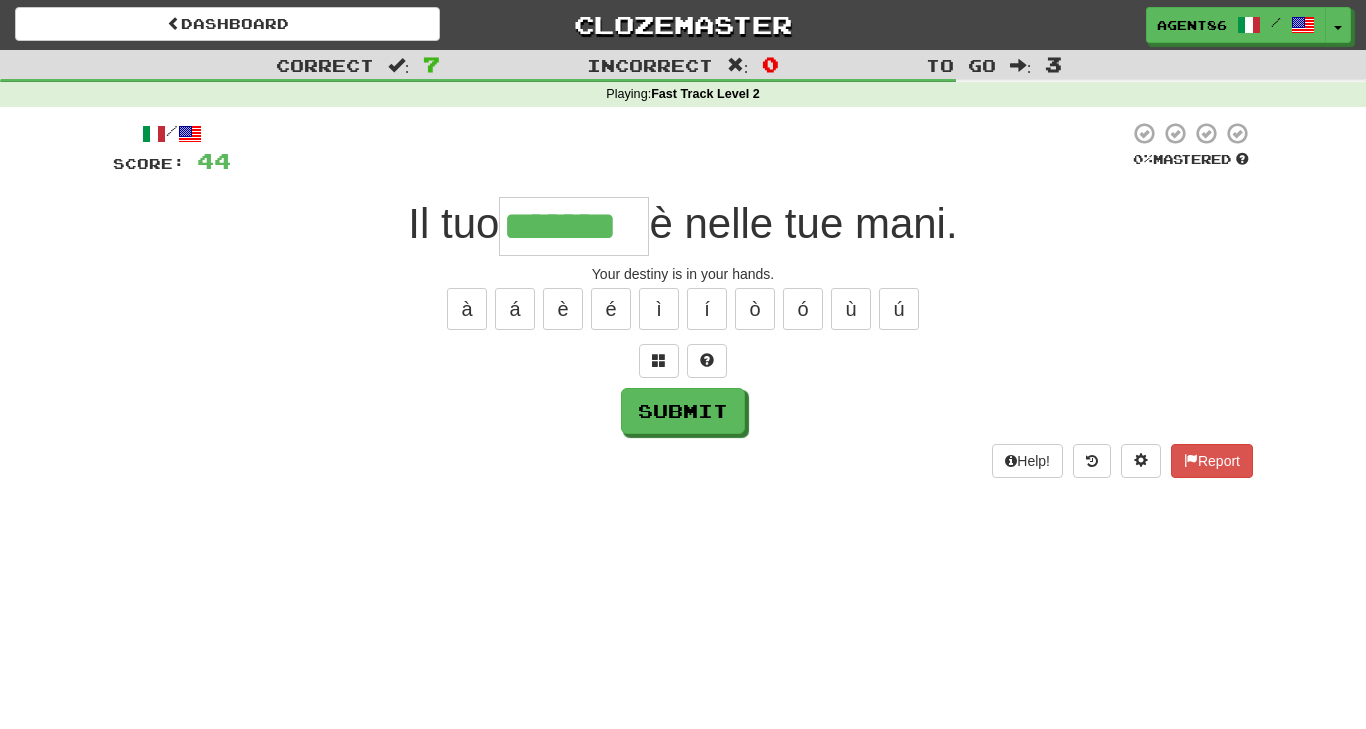 type on "*******" 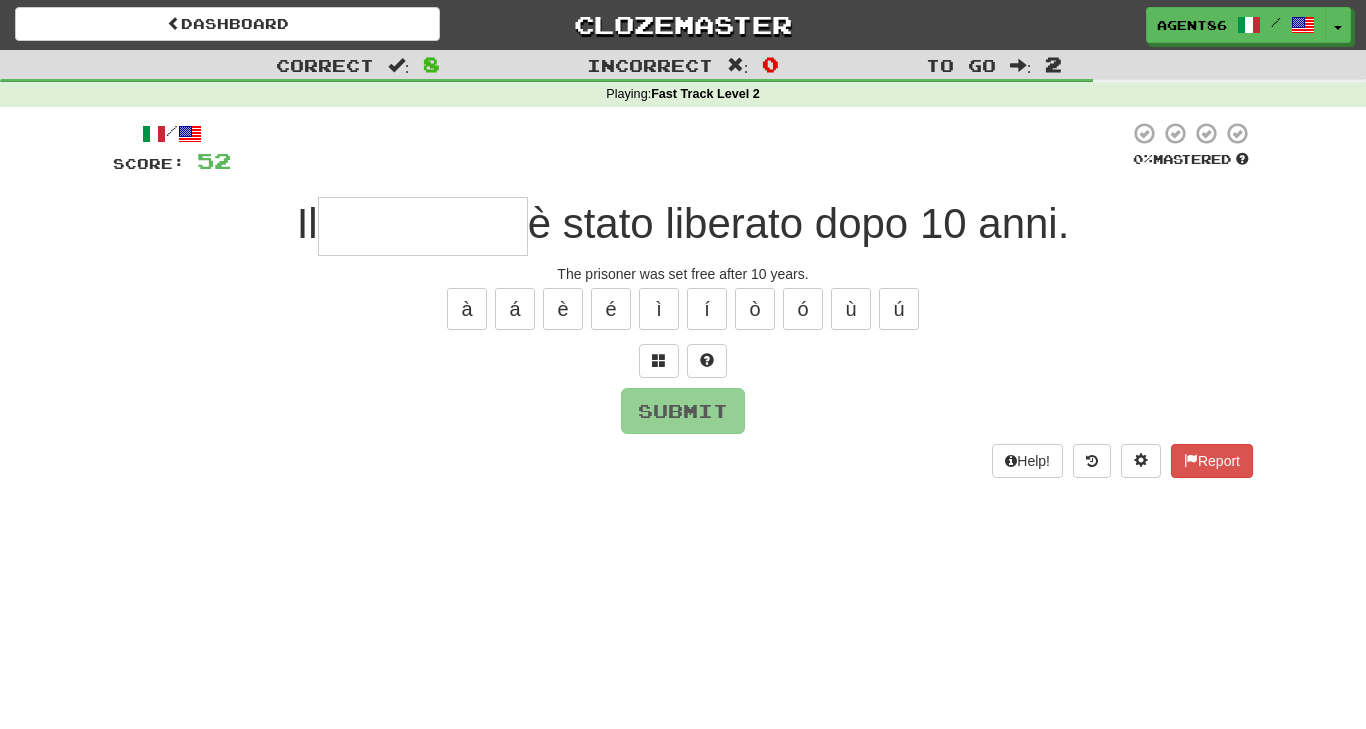 type on "*" 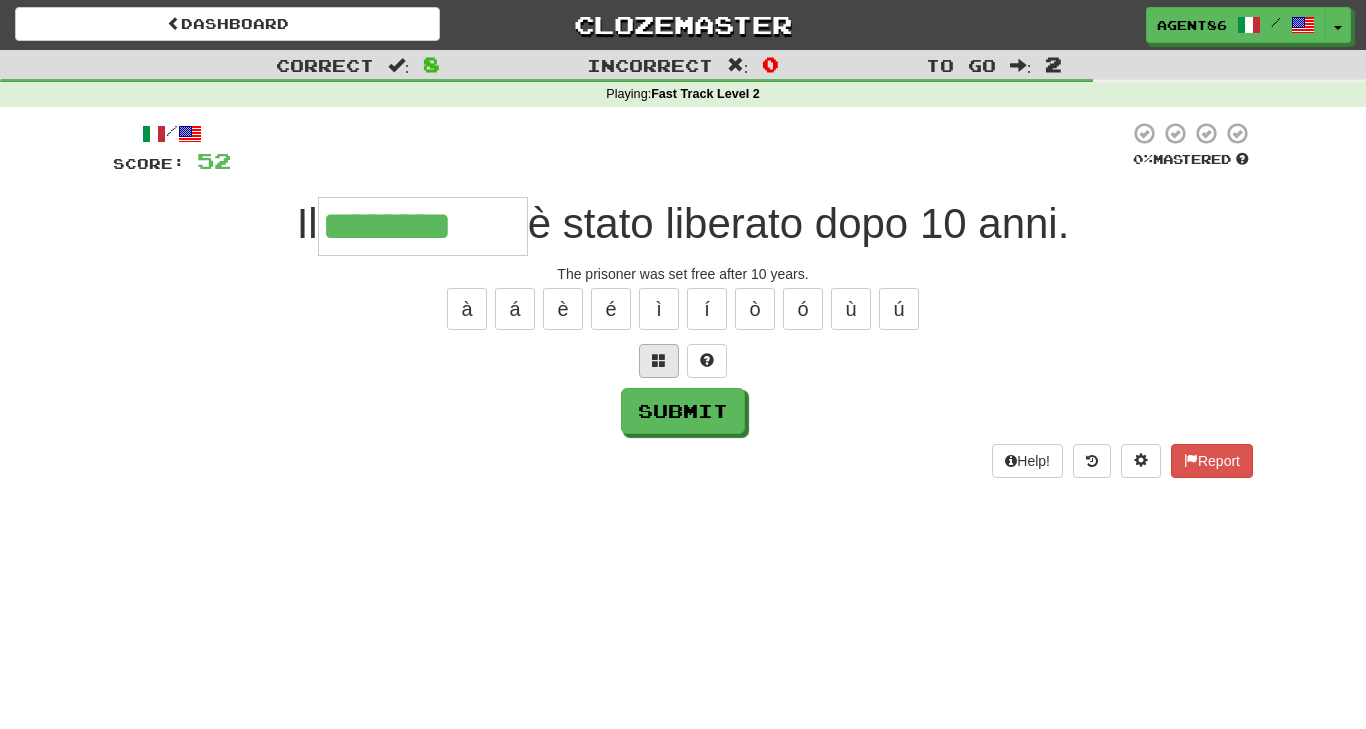 click at bounding box center (659, 360) 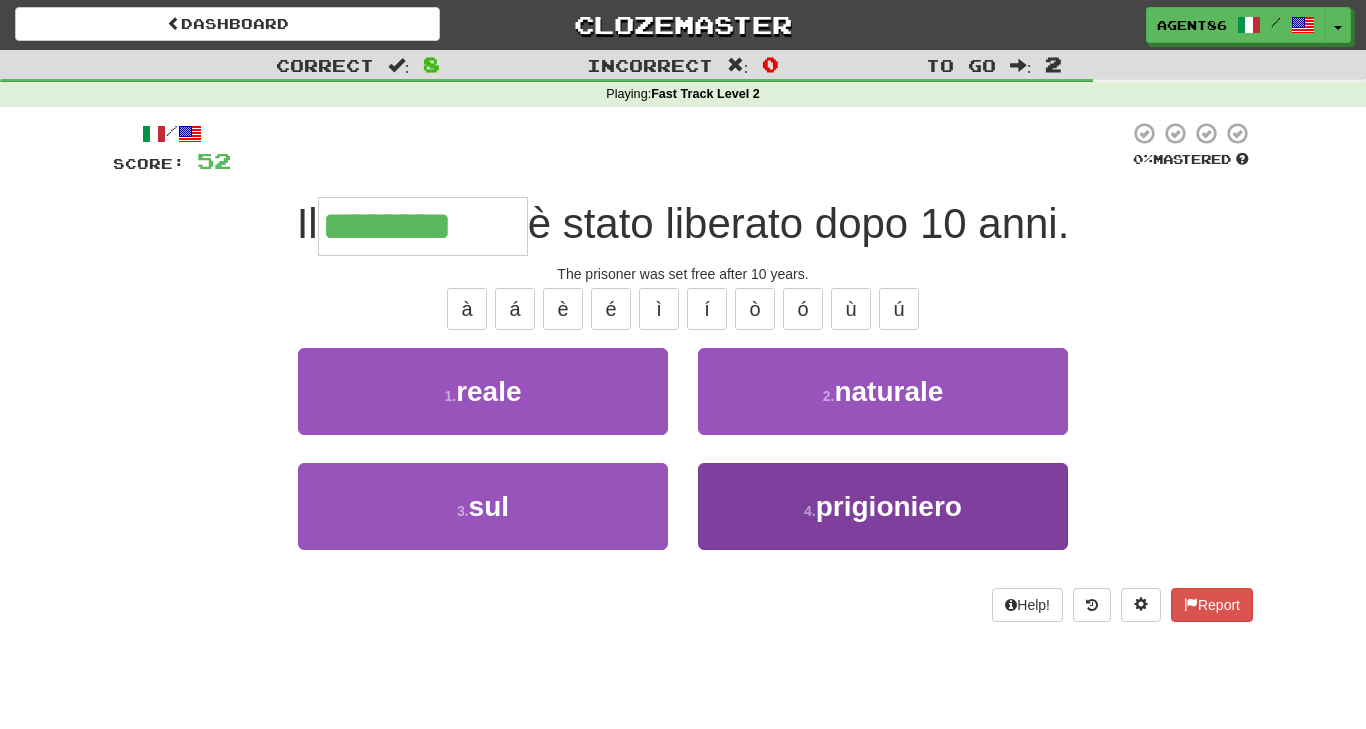 click on "4 .  prigioniero" at bounding box center [883, 506] 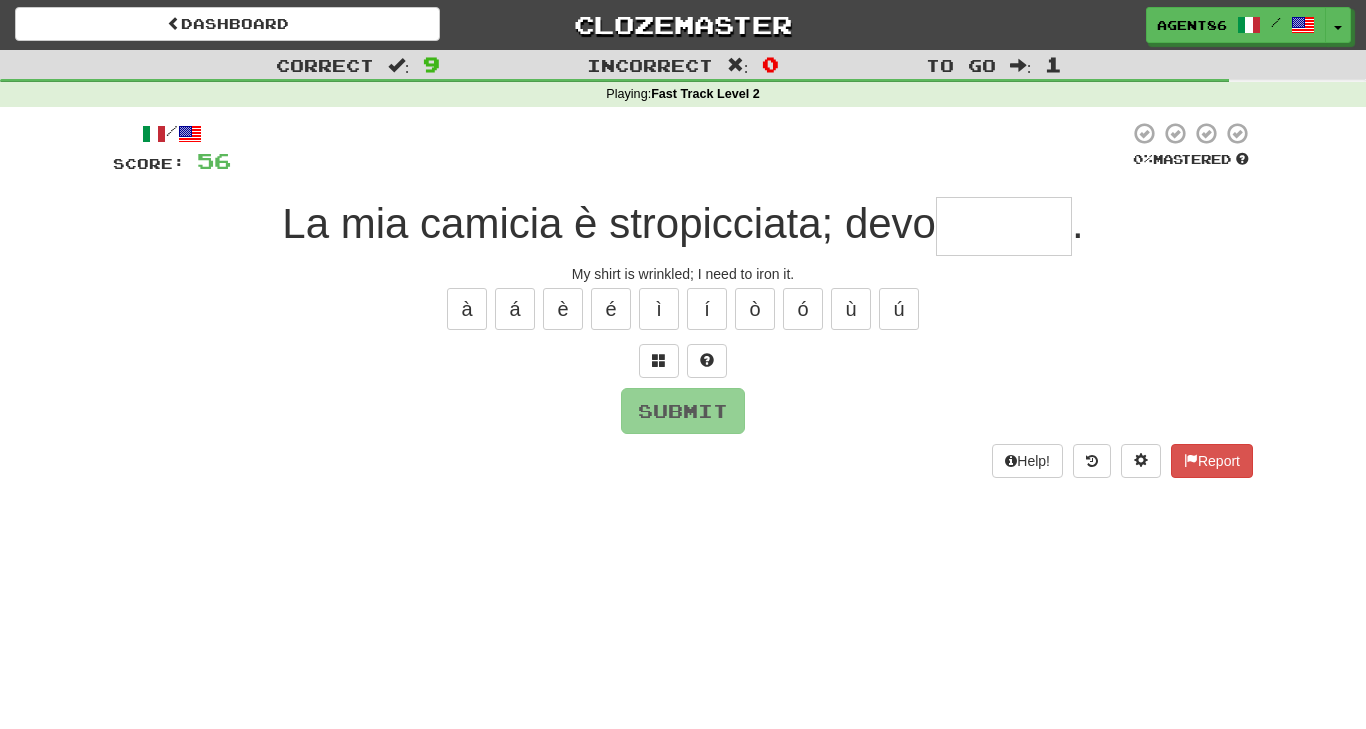 type on "*" 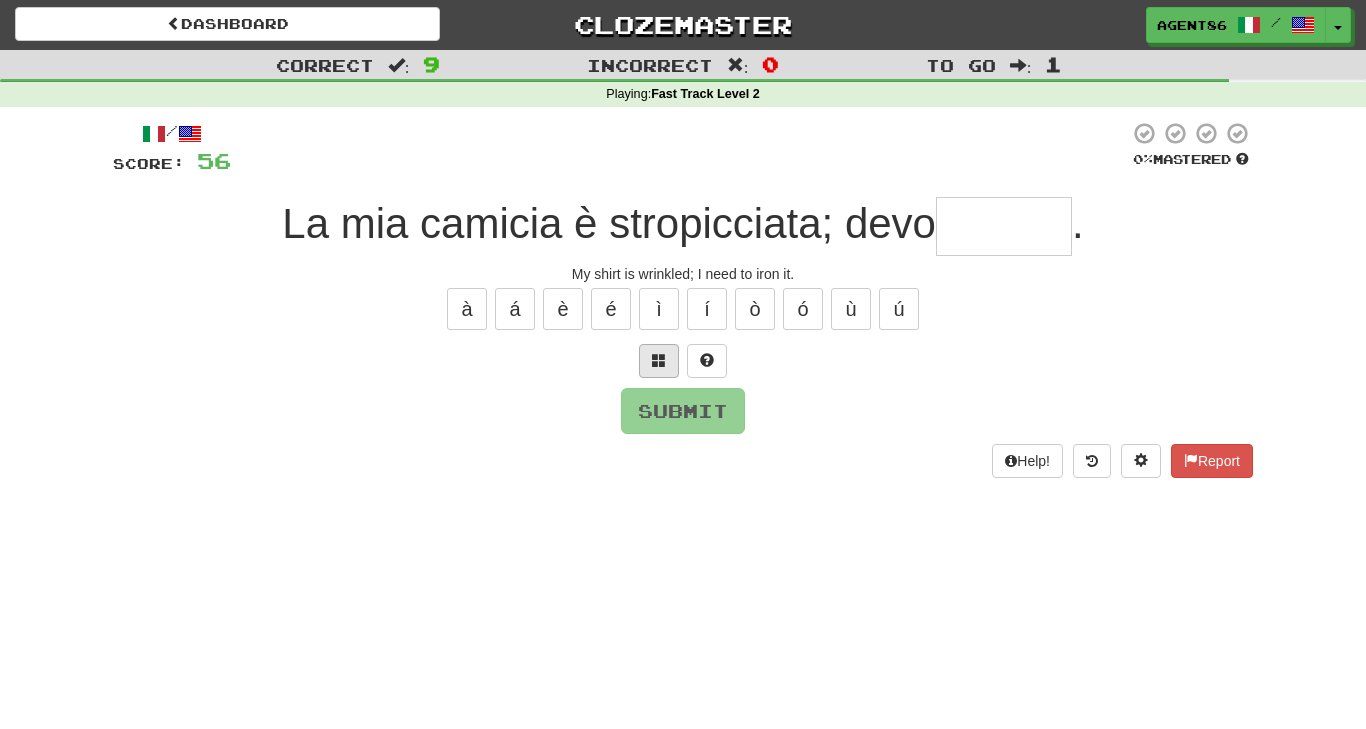 click at bounding box center (659, 361) 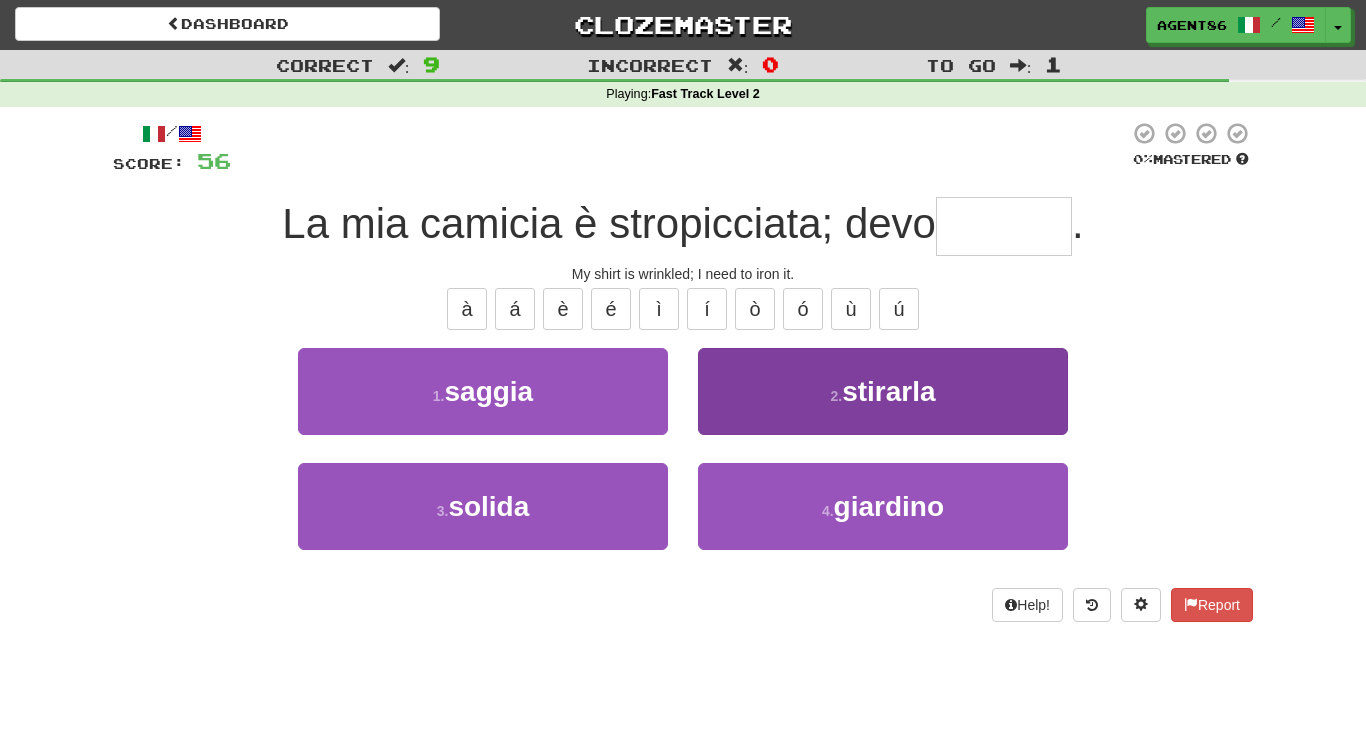 click on "stirarla" at bounding box center (888, 391) 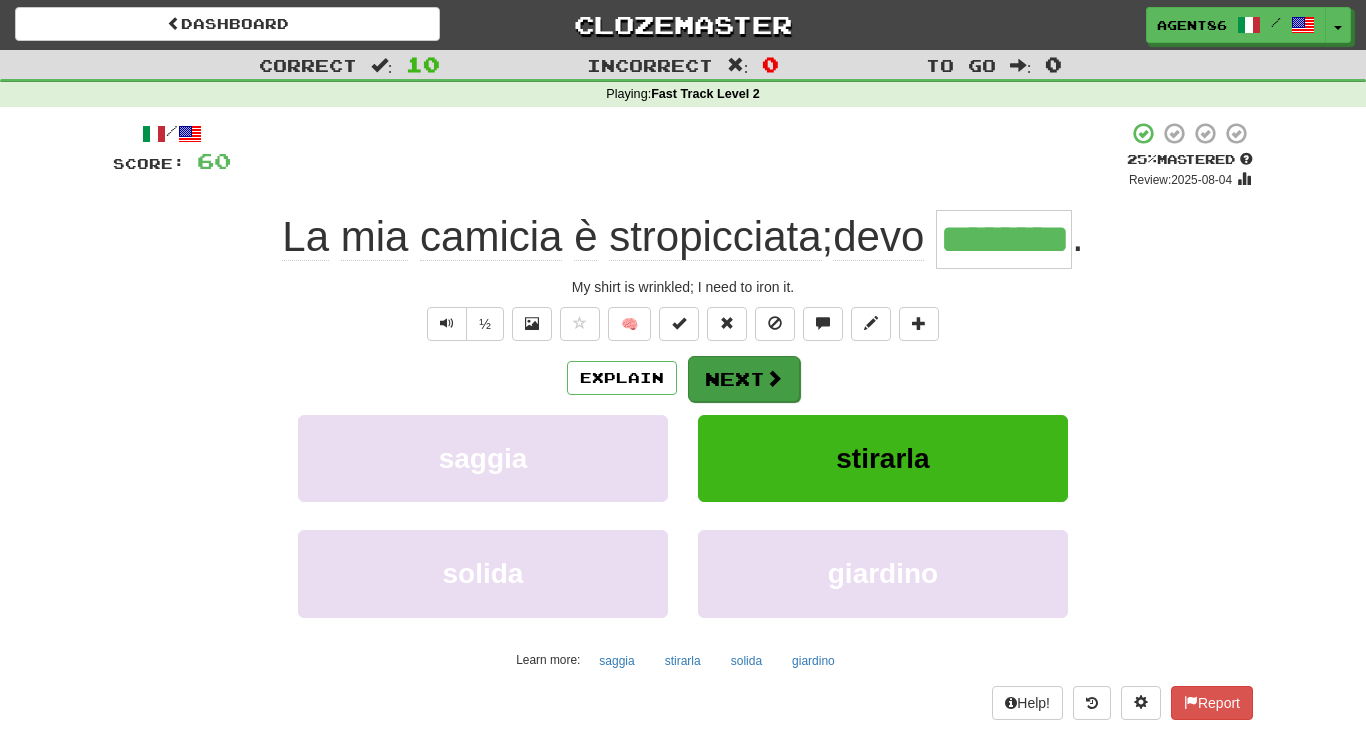 click on "Next" at bounding box center (744, 379) 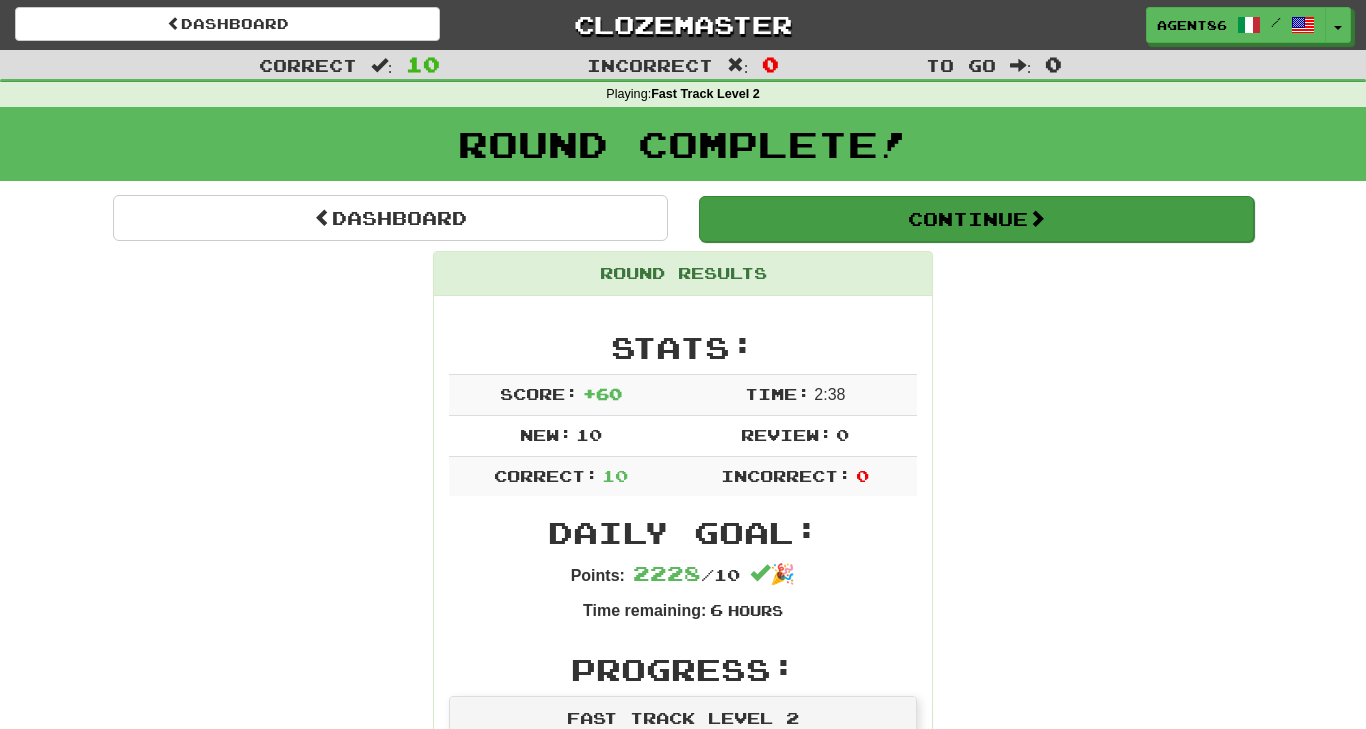 click on "Continue" at bounding box center [976, 219] 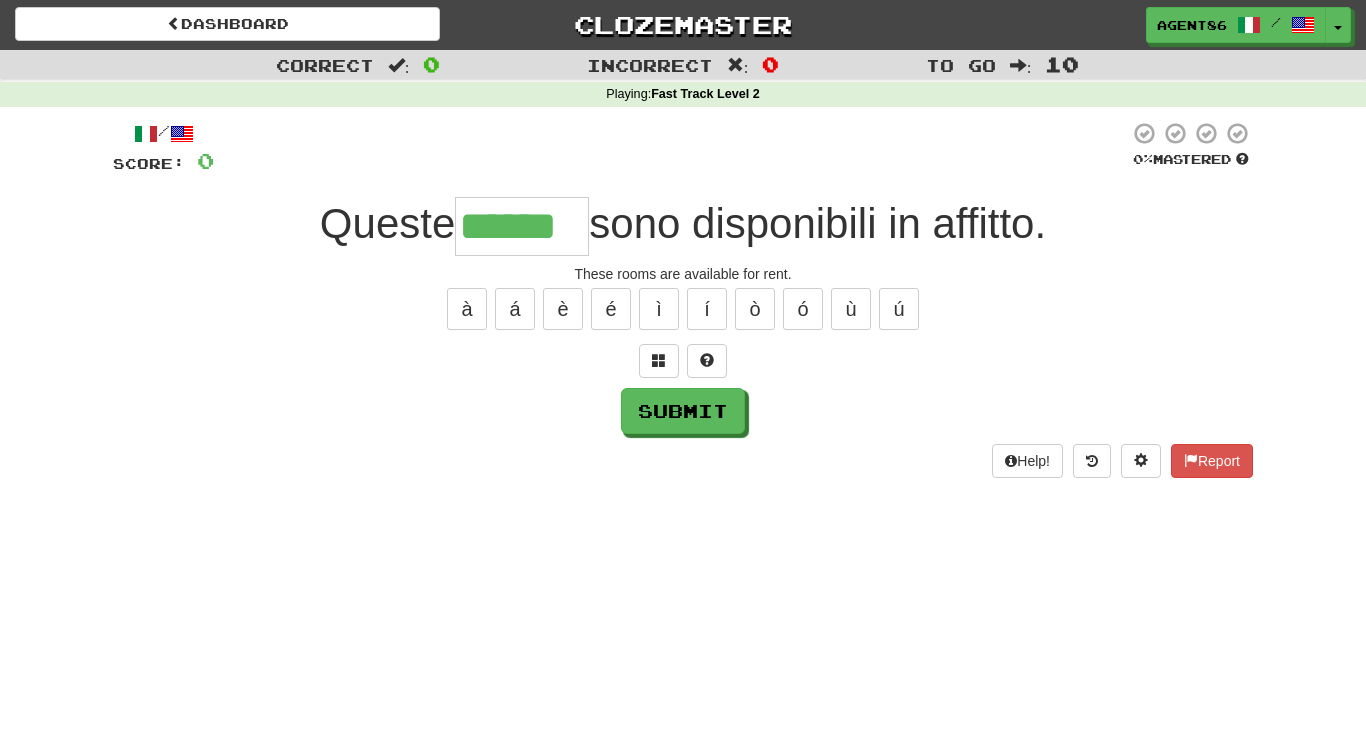 type on "******" 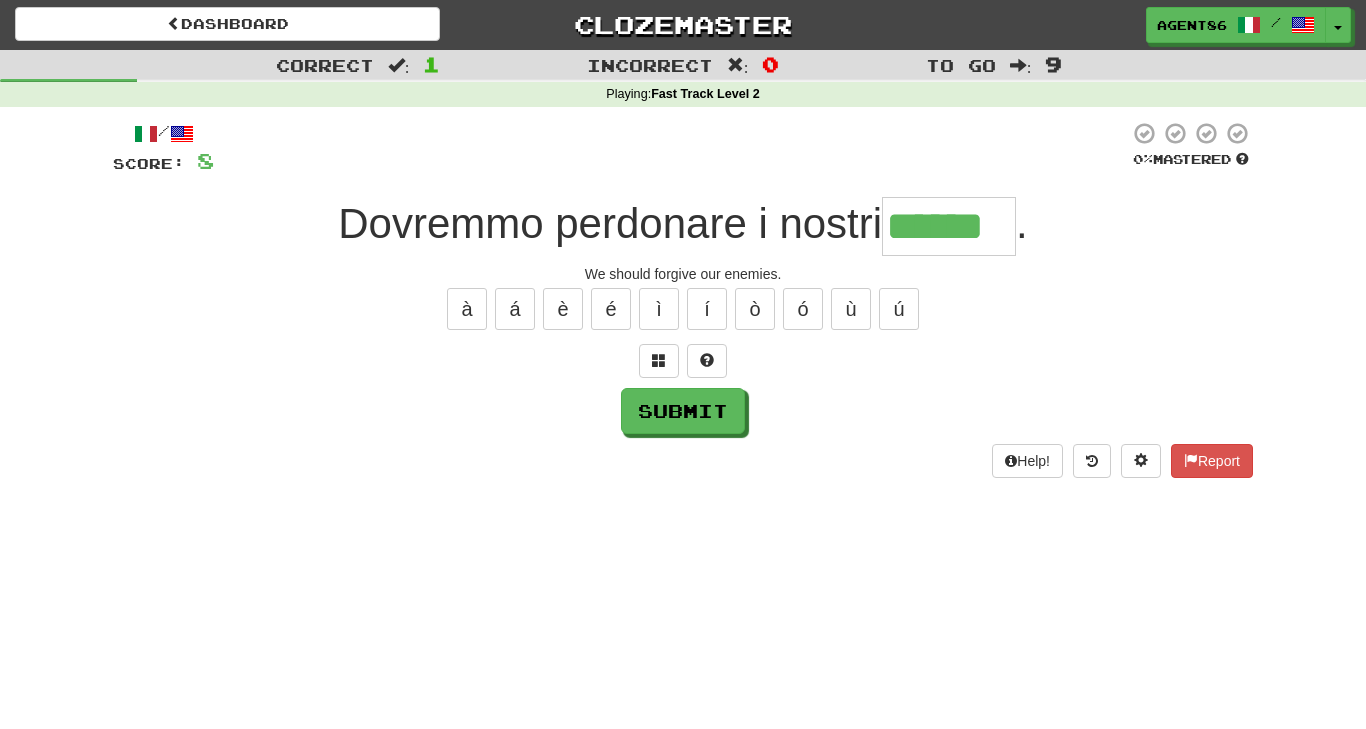 type on "******" 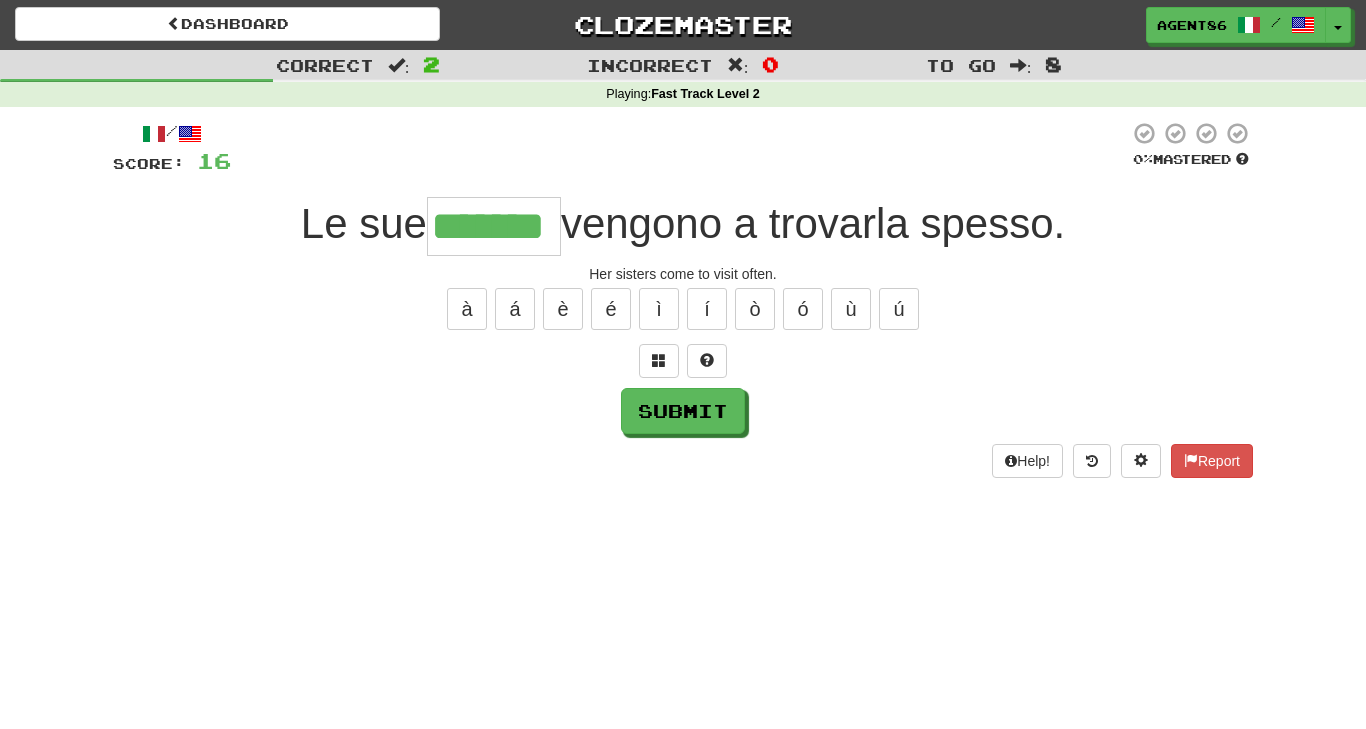 type on "*******" 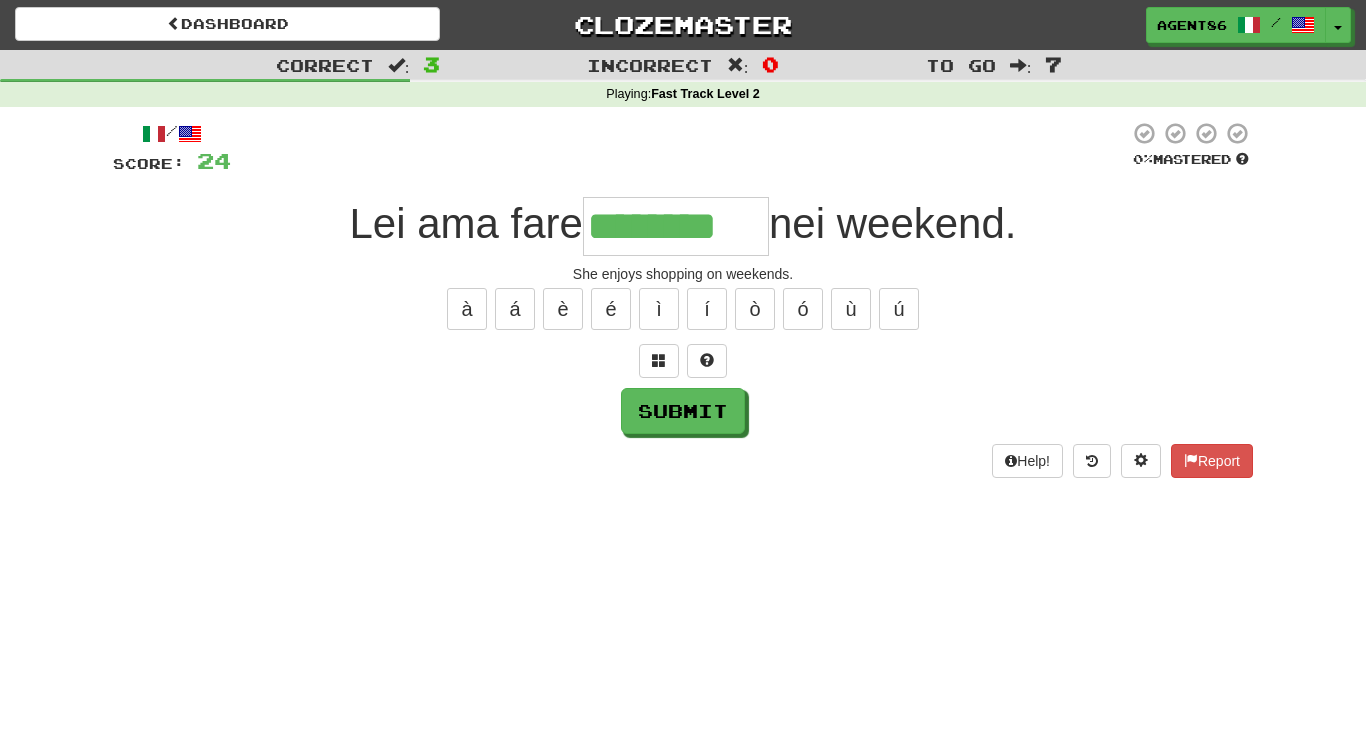 type on "********" 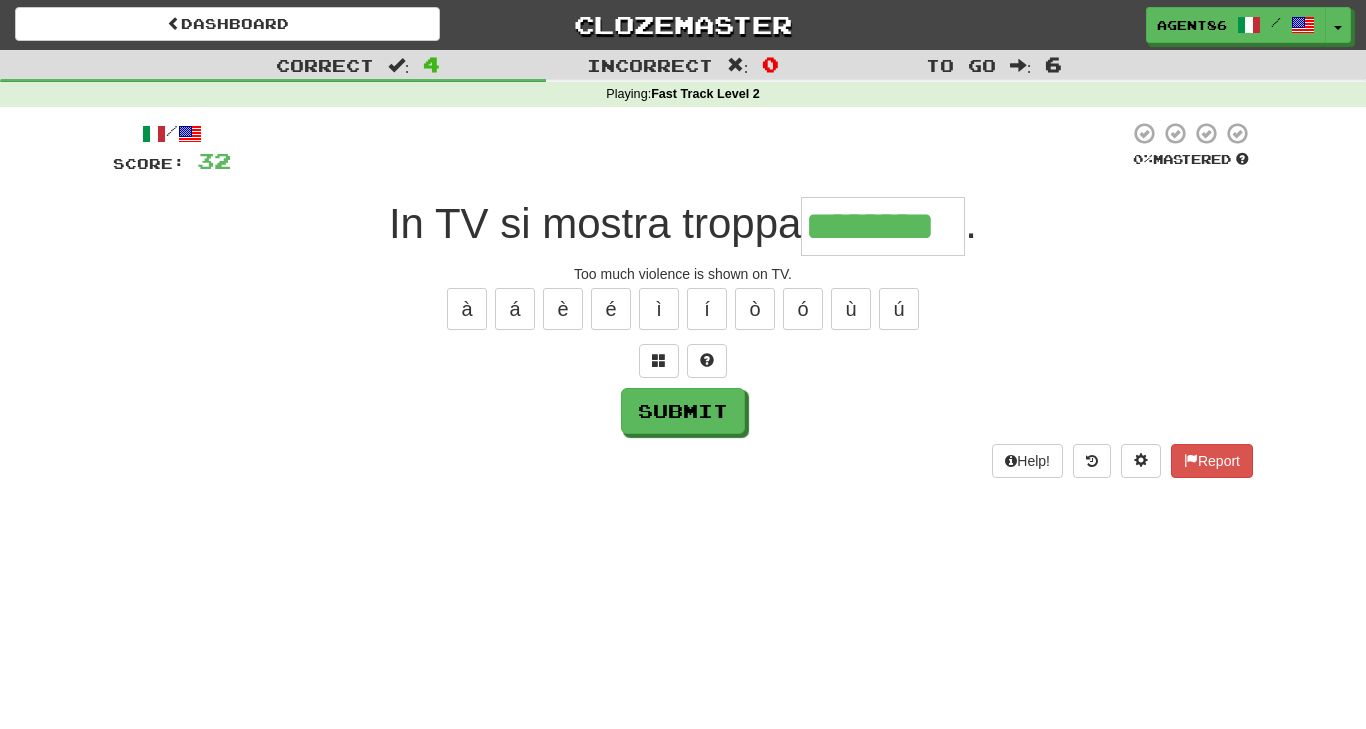 type on "********" 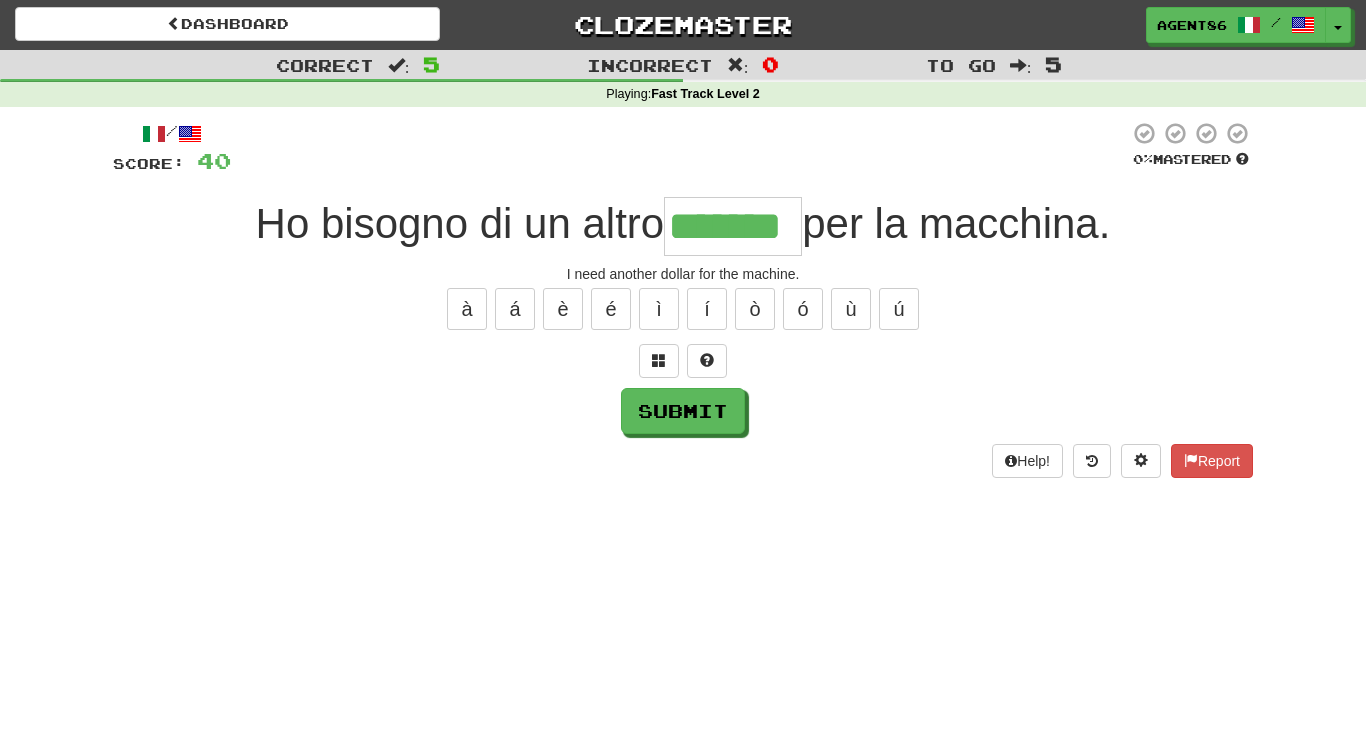 type on "*******" 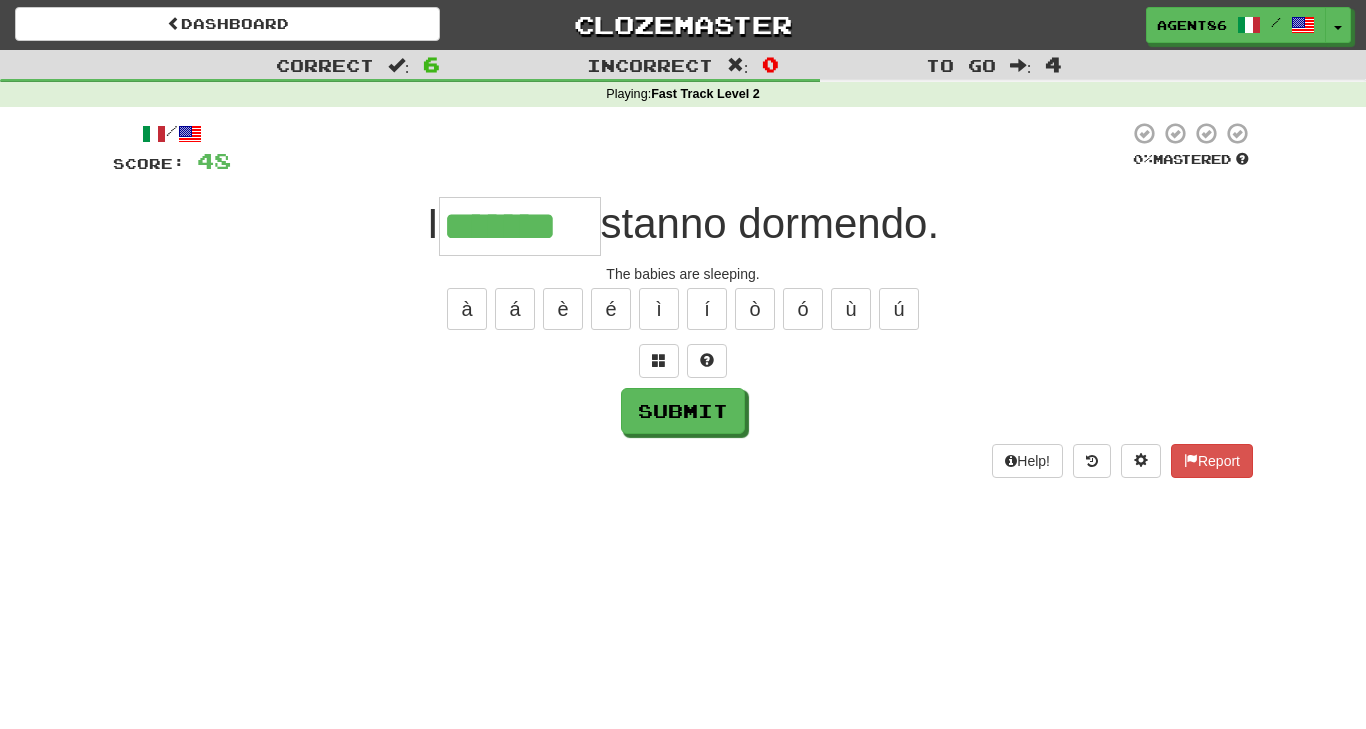 type on "*******" 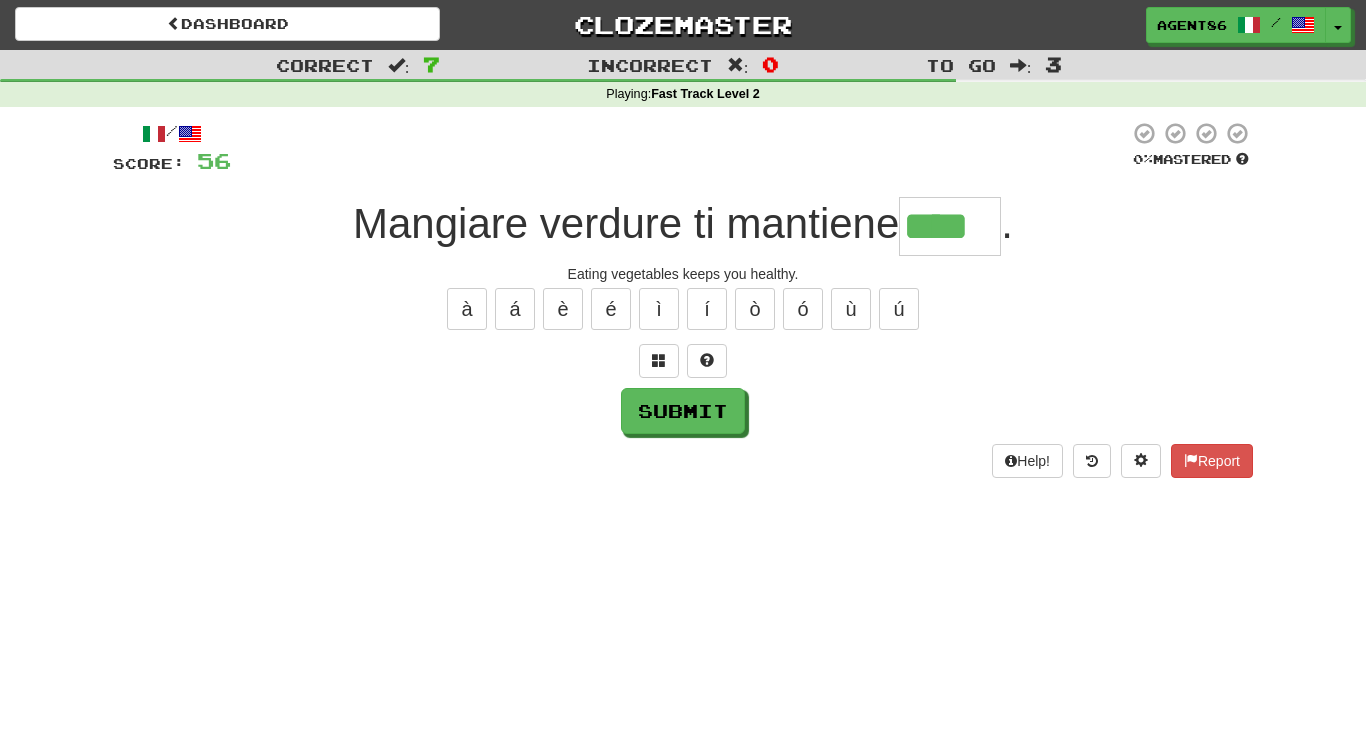 type on "****" 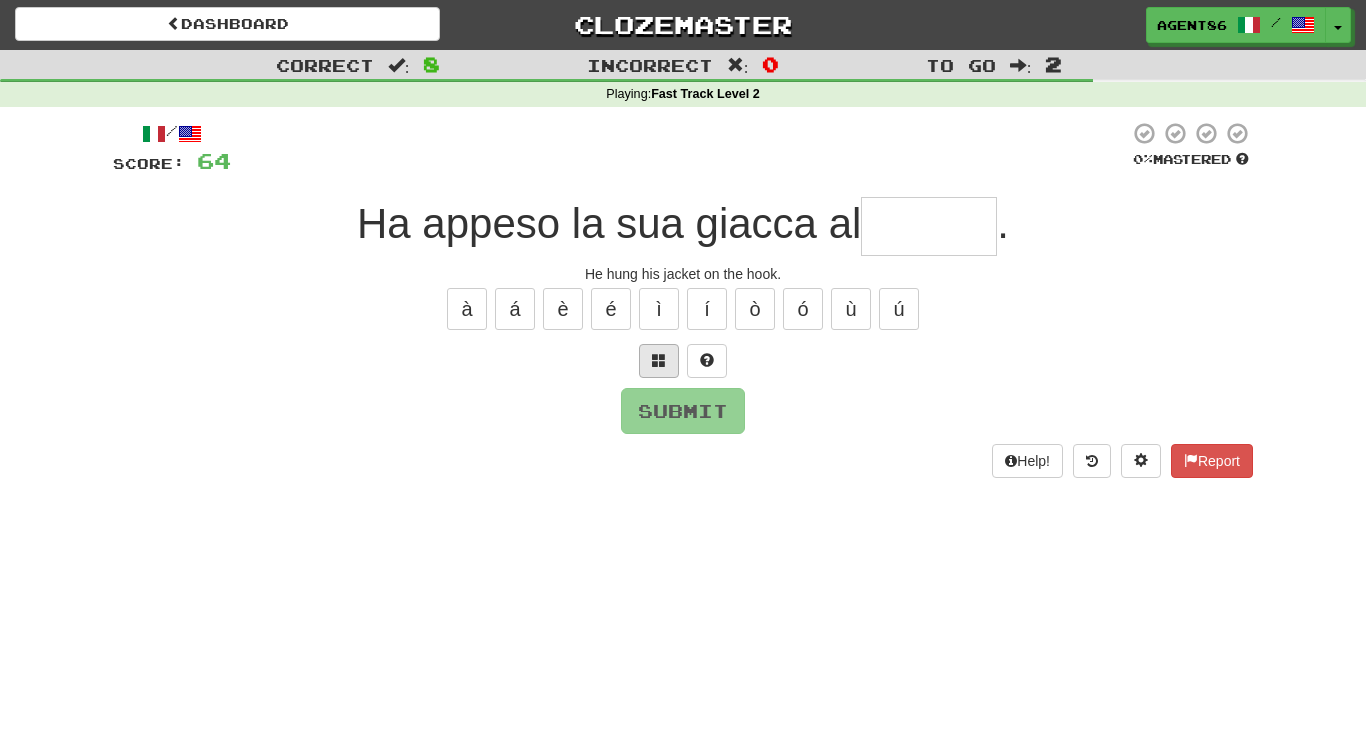 click at bounding box center [659, 360] 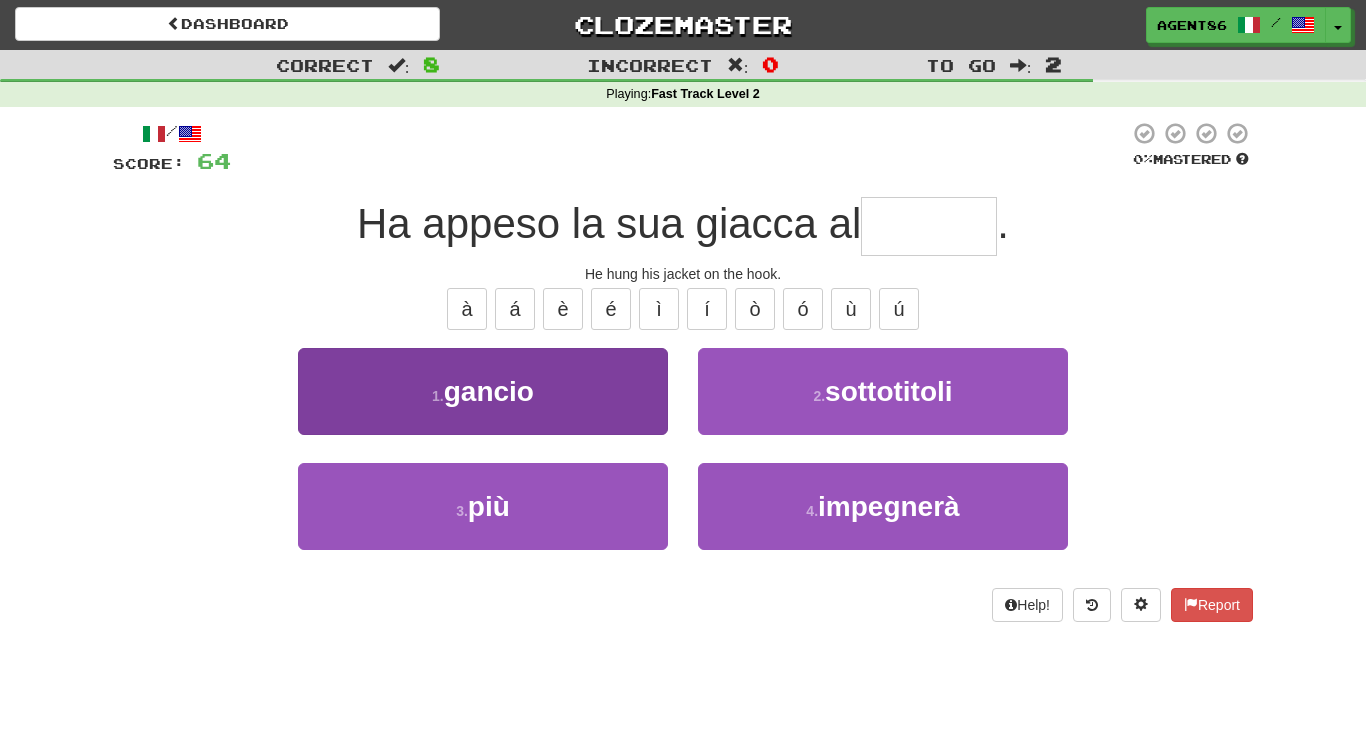 click on "1 .  gancio" at bounding box center (483, 391) 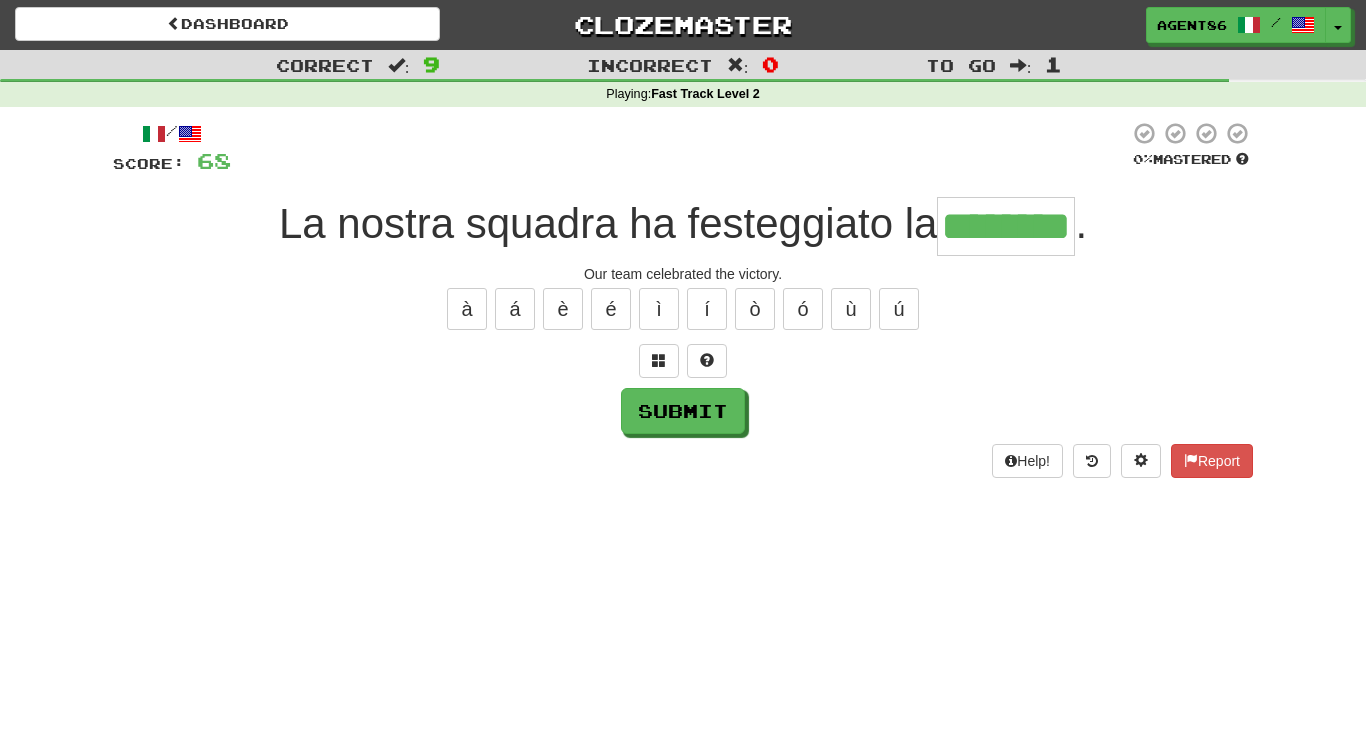 type on "********" 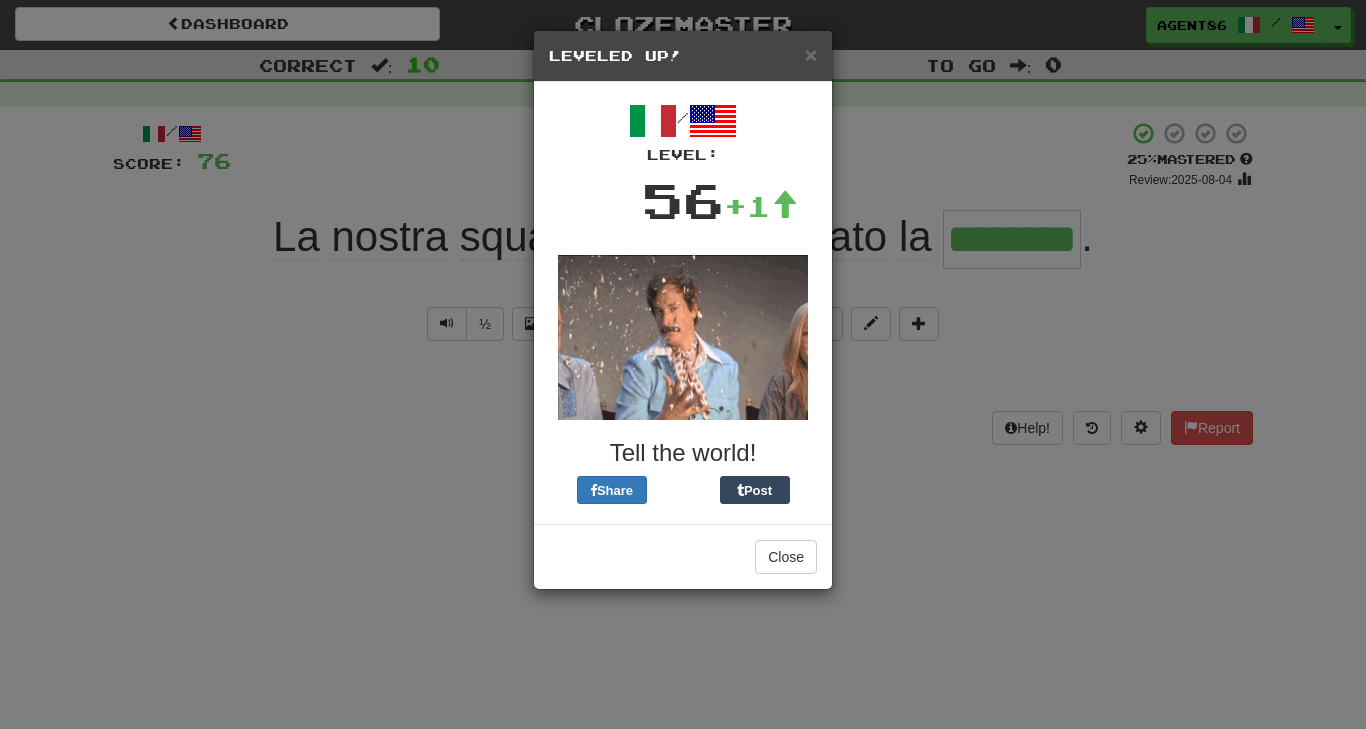 click on "Close" at bounding box center (683, 556) 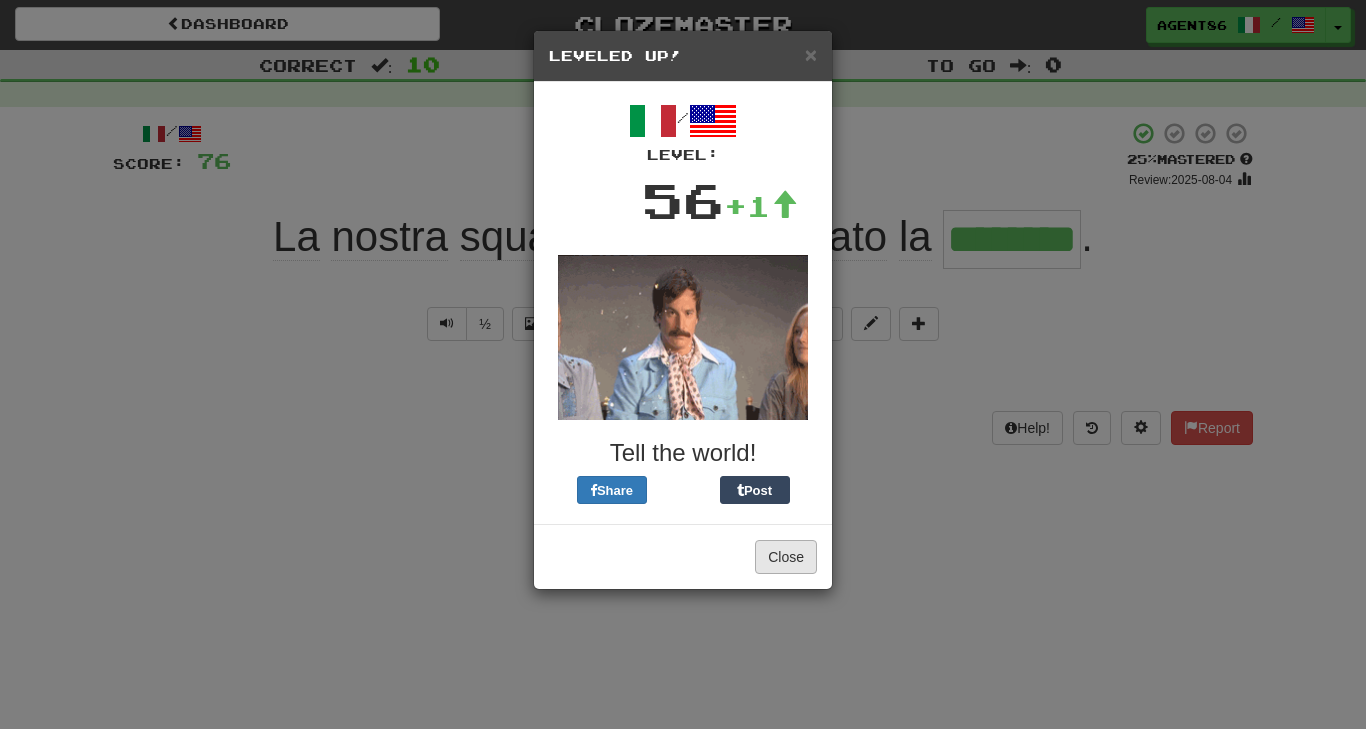 click on "Close" at bounding box center [786, 557] 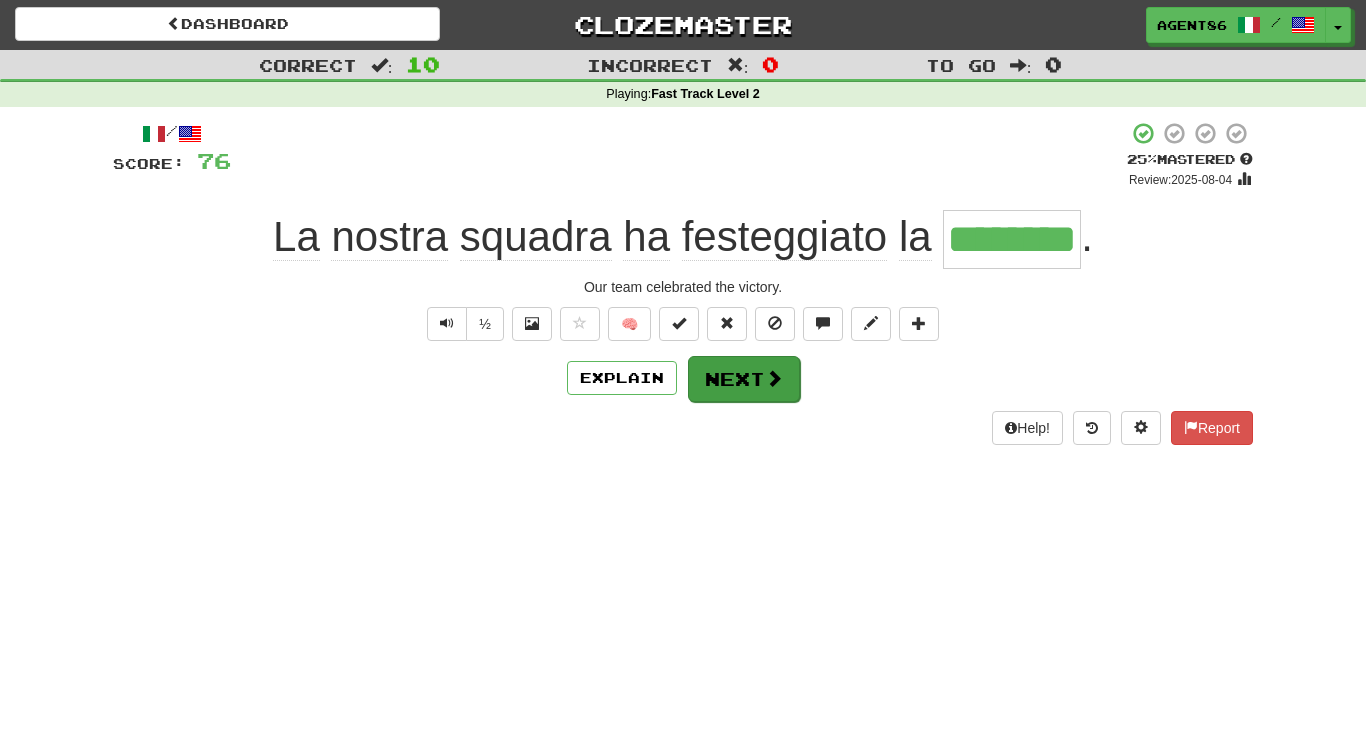 click on "Next" at bounding box center [744, 379] 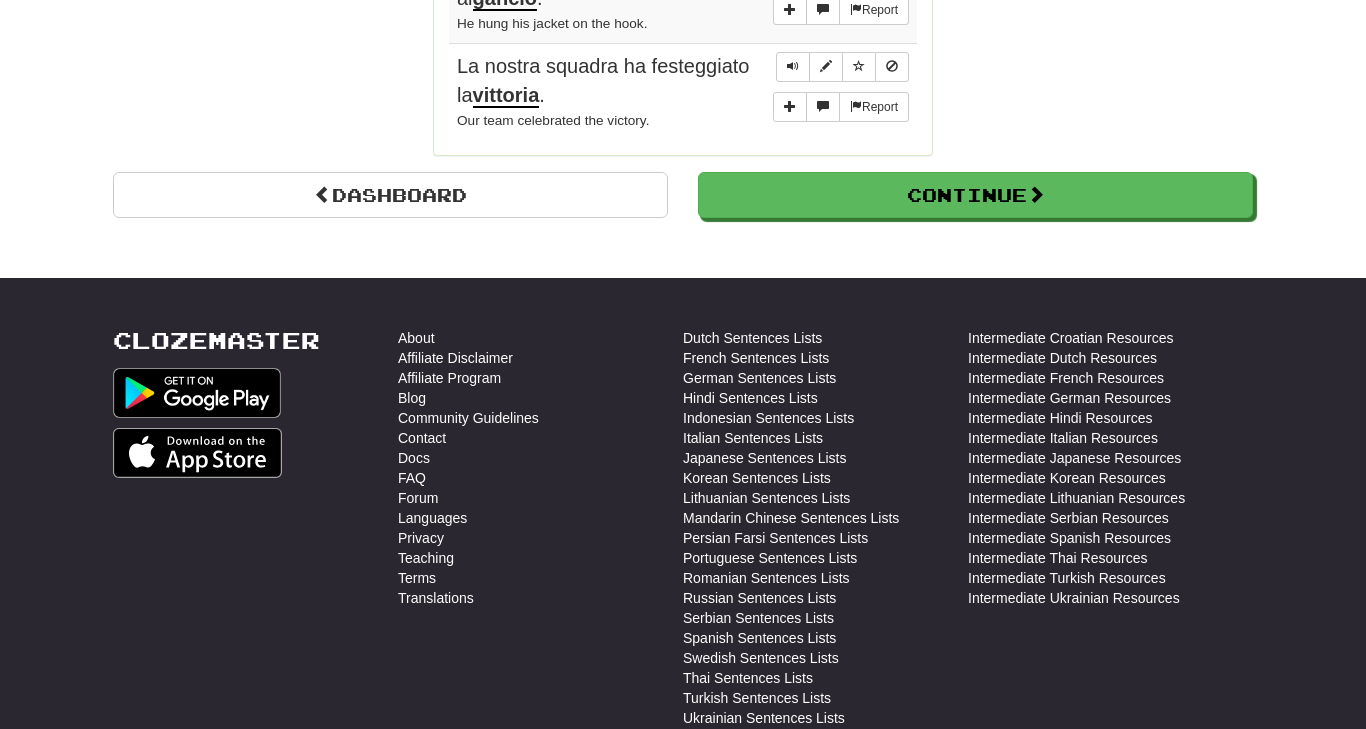 scroll, scrollTop: 2023, scrollLeft: 0, axis: vertical 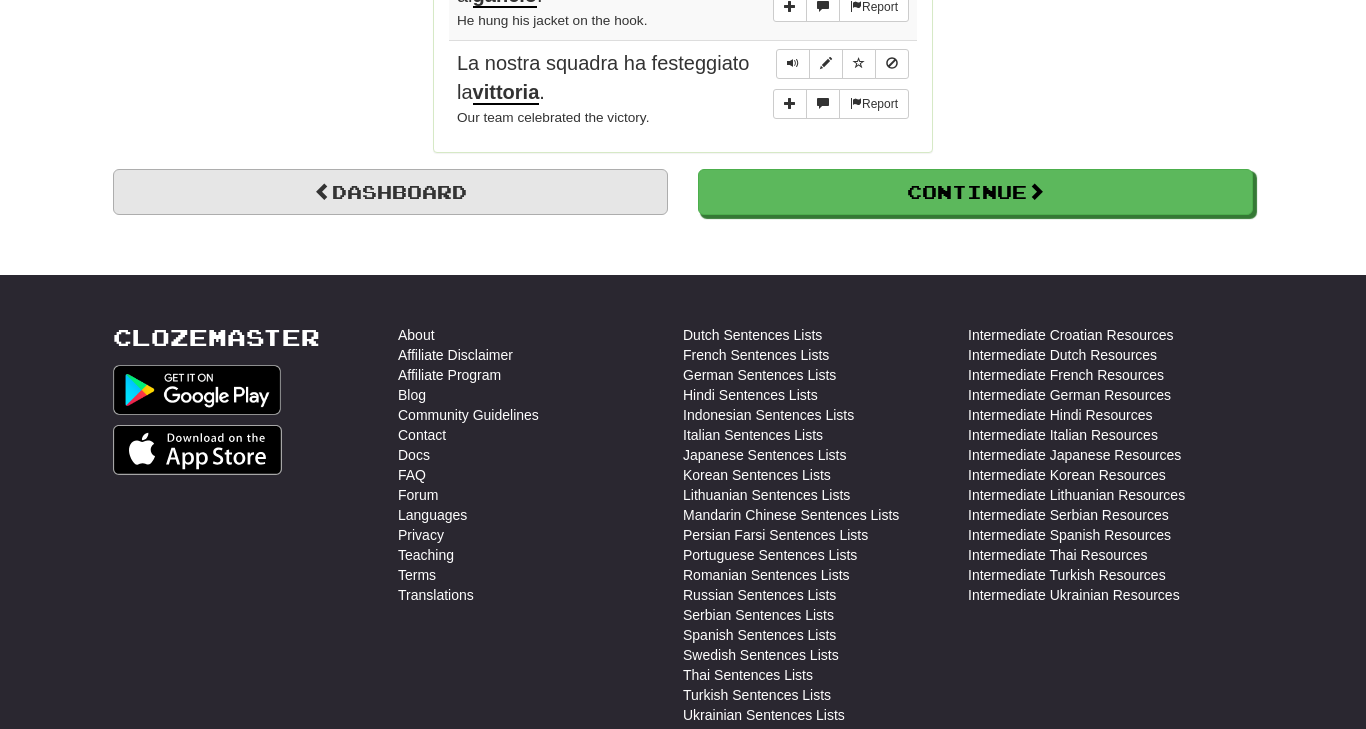 click on "Dashboard" at bounding box center [390, 192] 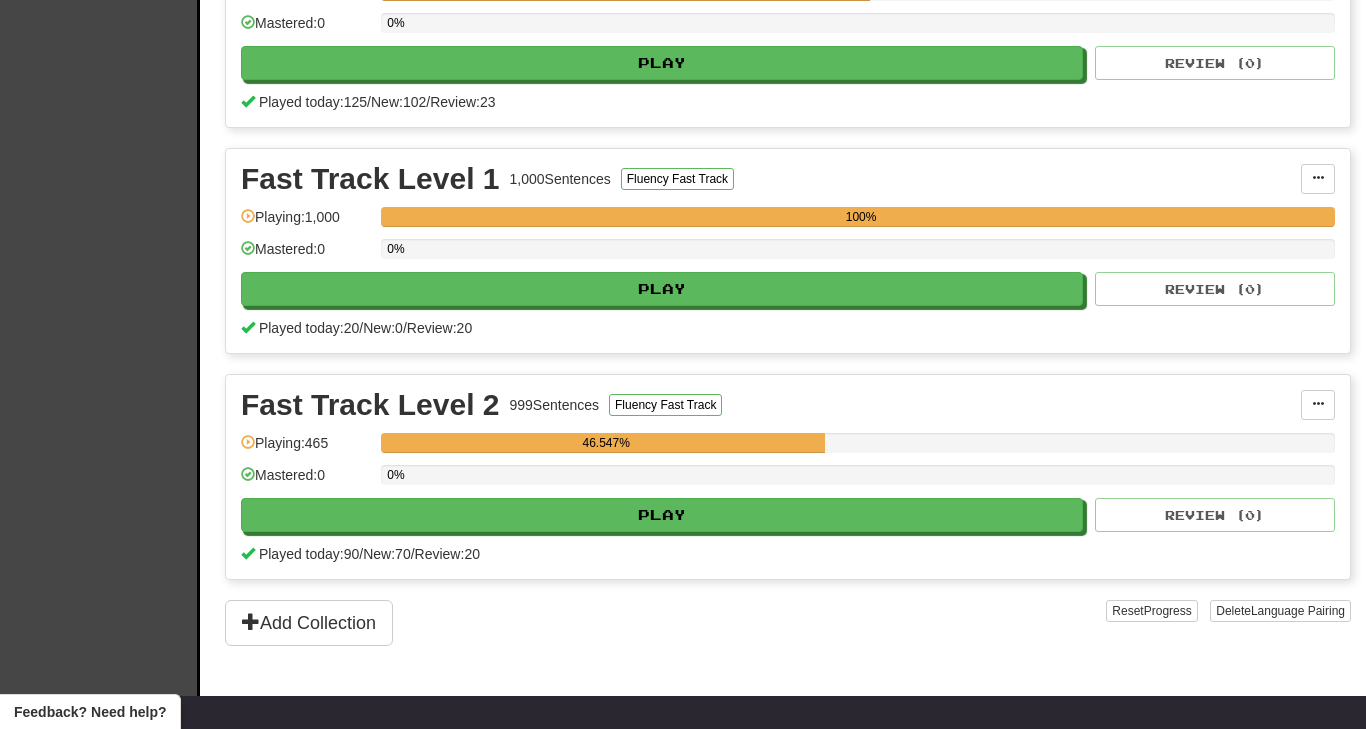 scroll, scrollTop: 788, scrollLeft: 0, axis: vertical 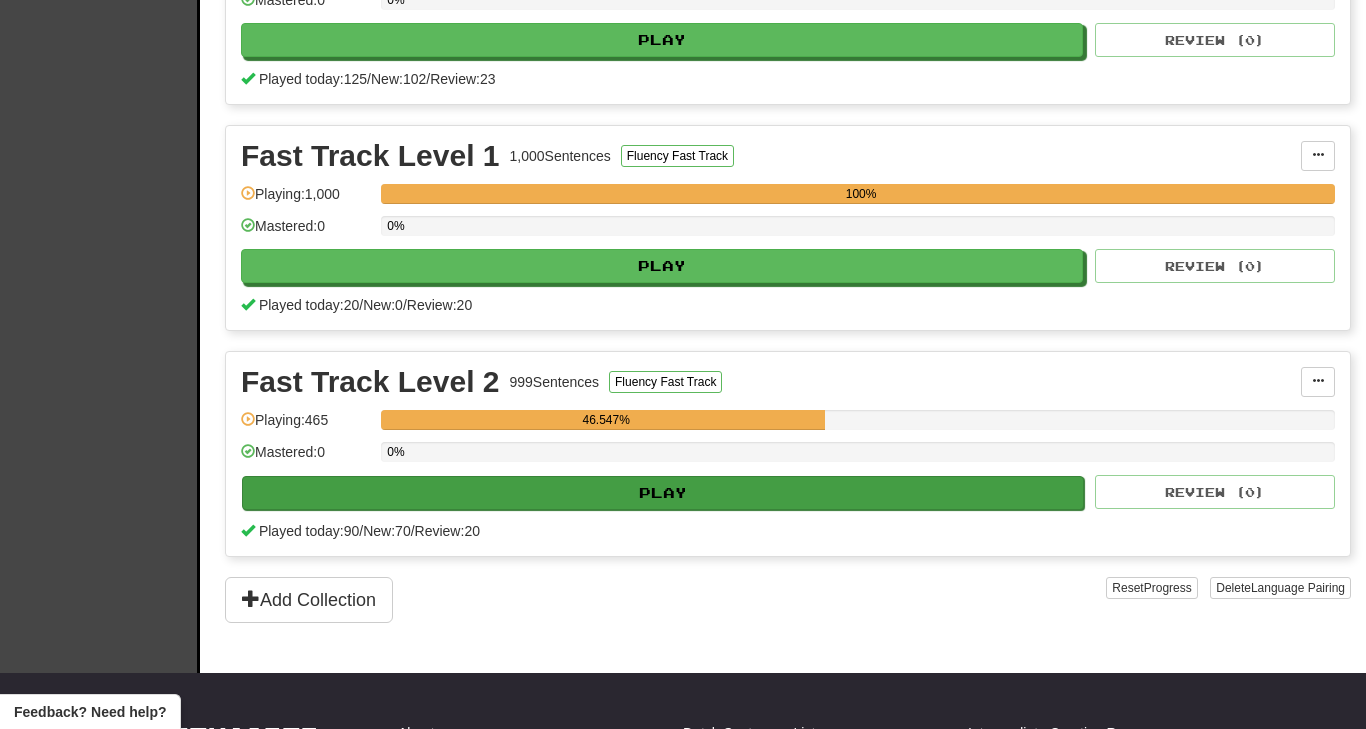 click on "Play" at bounding box center (663, 493) 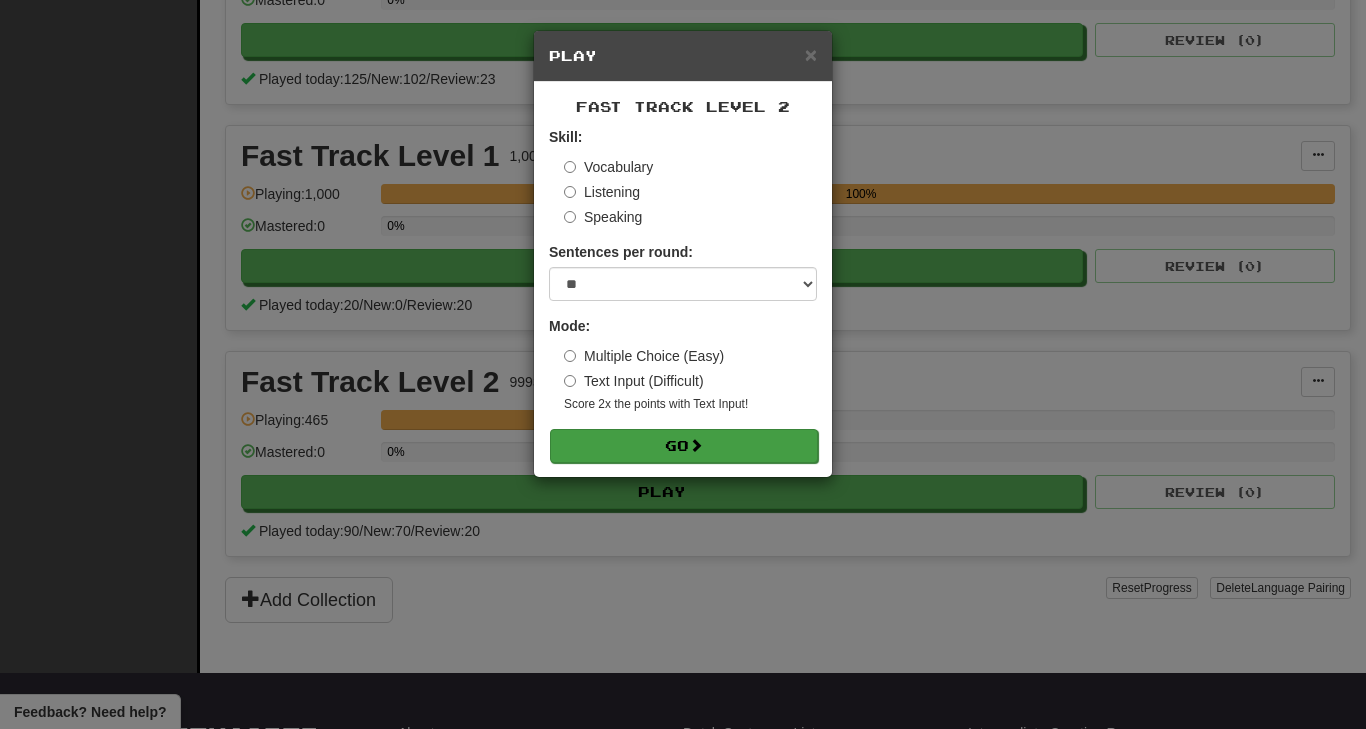 click on "Go" at bounding box center [684, 446] 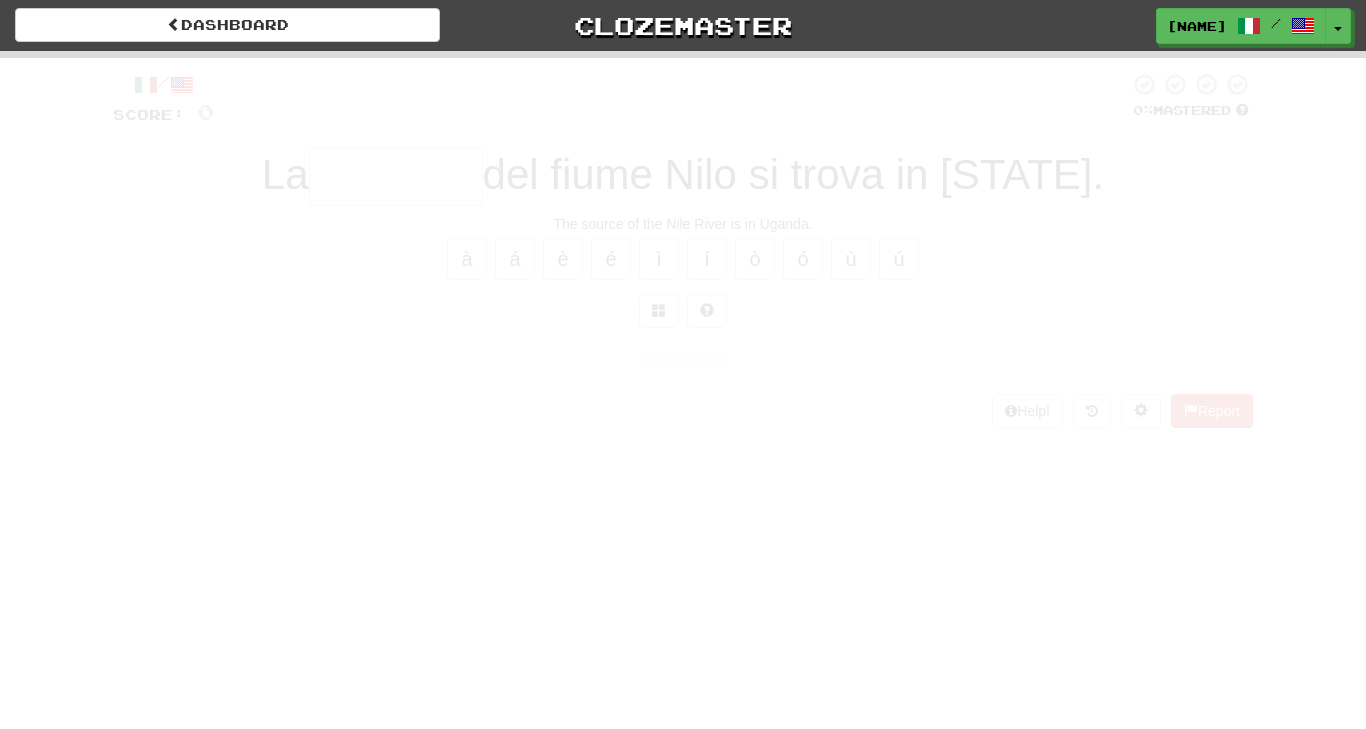 scroll, scrollTop: 0, scrollLeft: 0, axis: both 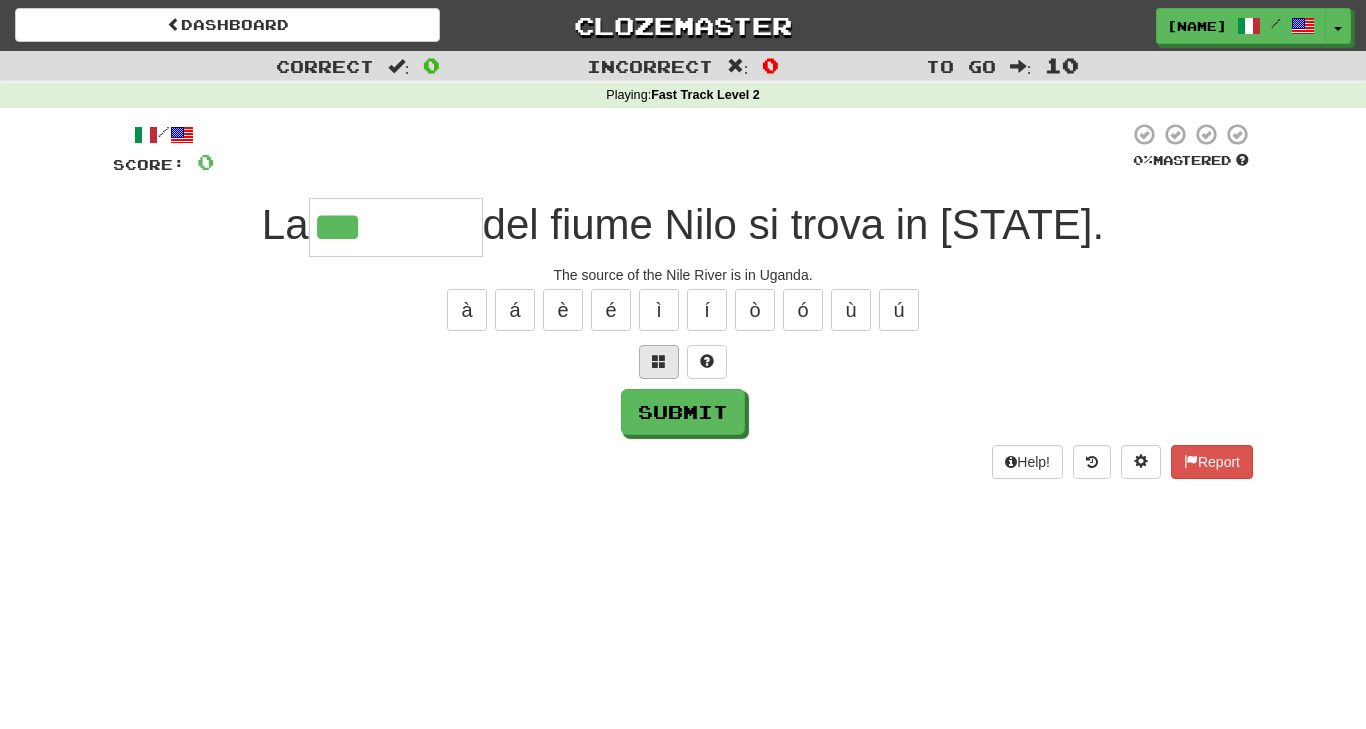 click at bounding box center (659, 361) 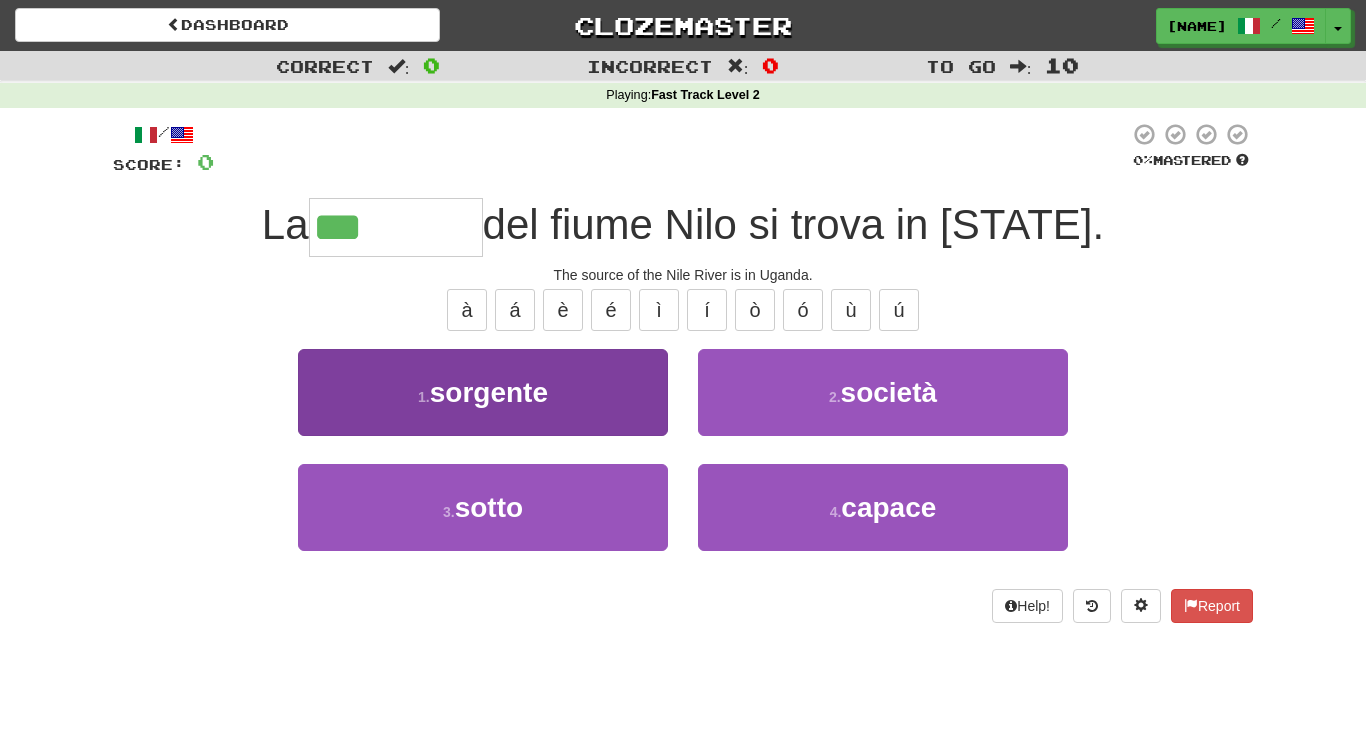click on "1 .  sorgente" at bounding box center (483, 392) 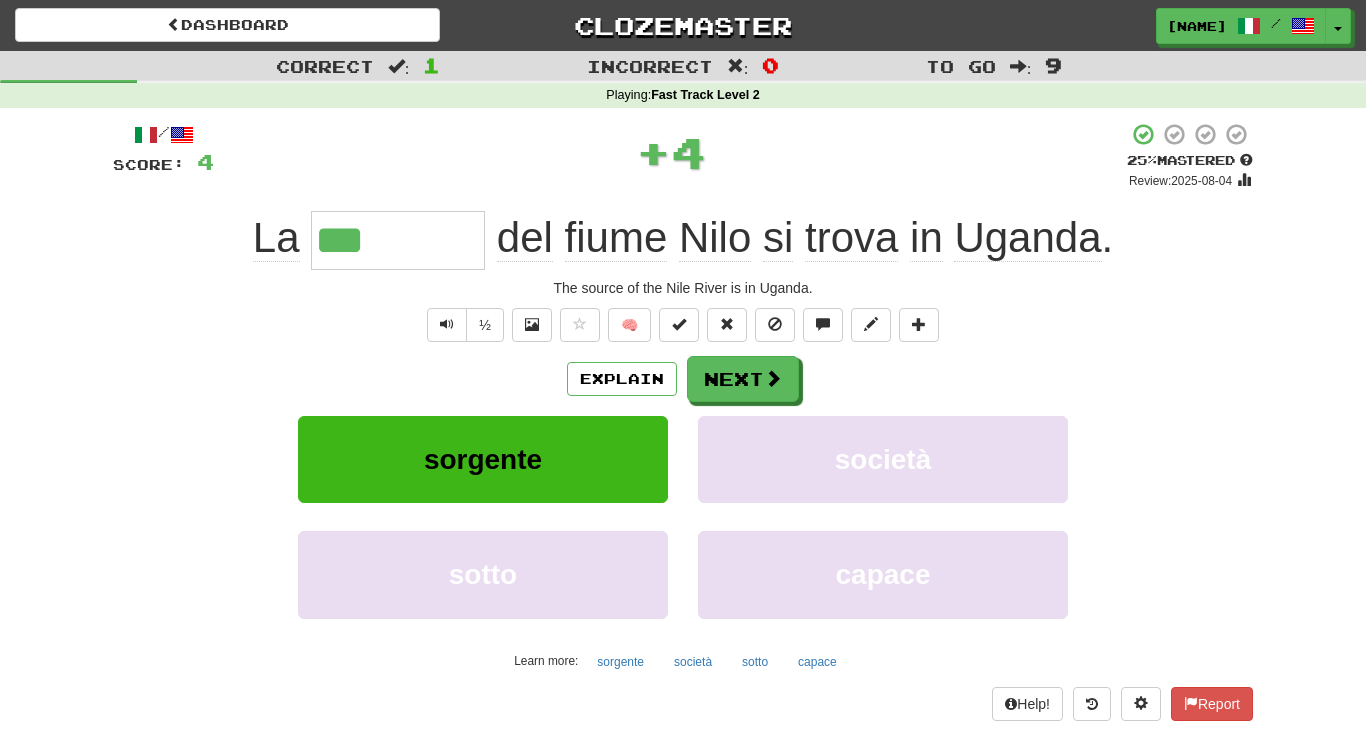 type on "********" 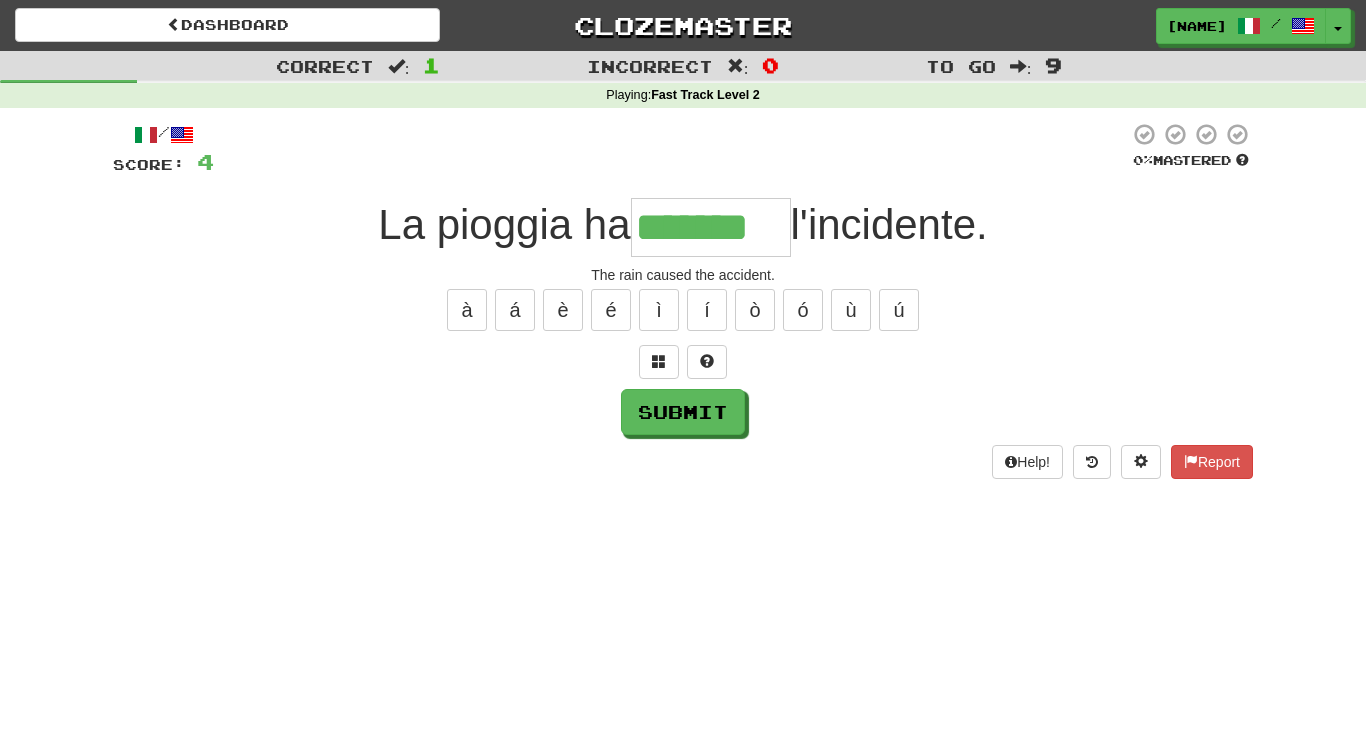 type on "*******" 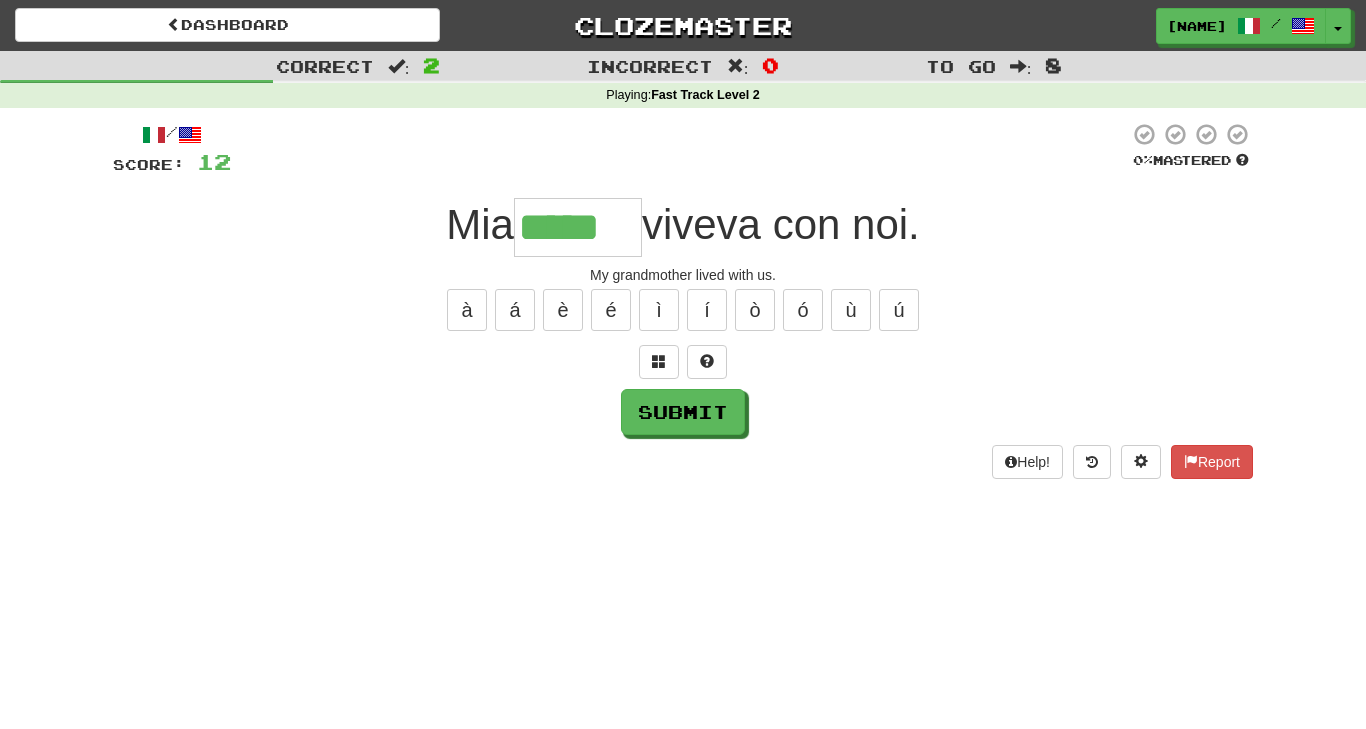 type on "*****" 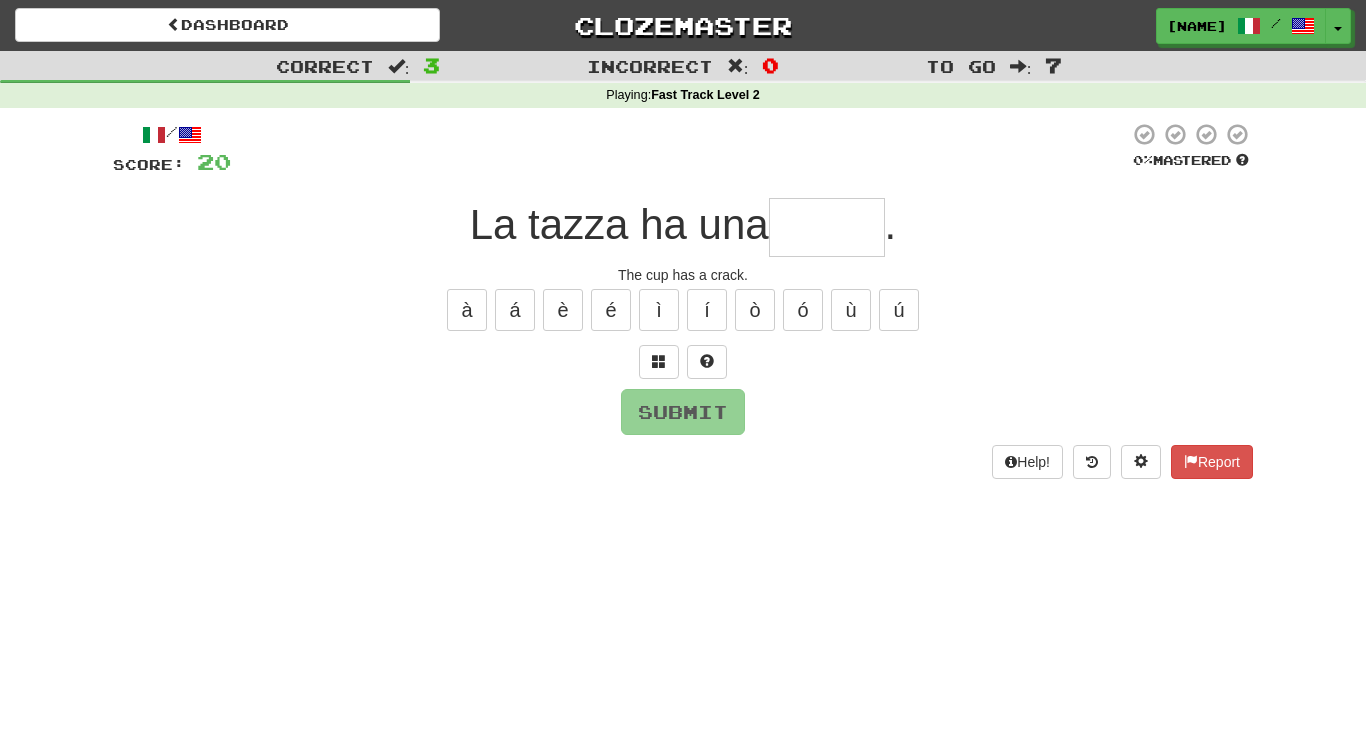 type on "*" 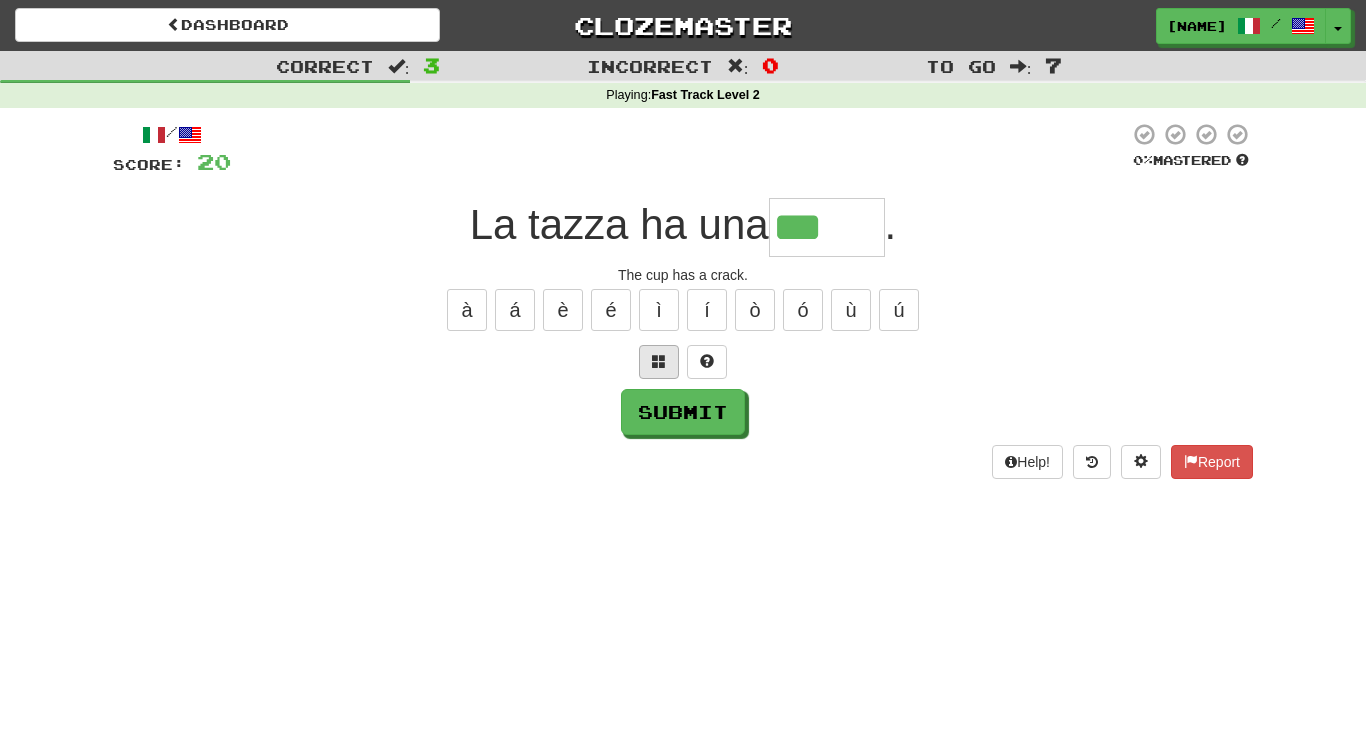 click at bounding box center (659, 361) 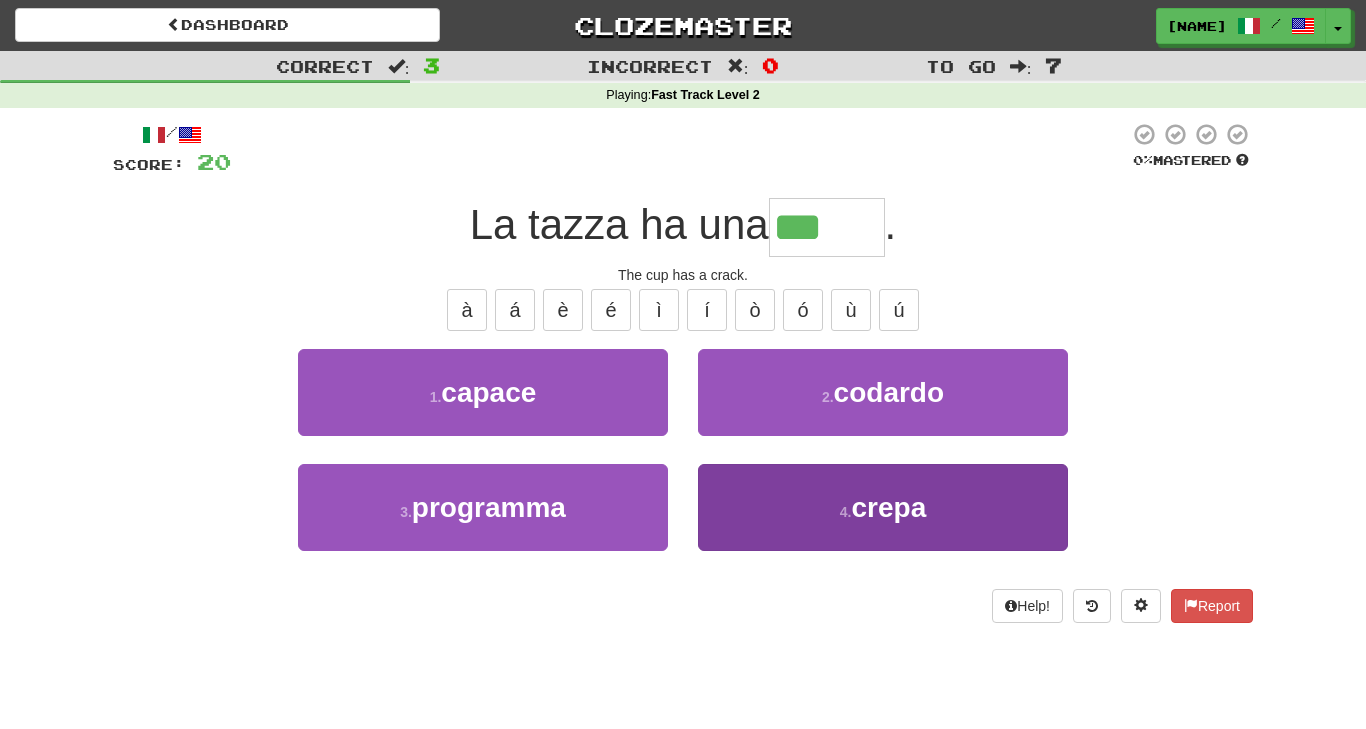 click on "4 .  crepa" at bounding box center (883, 507) 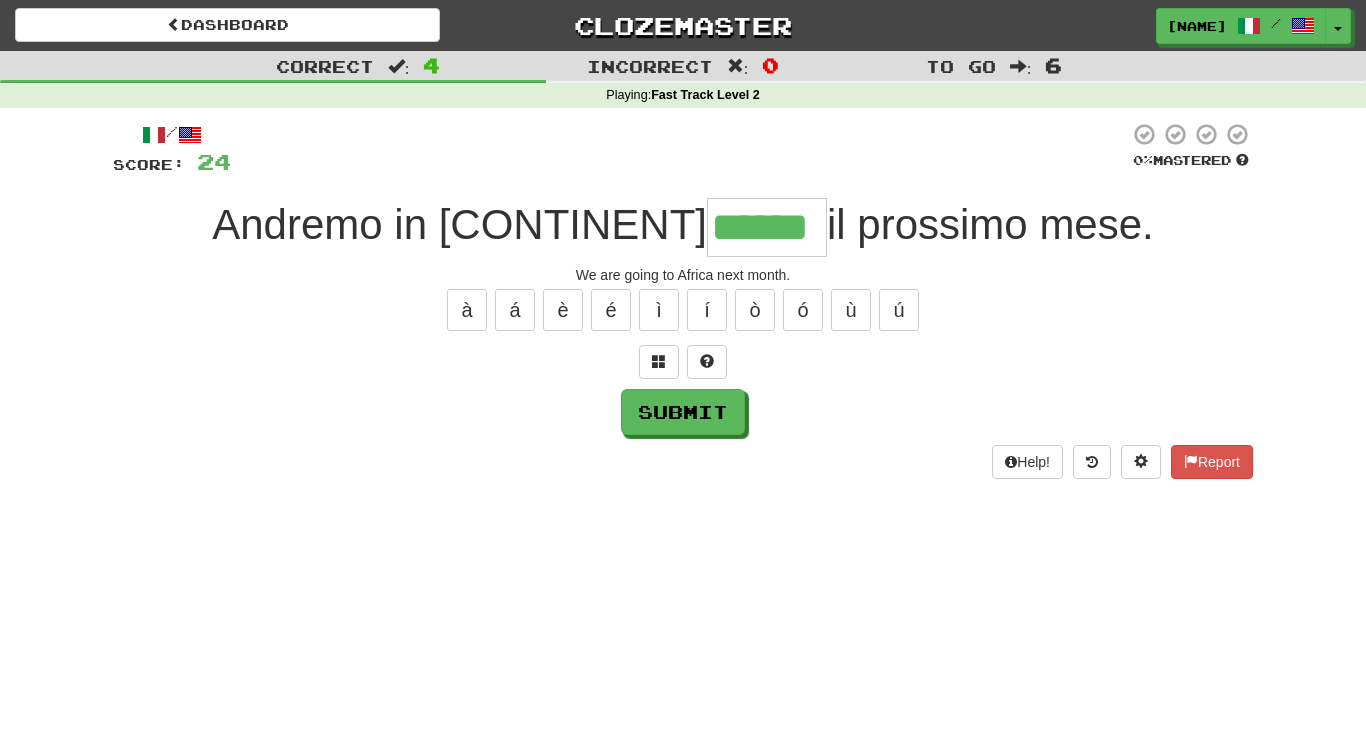 type on "******" 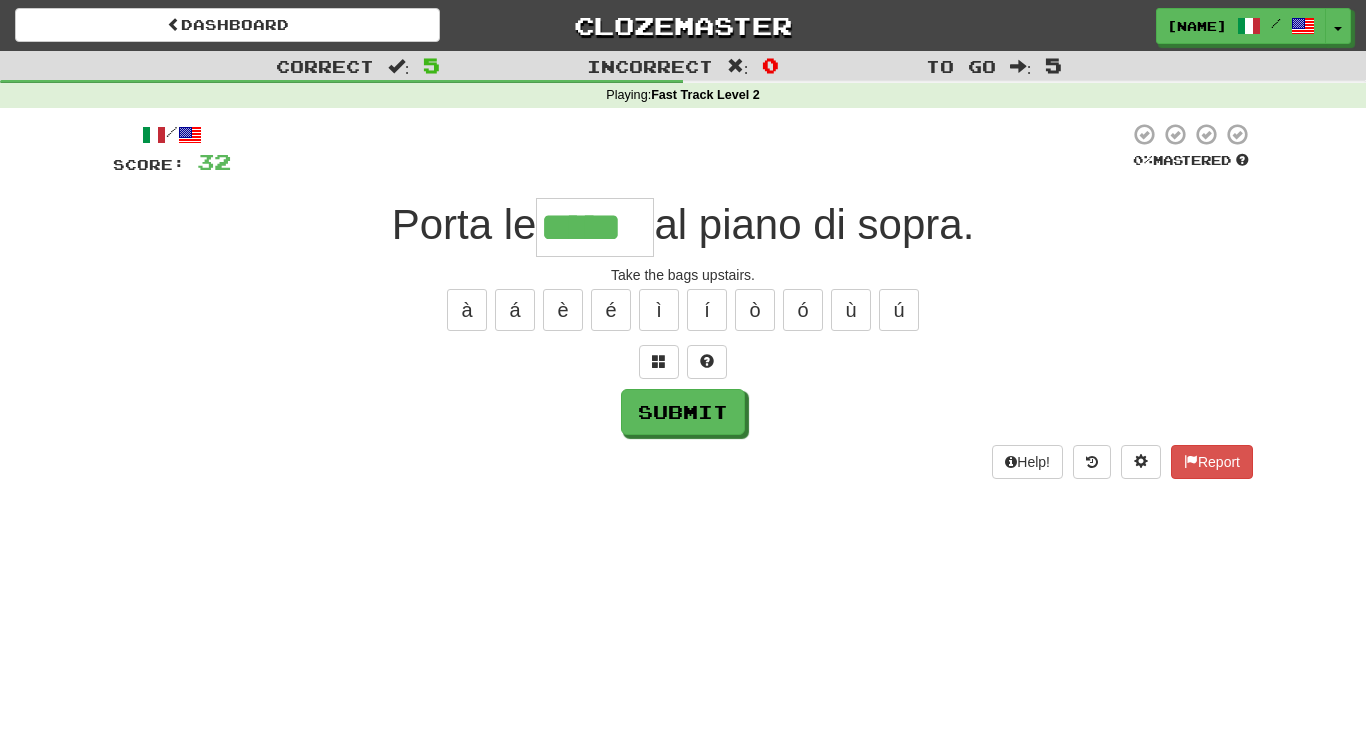type on "*****" 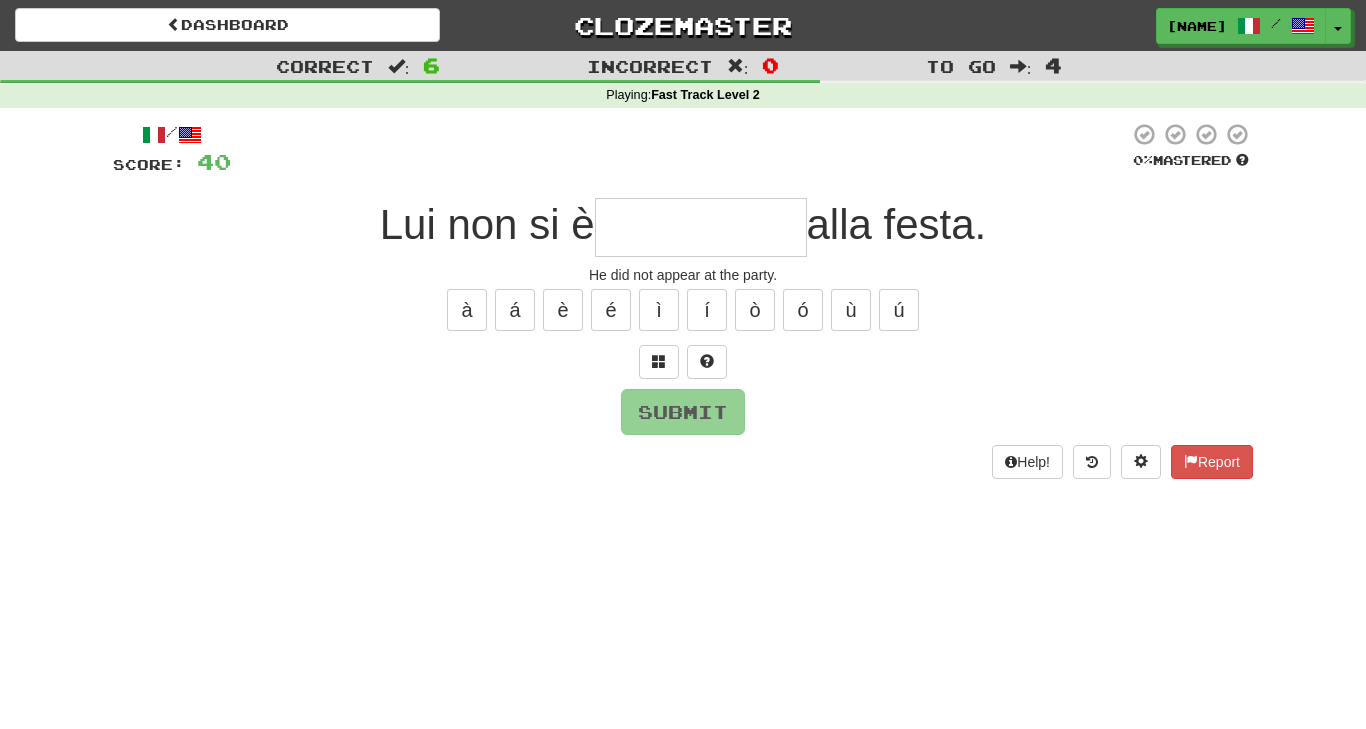 type on "*" 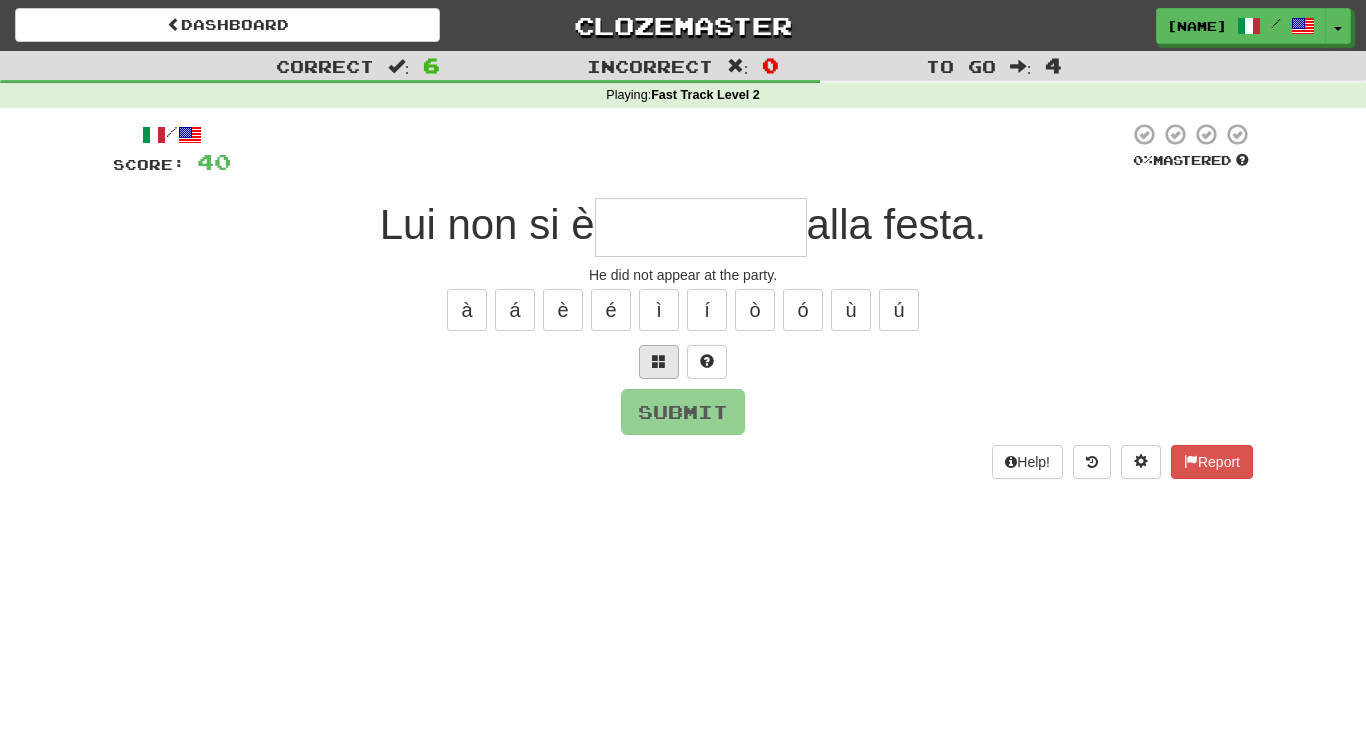 click at bounding box center (659, 361) 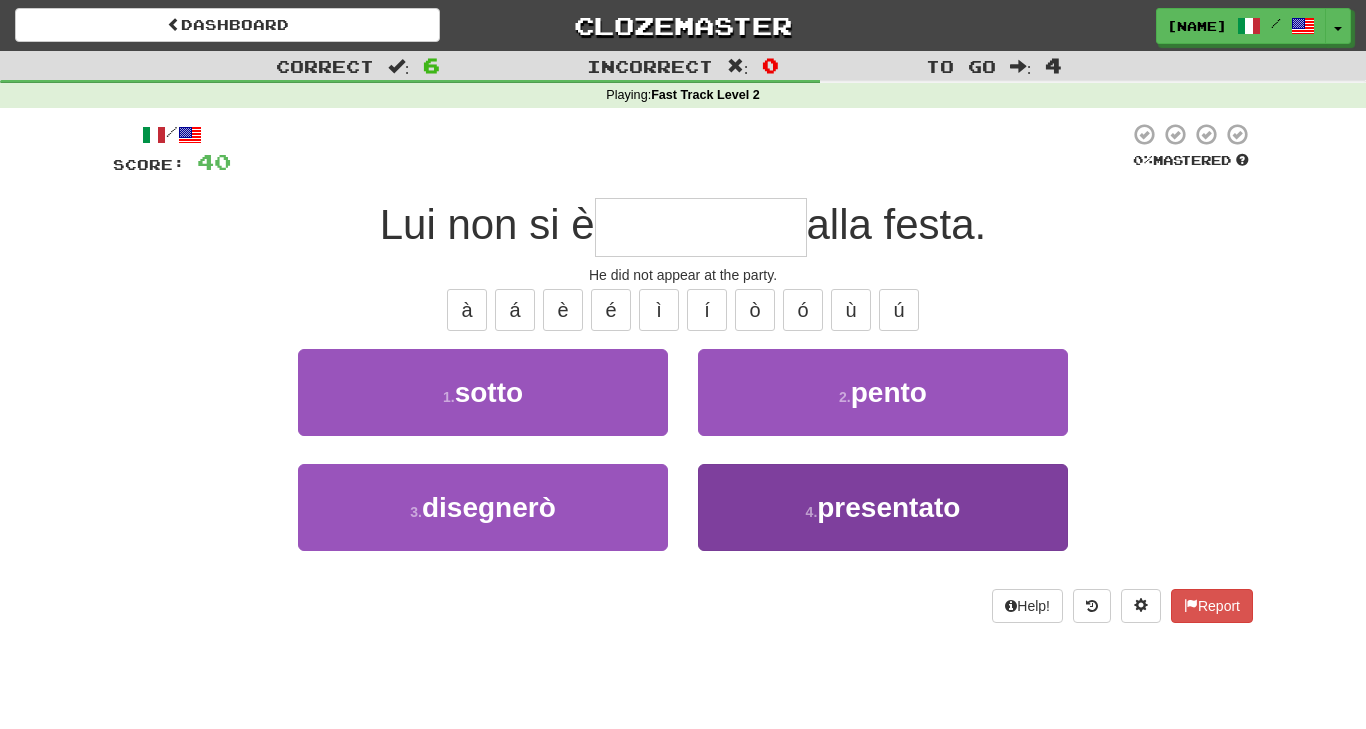 click on "4 .  presentato" at bounding box center (883, 507) 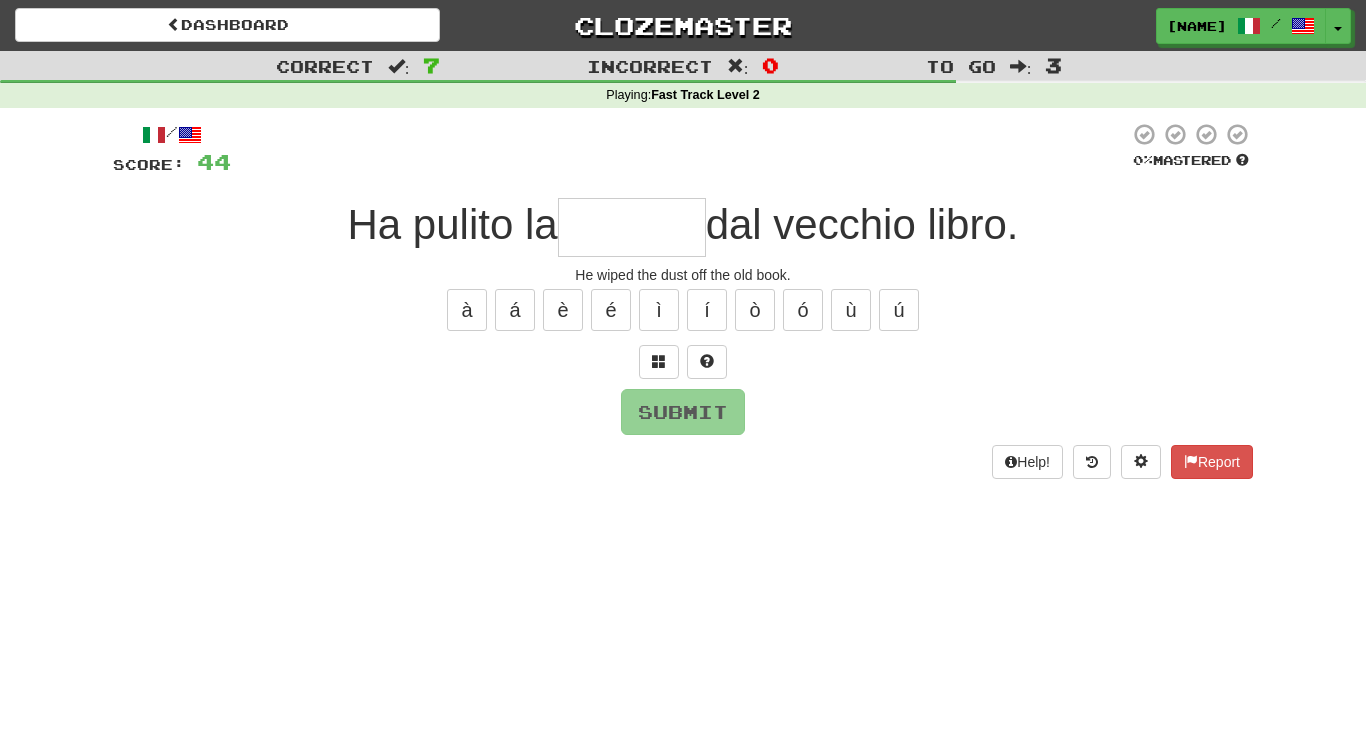 type on "*" 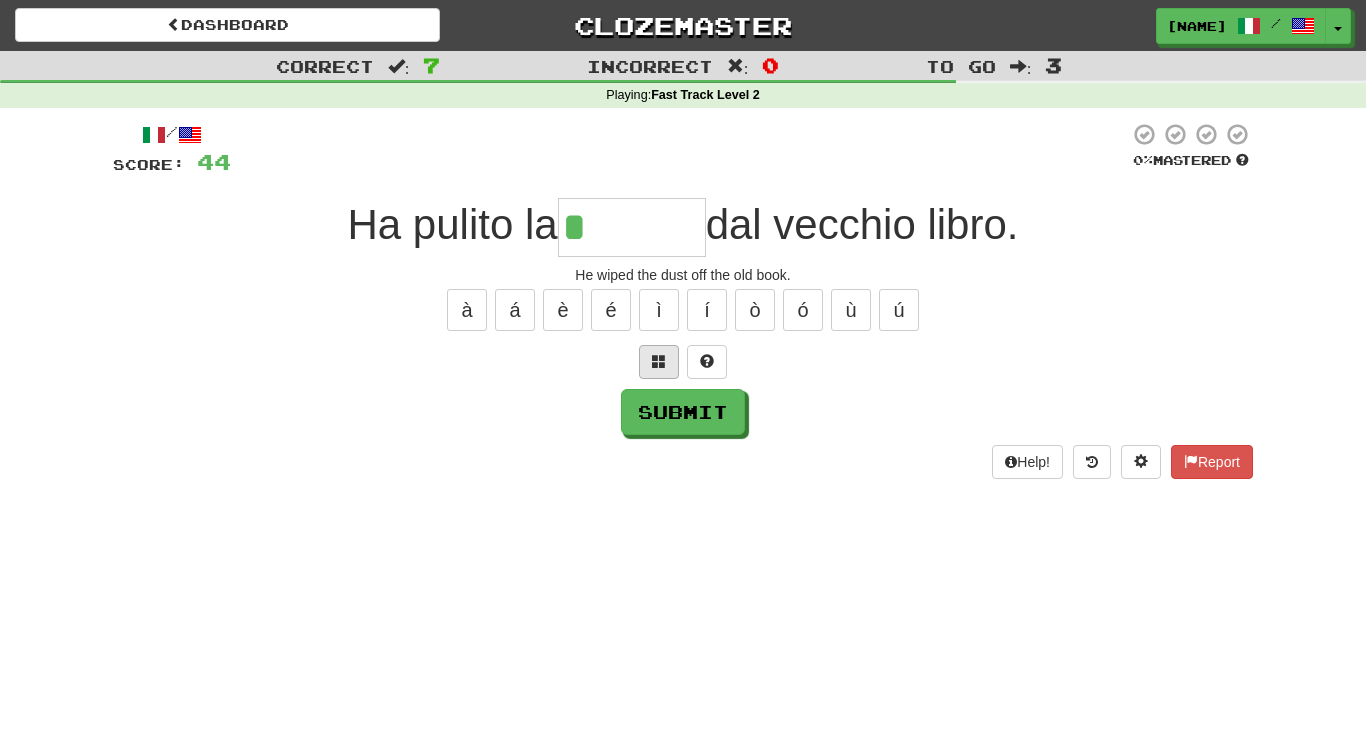 click at bounding box center [659, 362] 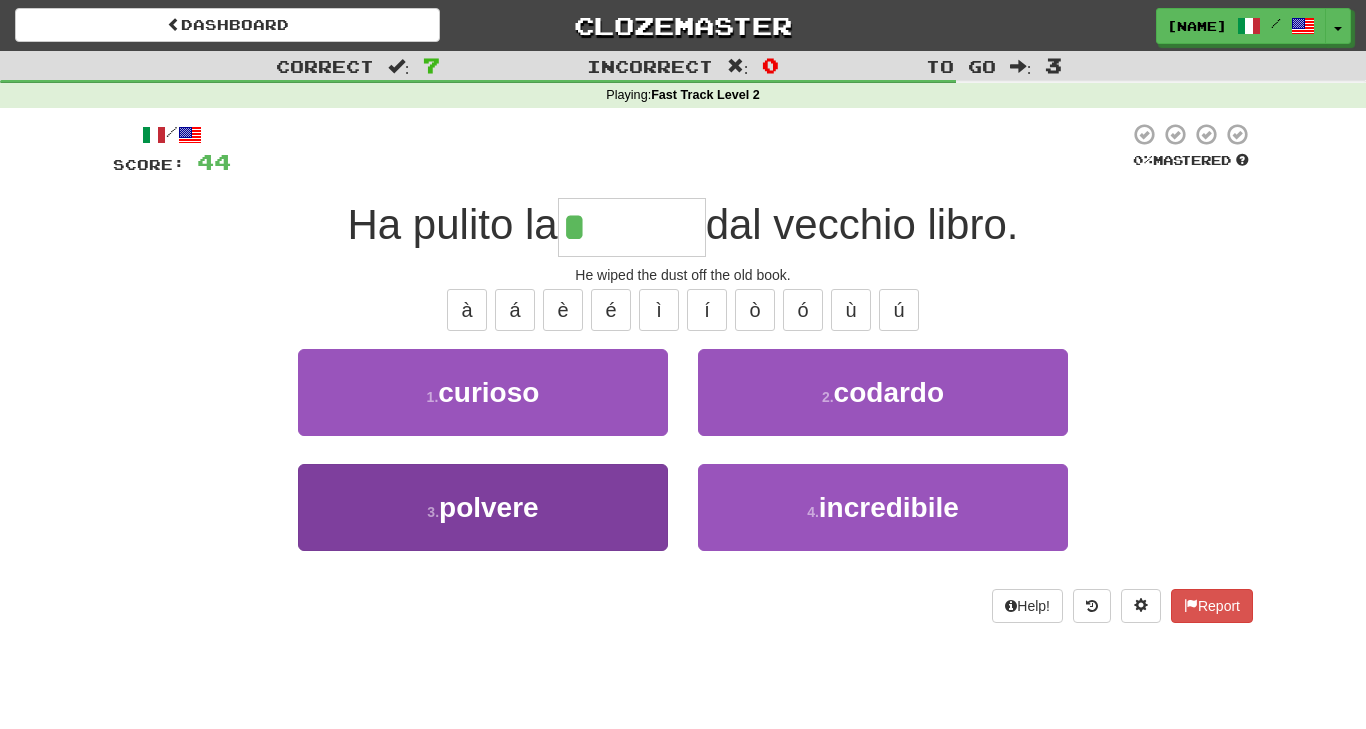 click on "3 .  polvere" at bounding box center (483, 507) 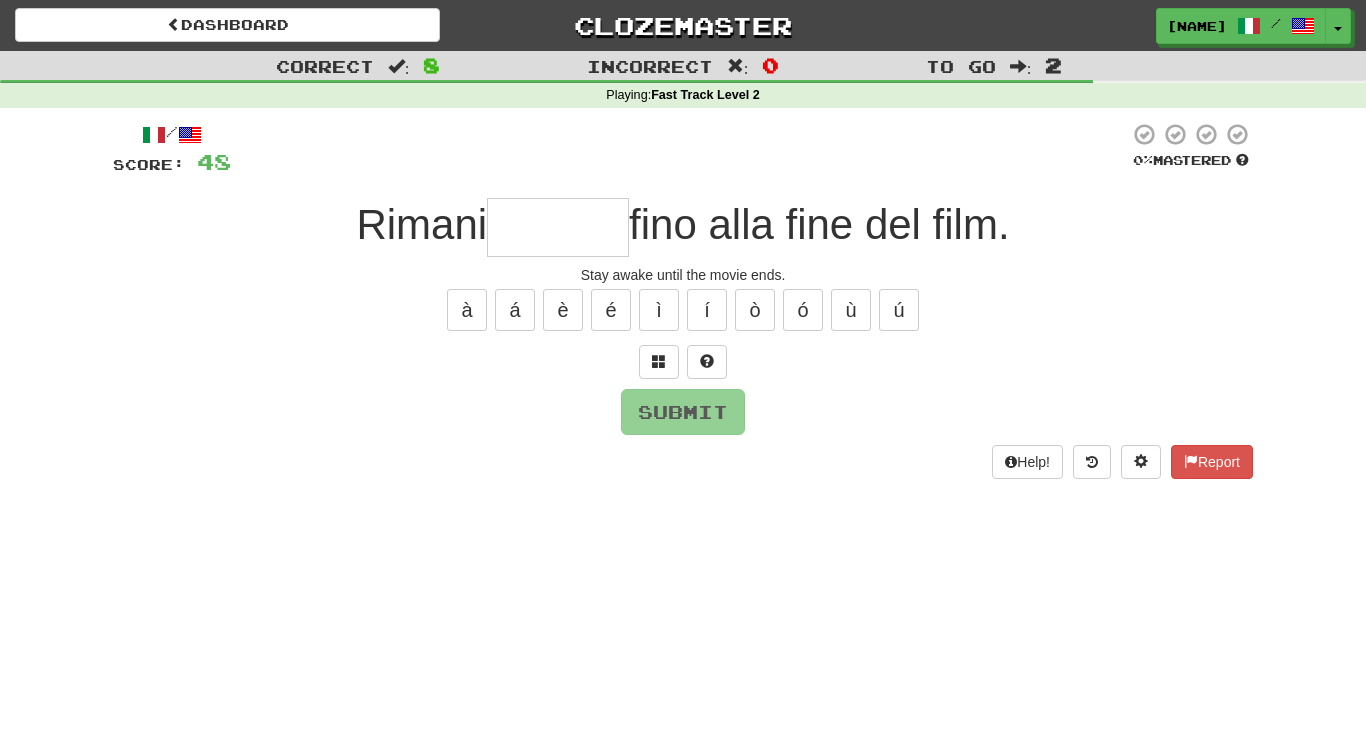 type on "*" 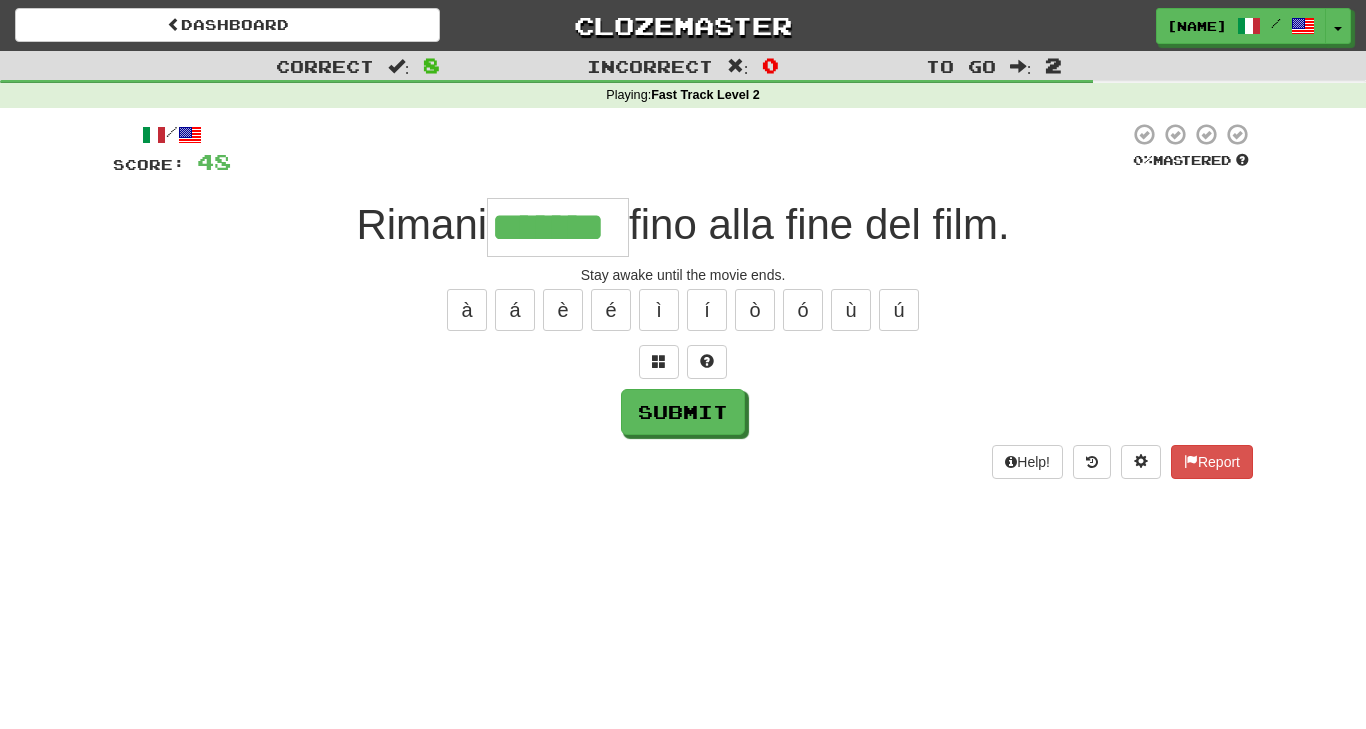 type on "*******" 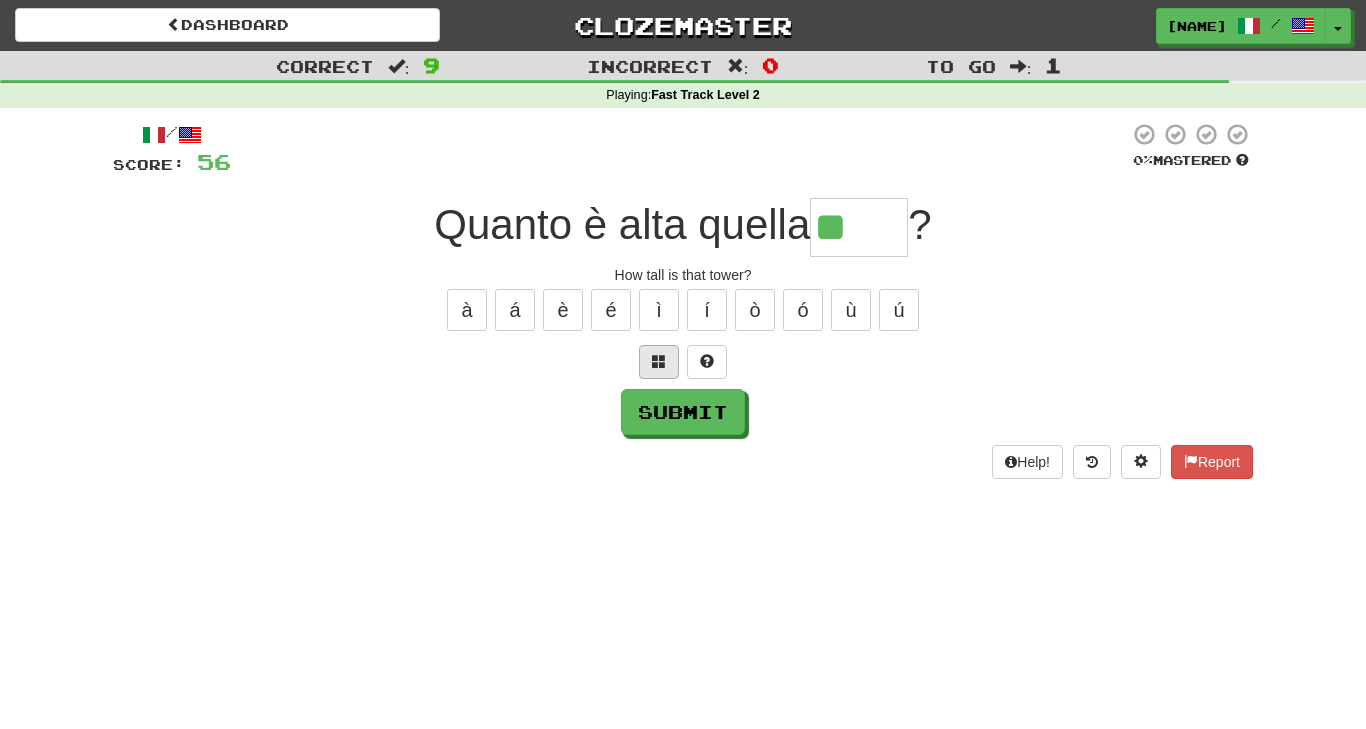 click at bounding box center [659, 362] 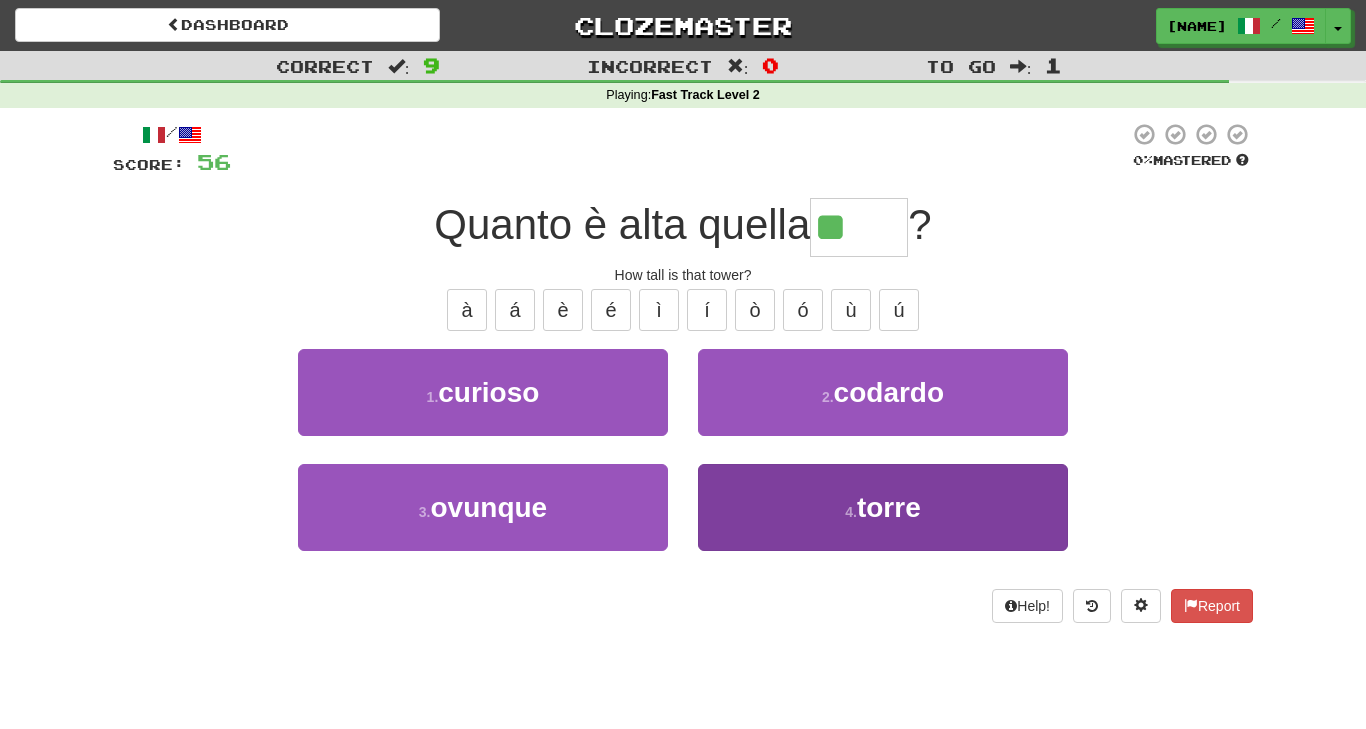 click on "torre" at bounding box center [889, 507] 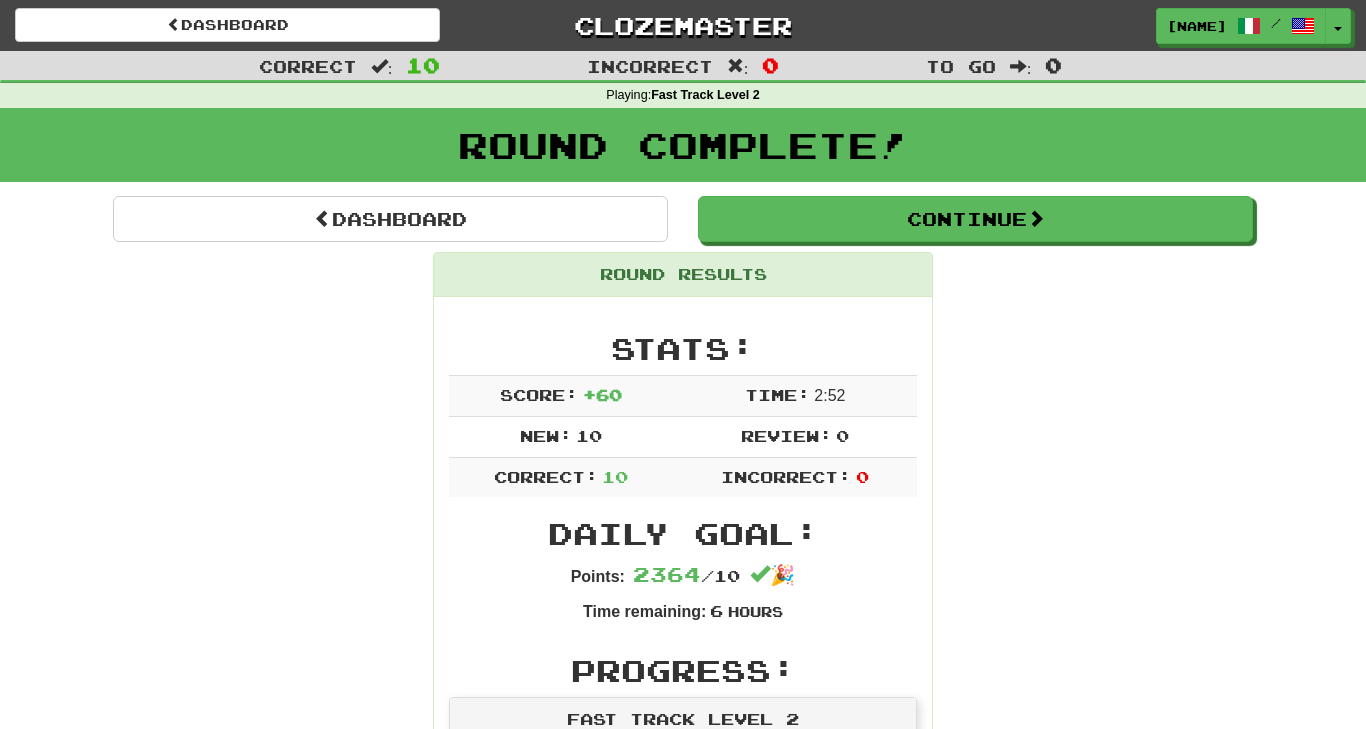 click on "Dashboard Continue  Round Results Stats: Score:   + 60 Time:   2 : 52 New:   10 Review:   0 Correct:   10 Incorrect:   0 Daily Goal: Points:   2364  /  10  🎉 Time remaining: 6   Hours Progress: Fast Track Level 2 Playing:  475  /  999 + 10 46.547% 47.548% Mastered:  0  /  999 0% Ready for Review:  0  /  Level:  56 1,431  points to level  57  - keep going! Ranked:  16 th  this week ( 816  points to  15 th ) Sentences:  Report La  sorgente  del fiume Nilo si trova in Uganda. The source of the Nile River is in Uganda.  Report La pioggia ha  causato  l'incidente. The rain caused the accident.  Report Mia  nonna  viveva con noi. My grandmother lived with us.  Report La tazza ha una  crepa . The cup has a crack.  Report Andremo in  Africa  il prossimo mese. We are going to Africa next month.  Report Porta le  borse  al piano di sopra. Take the bags upstairs.  Report Lui non si è  presentato  alla festa. He did not appear at the party.  Report Ha pulito la  polvere  dal vecchio libro.  Report Rimani  sveglio ?" at bounding box center (683, 1197) 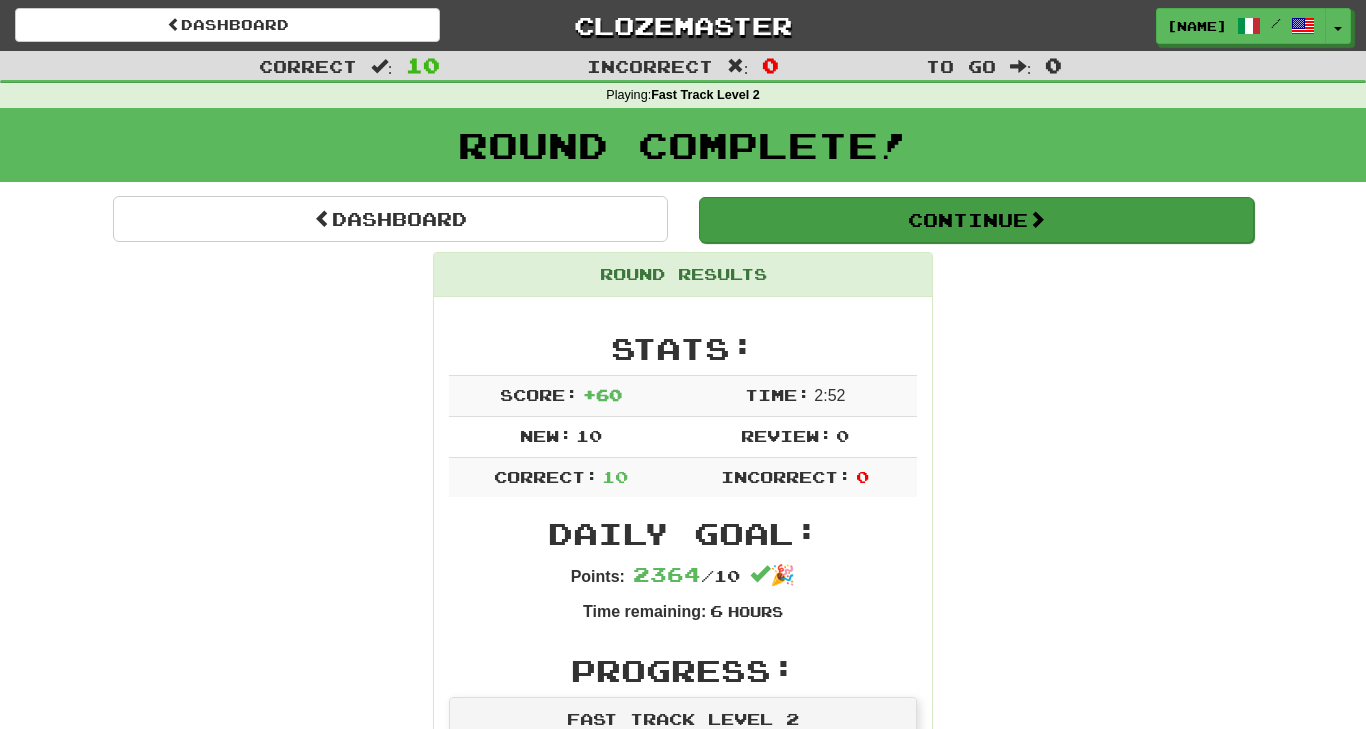 click at bounding box center (1037, 219) 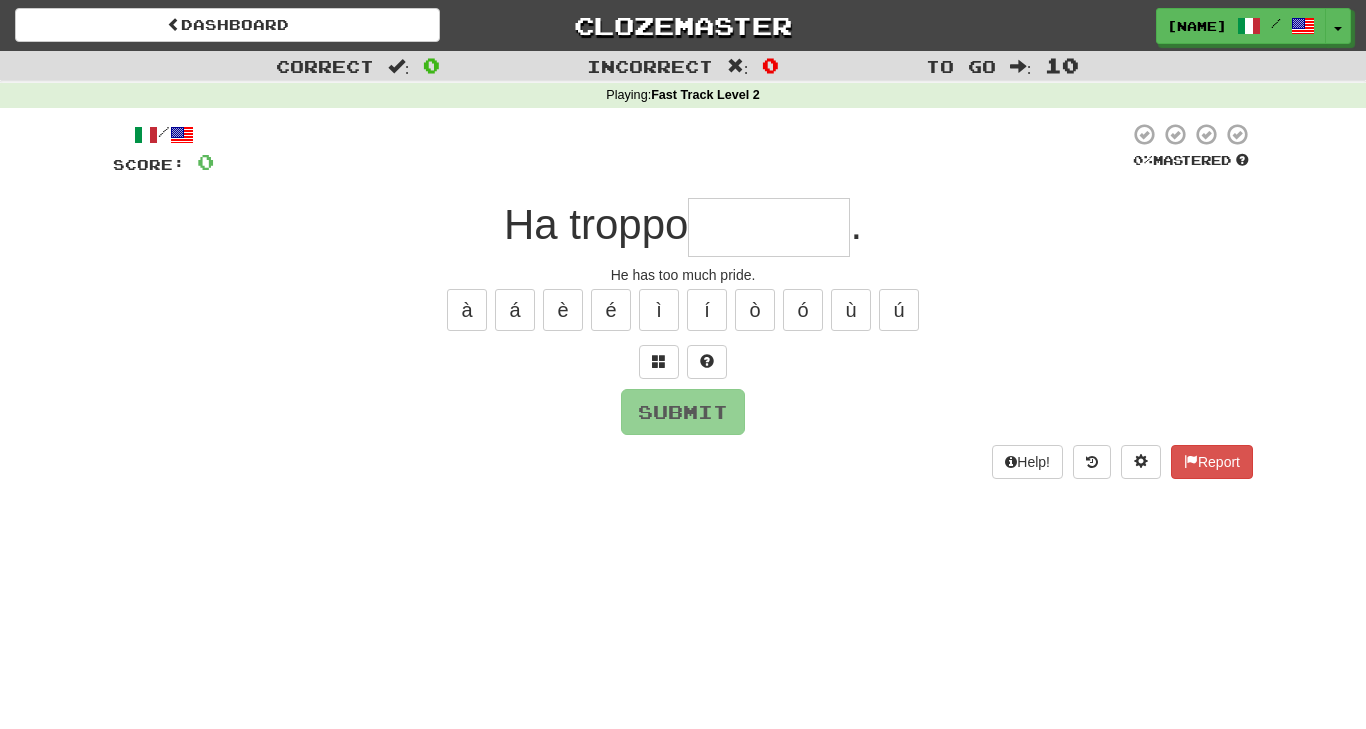 type on "*" 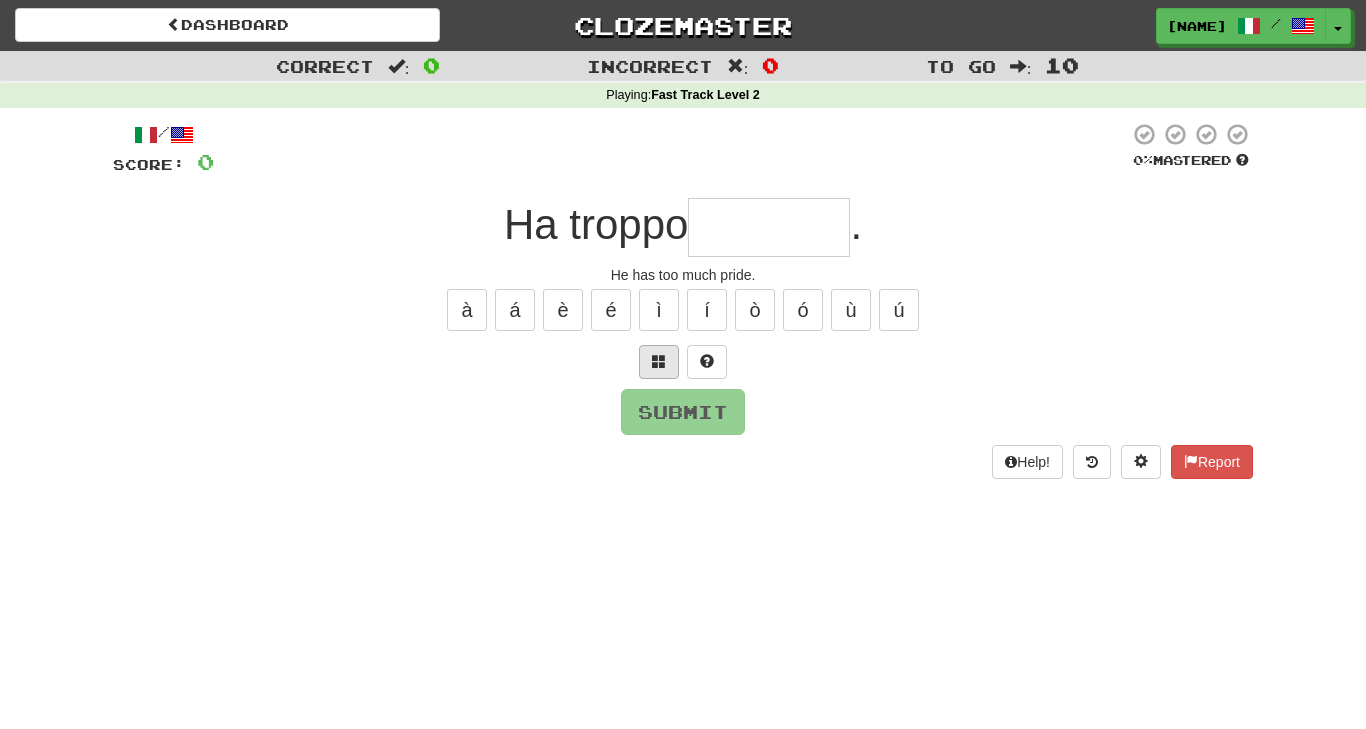 click at bounding box center [659, 361] 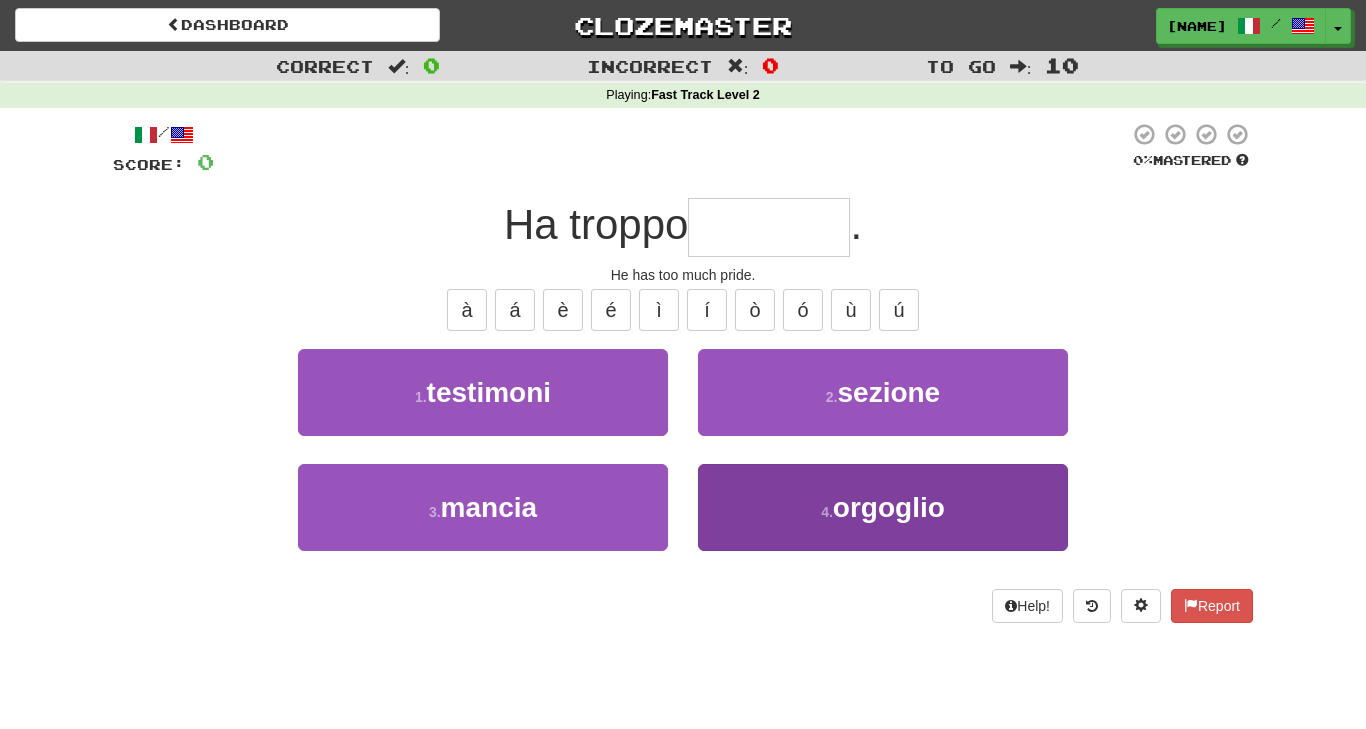 click on "4 .  orgoglio" at bounding box center (883, 507) 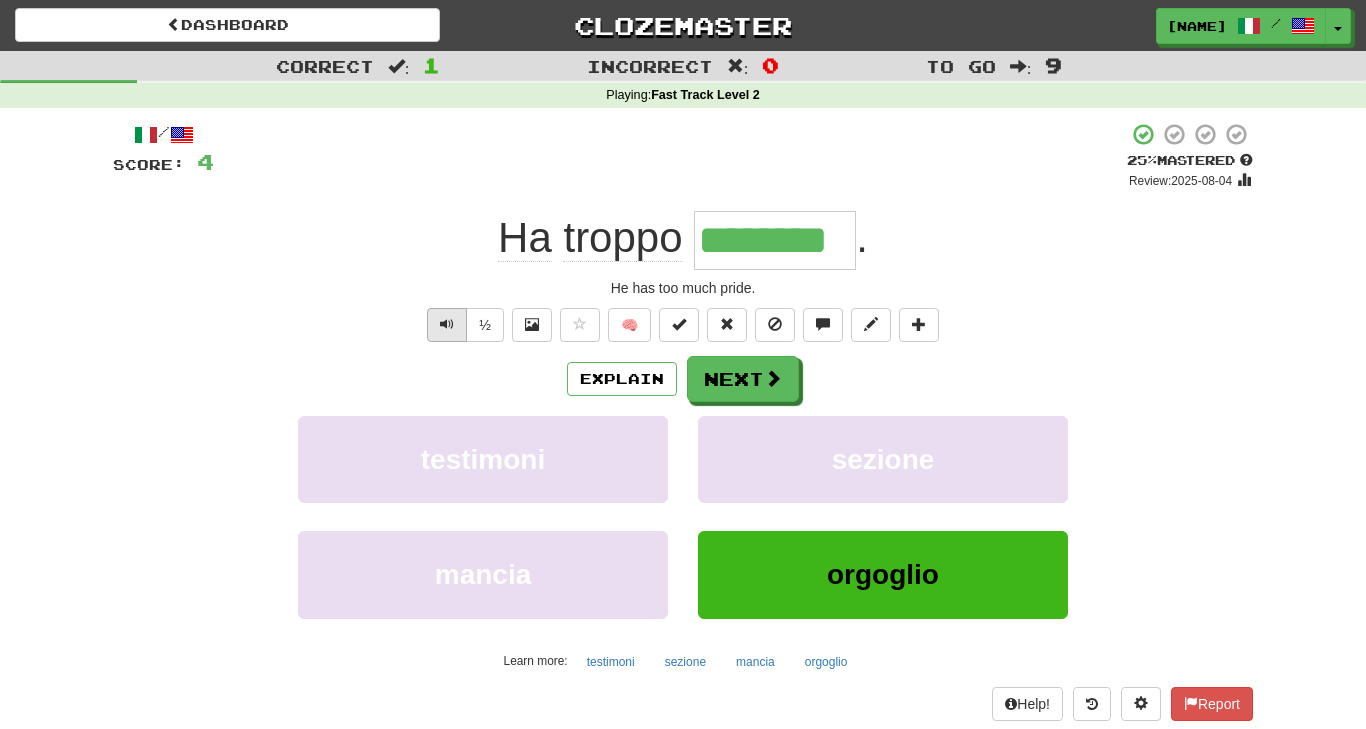 click at bounding box center (447, 324) 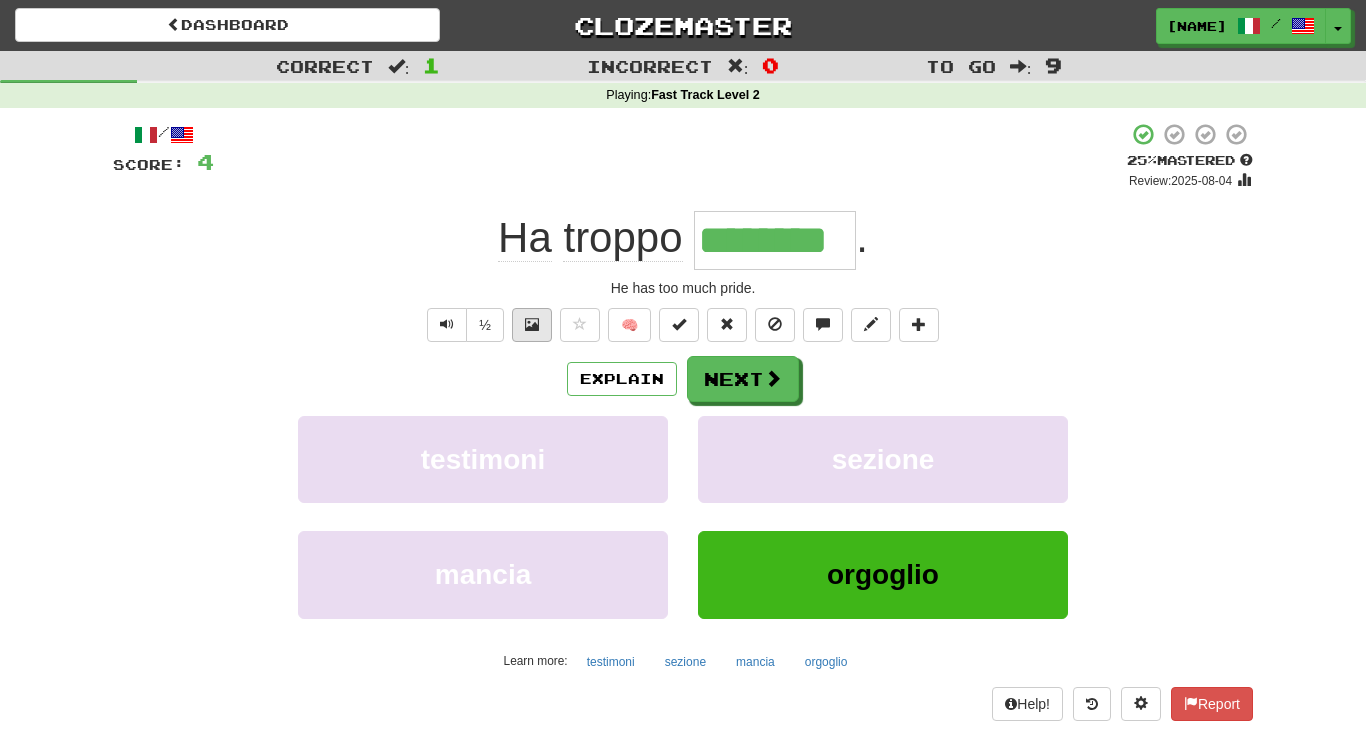 click at bounding box center [532, 324] 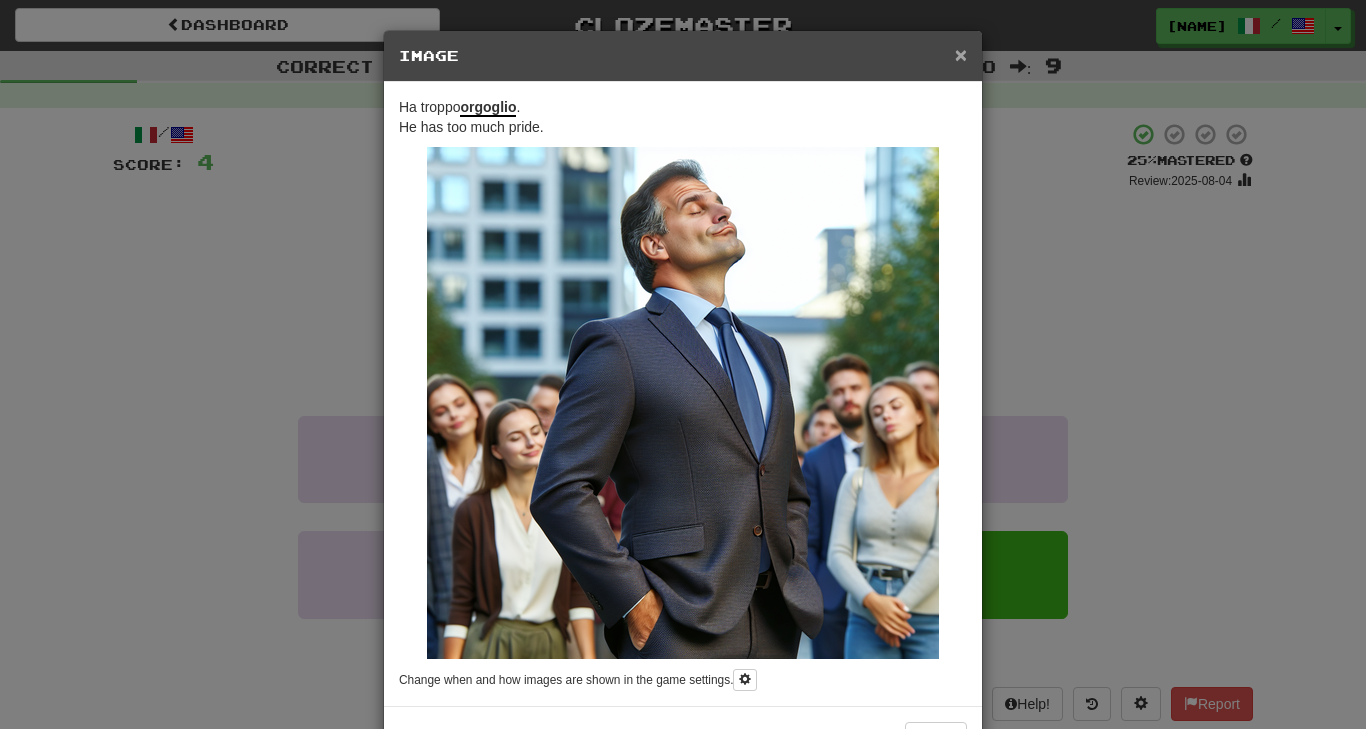 click on "×" at bounding box center [961, 54] 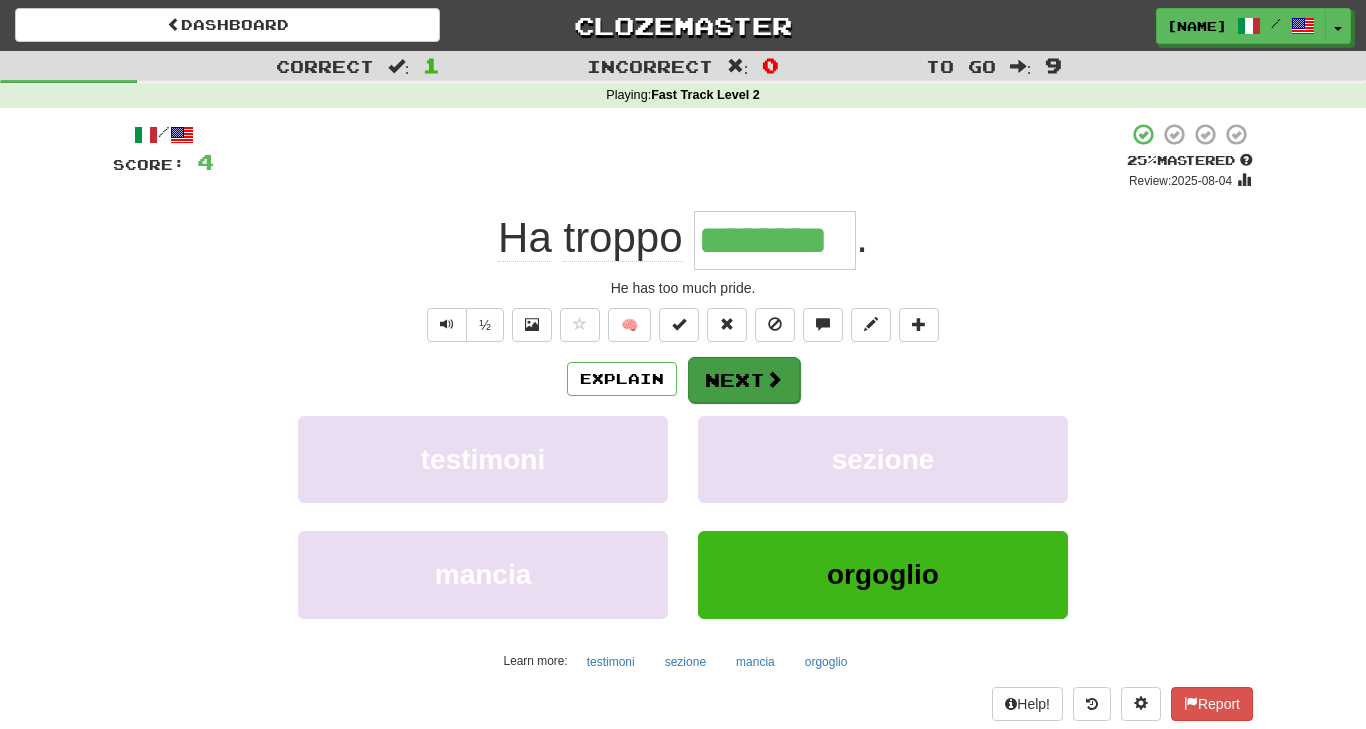 click on "Next" at bounding box center (744, 380) 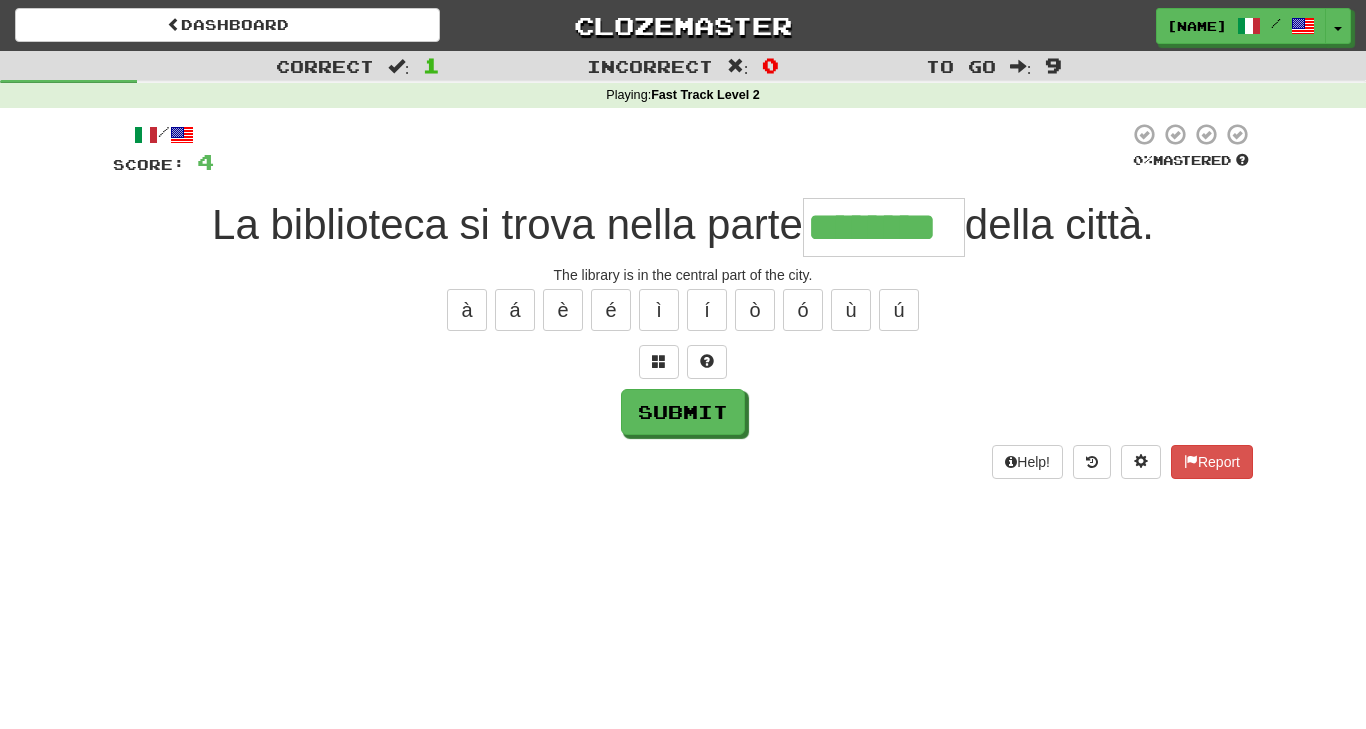 type on "********" 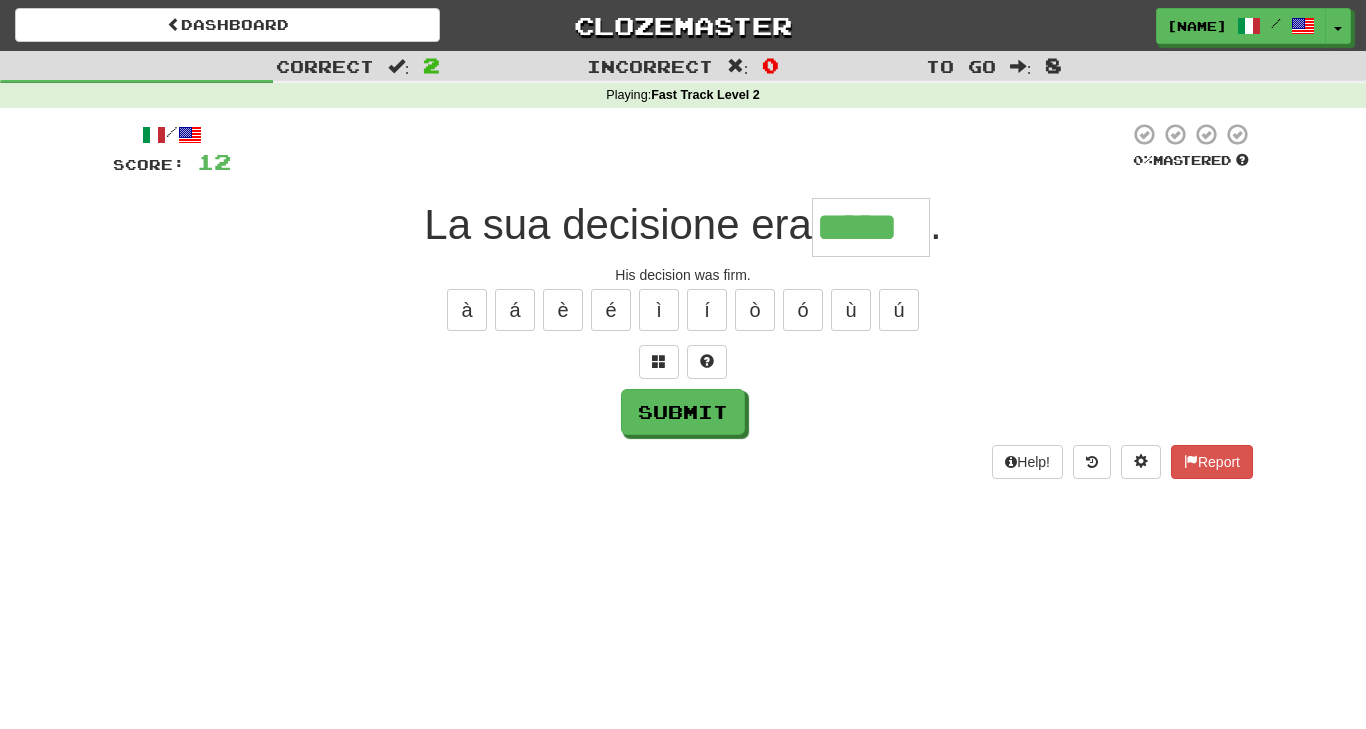 type on "*****" 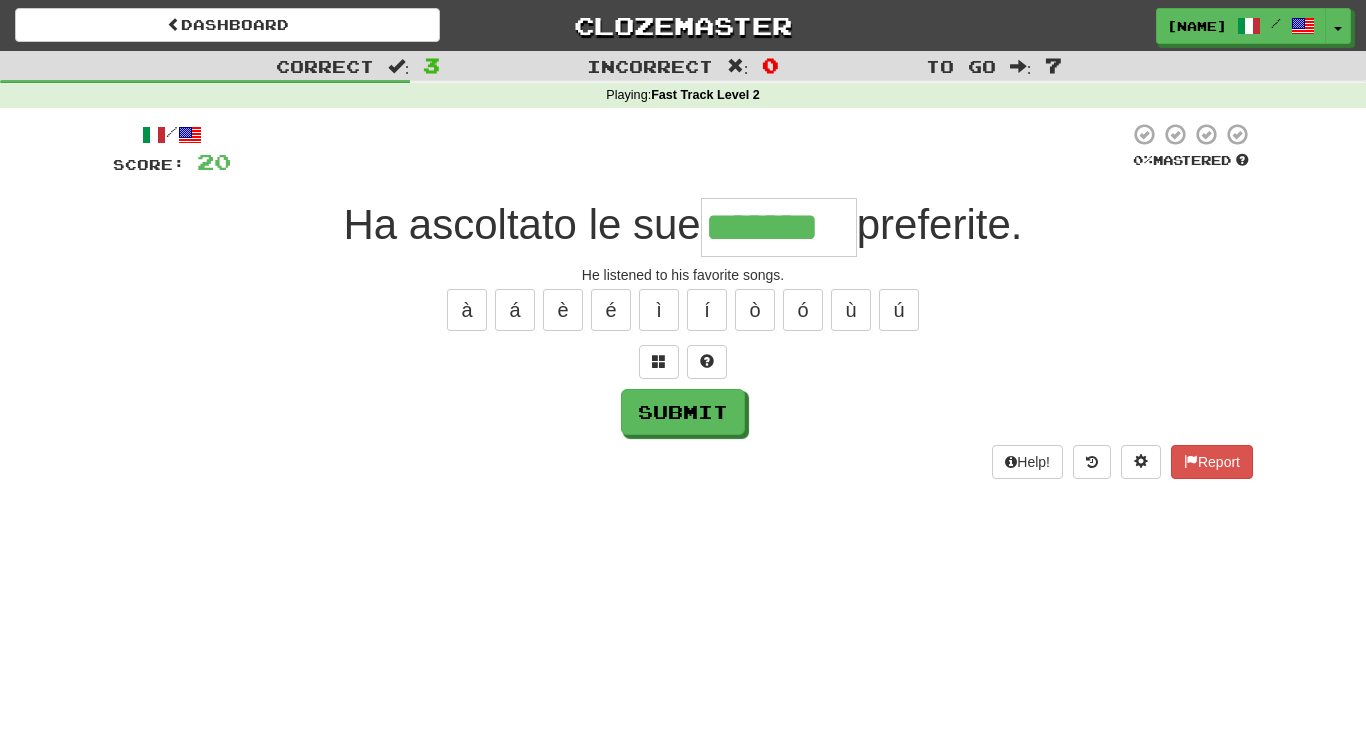 type on "*******" 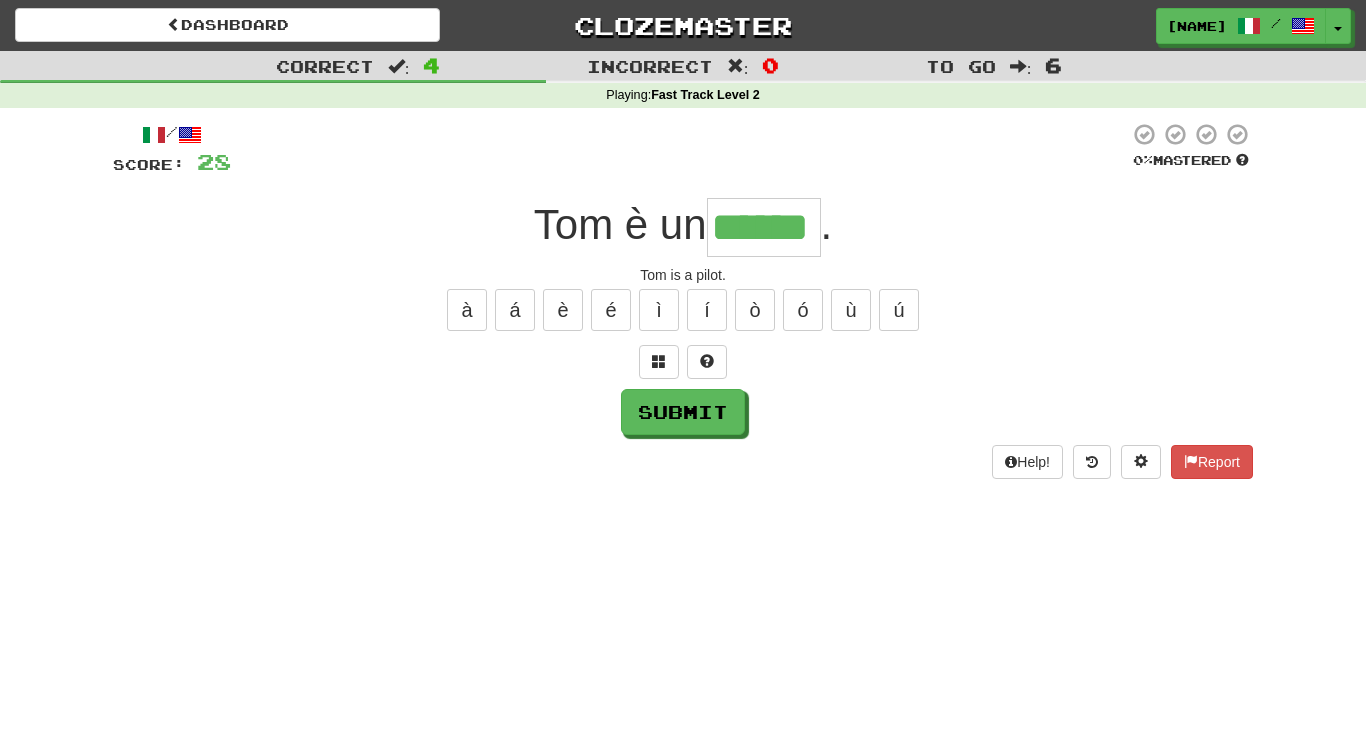 type on "******" 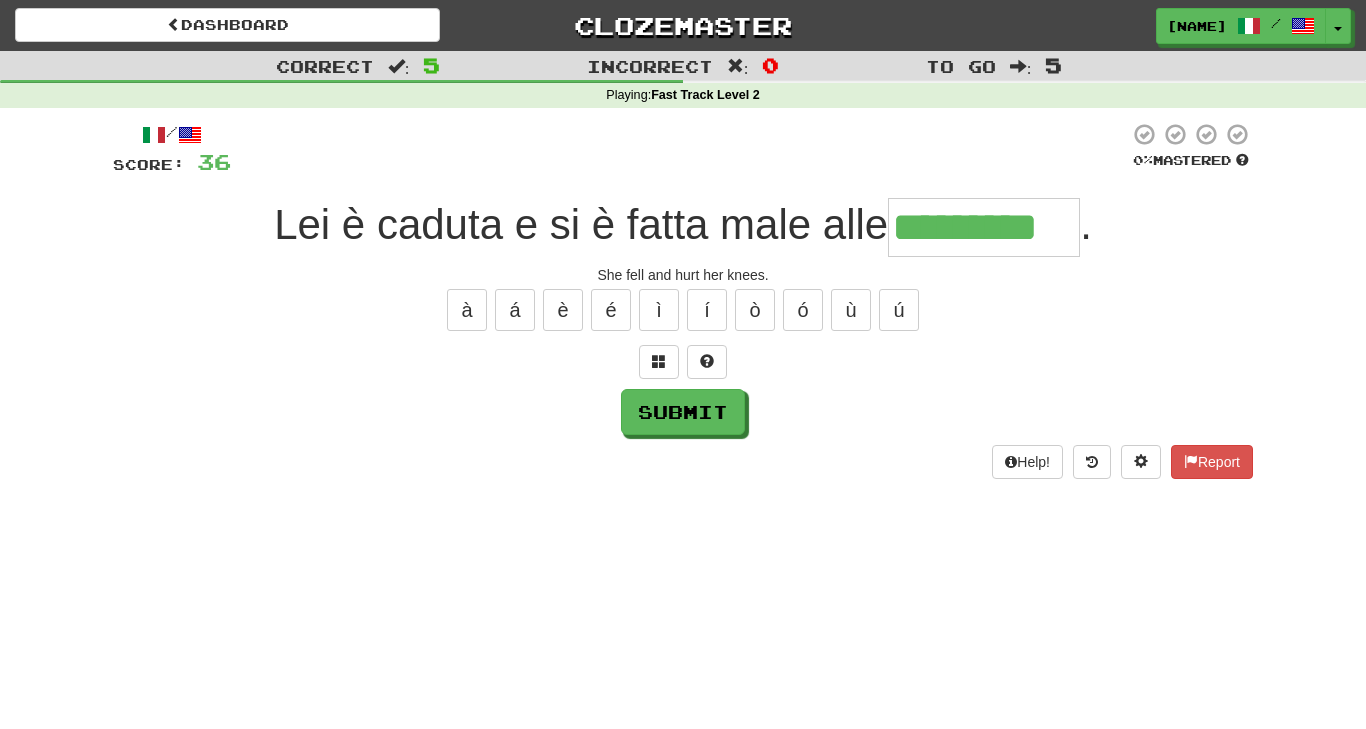type on "*********" 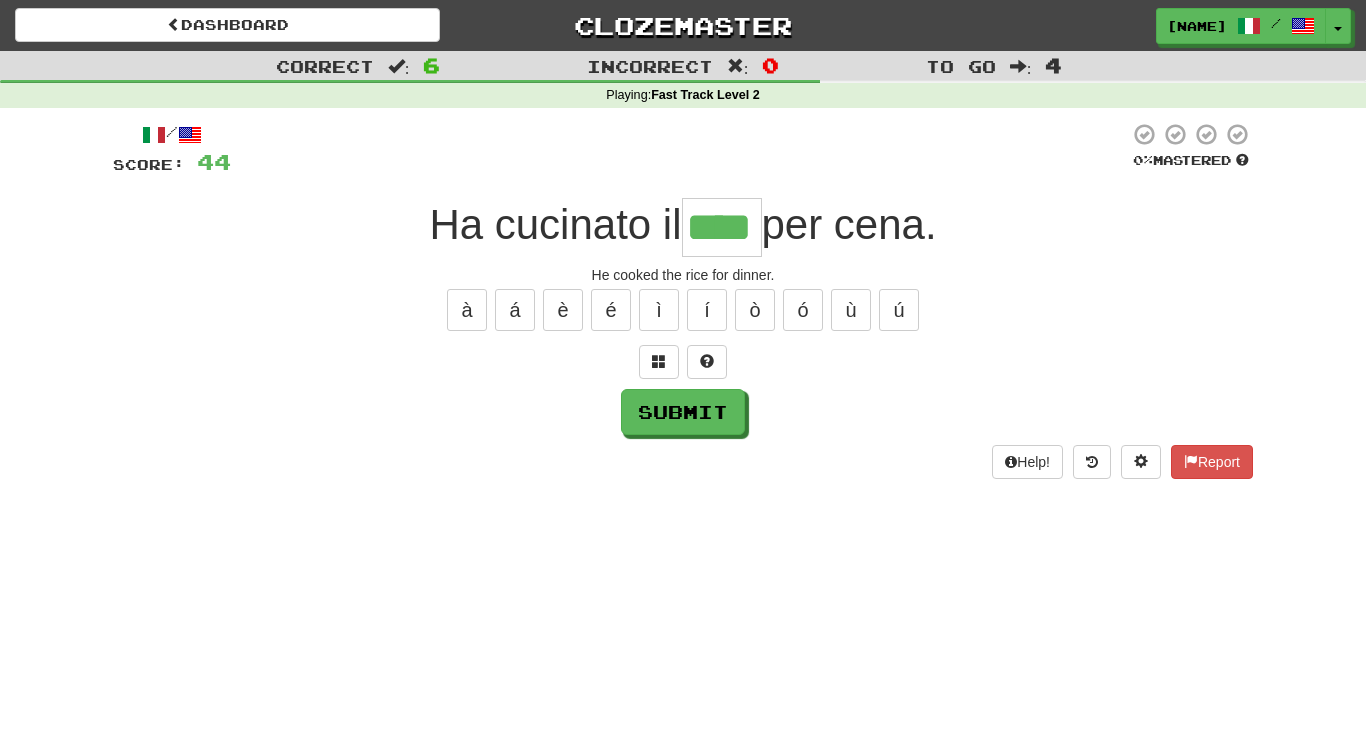 type on "****" 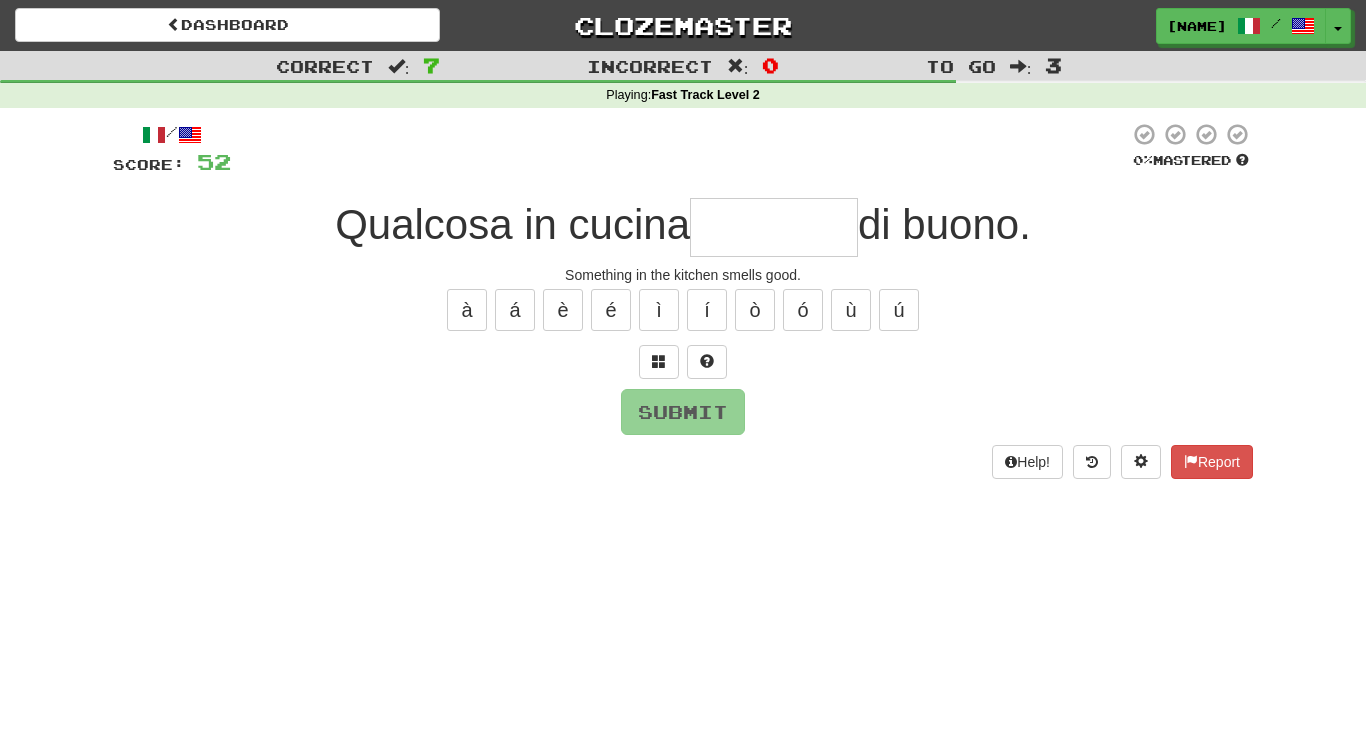 type on "*" 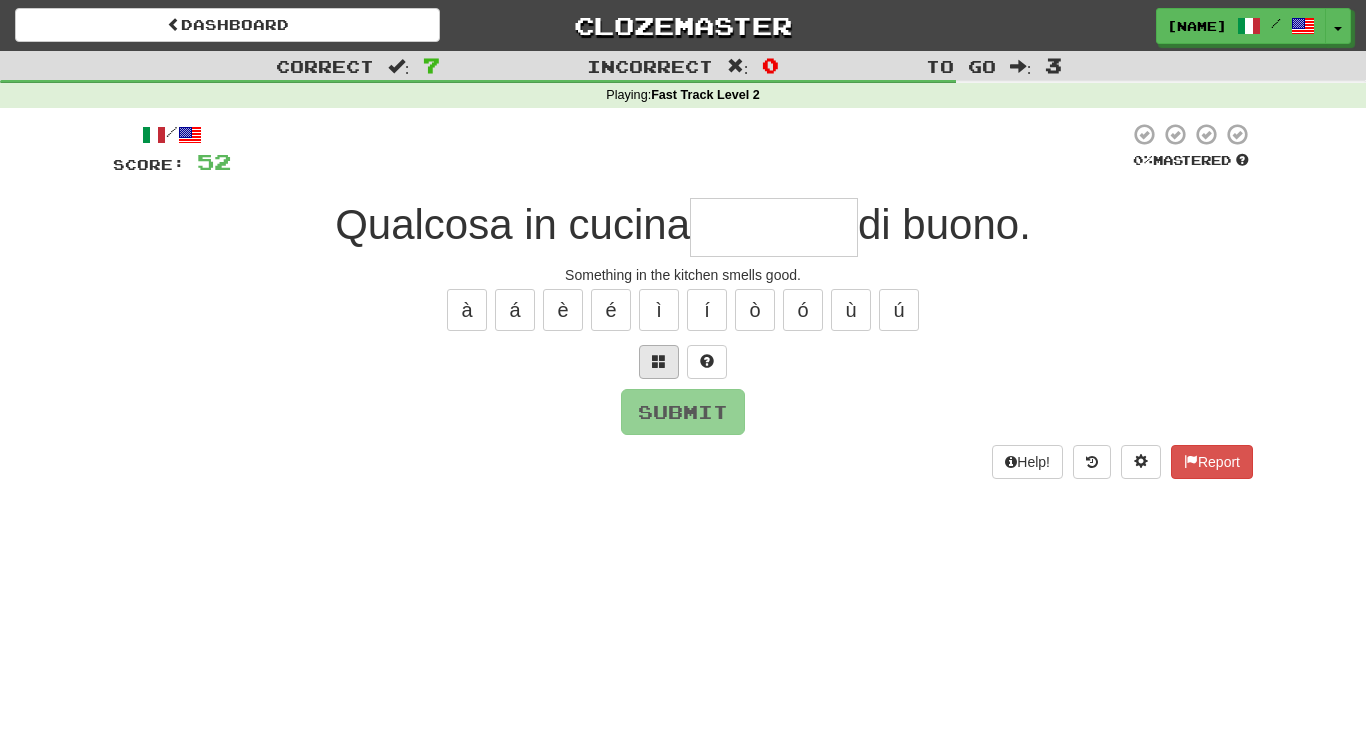 click at bounding box center [659, 361] 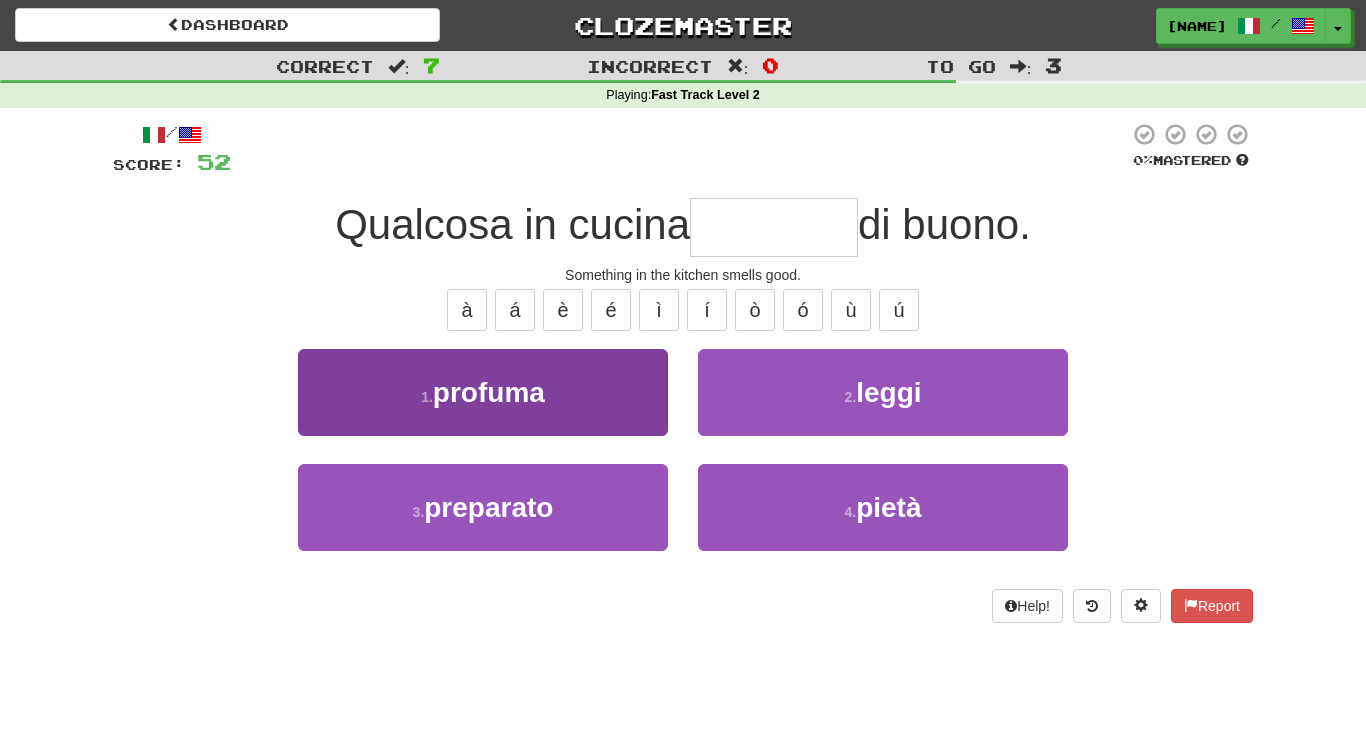 click on "1 .  profuma" at bounding box center (483, 392) 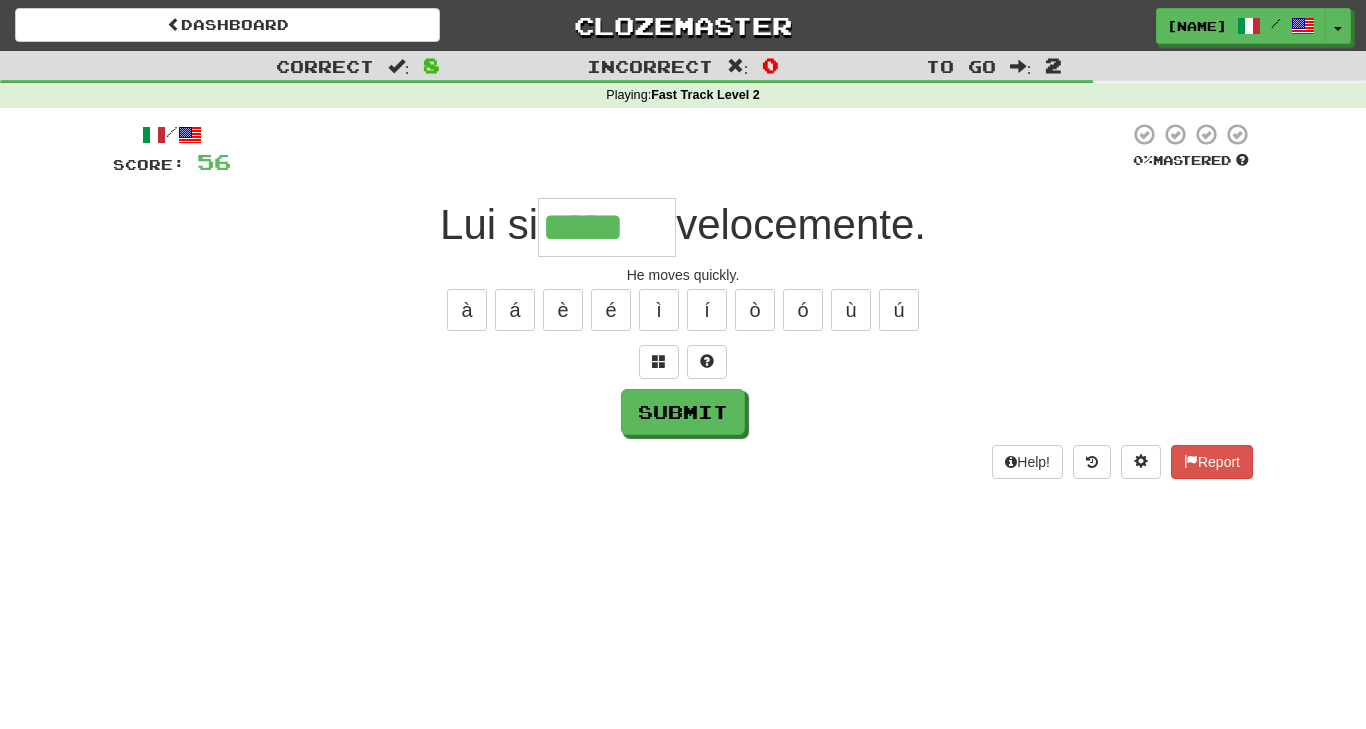type on "*****" 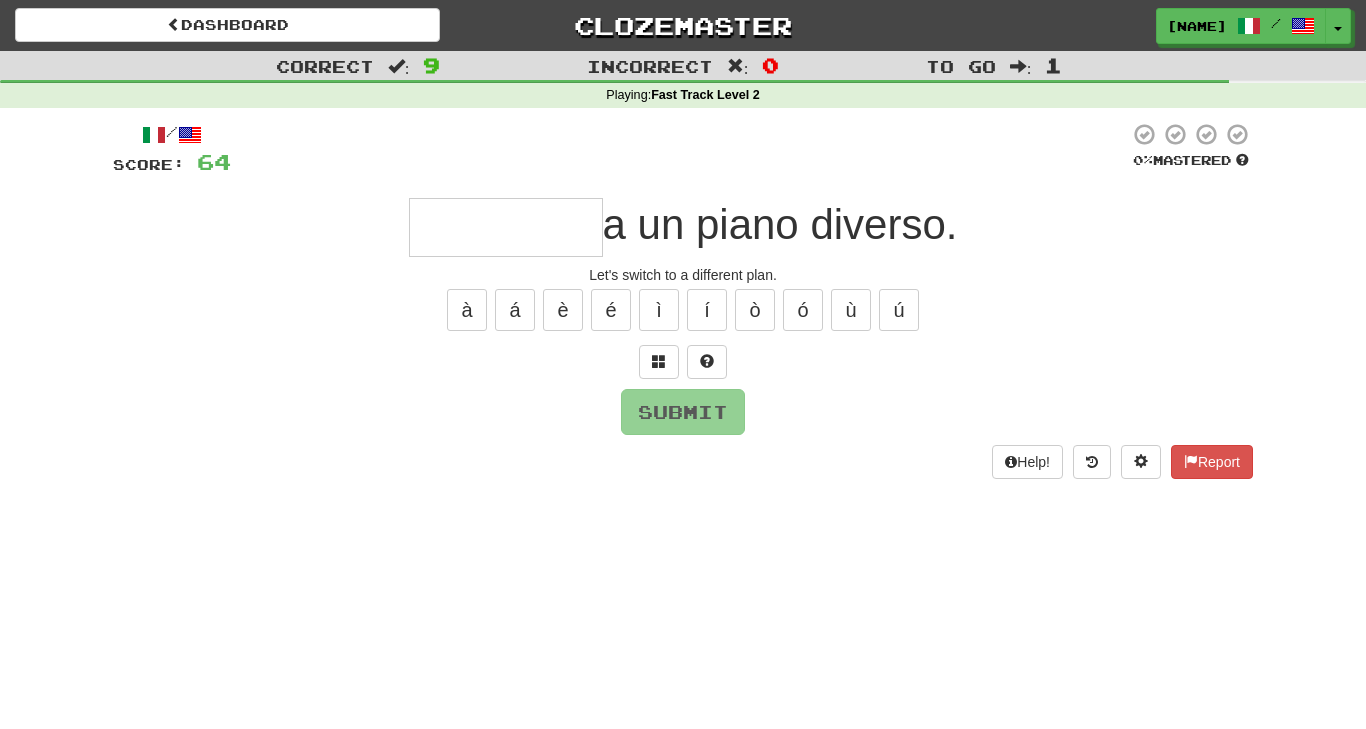 type on "*" 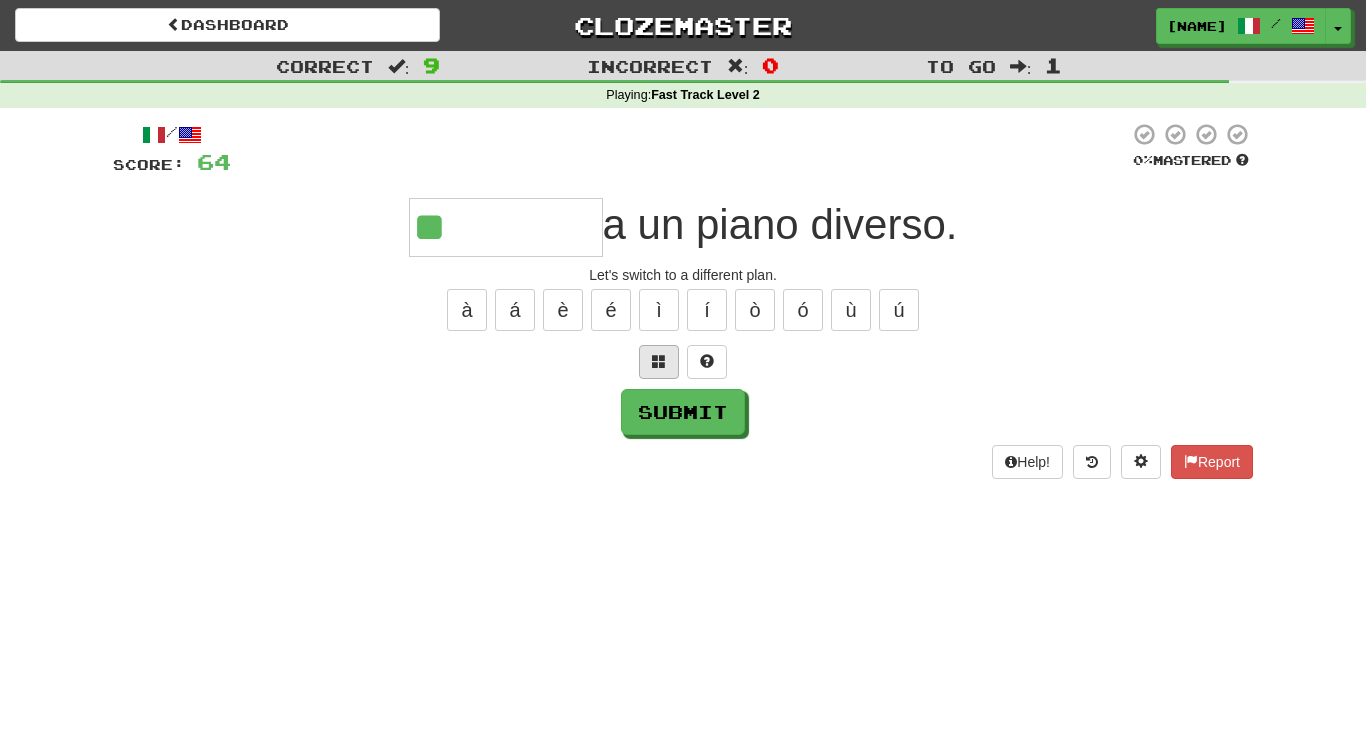 click at bounding box center (659, 361) 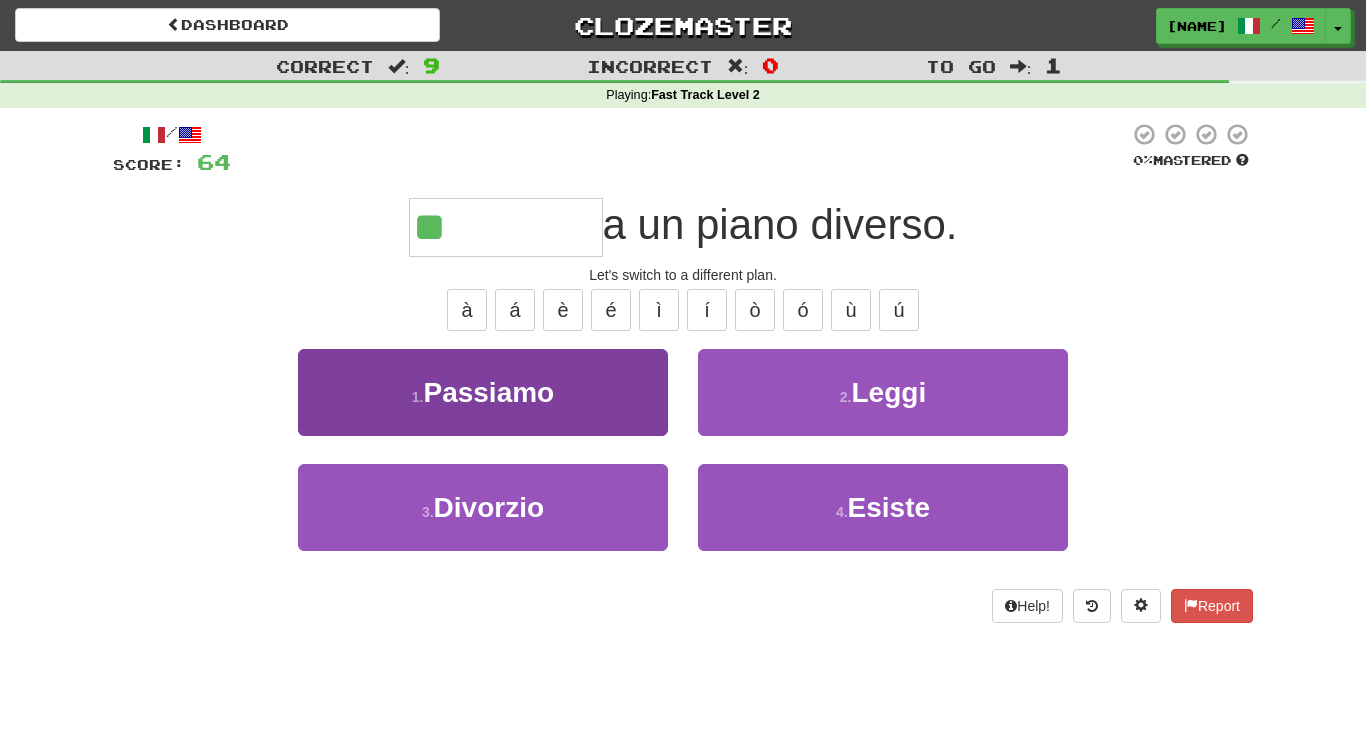 click on "1 .  Passiamo" at bounding box center [483, 392] 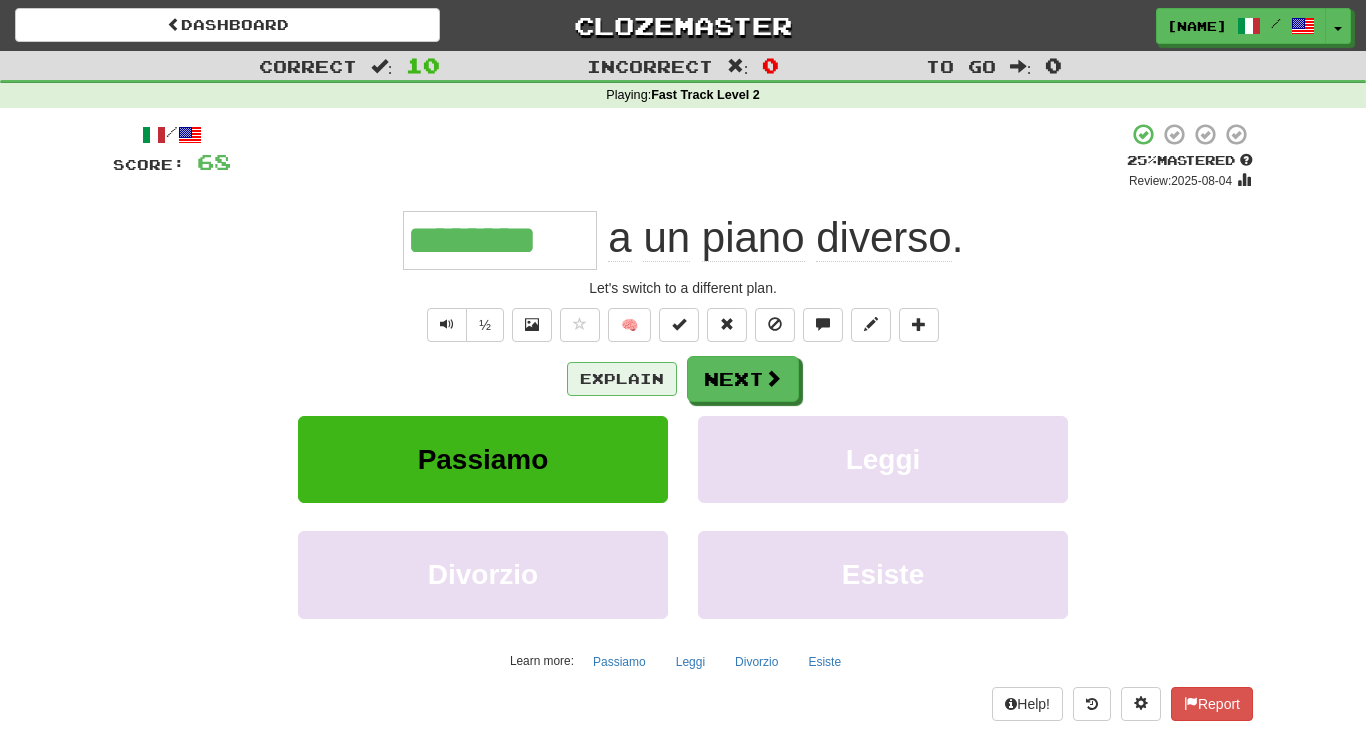 click on "Explain" at bounding box center (622, 379) 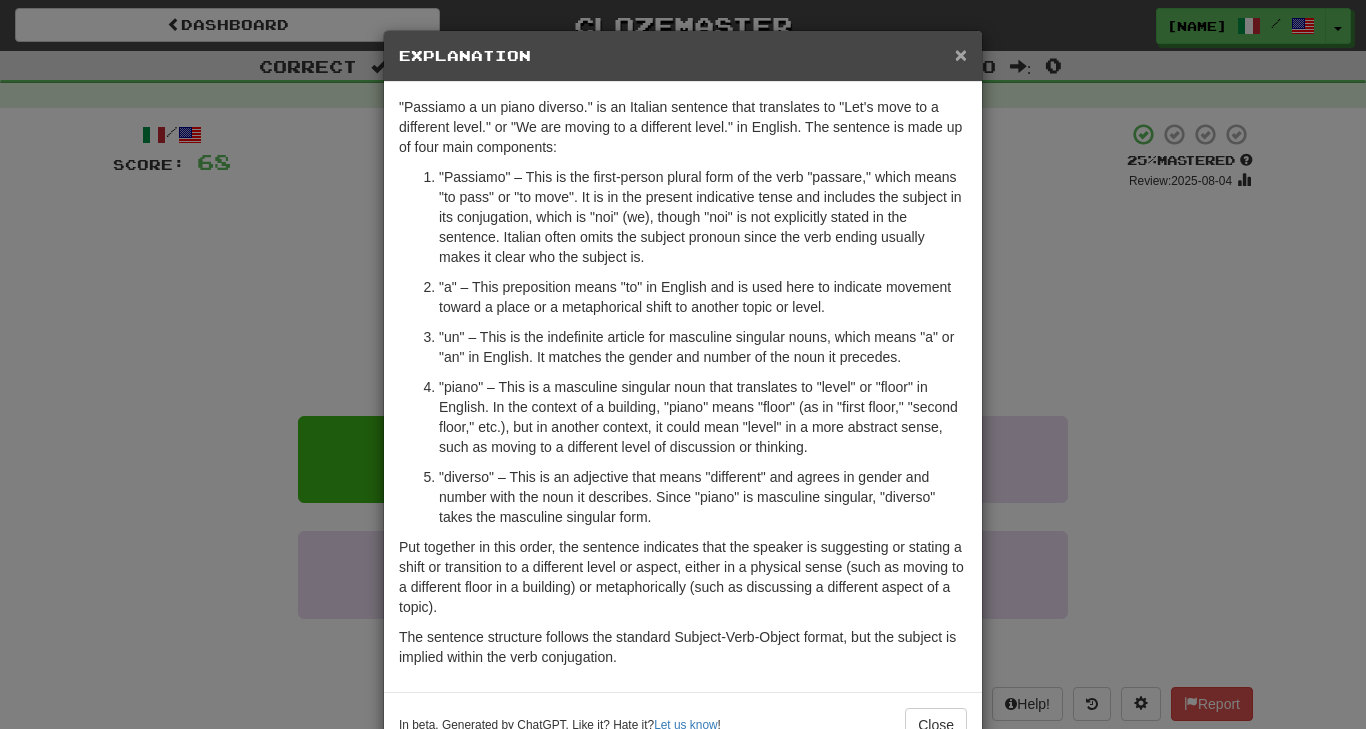 click on "×" at bounding box center [961, 54] 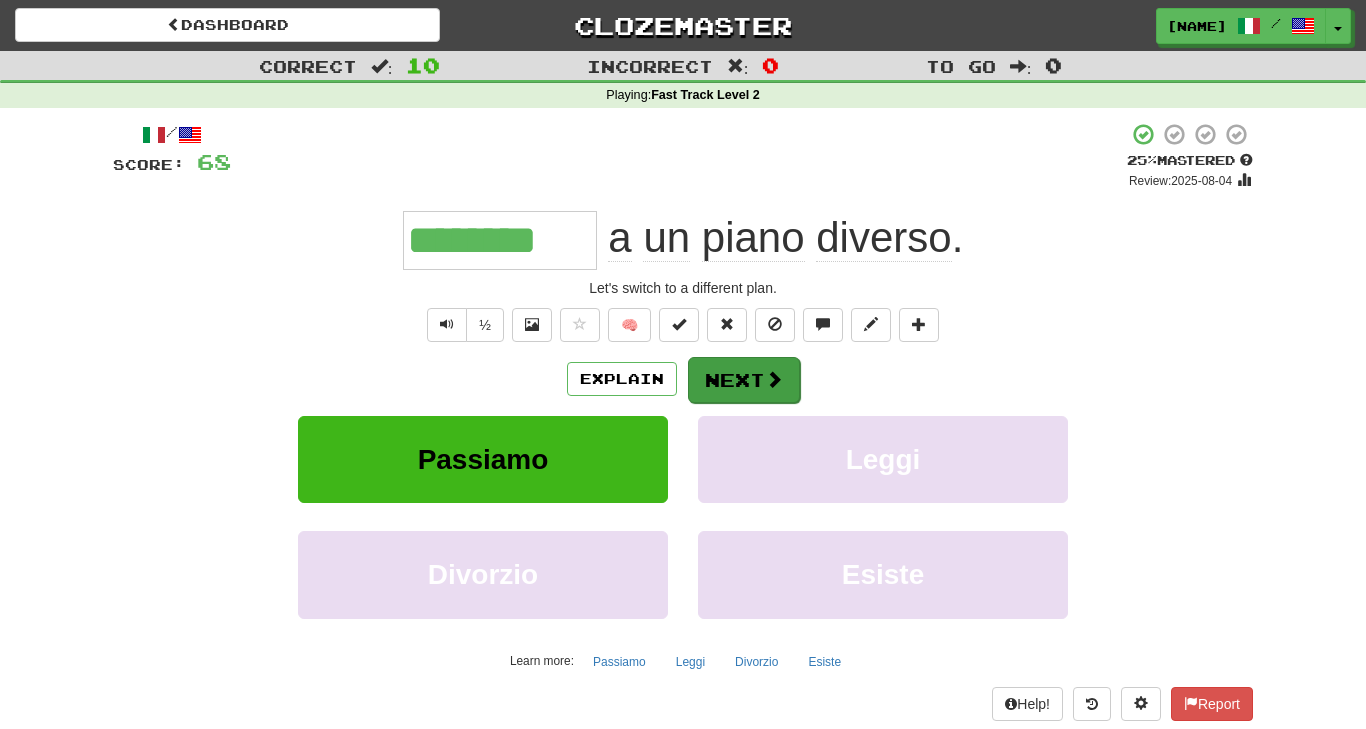 click on "Next" at bounding box center [744, 380] 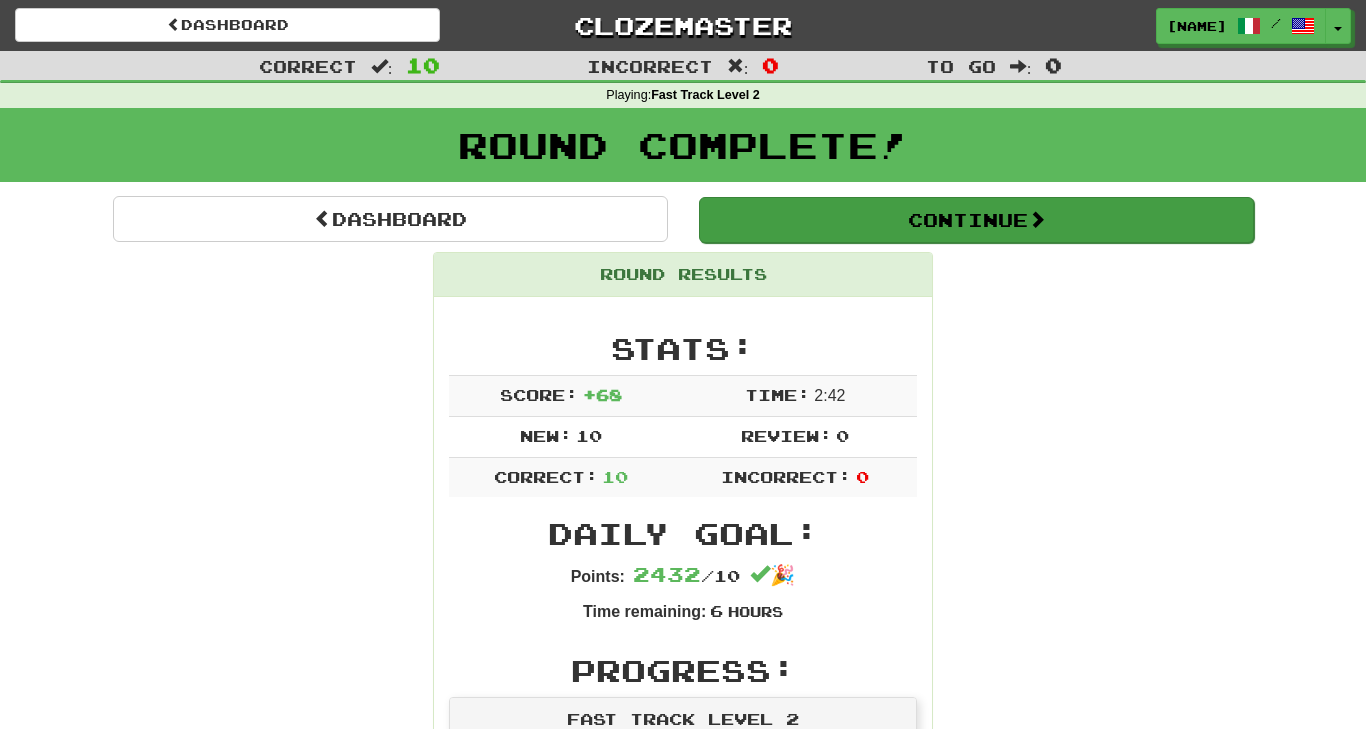 click on "Continue" at bounding box center [976, 220] 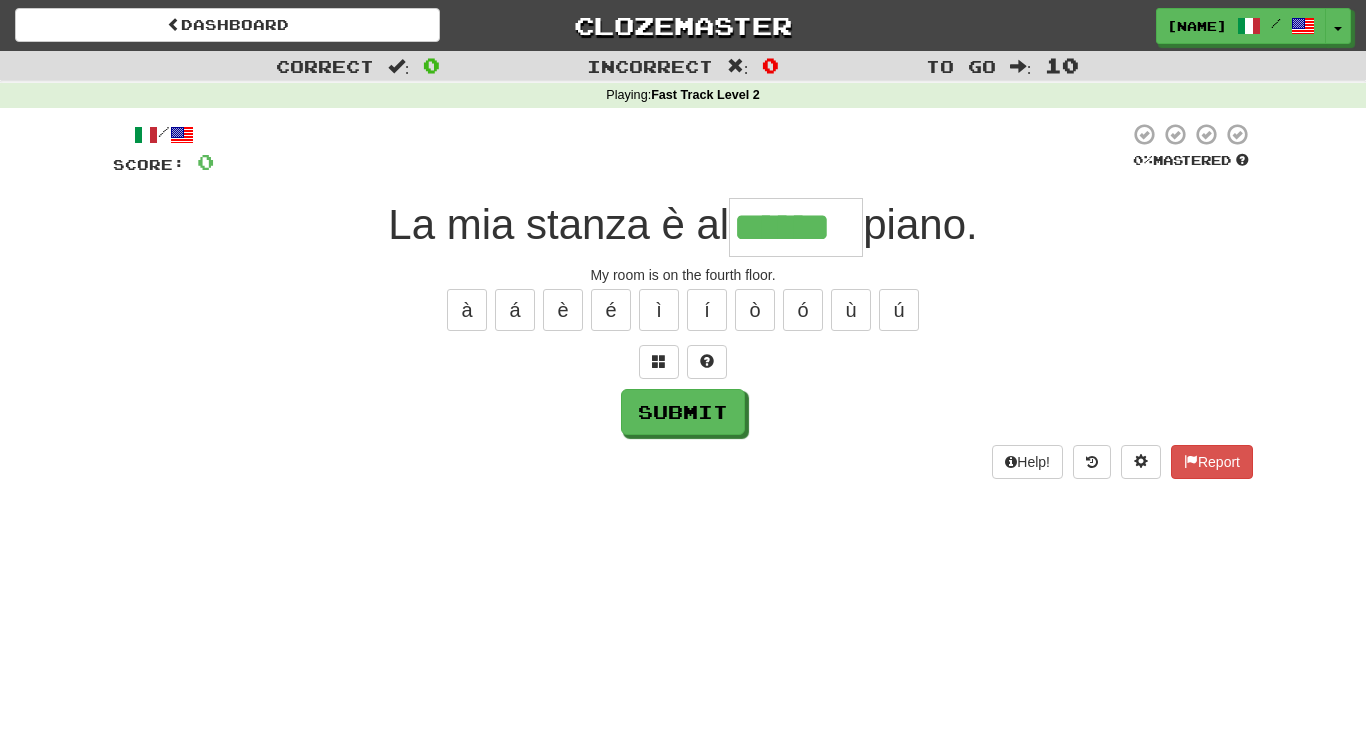type on "******" 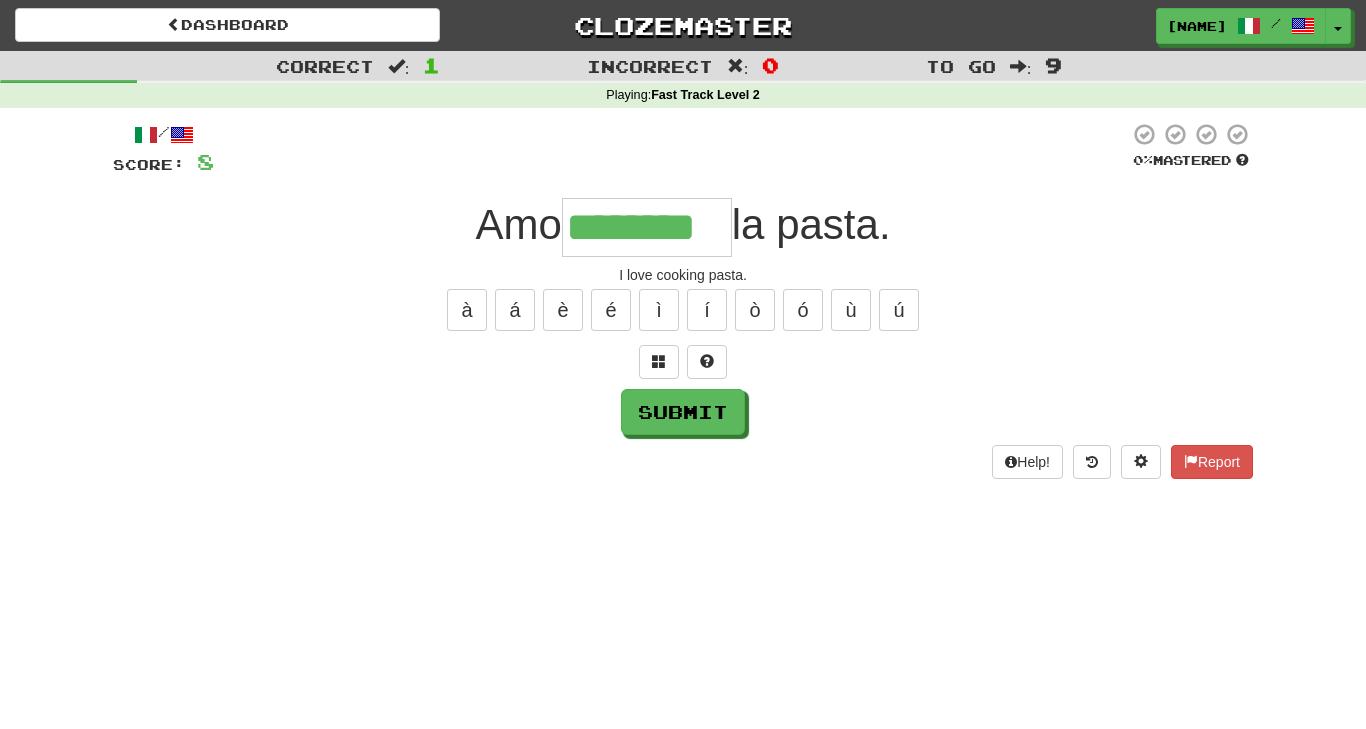 type on "********" 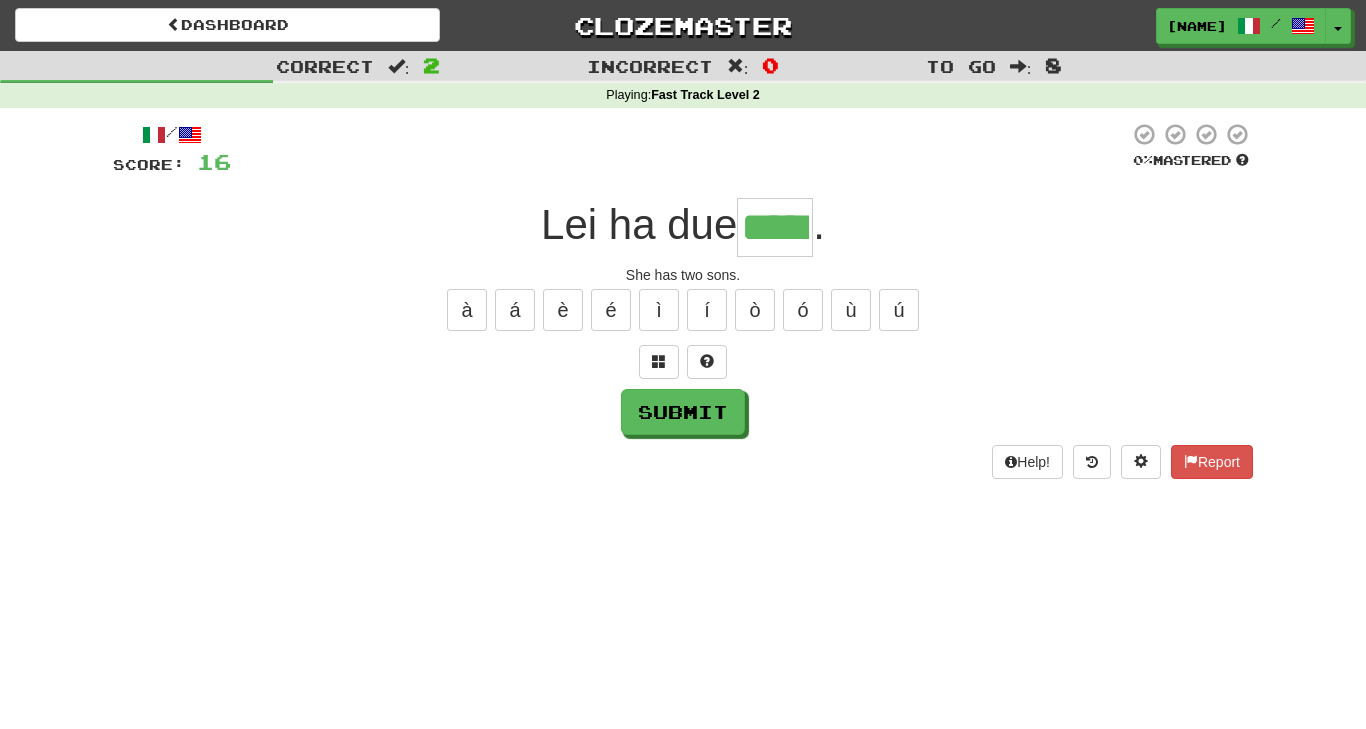 type on "*****" 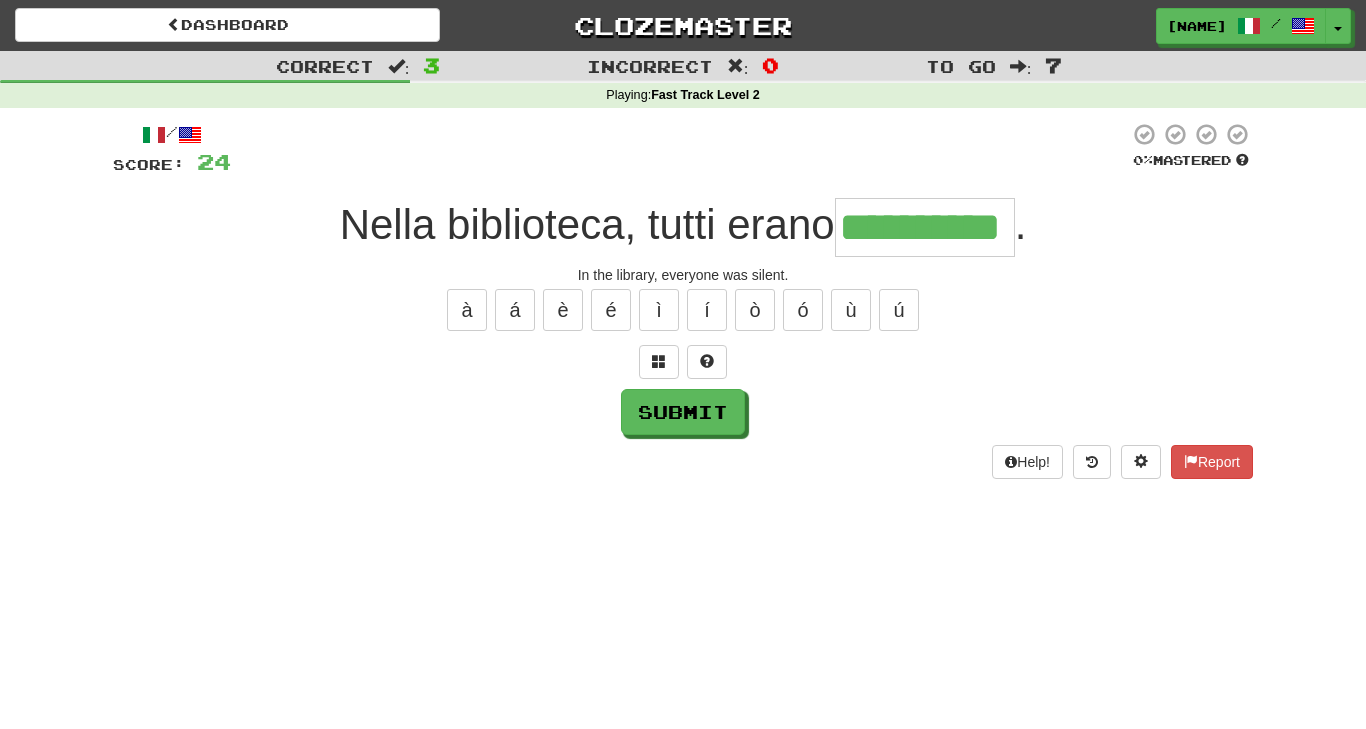 type on "**********" 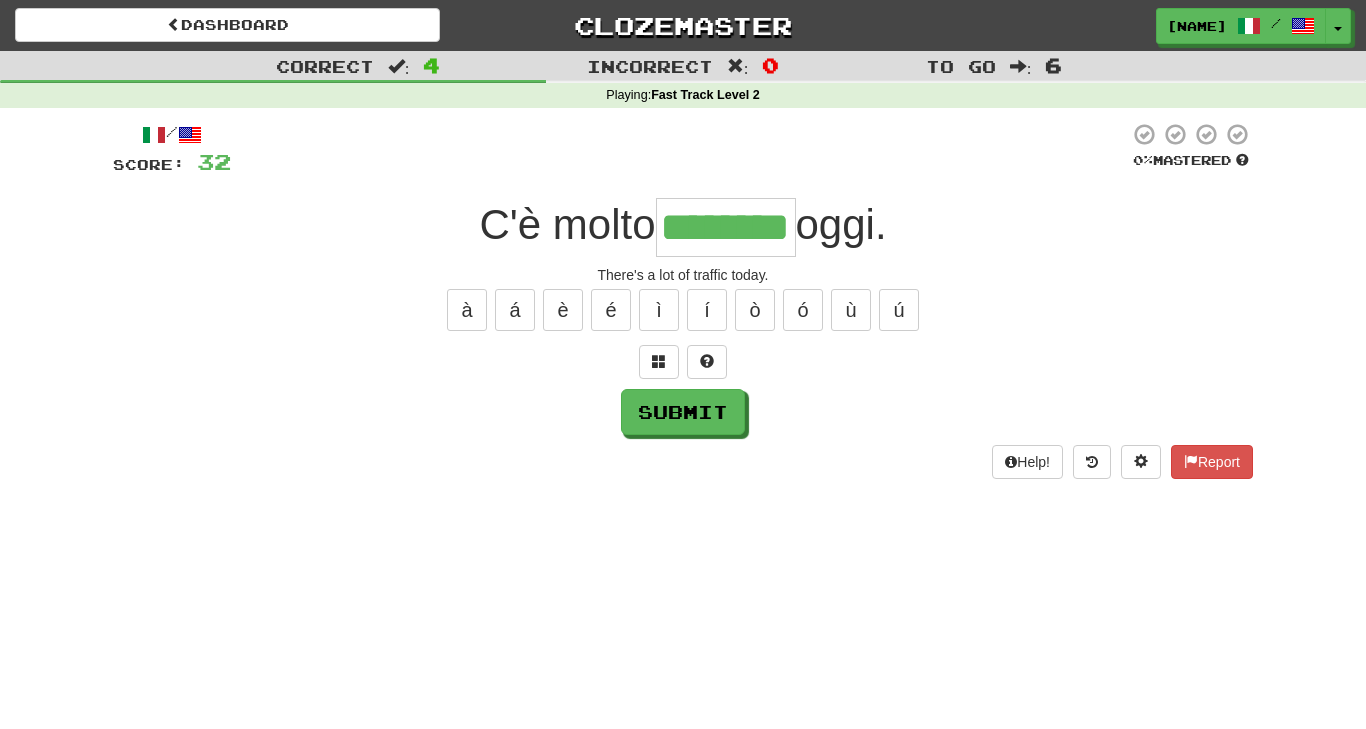 type on "********" 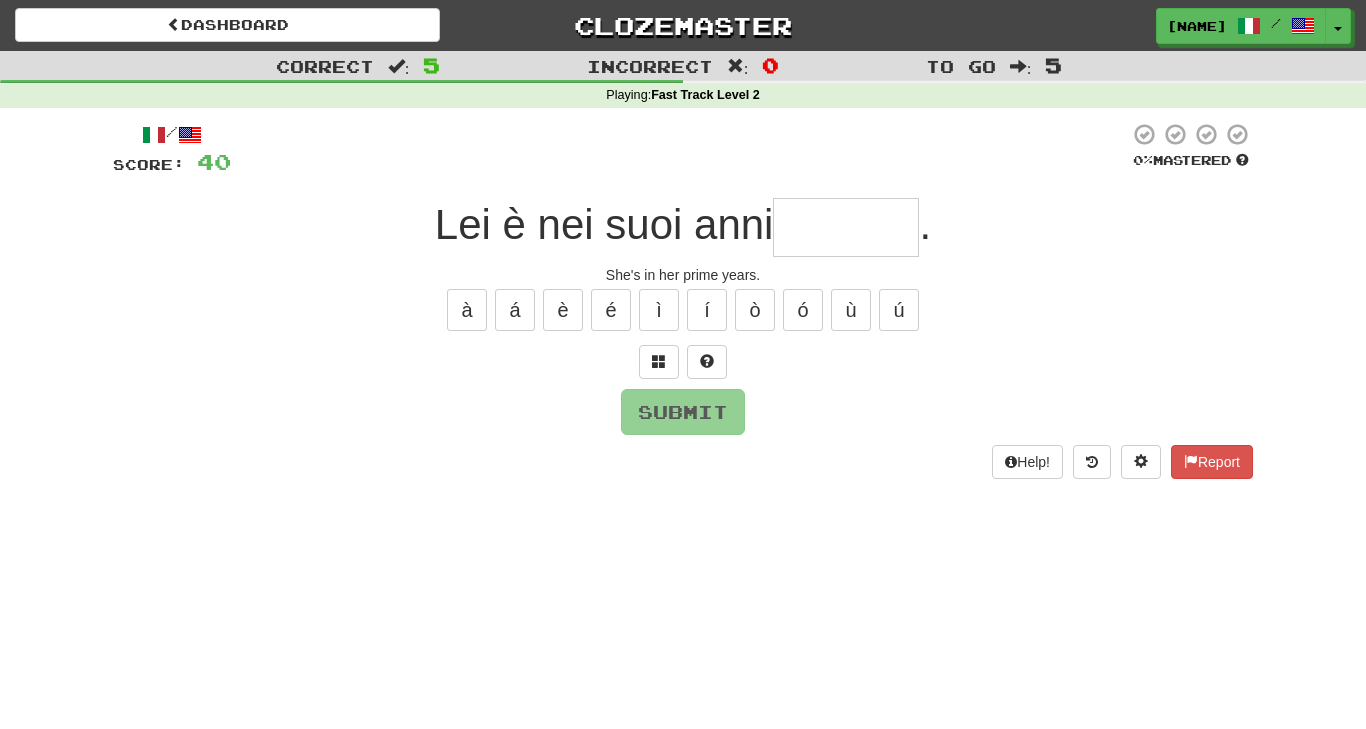 type on "*" 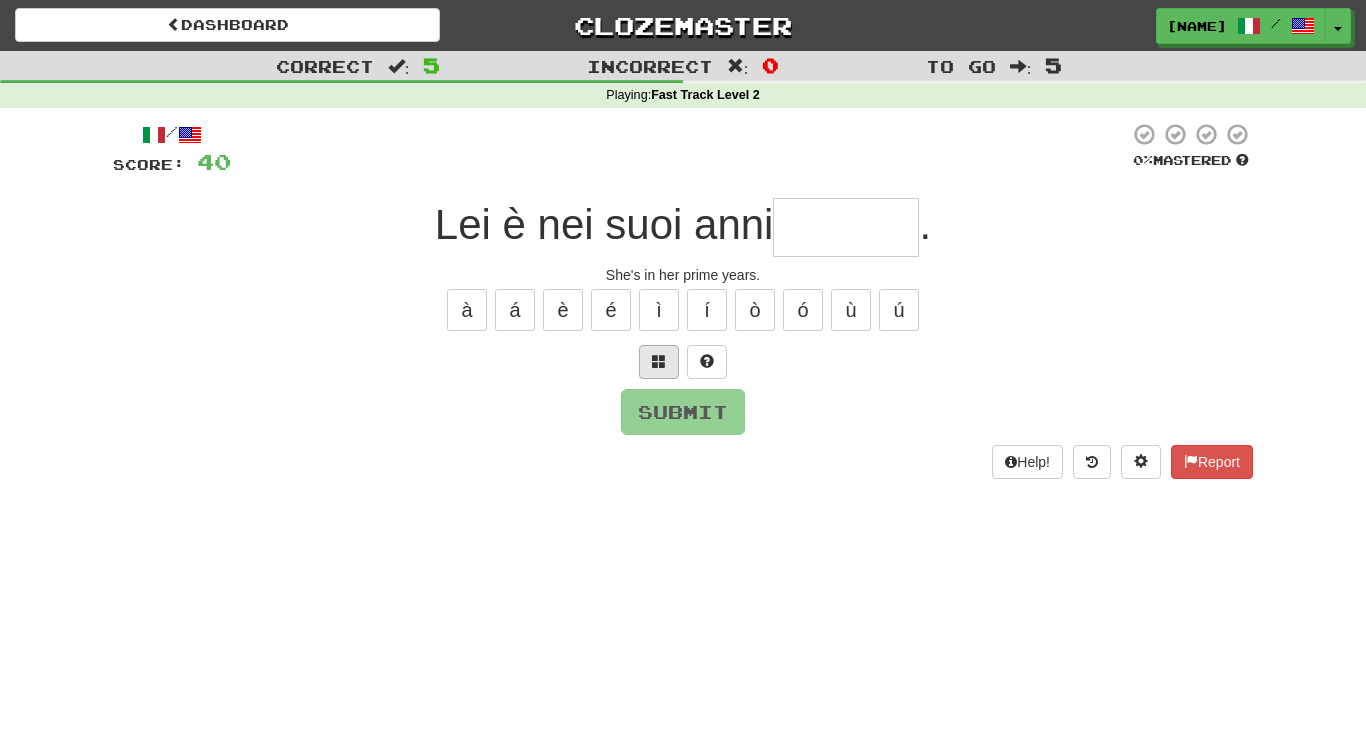 click at bounding box center (659, 362) 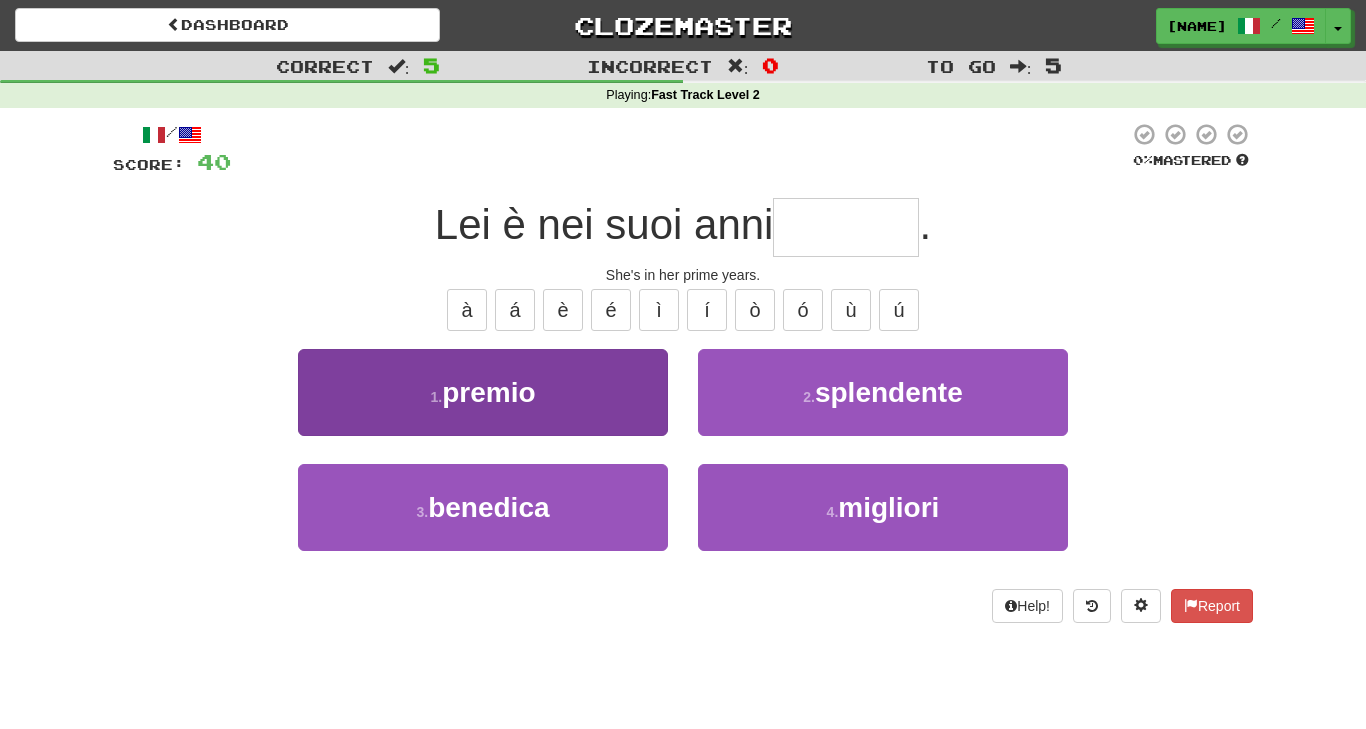 click on "premio" at bounding box center [488, 392] 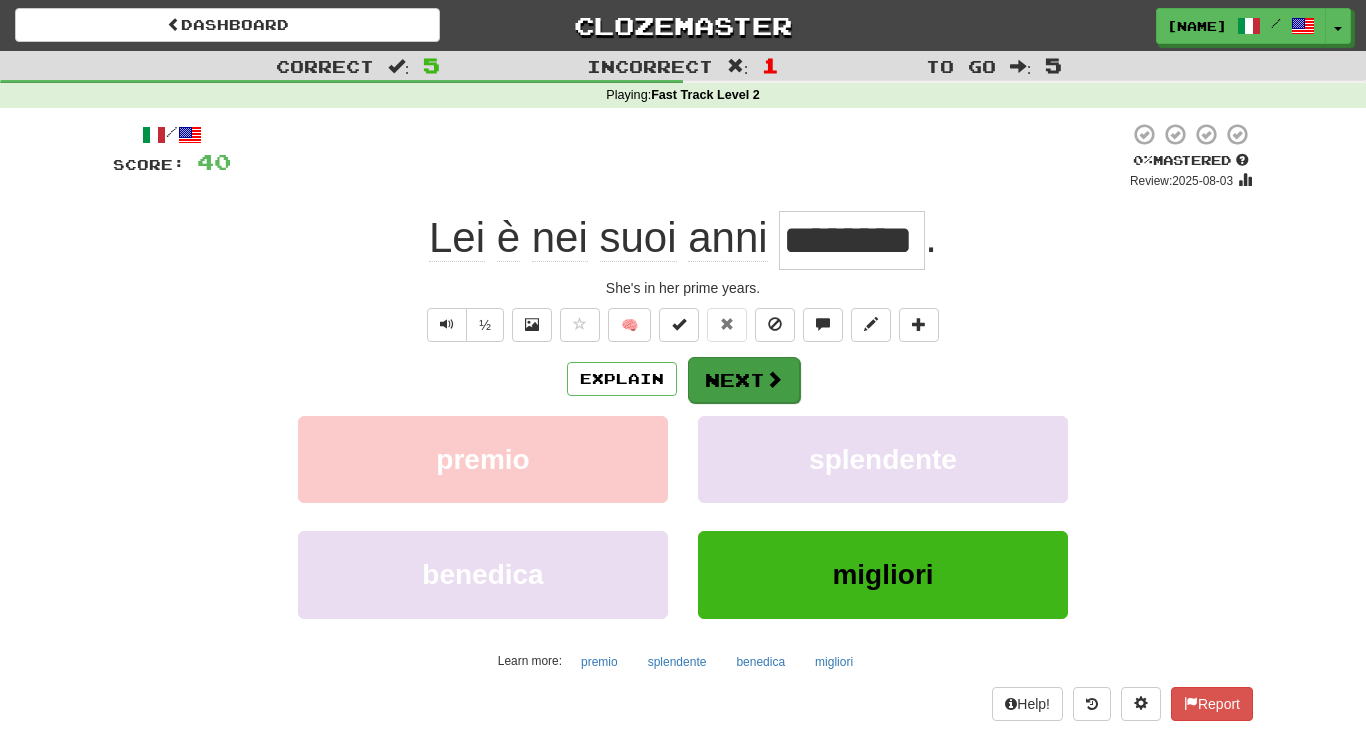 click on "Next" at bounding box center [744, 380] 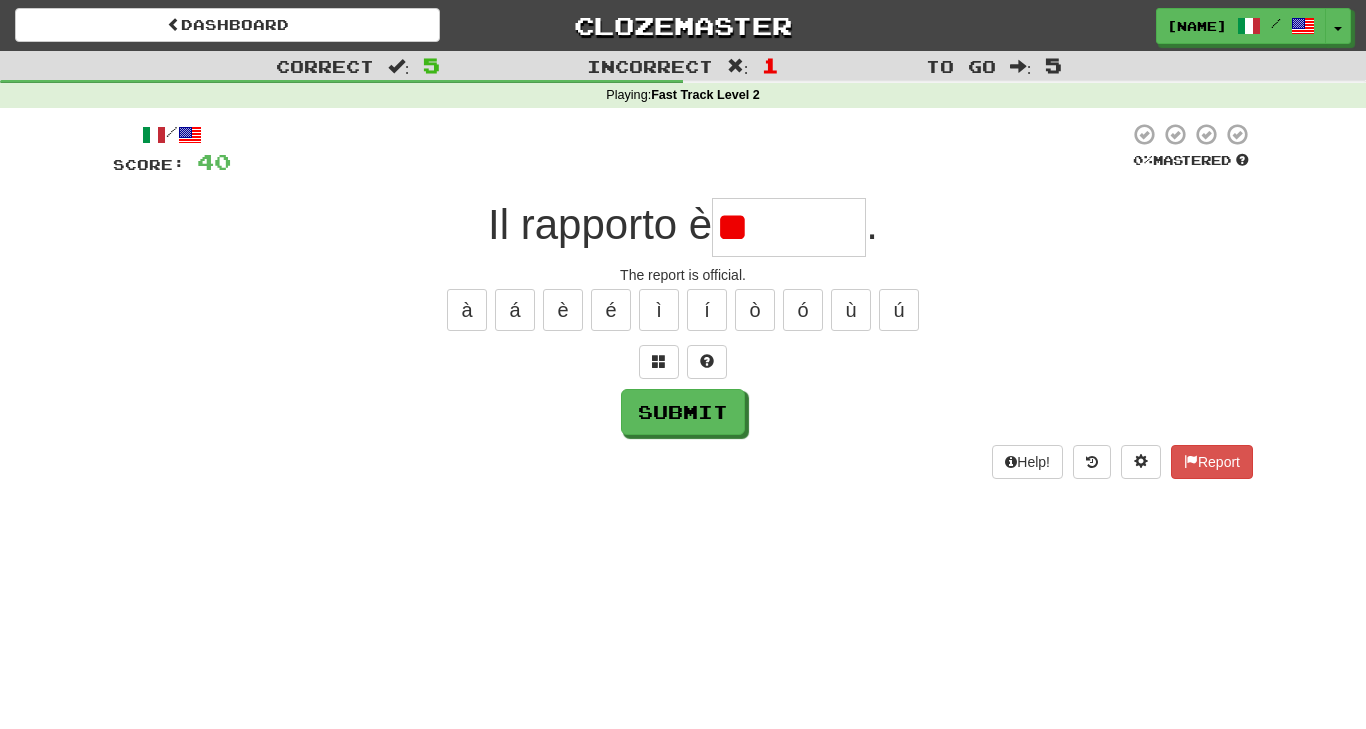 type on "*" 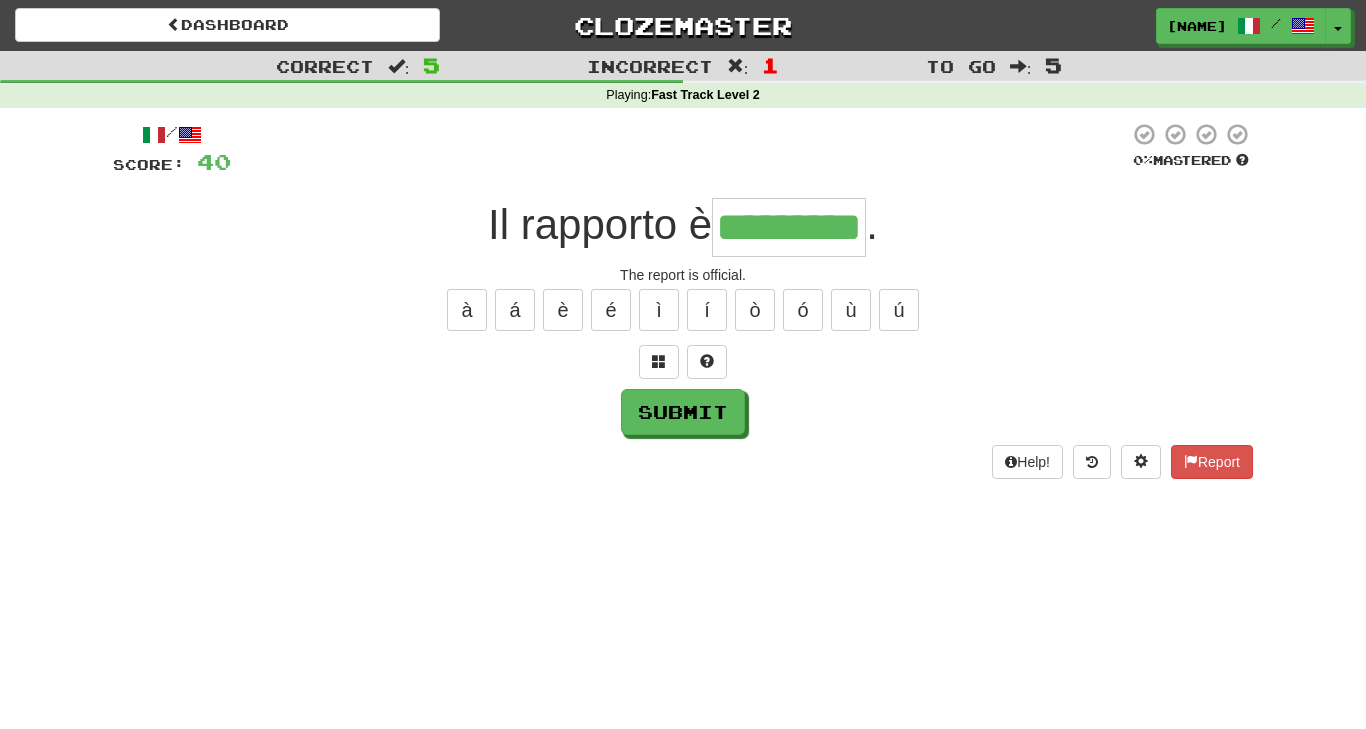 type on "*********" 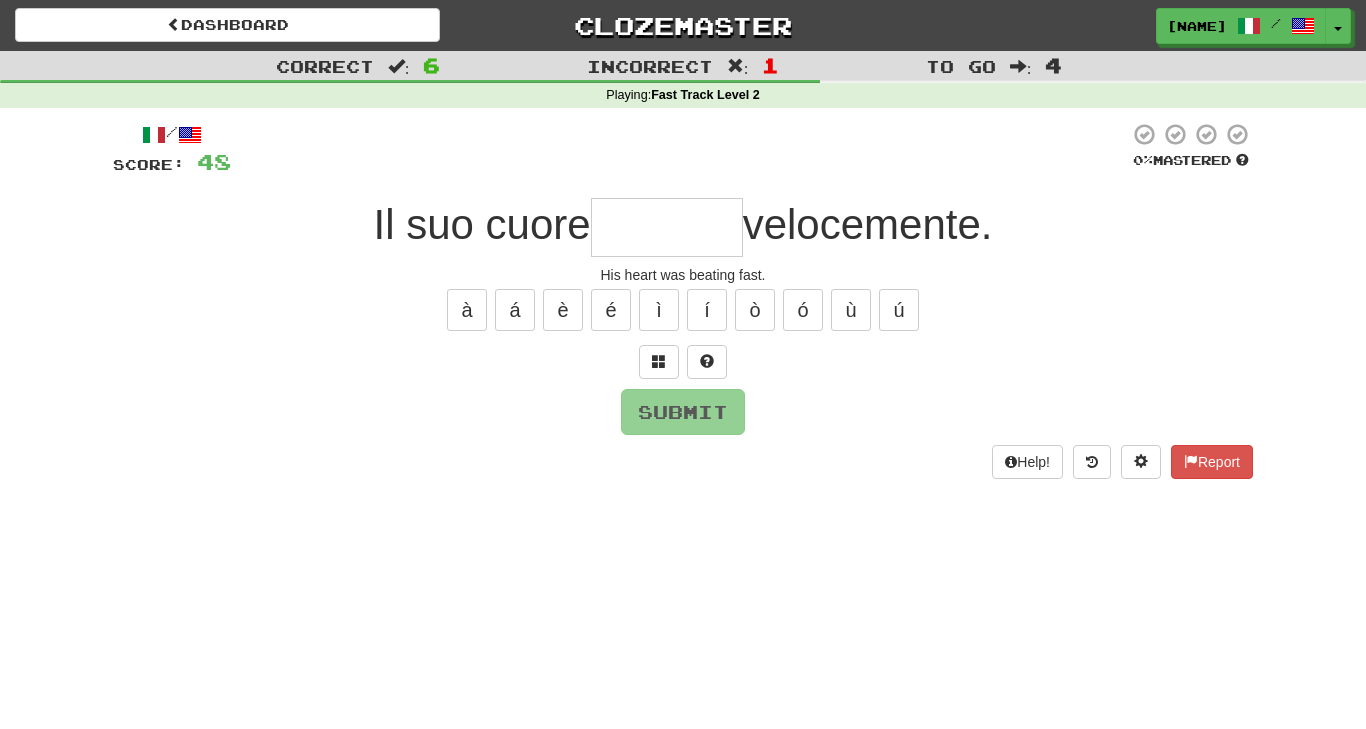 type on "*" 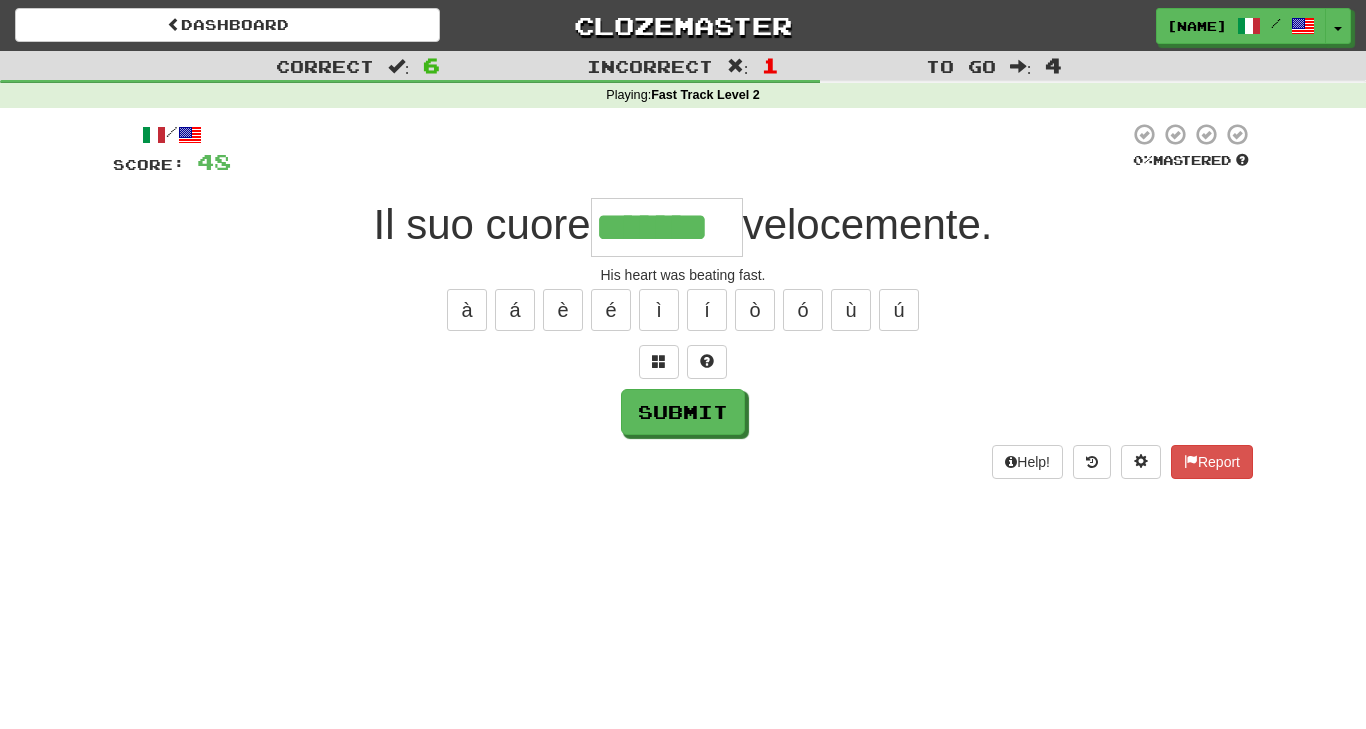 type on "*******" 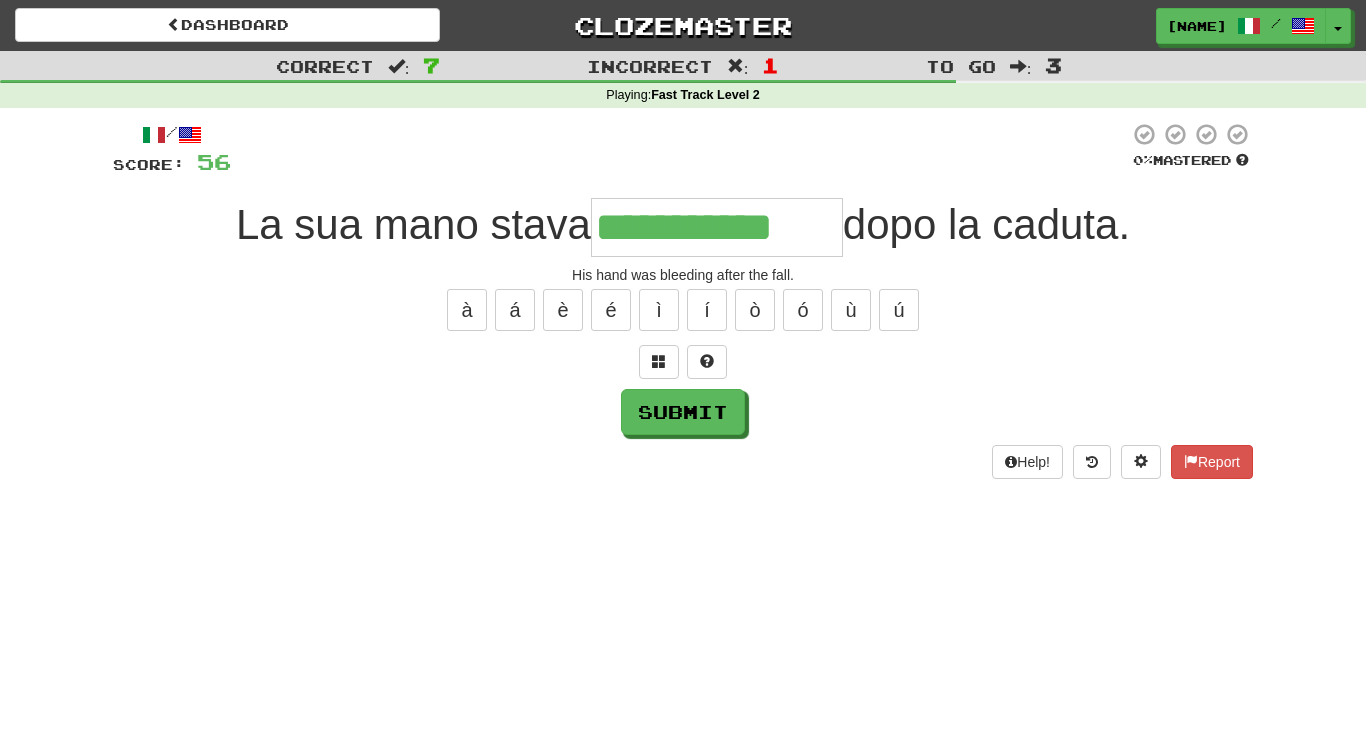 type on "**********" 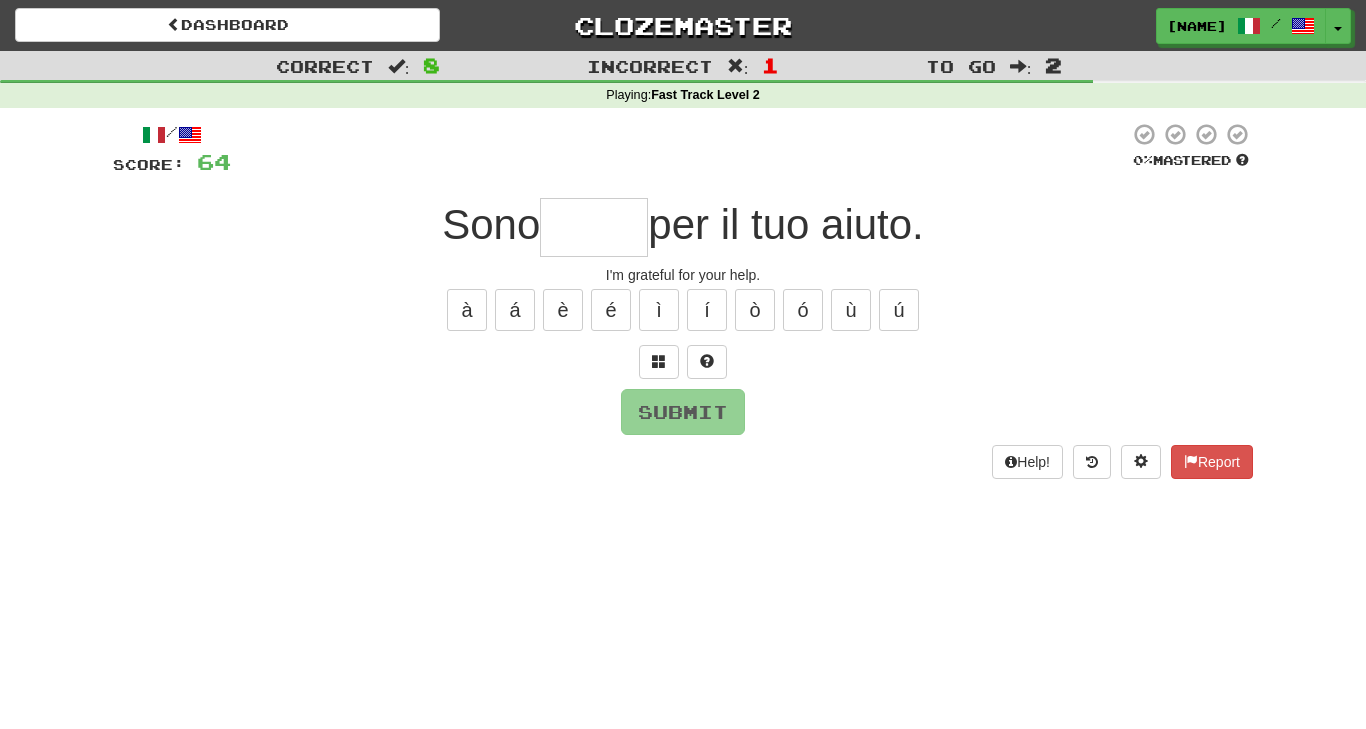 type on "*" 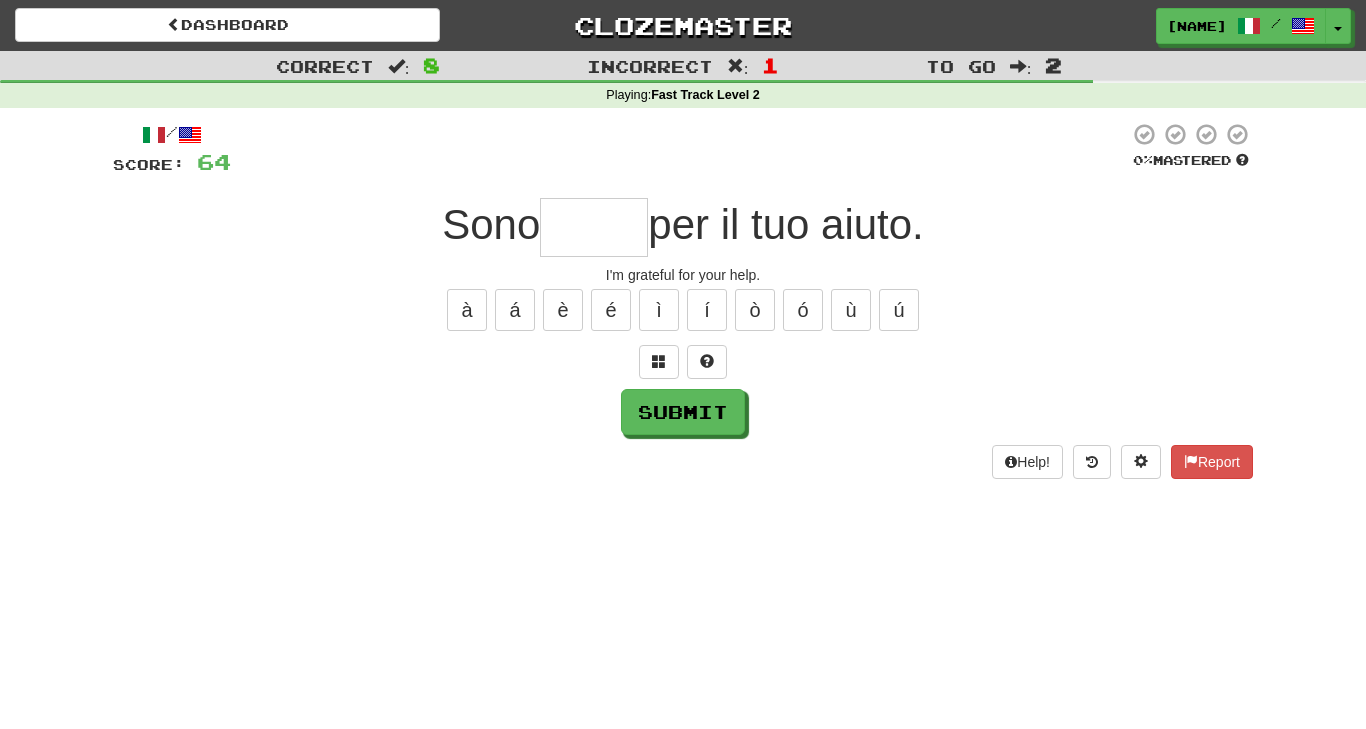 type on "*" 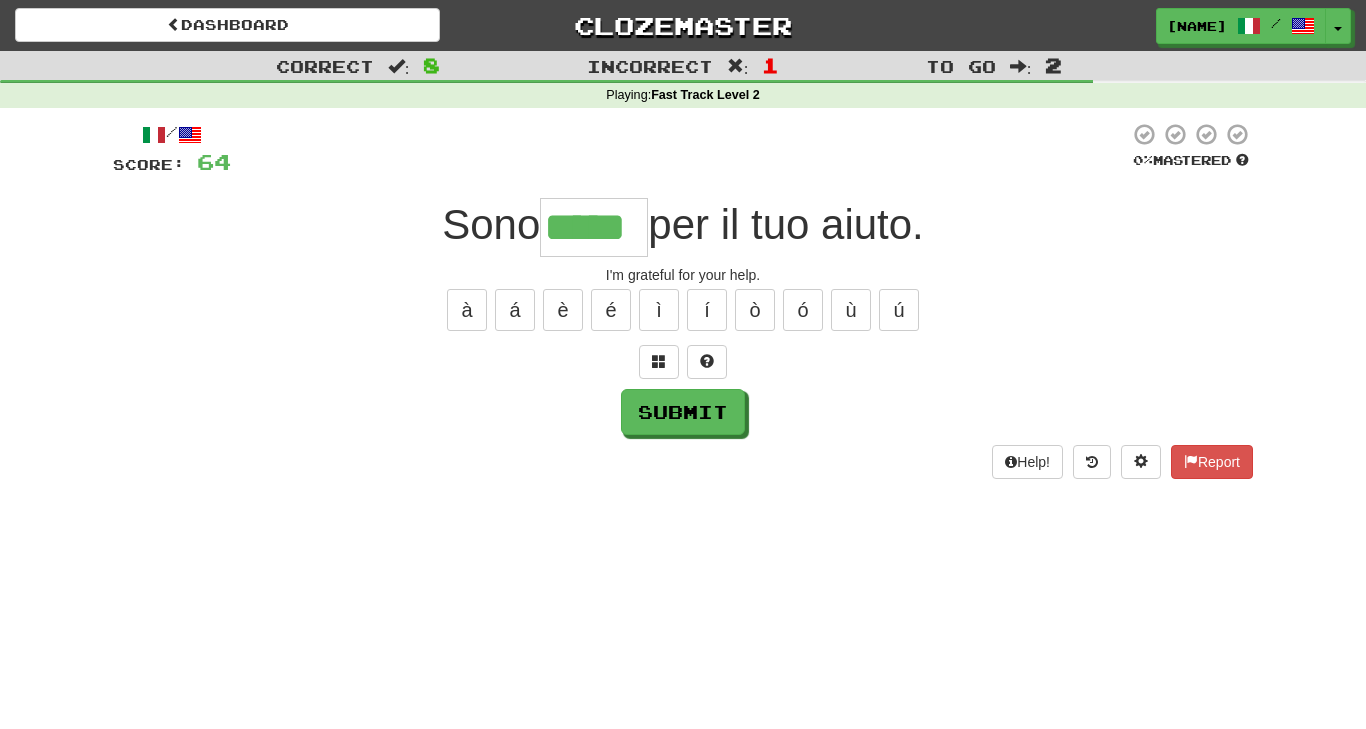 type on "*****" 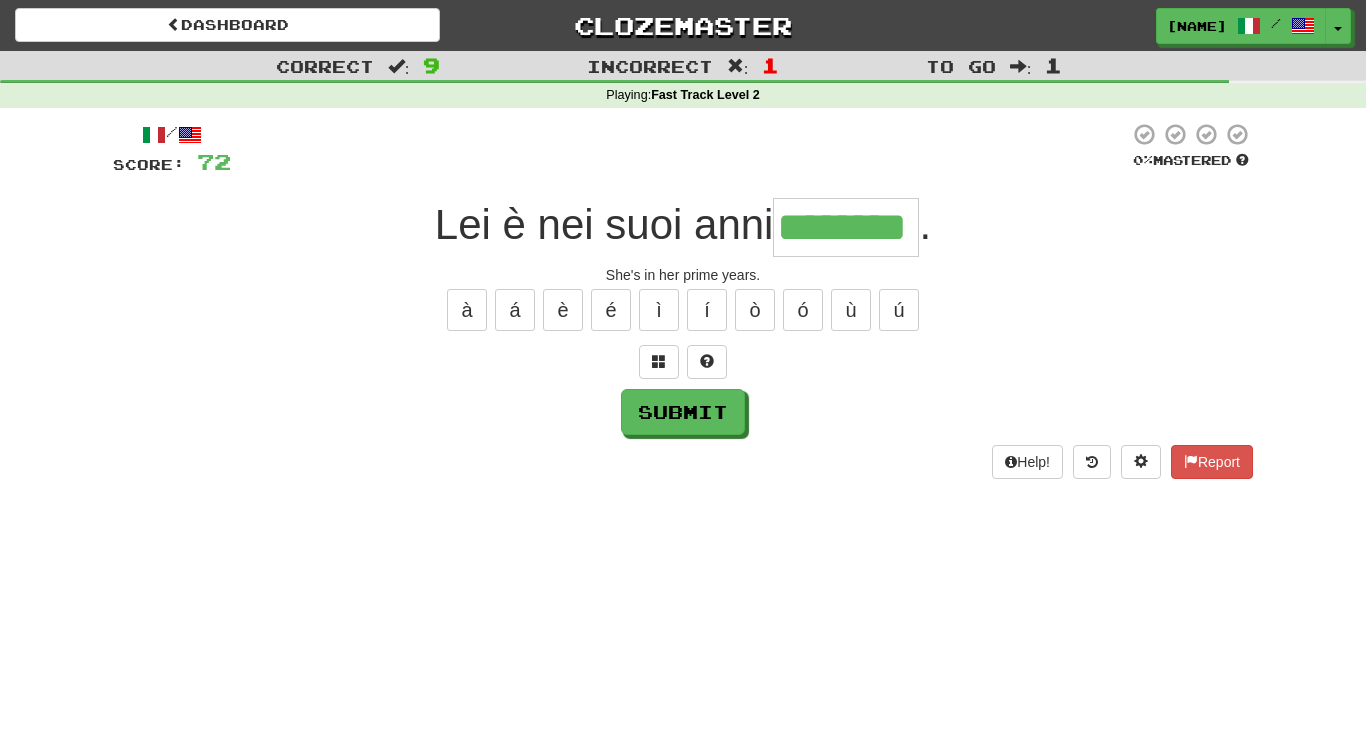 type on "********" 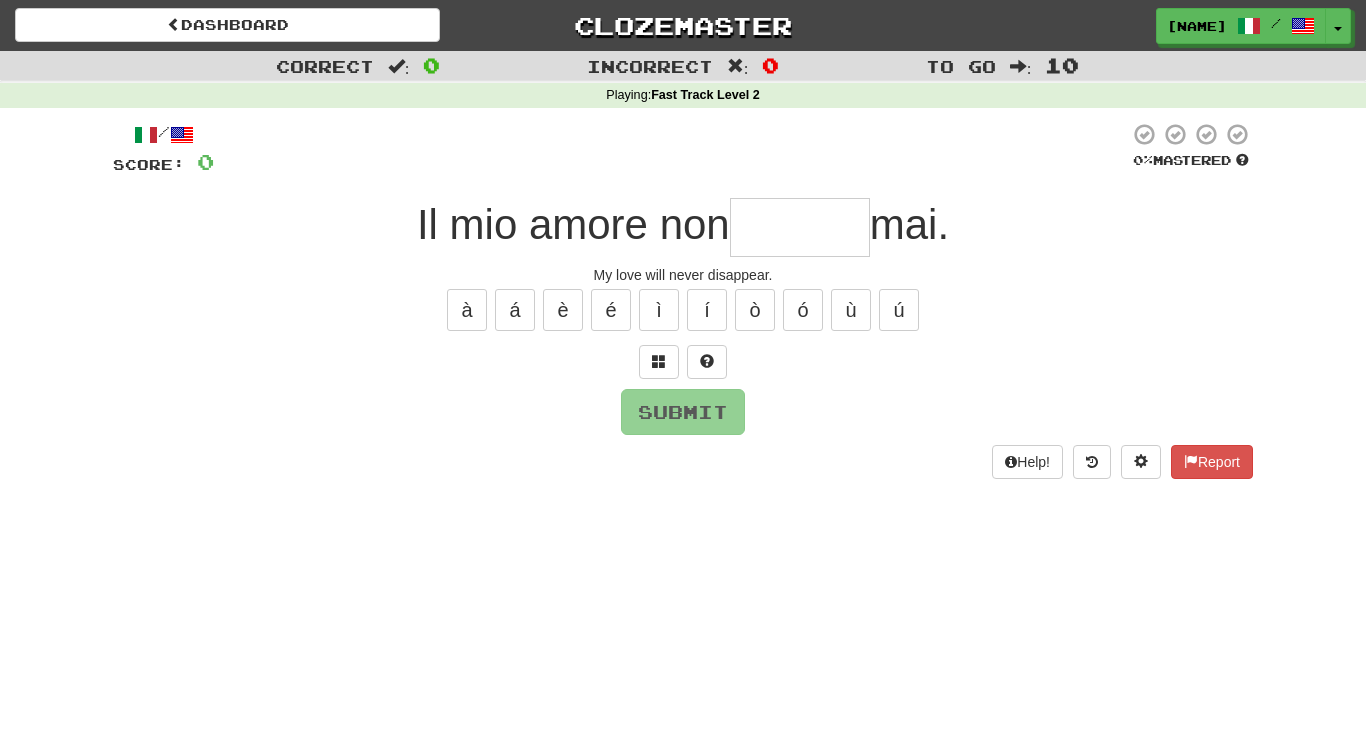 type on "*" 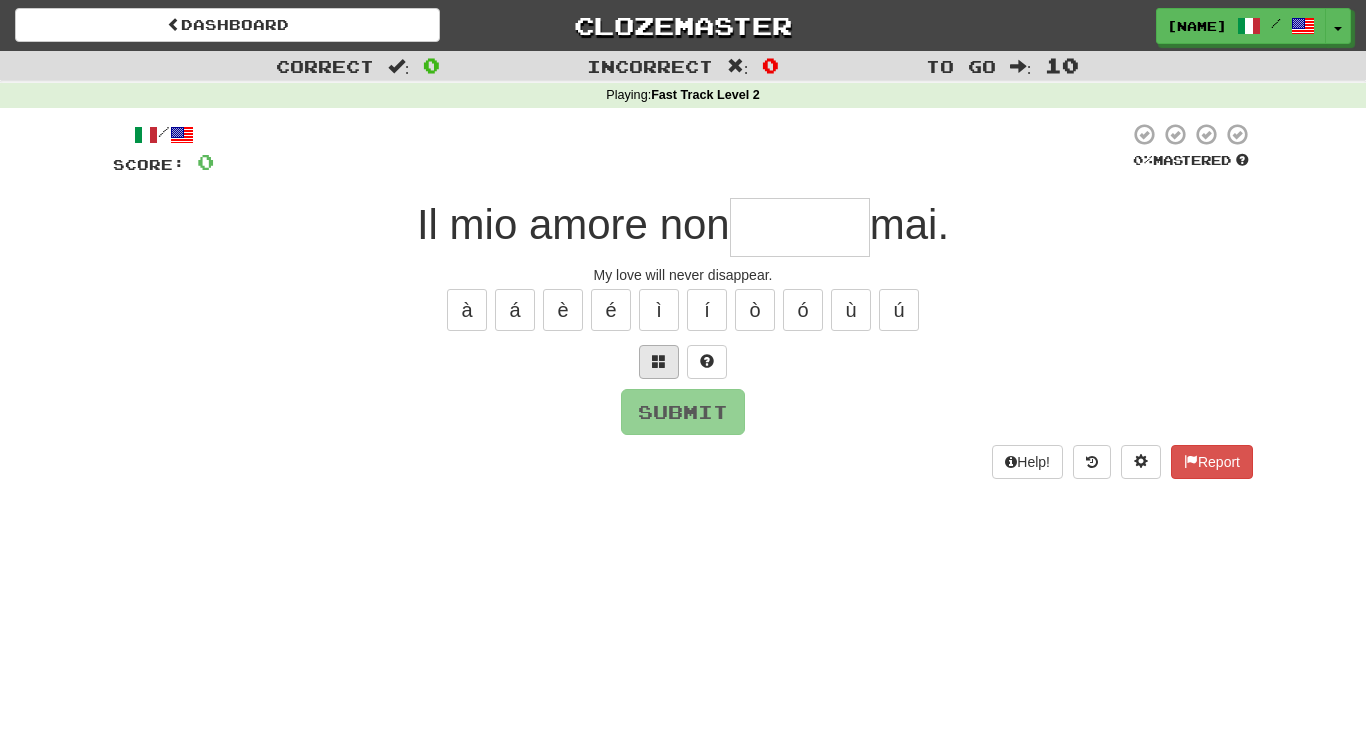 click at bounding box center (659, 361) 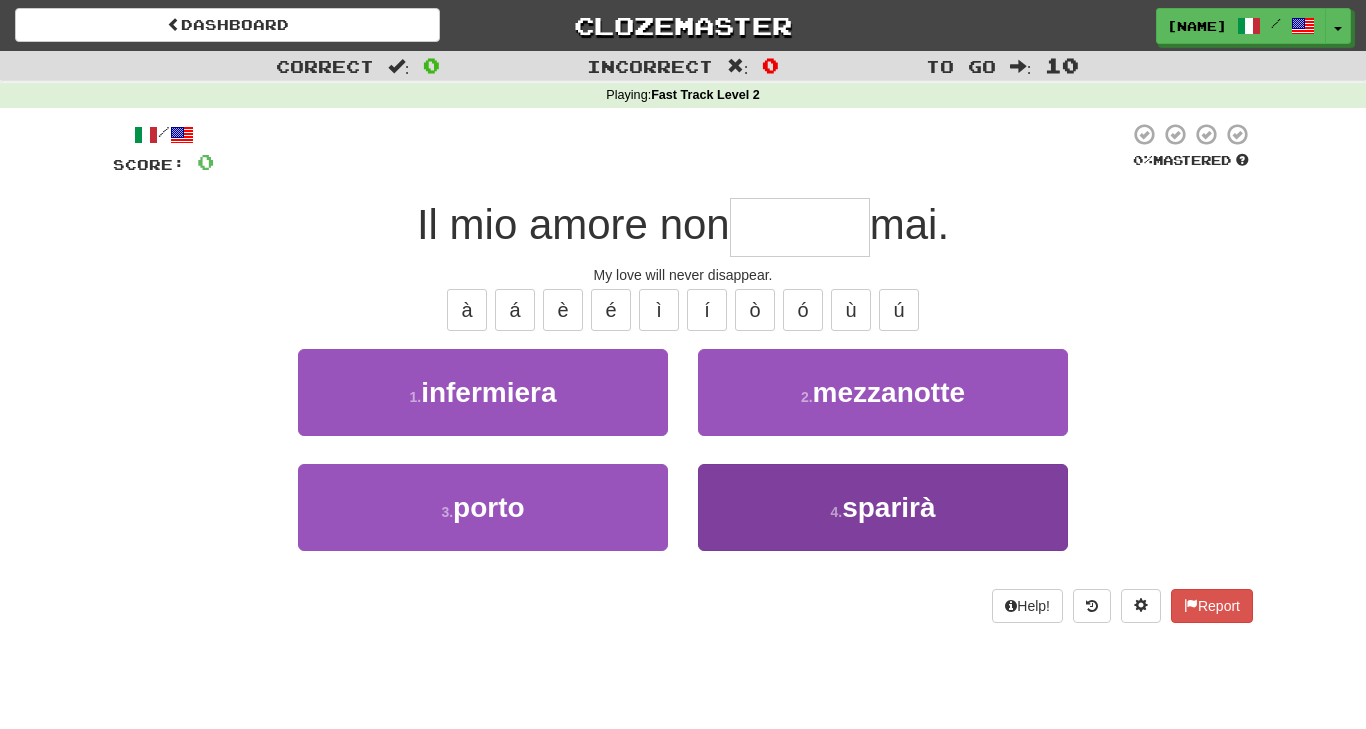 click on "4 .  sparirà" at bounding box center (883, 507) 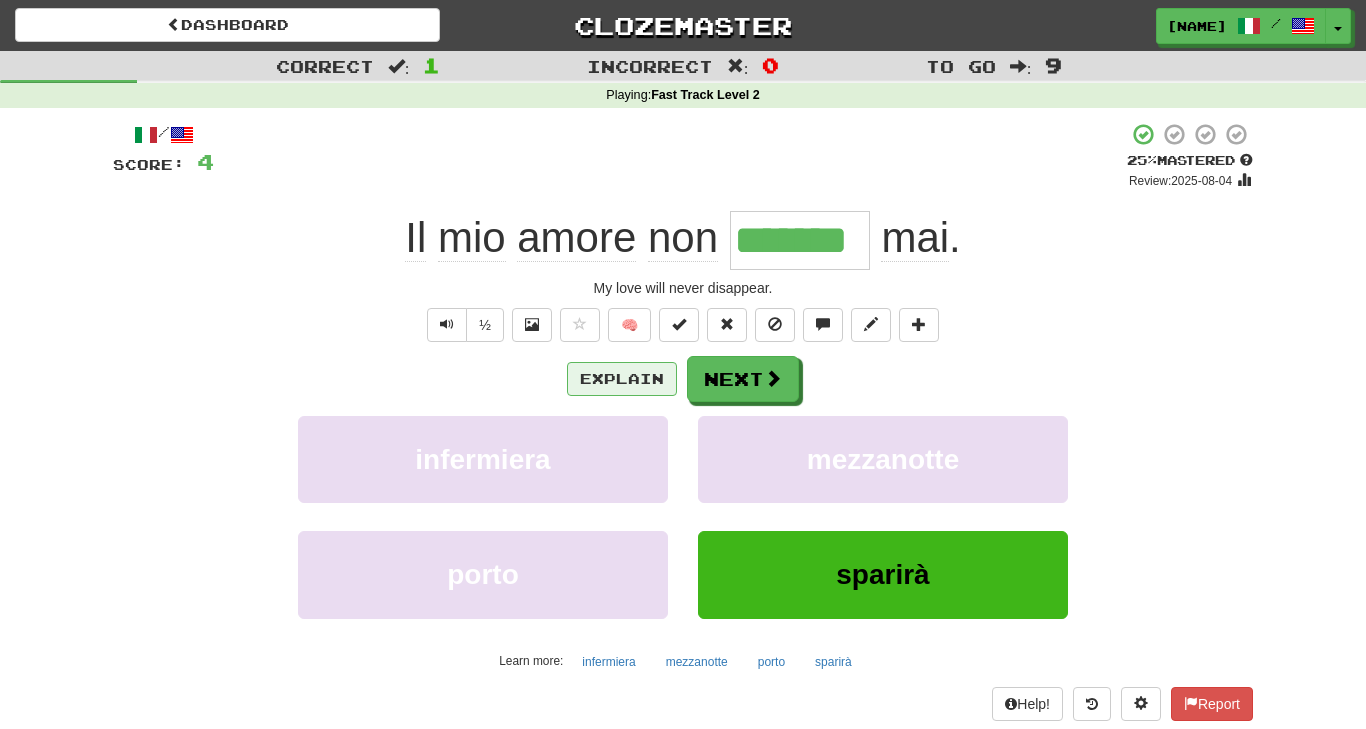 click on "Explain" at bounding box center (622, 379) 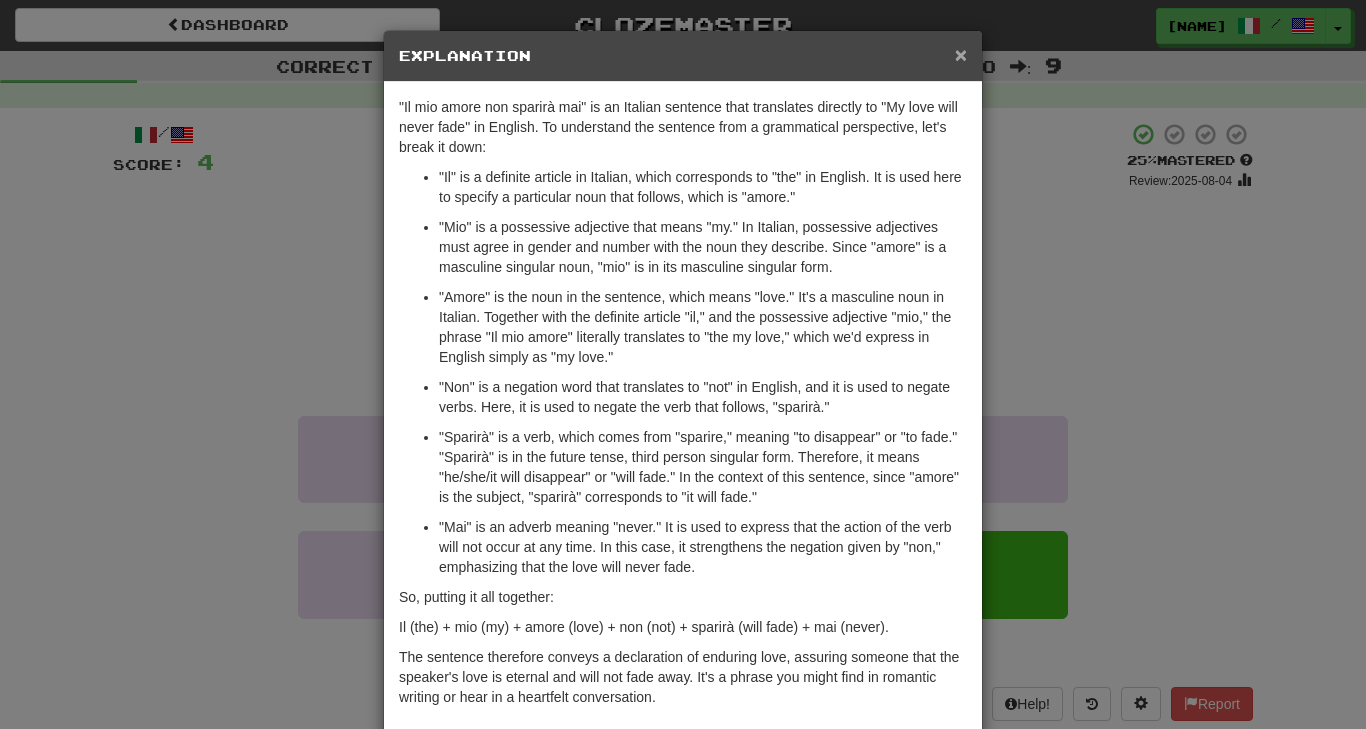 click on "×" at bounding box center [961, 54] 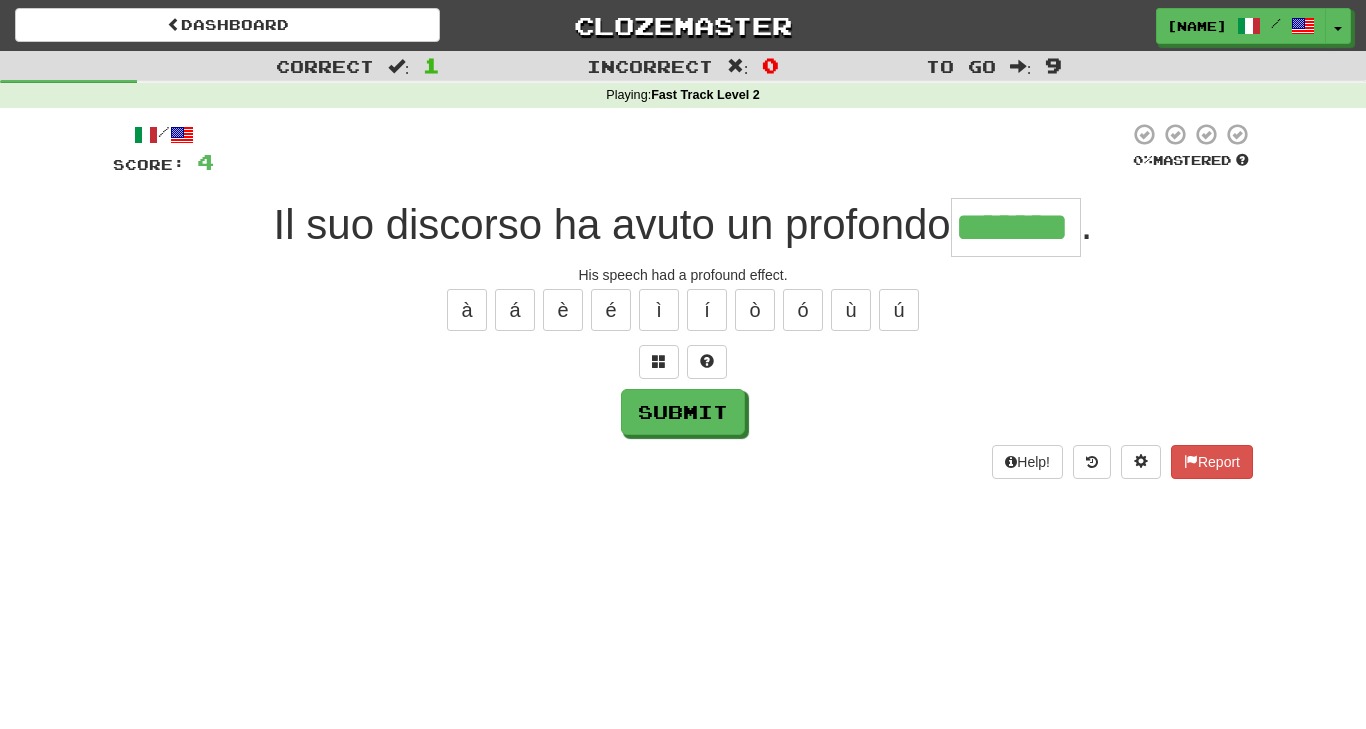 type on "*******" 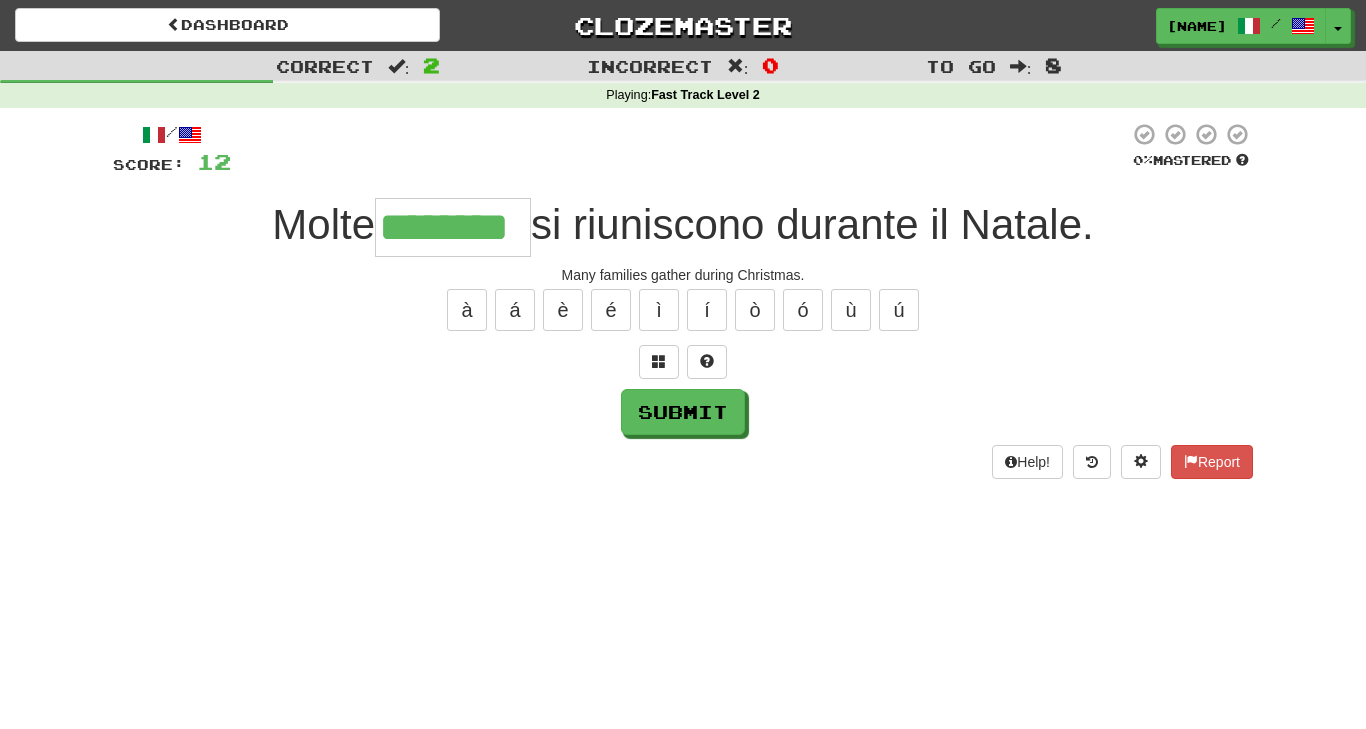 type on "********" 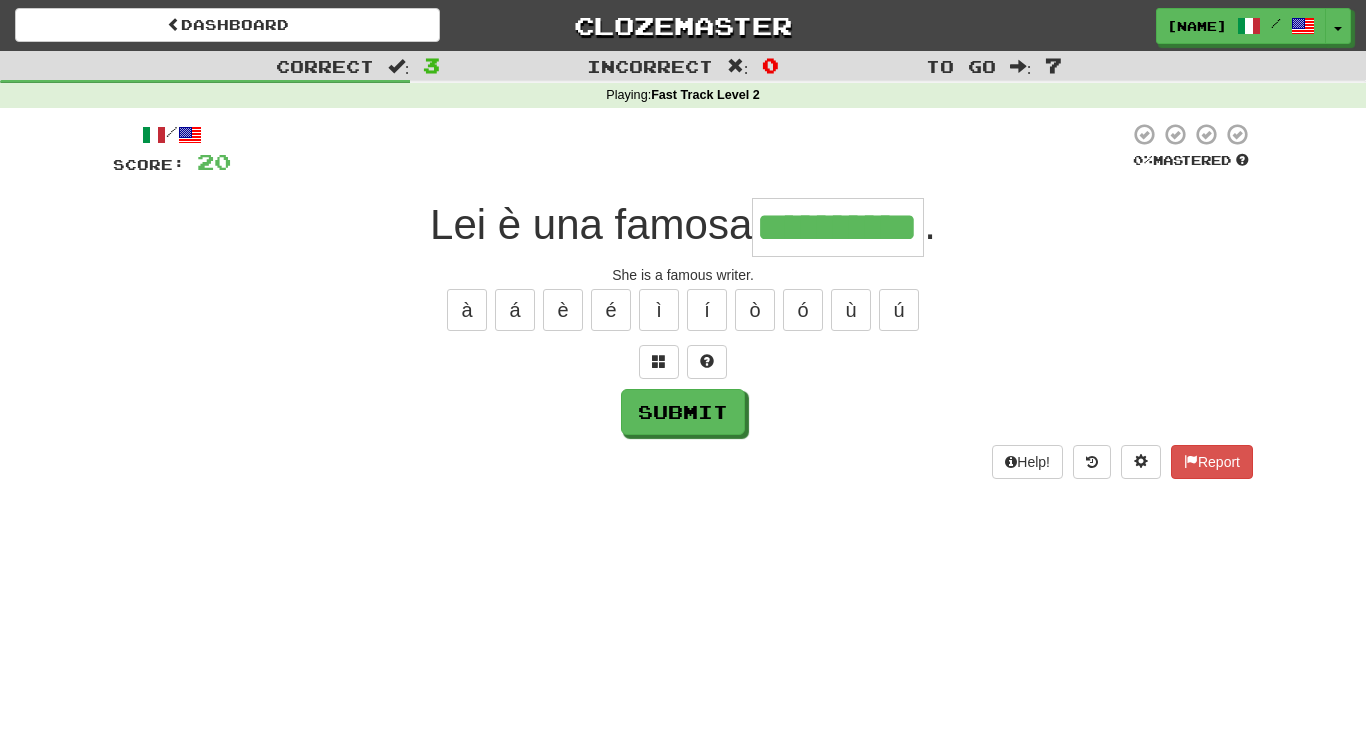 type on "**********" 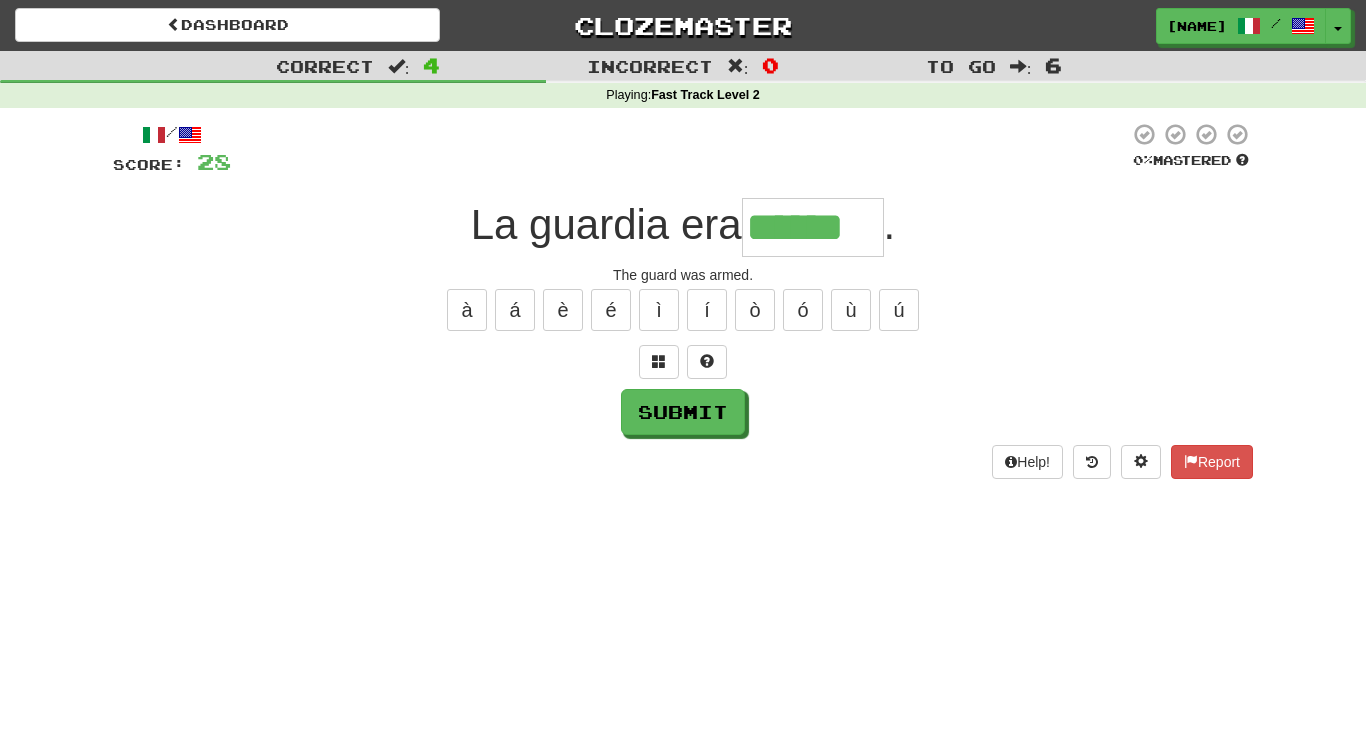 type on "******" 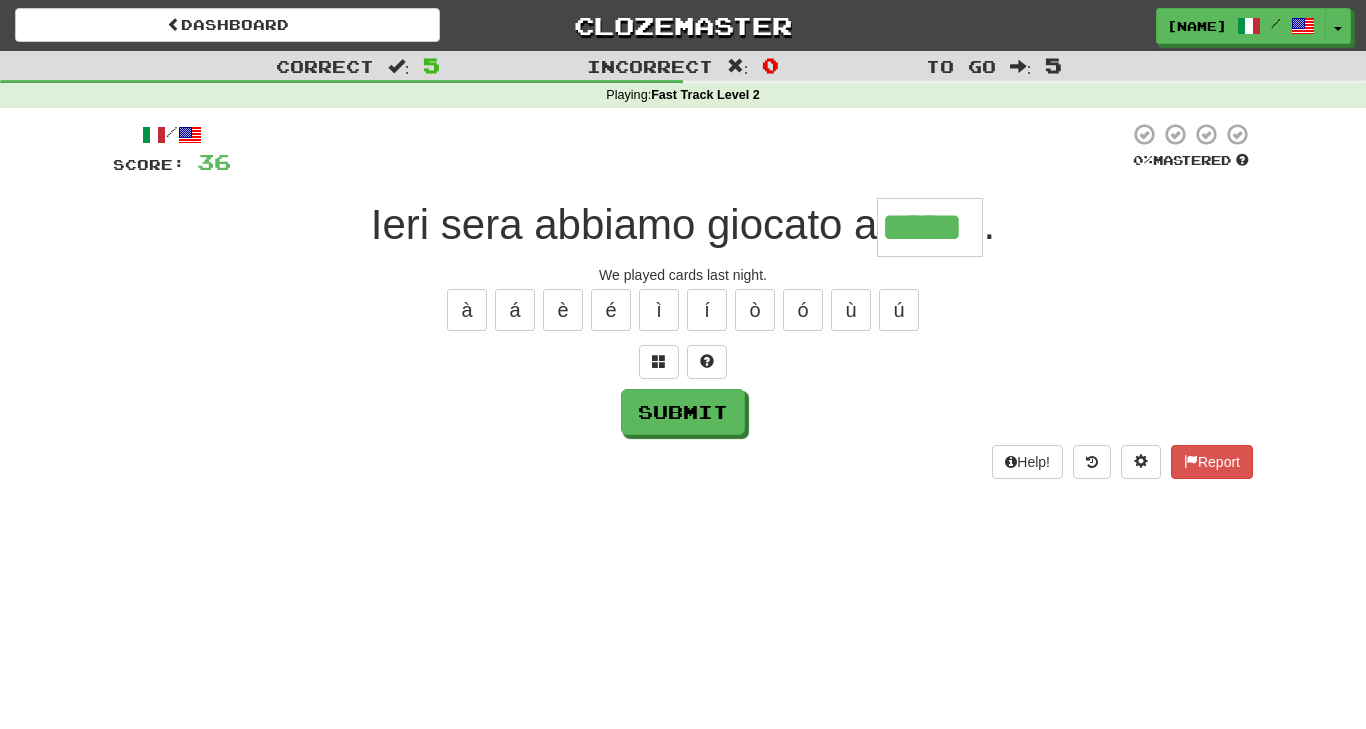 type on "*****" 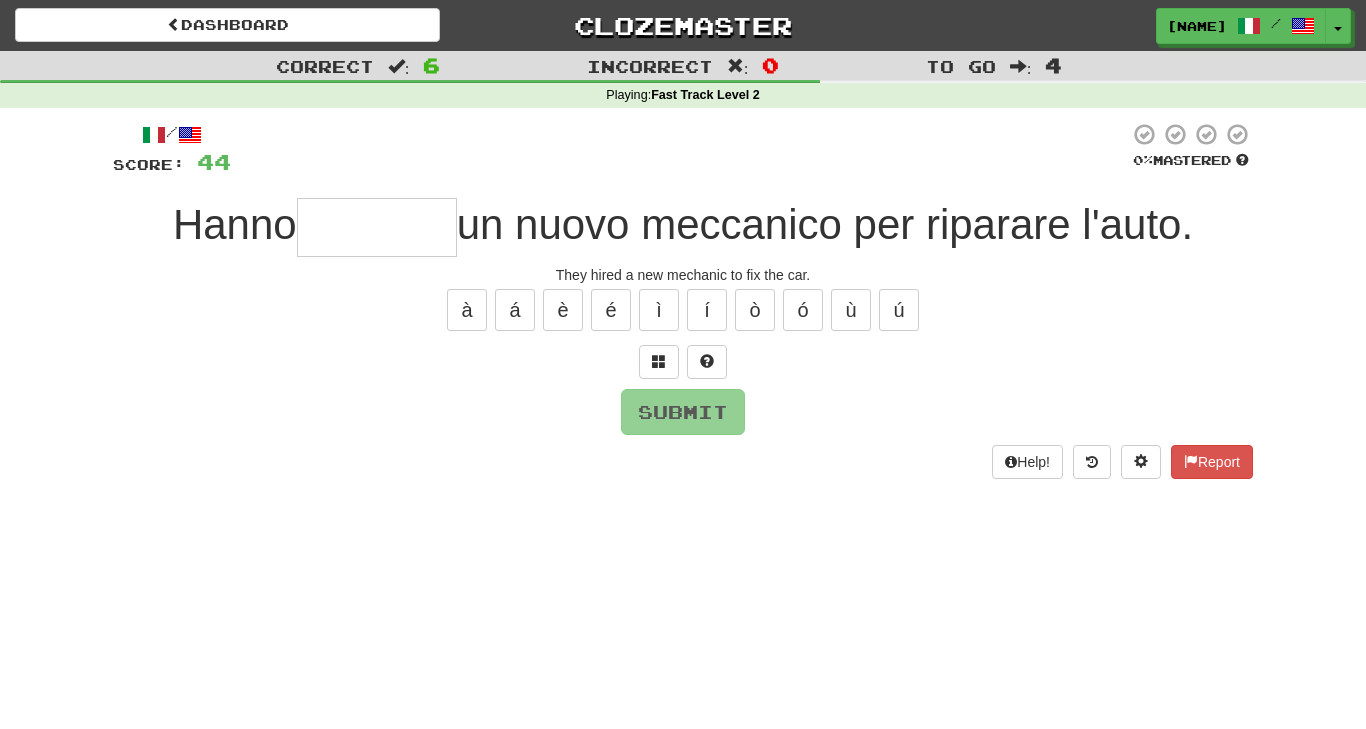 type on "*******" 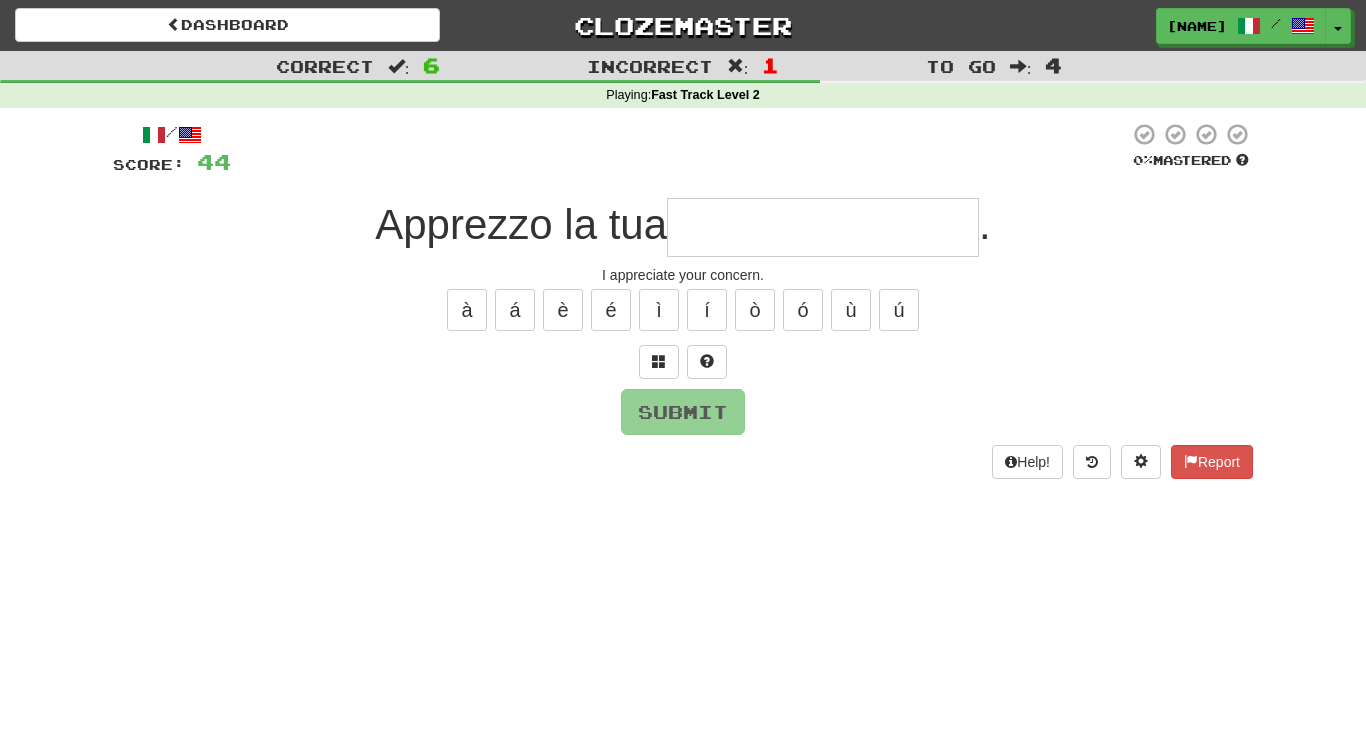 type on "*" 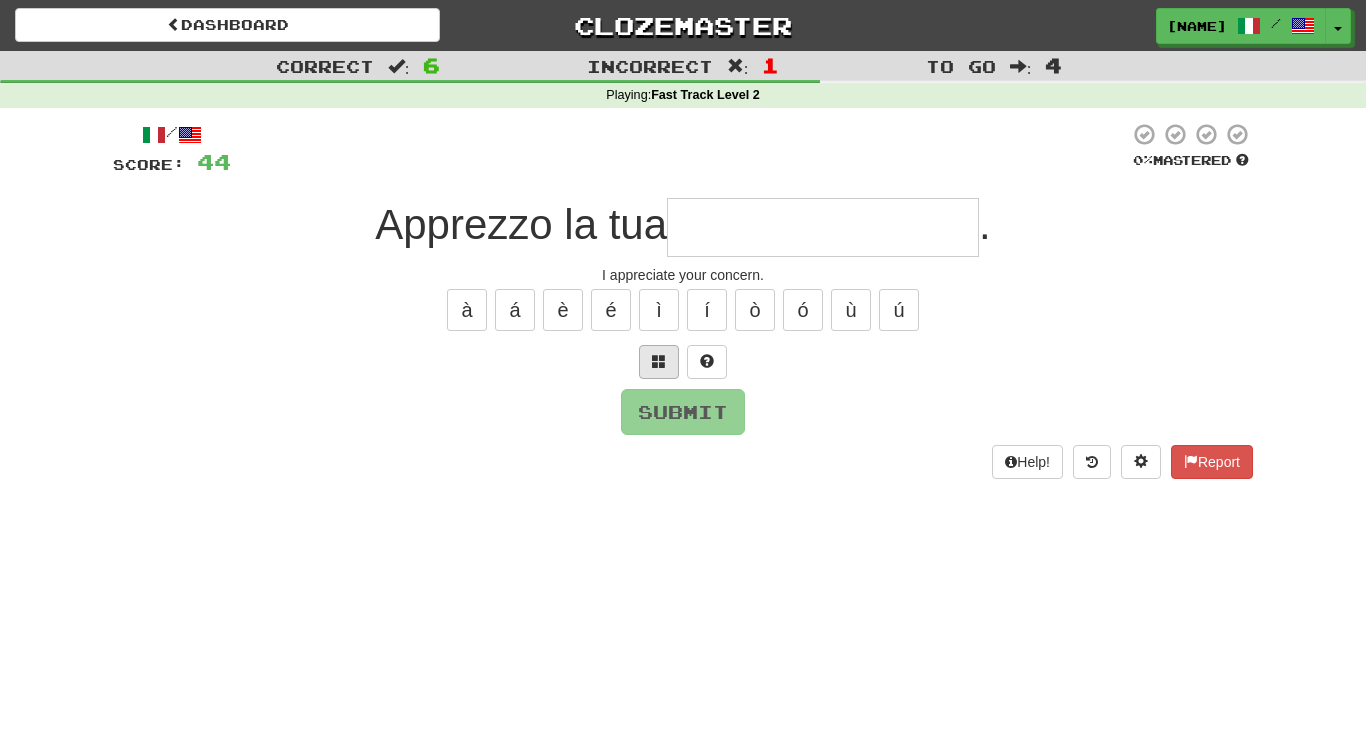 click at bounding box center [659, 361] 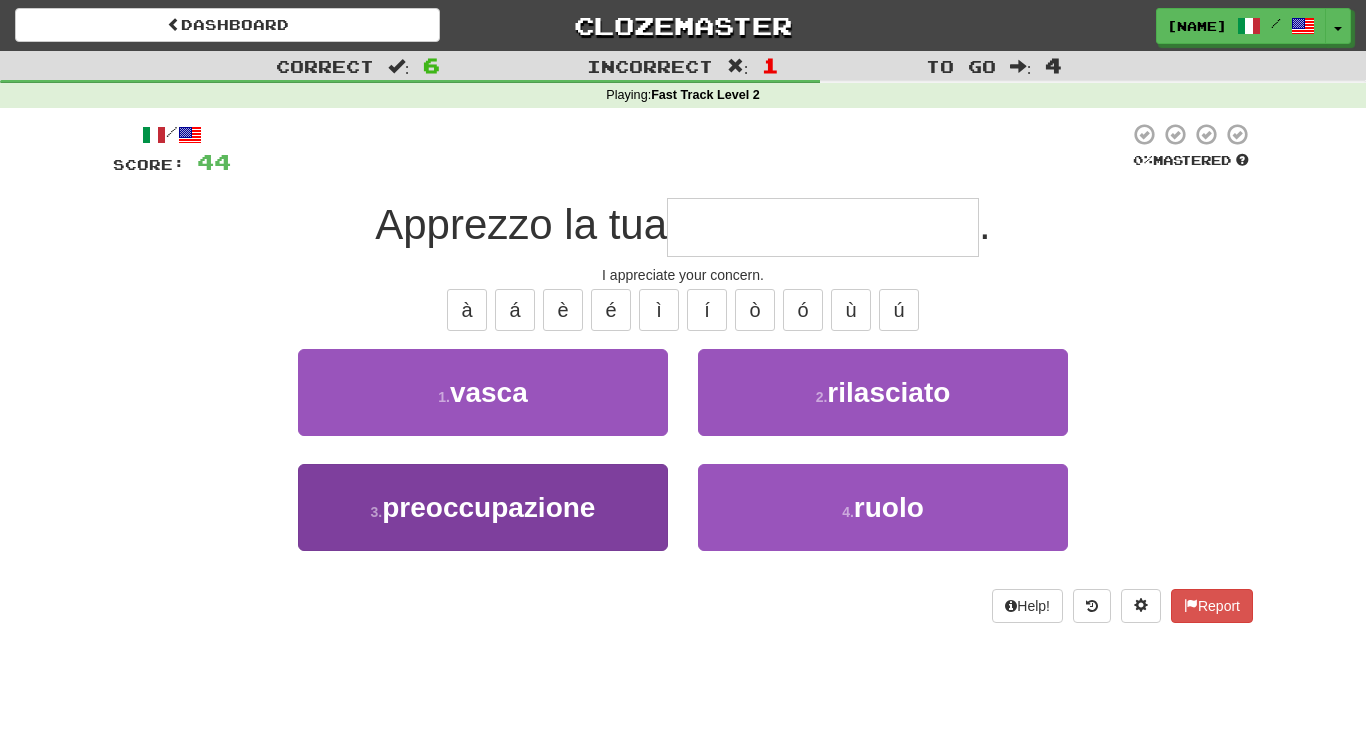 click on "preoccupazione" at bounding box center [488, 507] 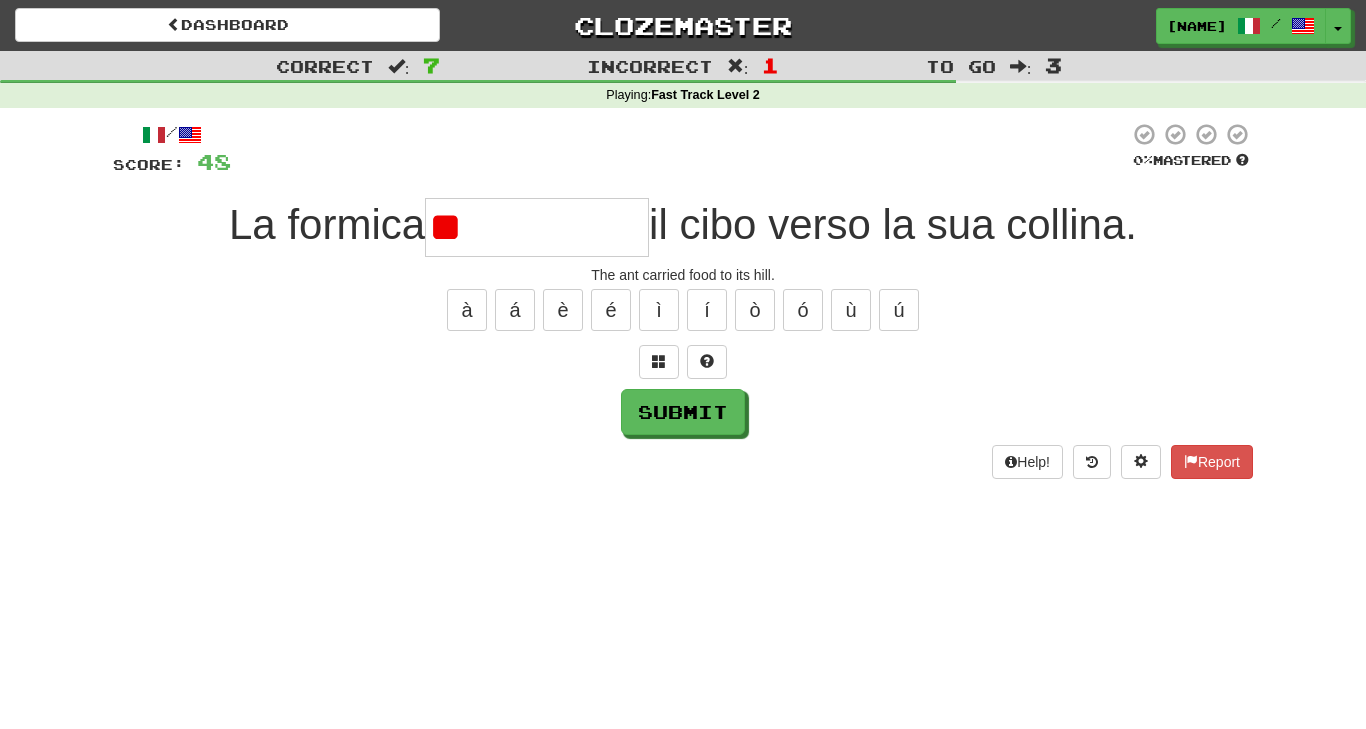 type on "*" 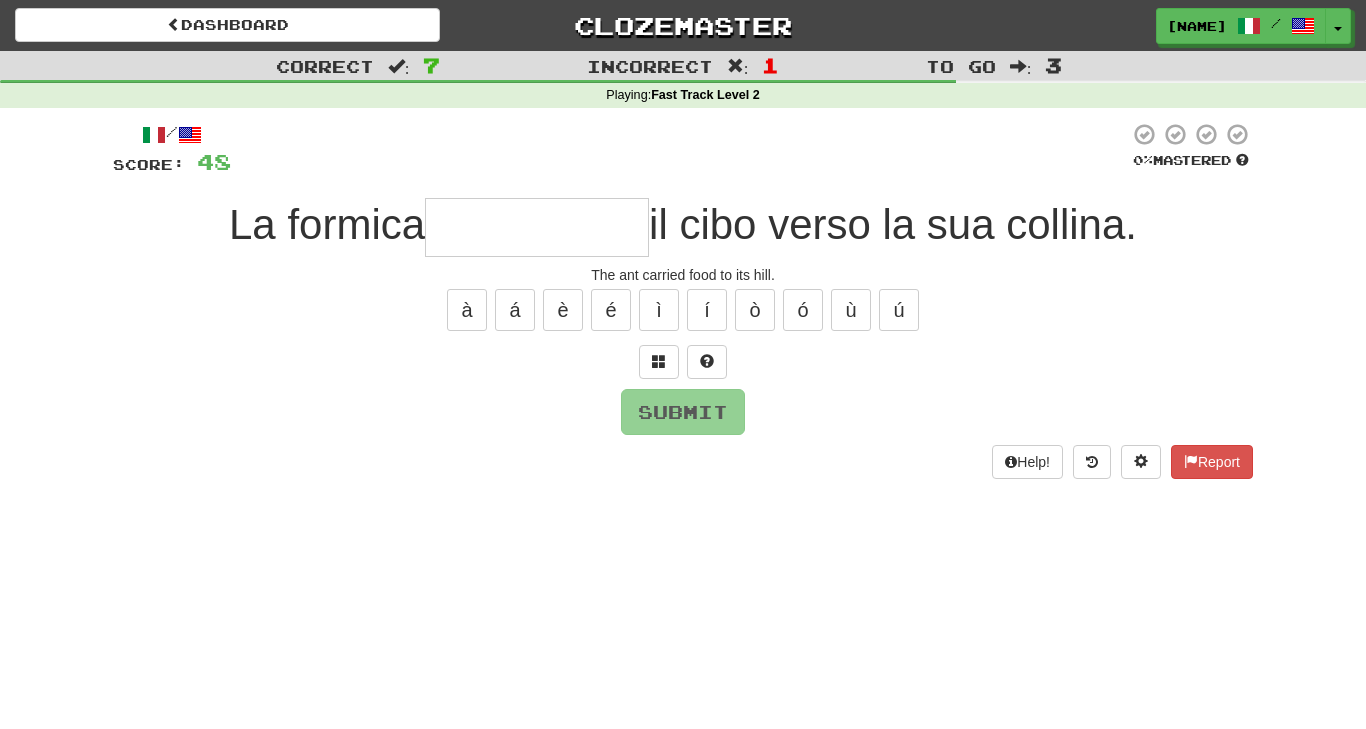 type on "*" 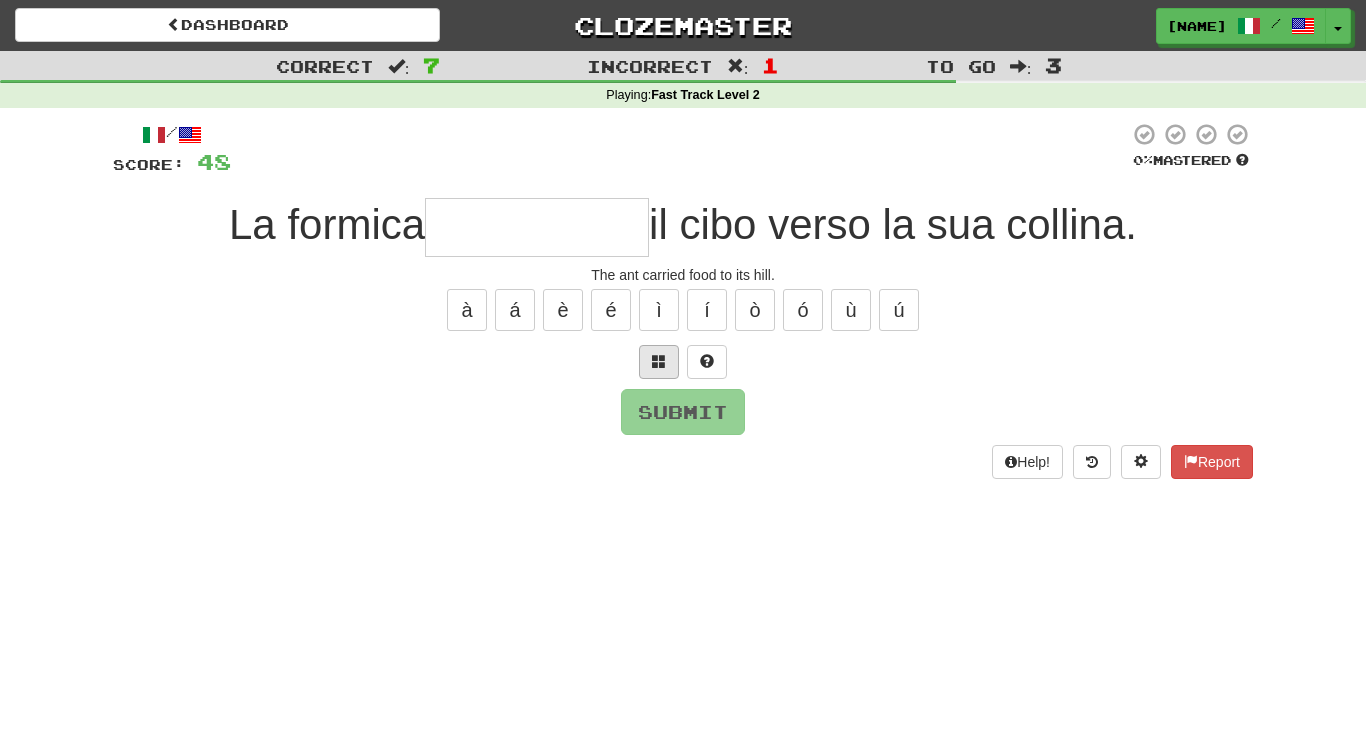 click at bounding box center [659, 361] 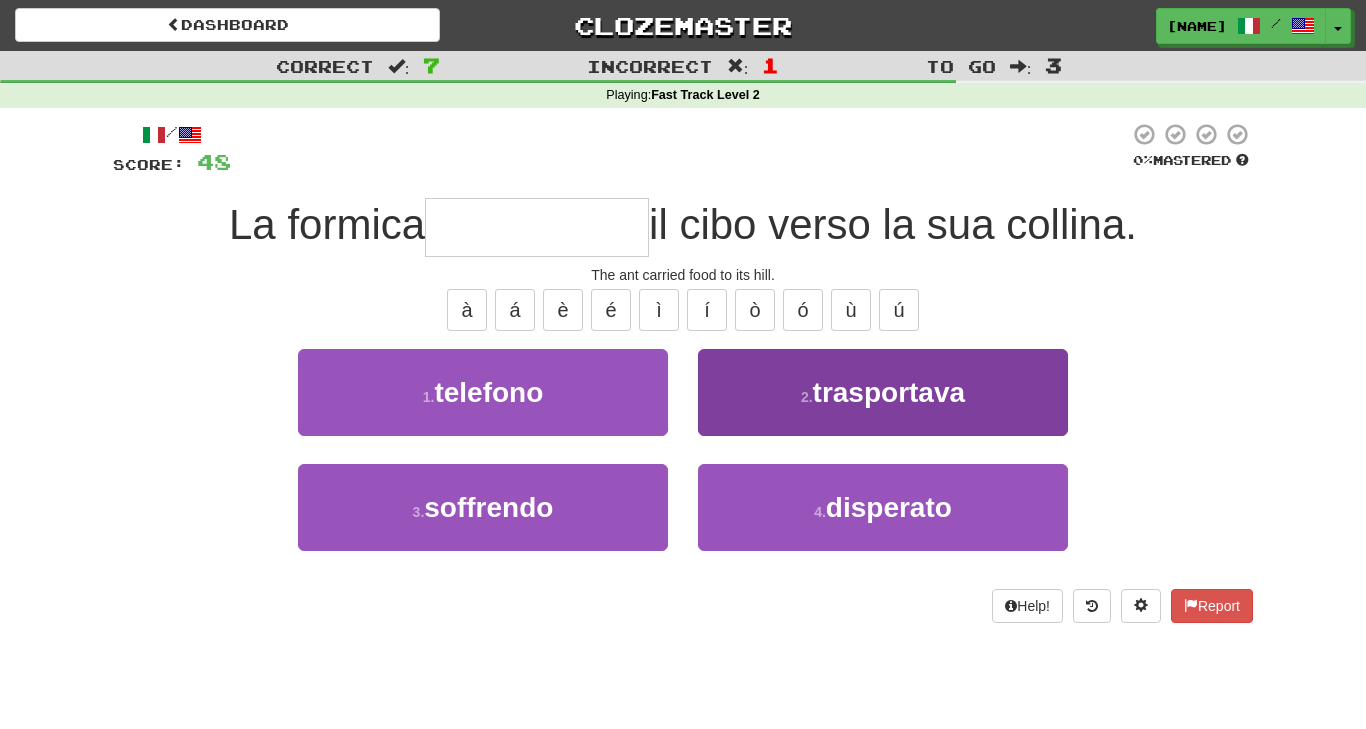 click on "2 .  trasportava" at bounding box center (883, 392) 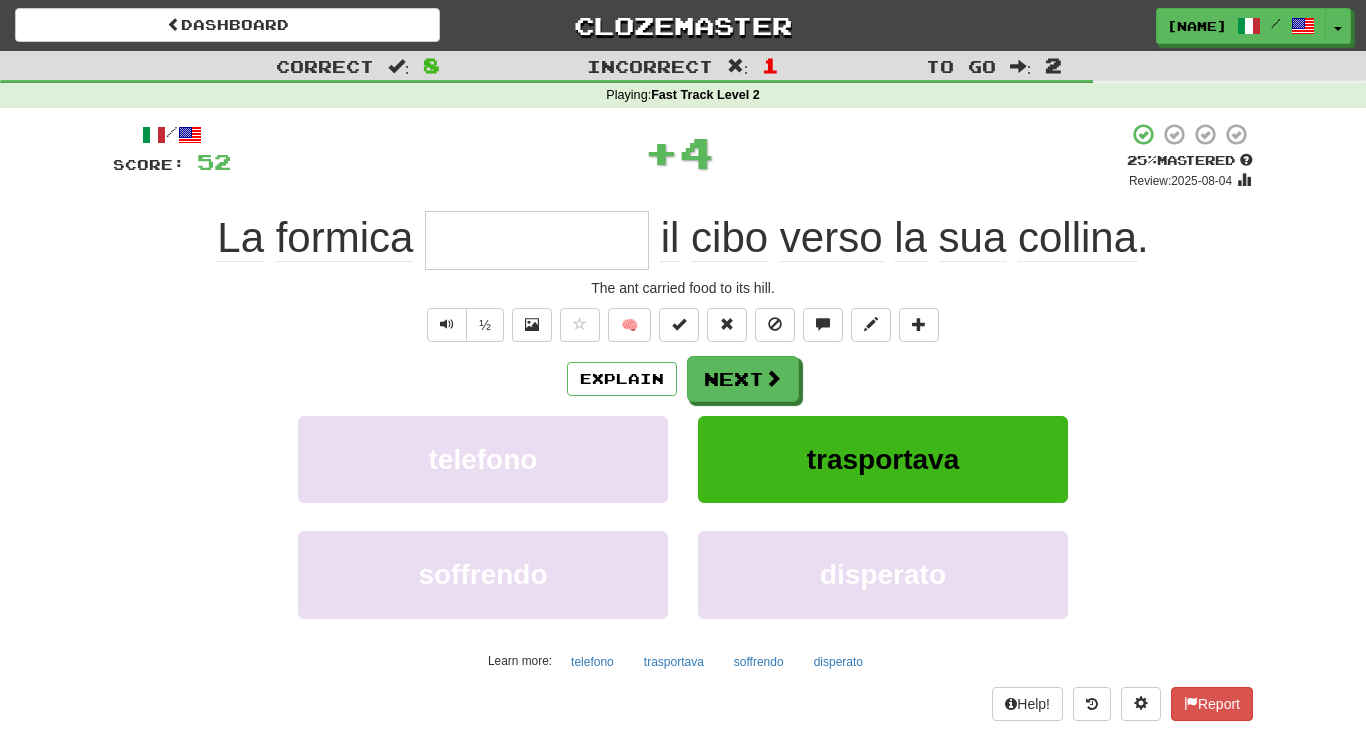 type on "**********" 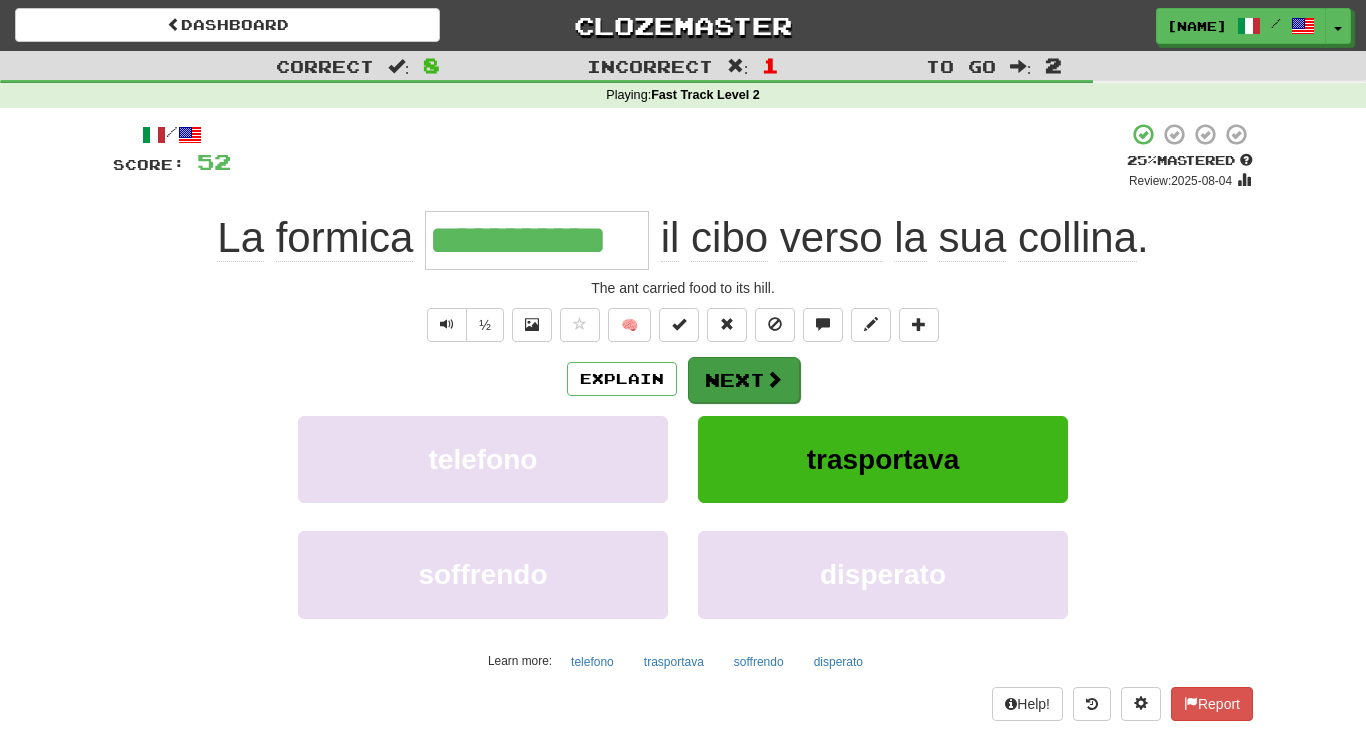 click on "Next" at bounding box center (744, 380) 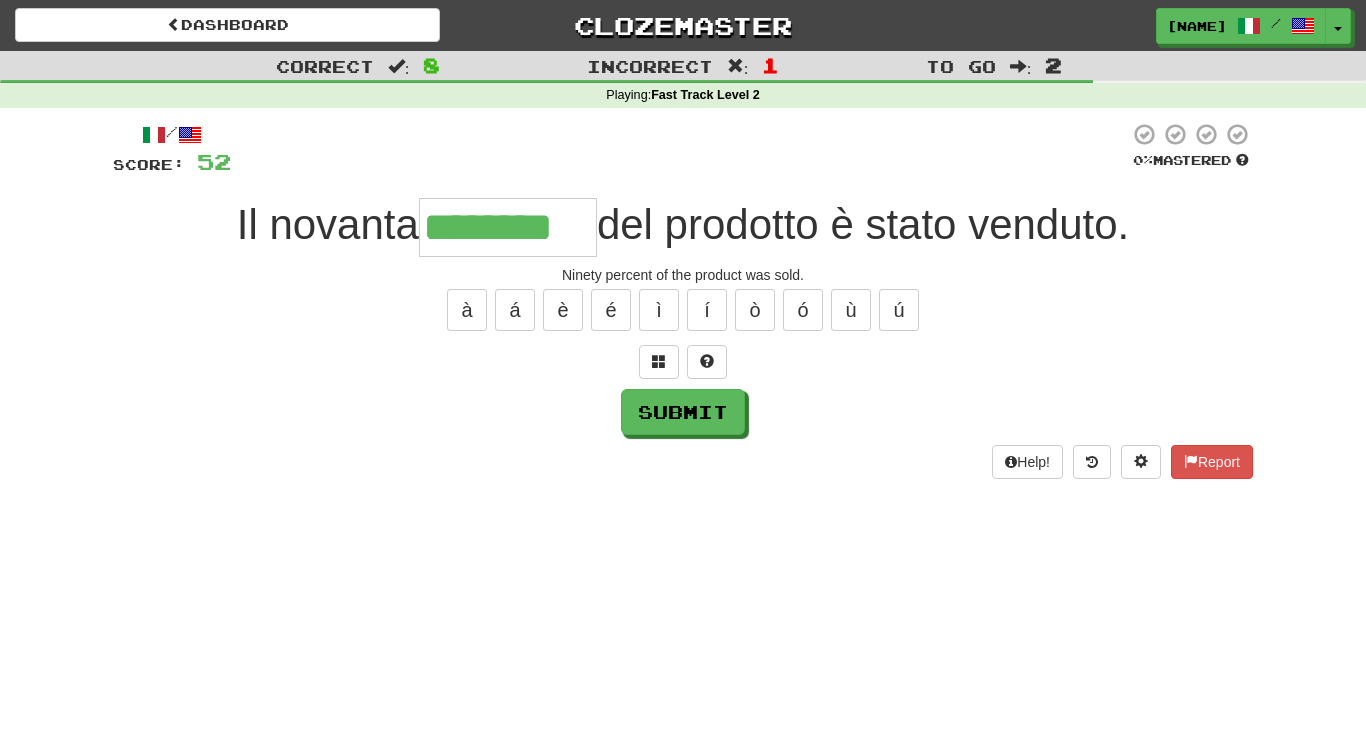 type on "********" 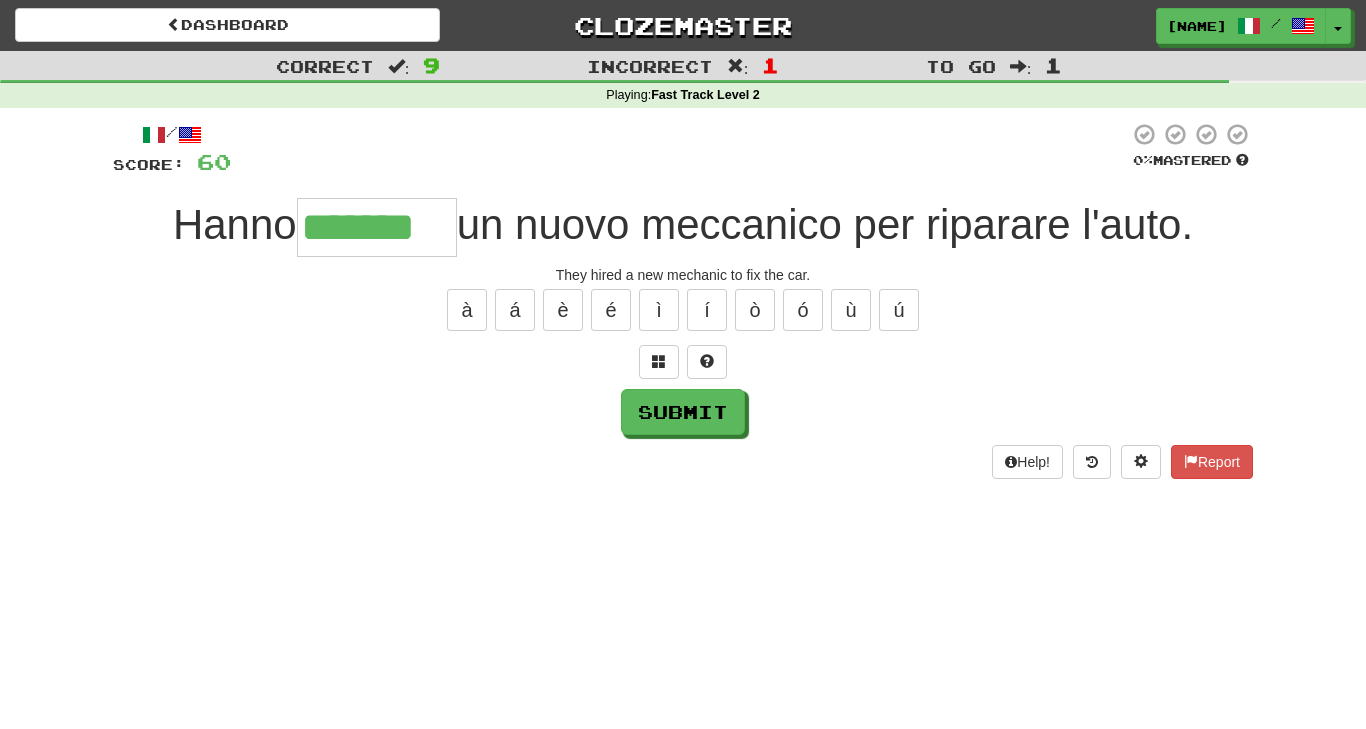 type on "*******" 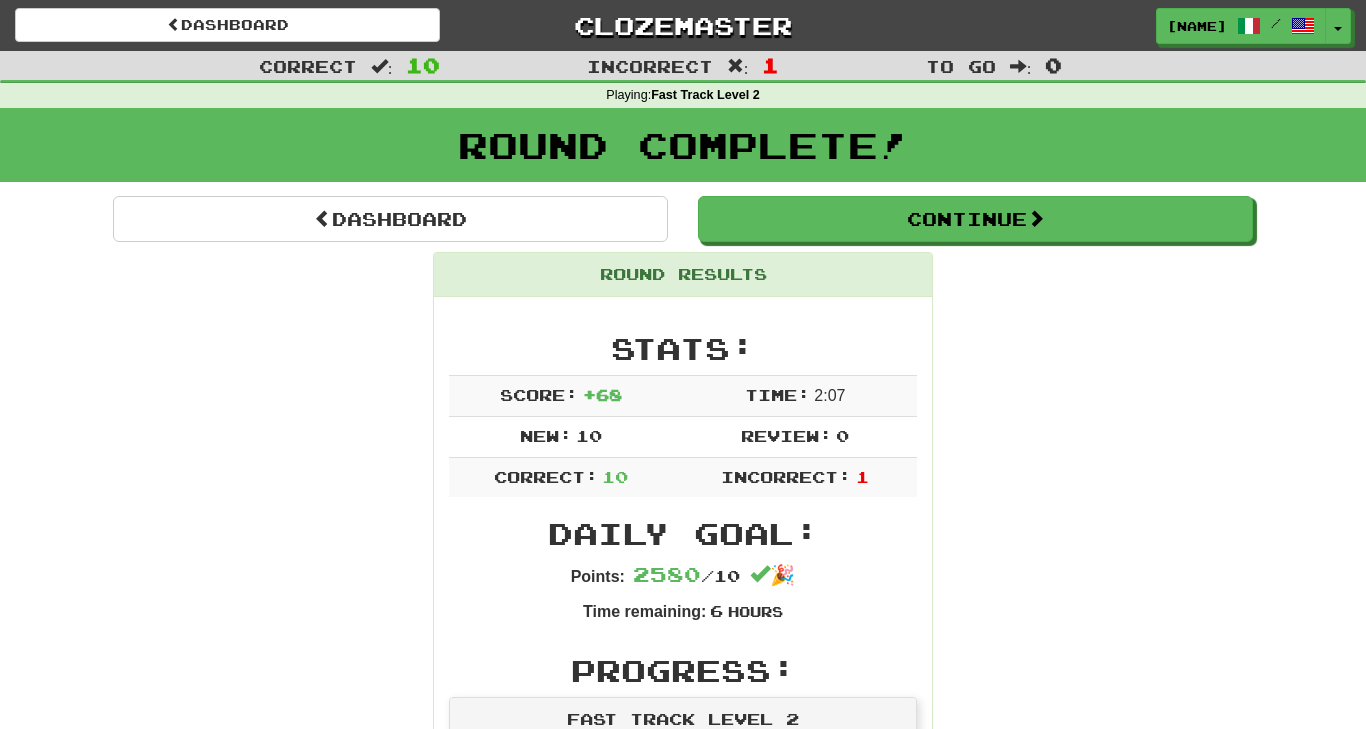scroll, scrollTop: 0, scrollLeft: 0, axis: both 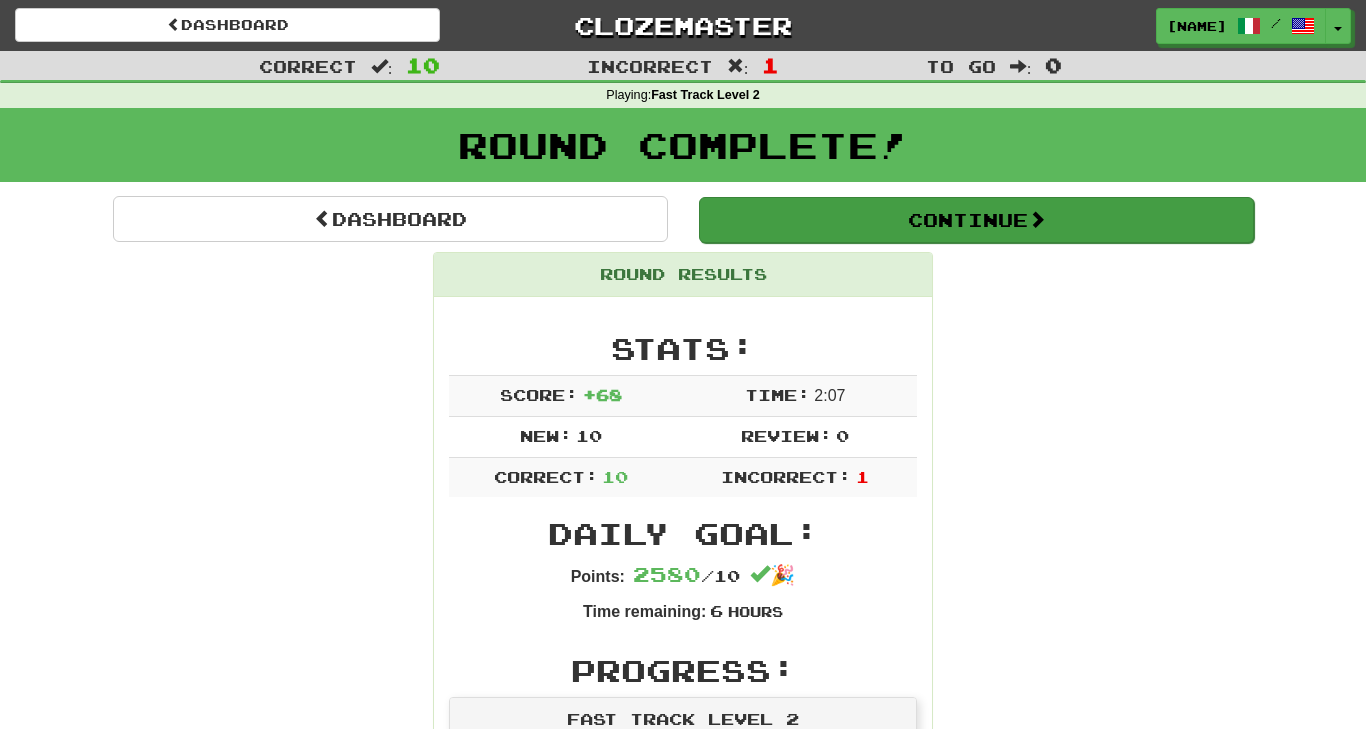 click on "Continue" at bounding box center [976, 220] 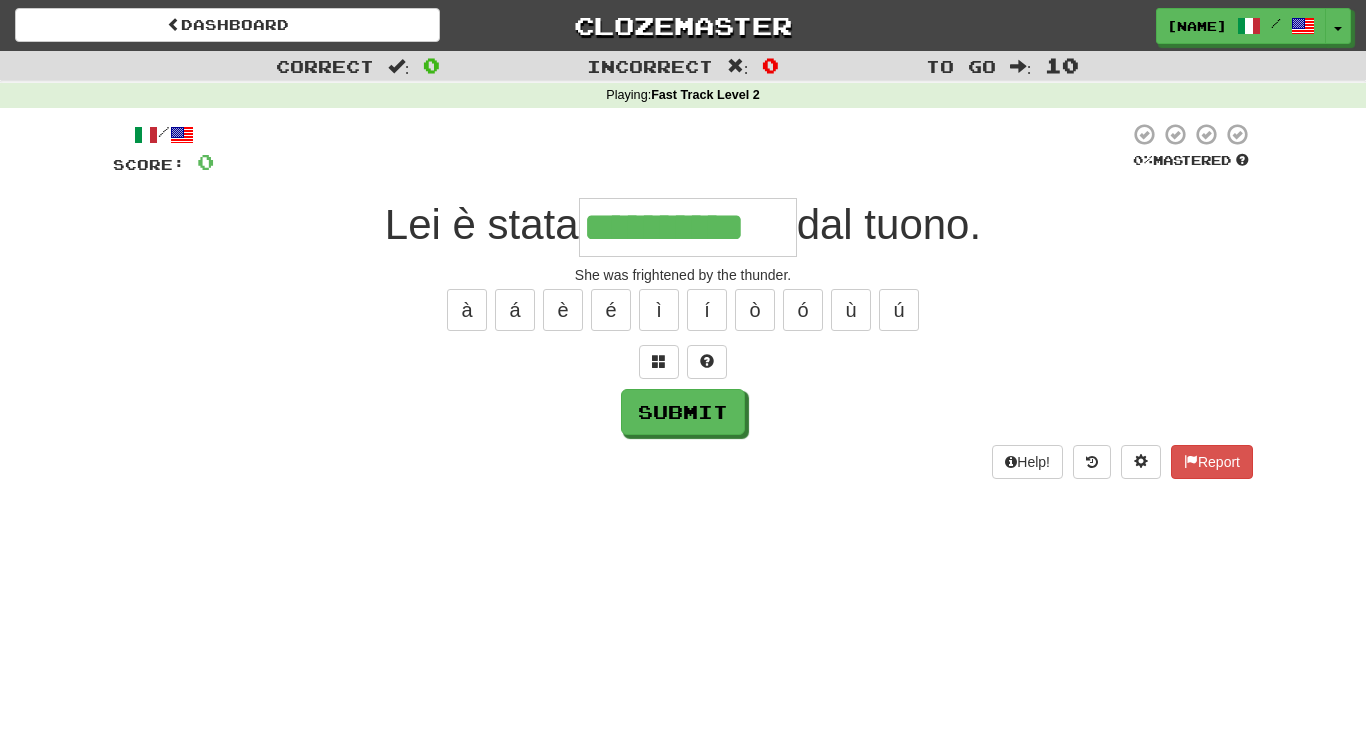type on "**********" 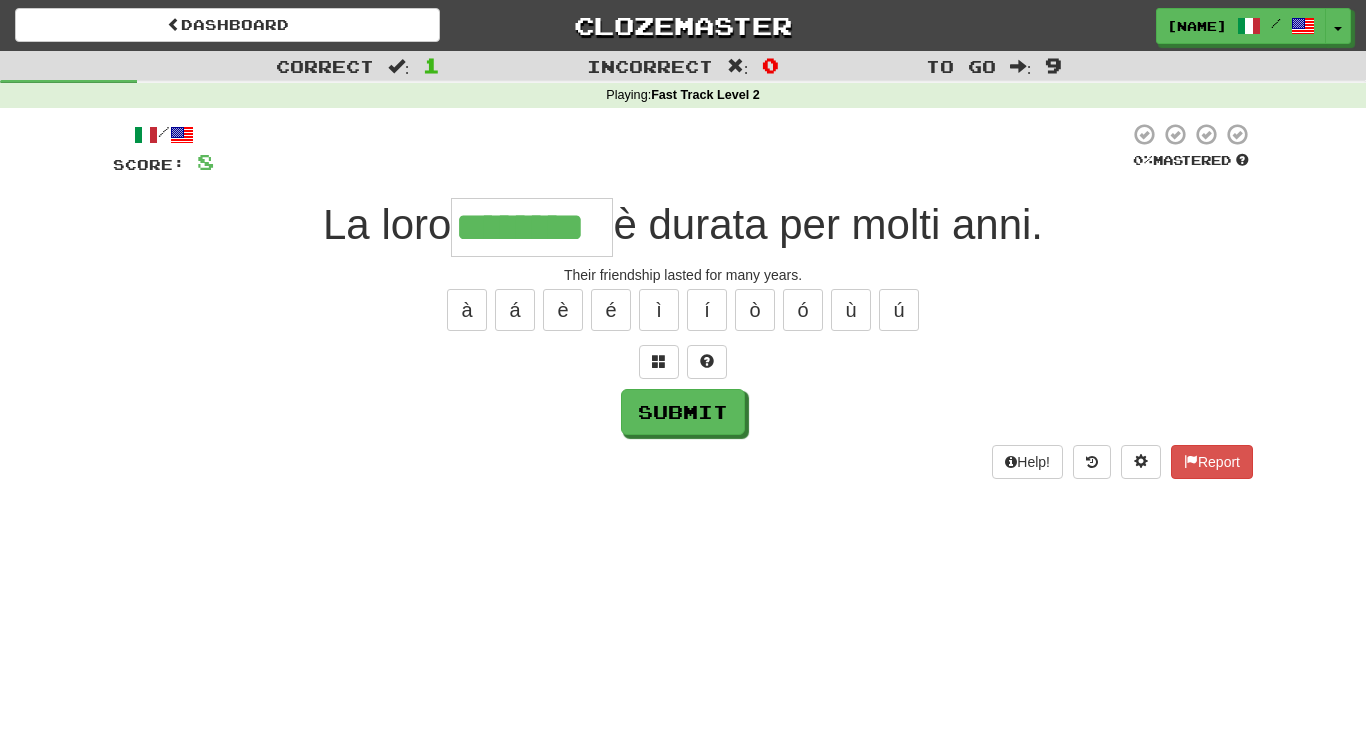 type on "********" 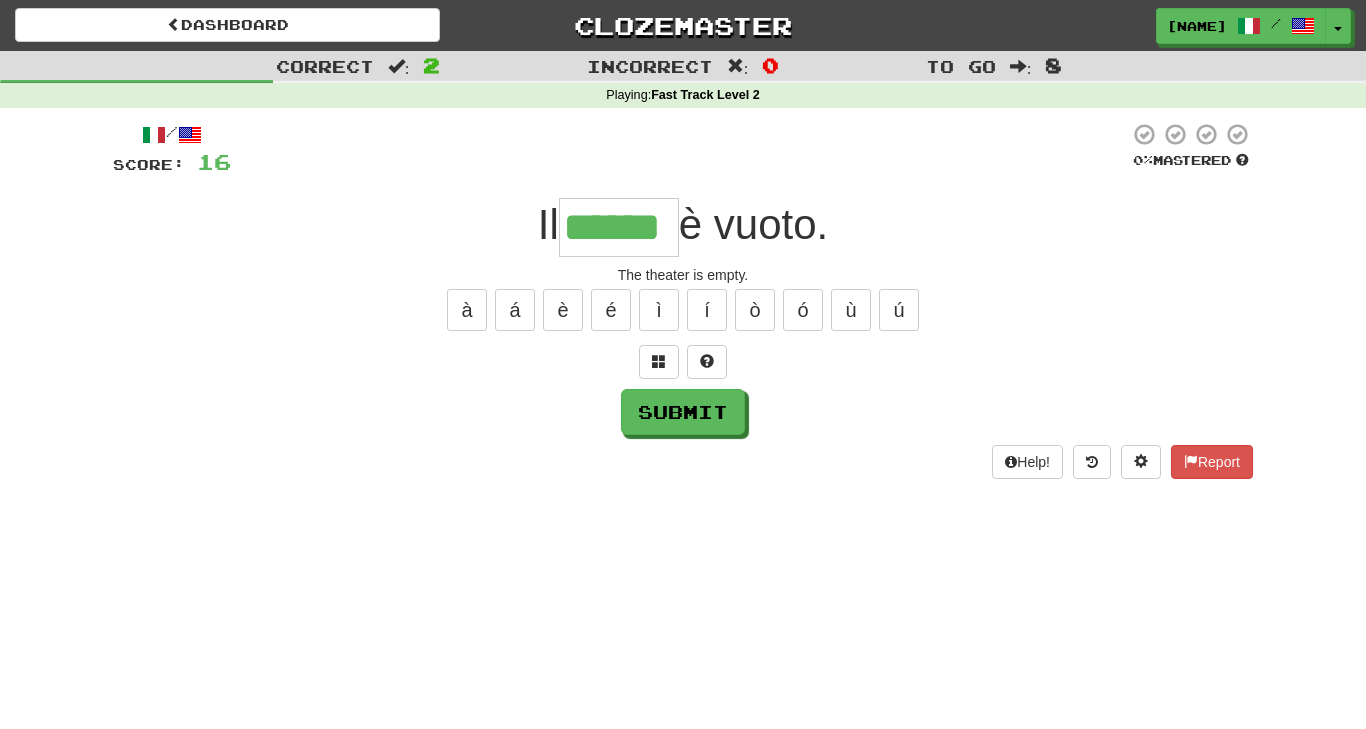 type on "******" 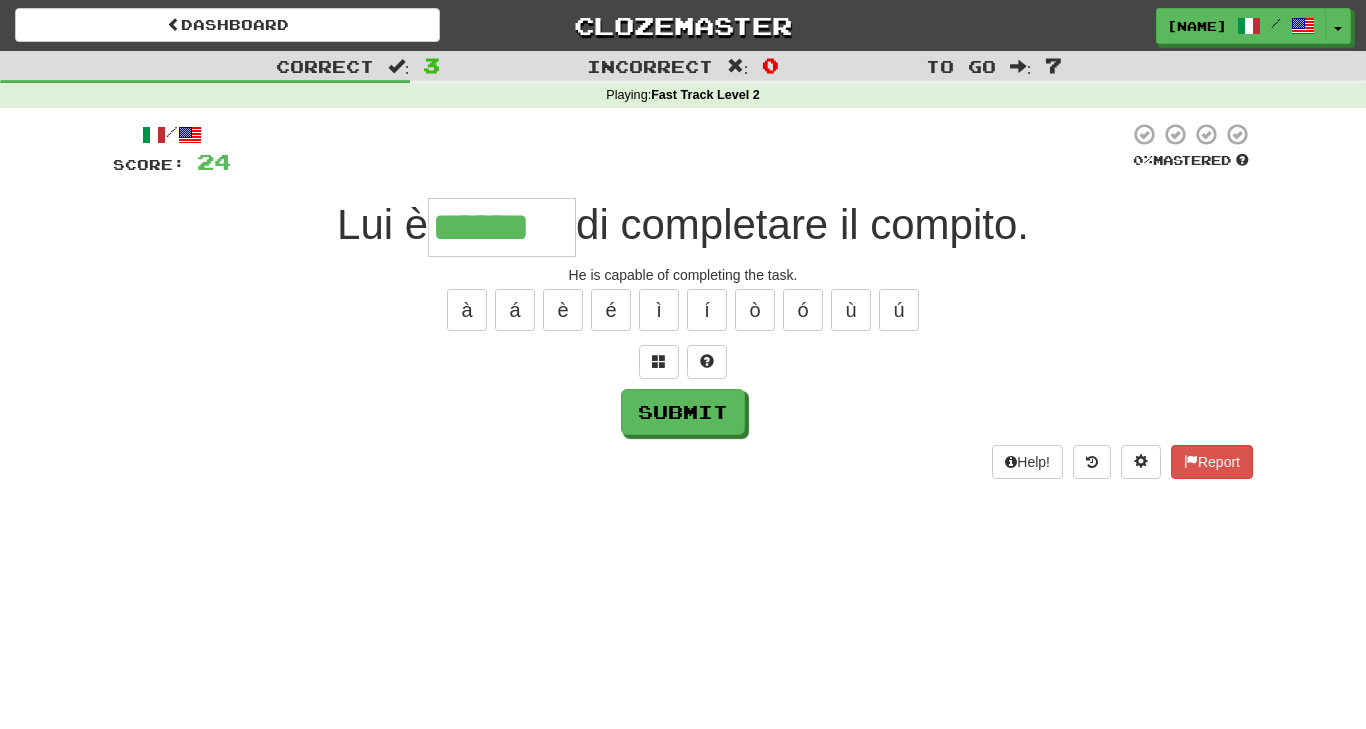 type on "******" 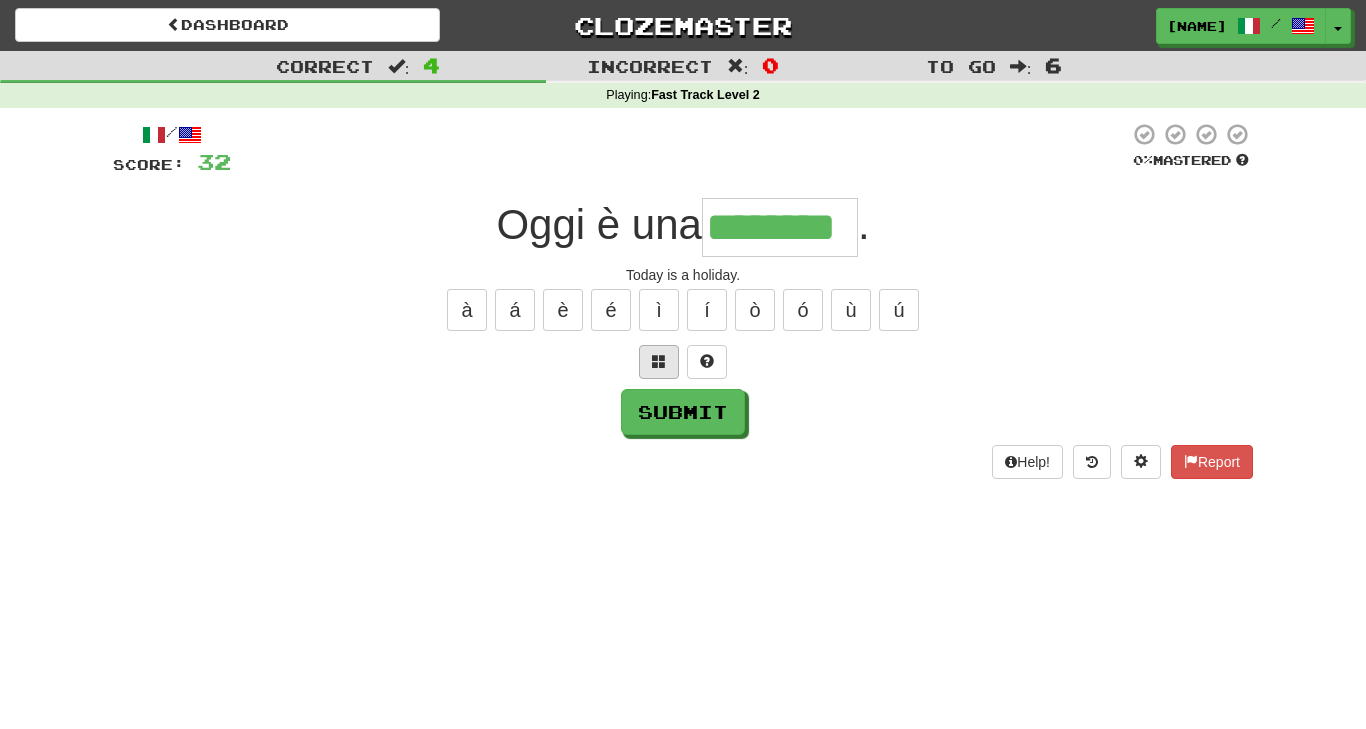click at bounding box center (659, 361) 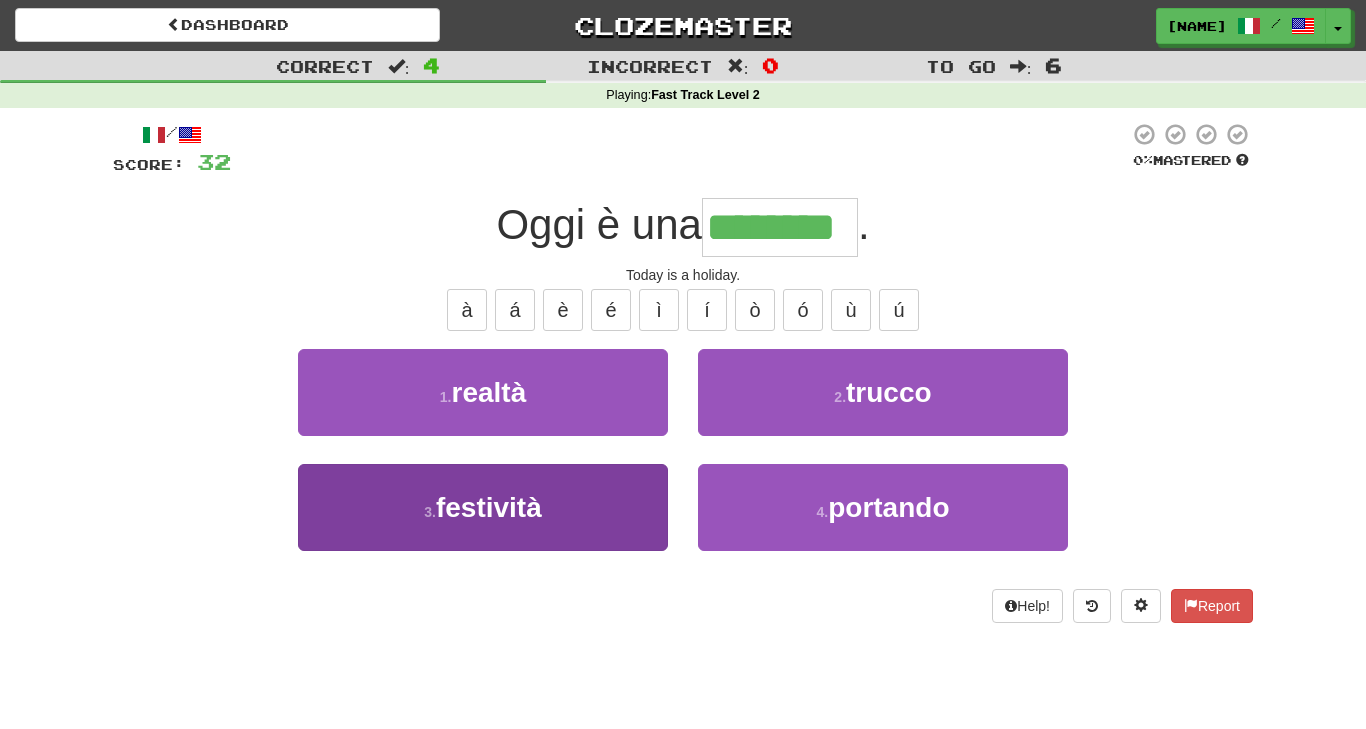 click on "3 .  festività" at bounding box center (483, 507) 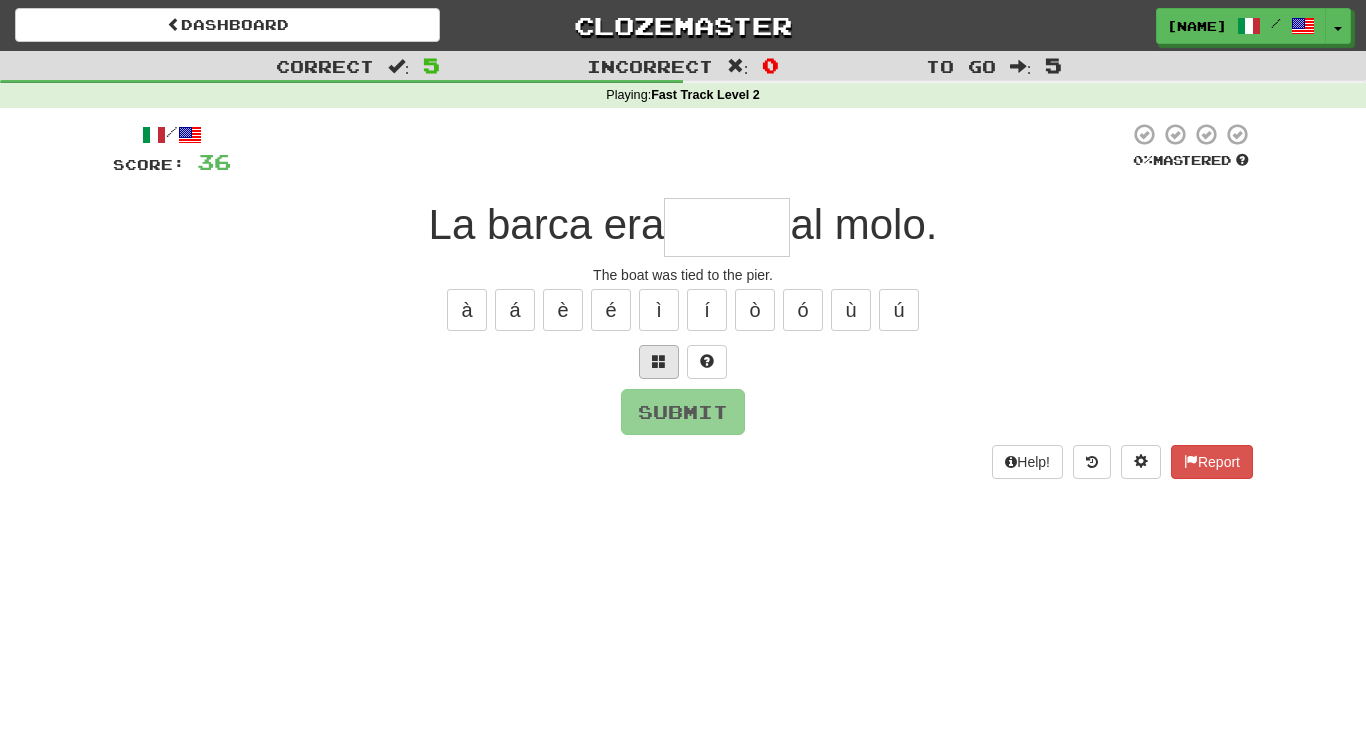 click at bounding box center [659, 361] 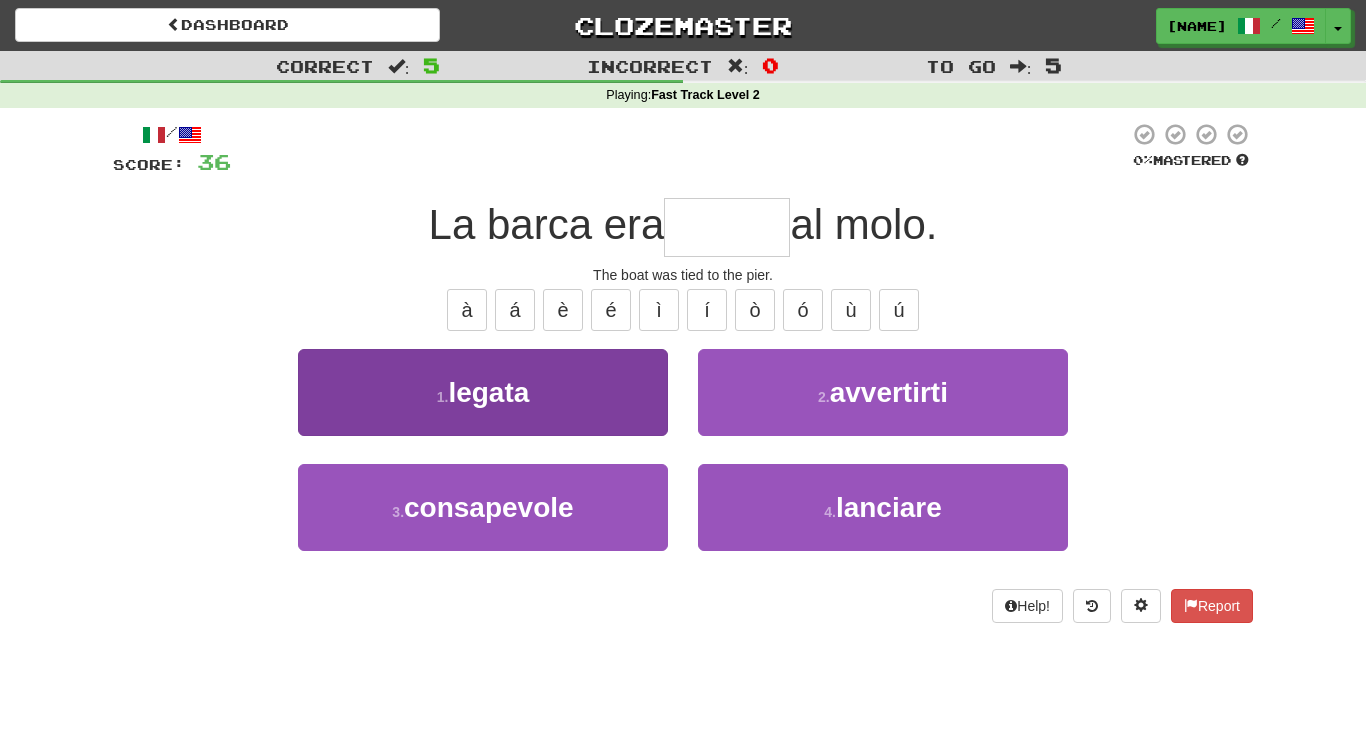 click on "1 .  legata" at bounding box center [483, 392] 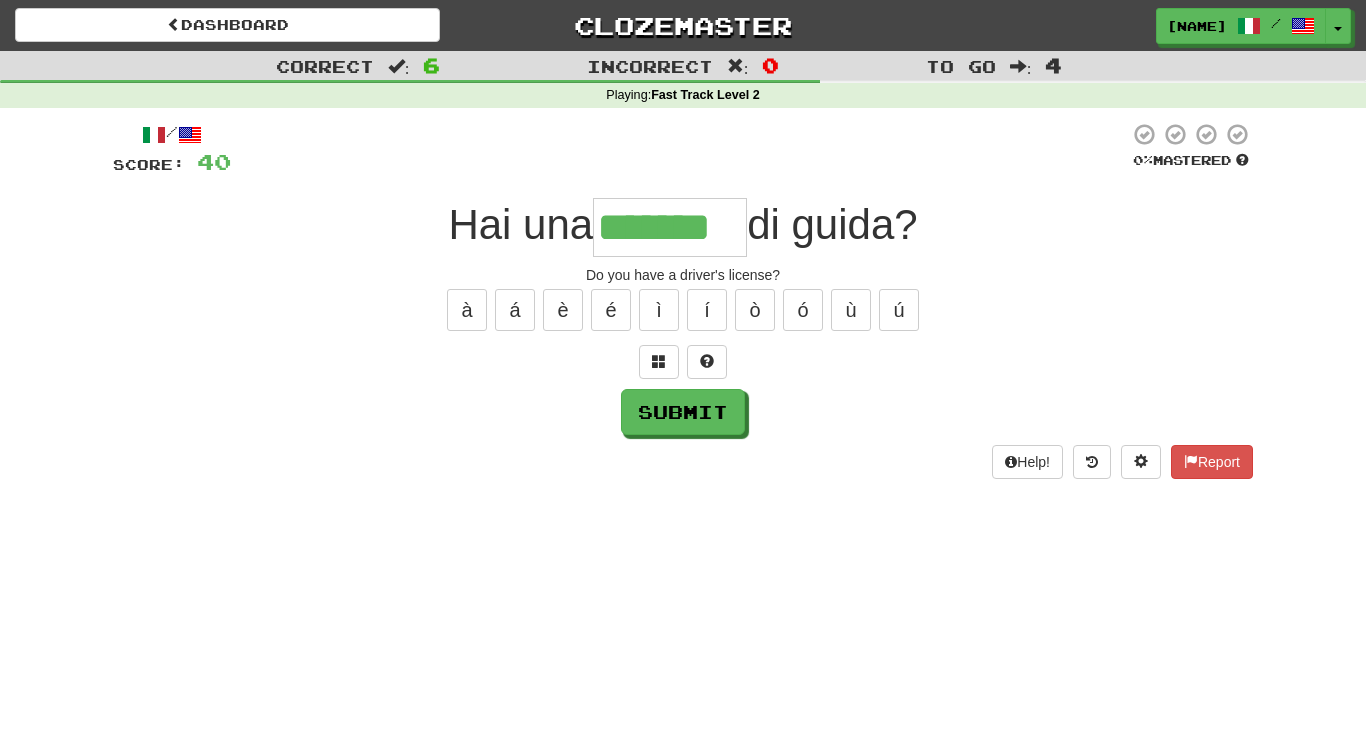type on "*******" 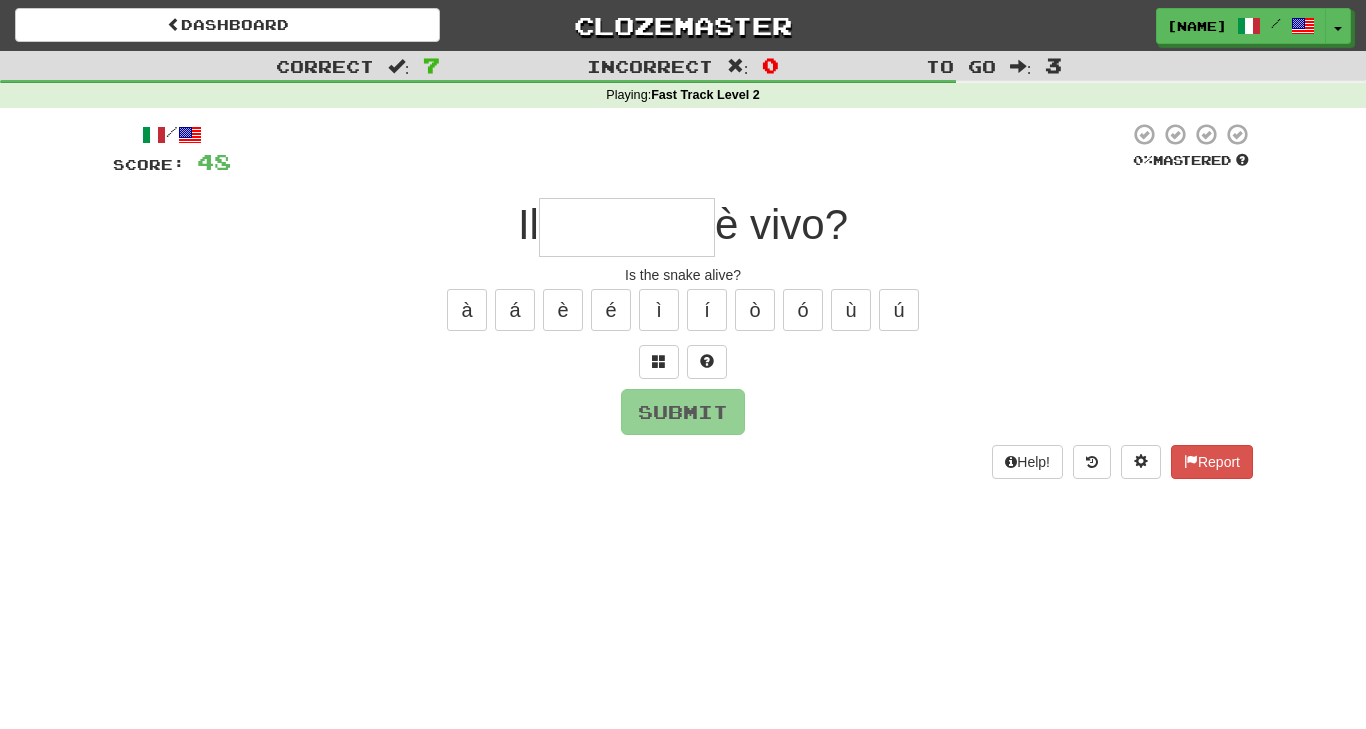 type on "*" 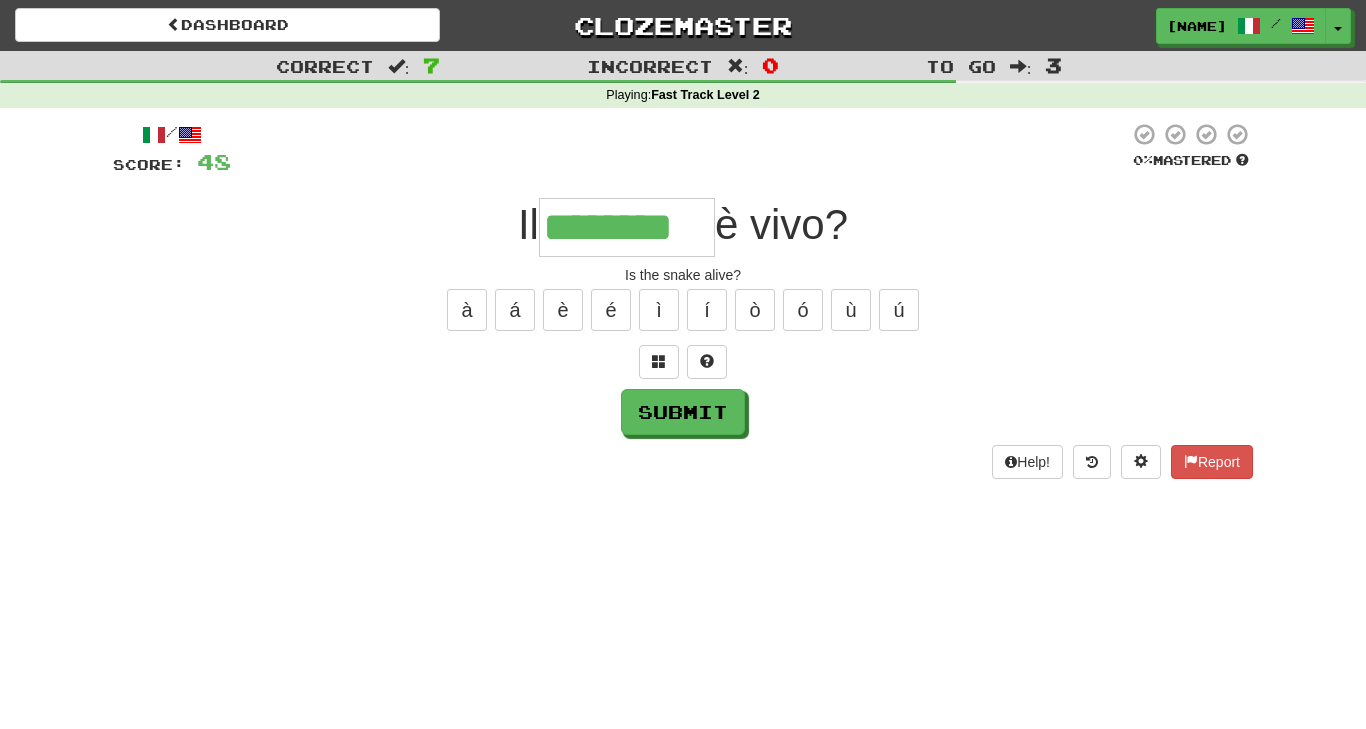 type on "********" 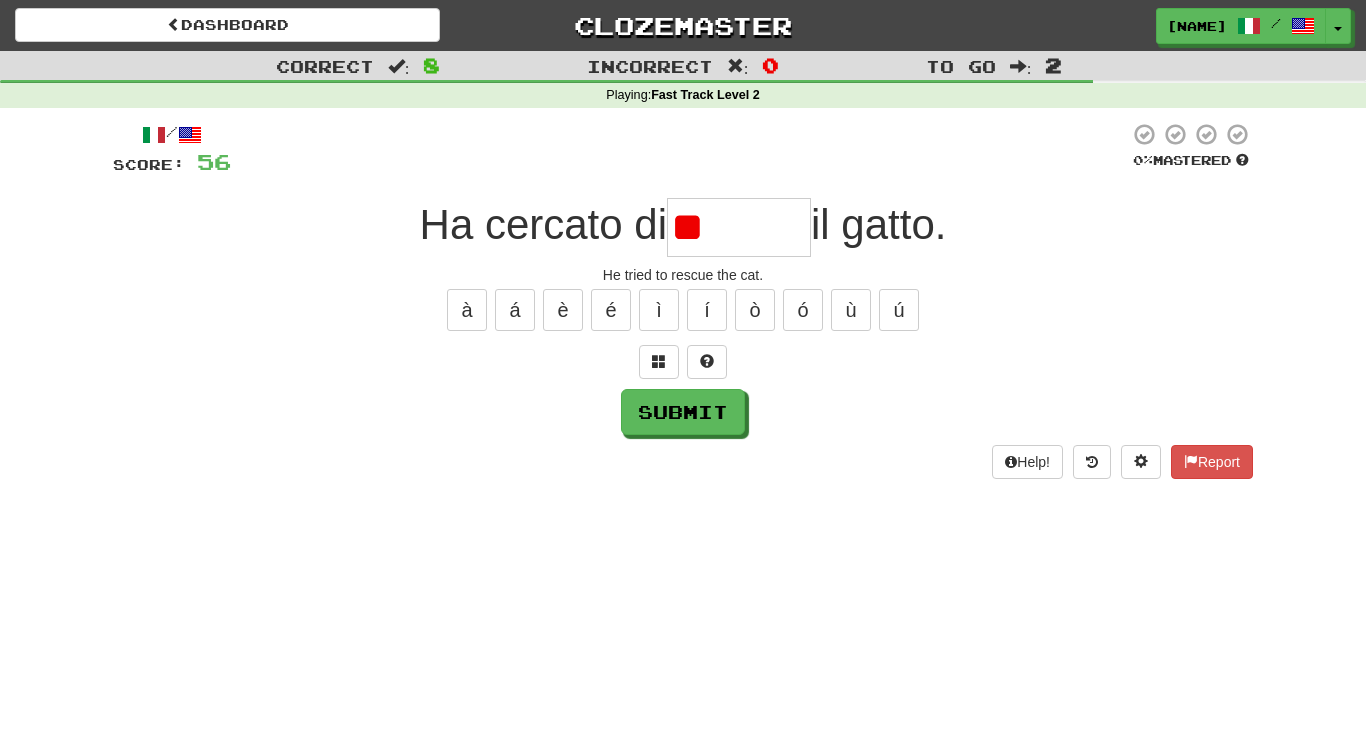type on "*" 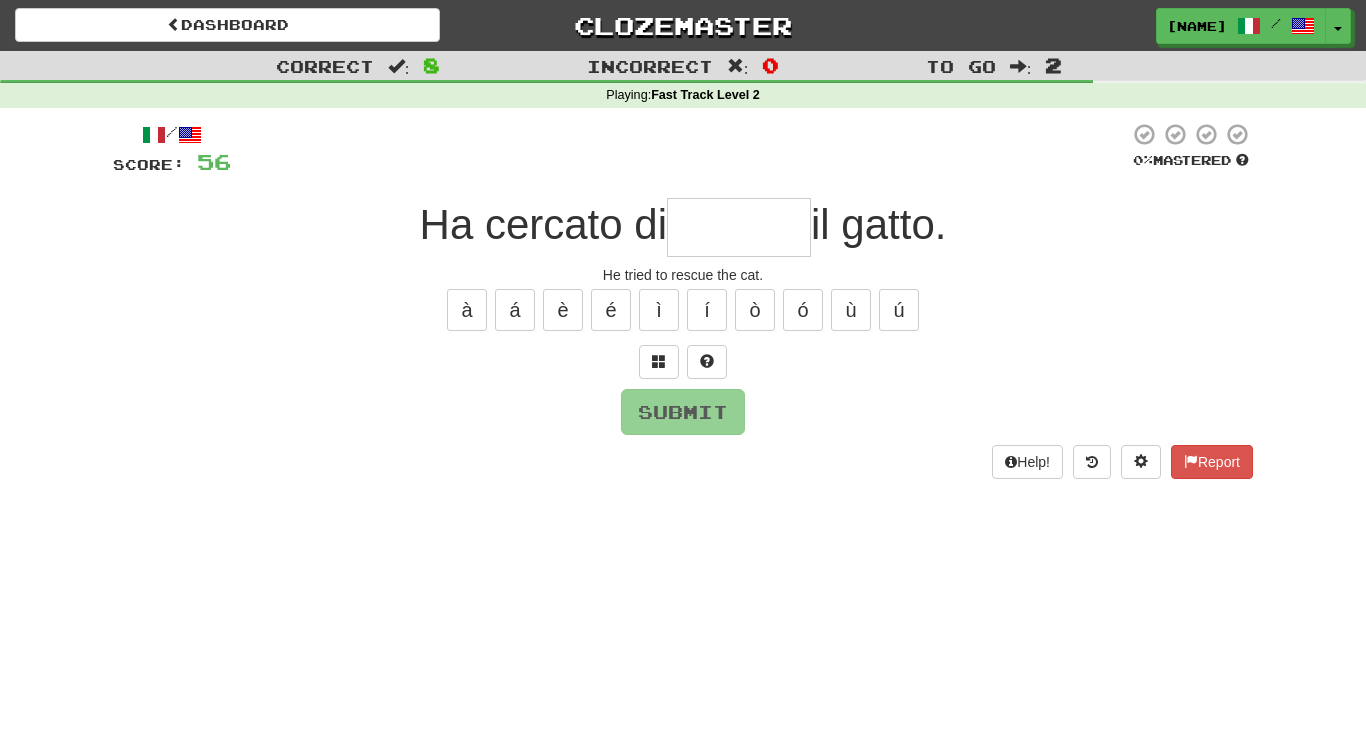 type on "*" 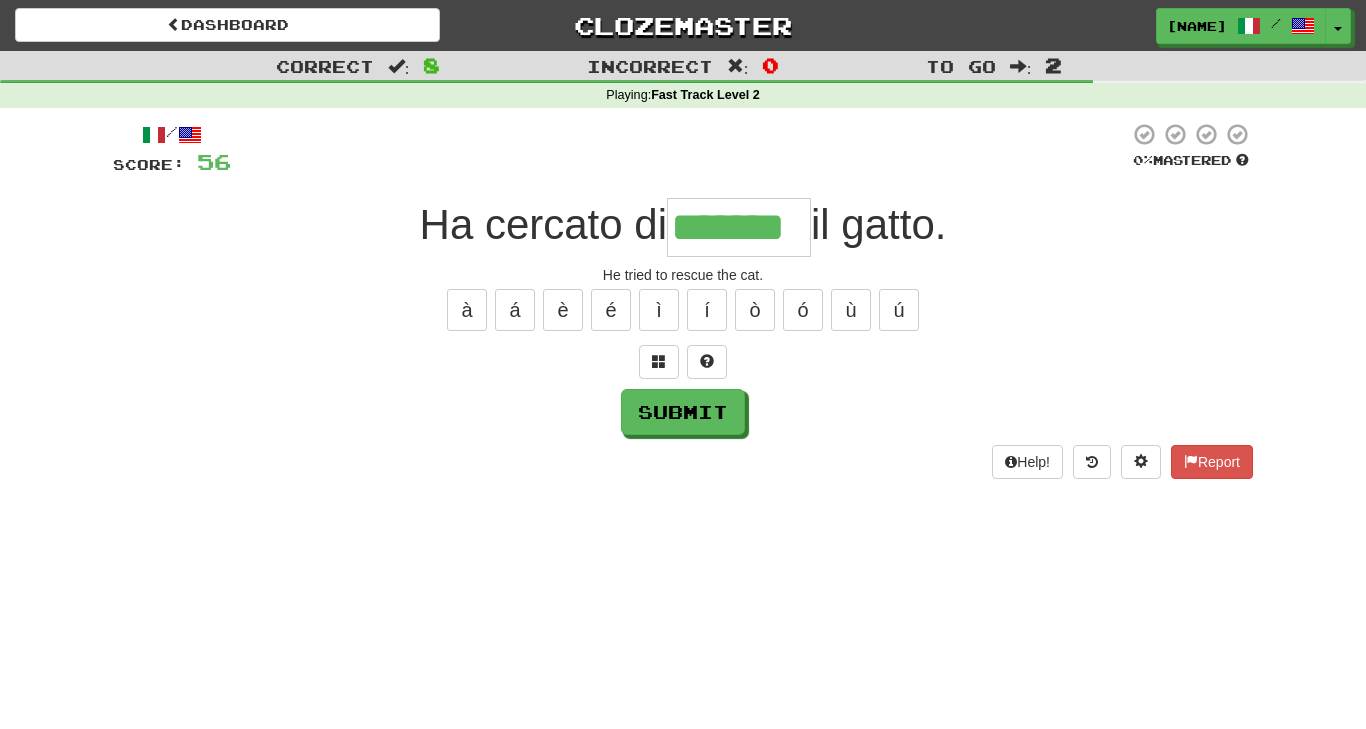 type on "*******" 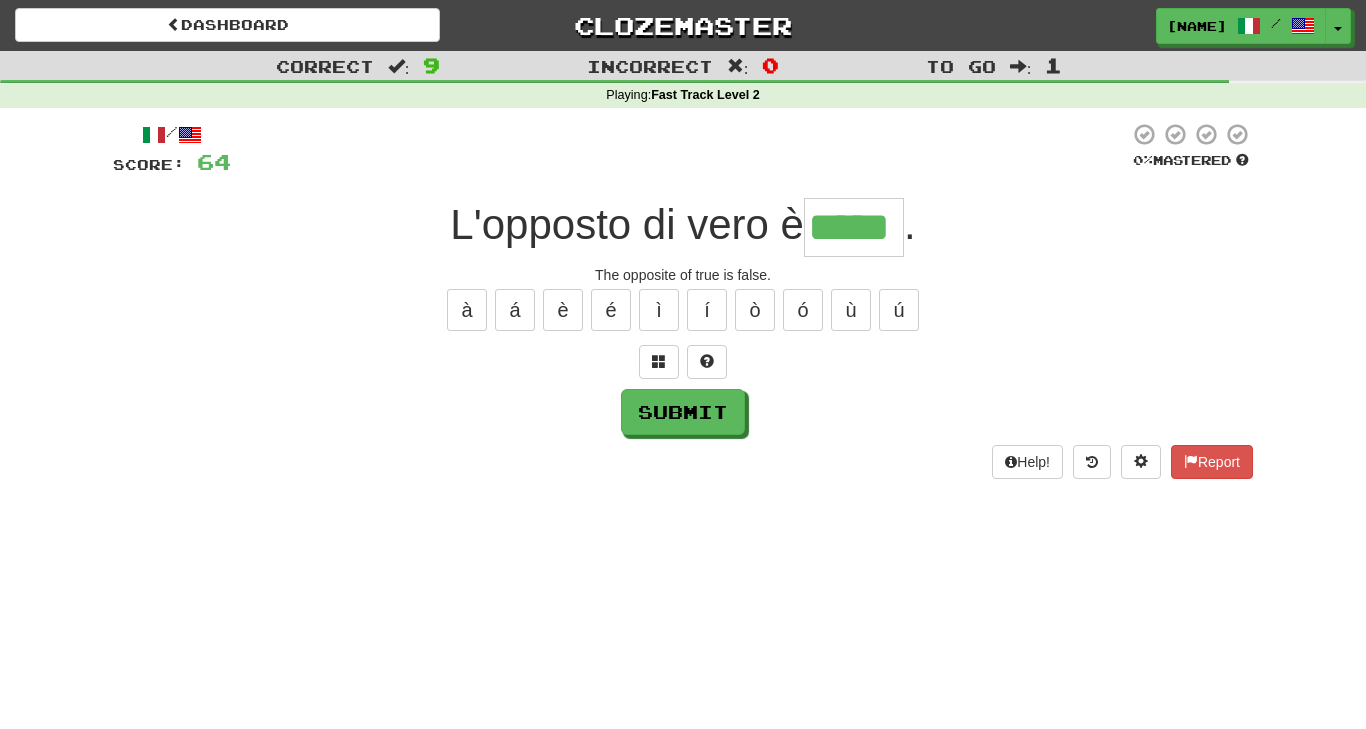 type on "*****" 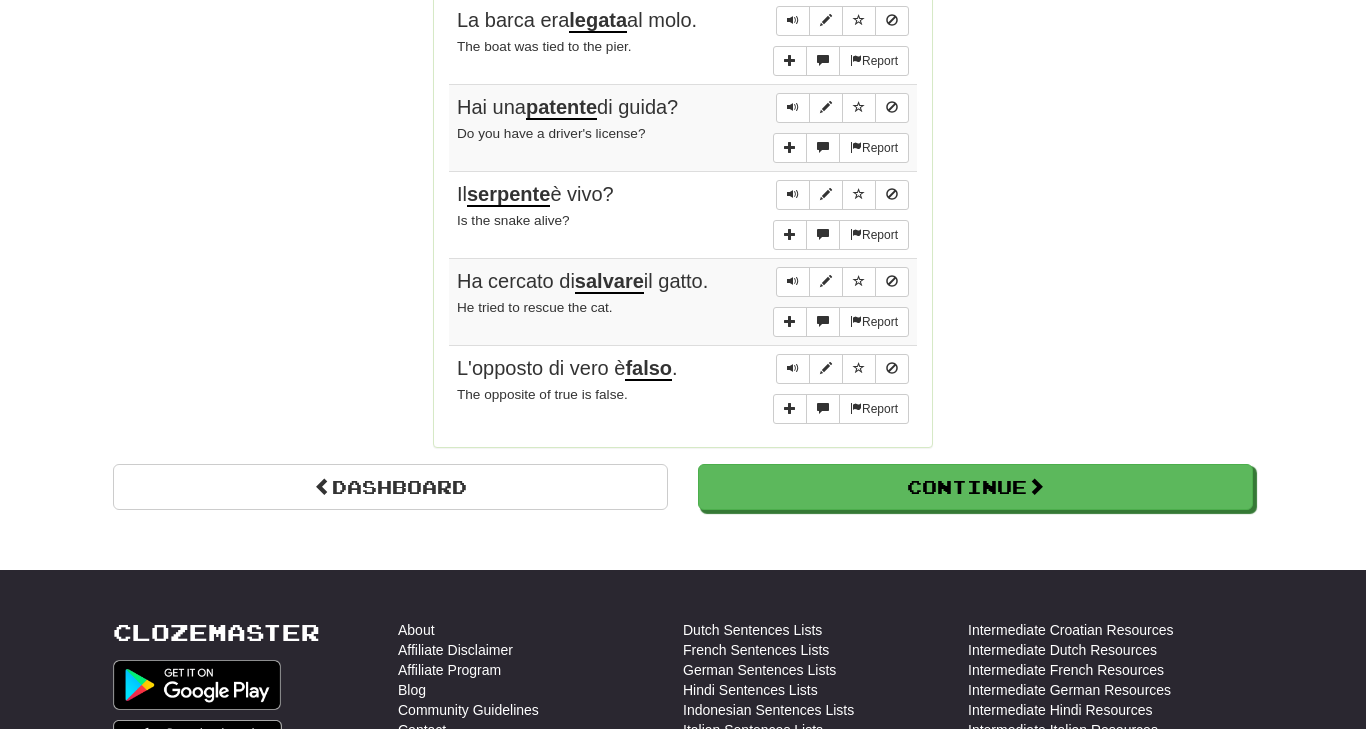 scroll, scrollTop: 1644, scrollLeft: 0, axis: vertical 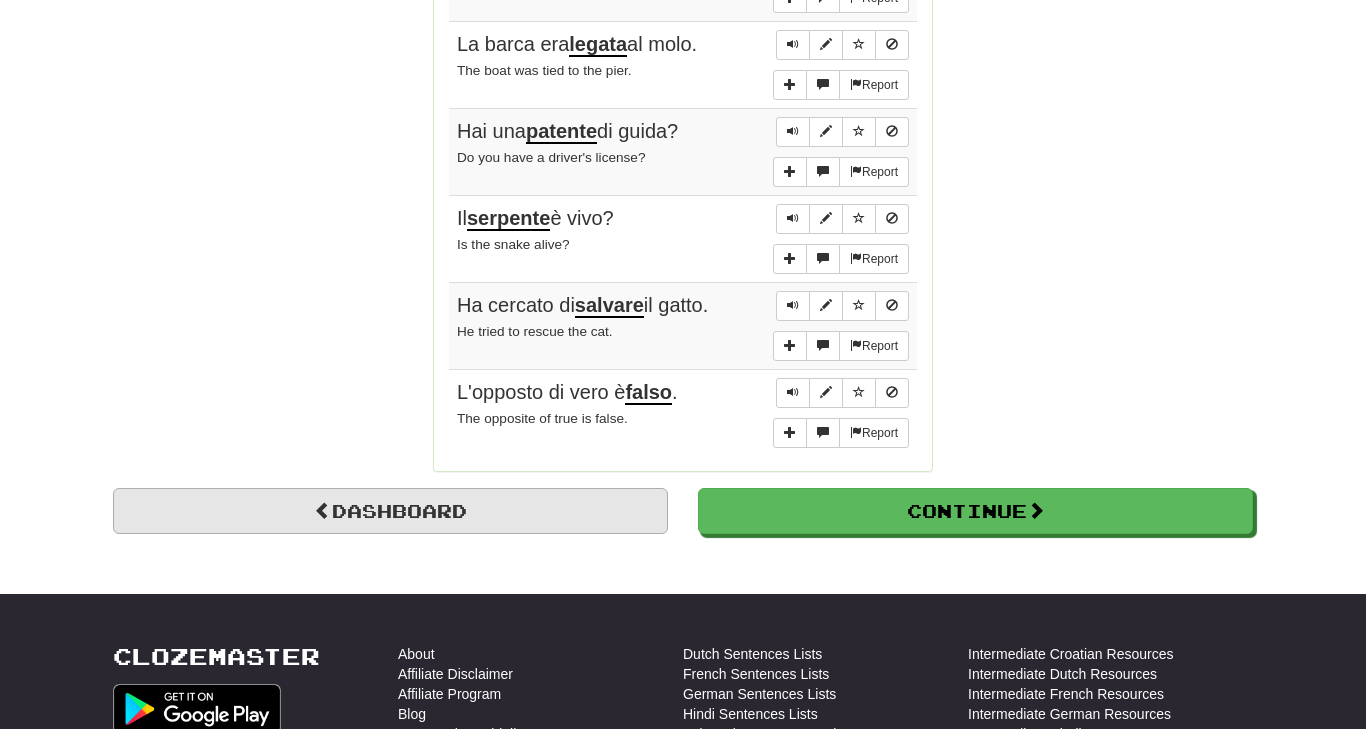 click on "Dashboard" at bounding box center [390, 511] 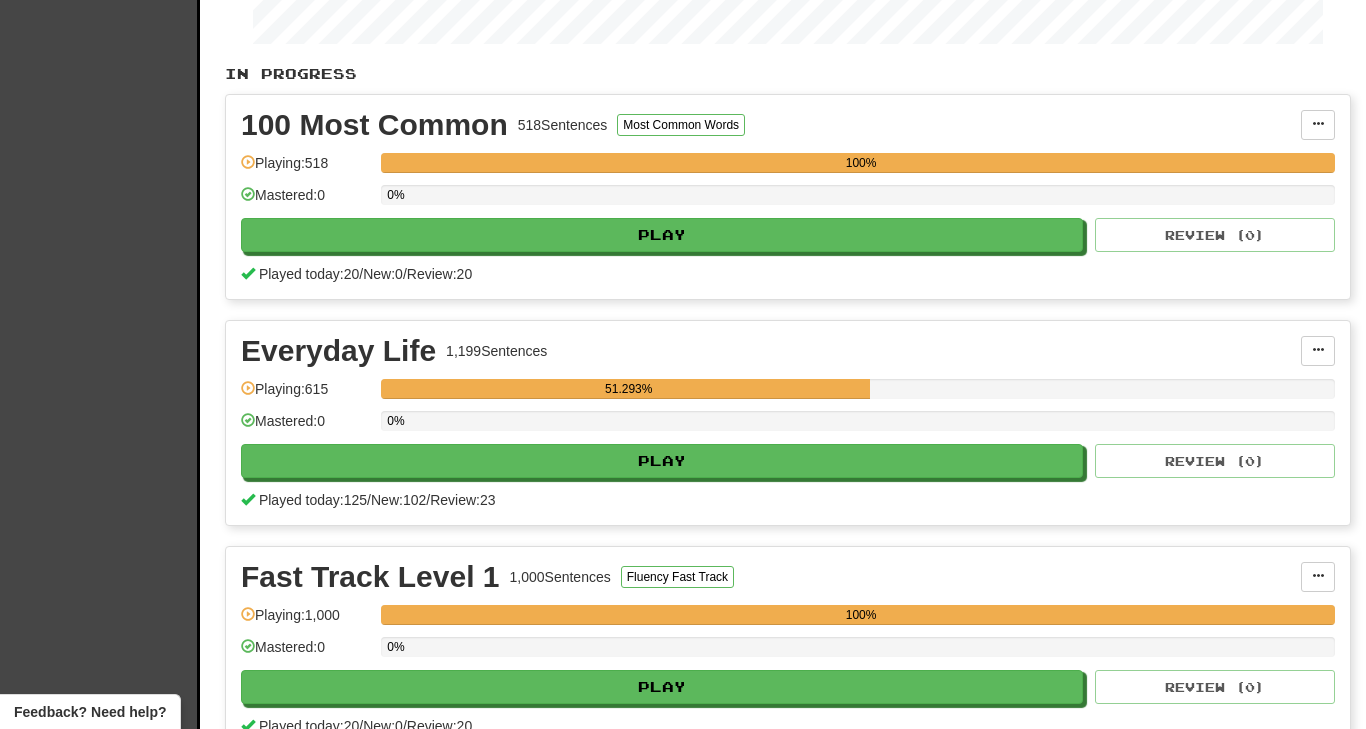 scroll, scrollTop: 362, scrollLeft: 0, axis: vertical 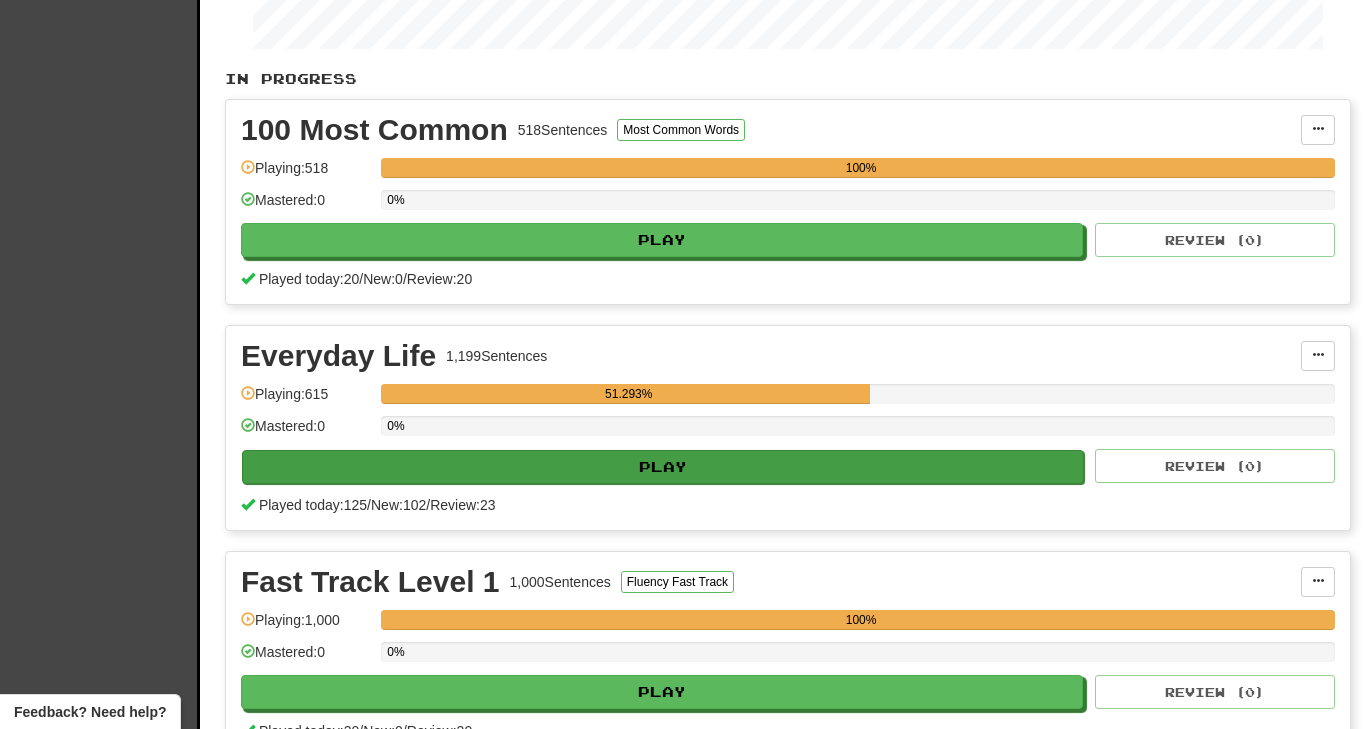 click on "Play" at bounding box center [663, 467] 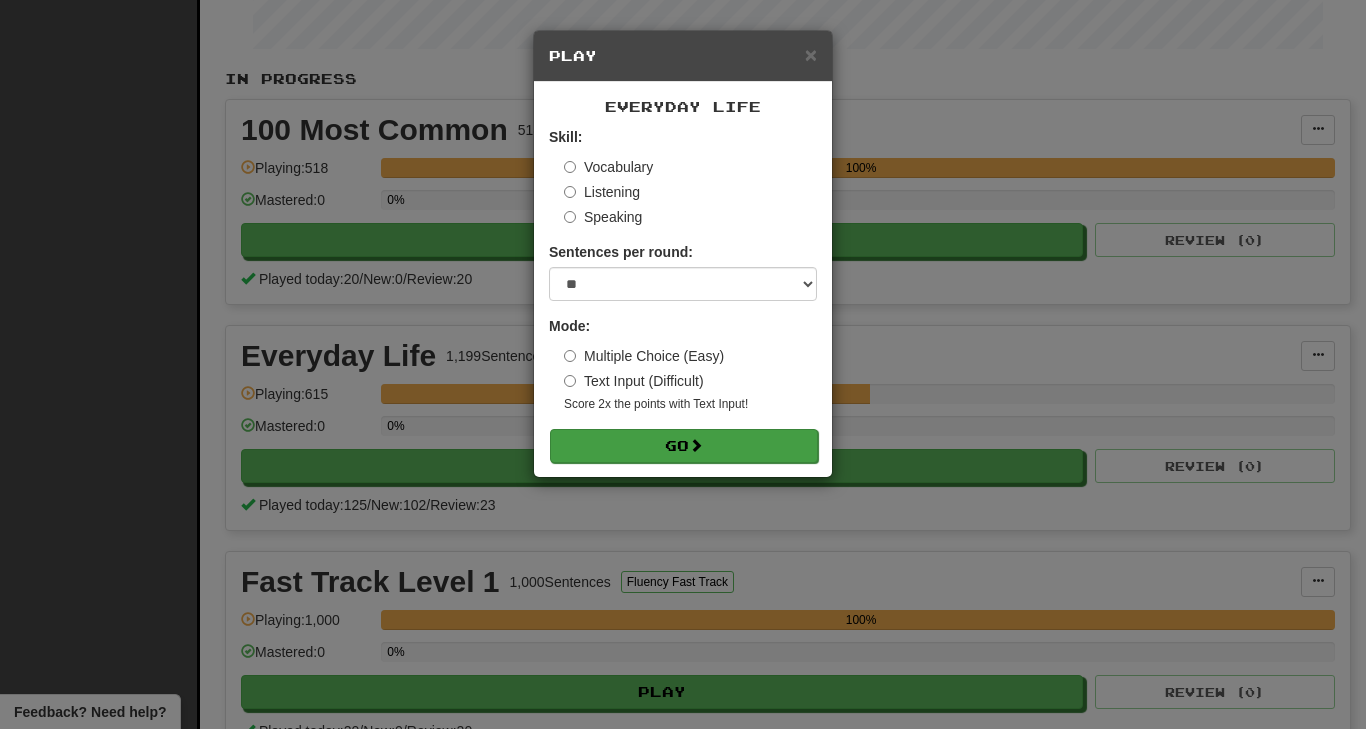 click on "Go" at bounding box center [684, 446] 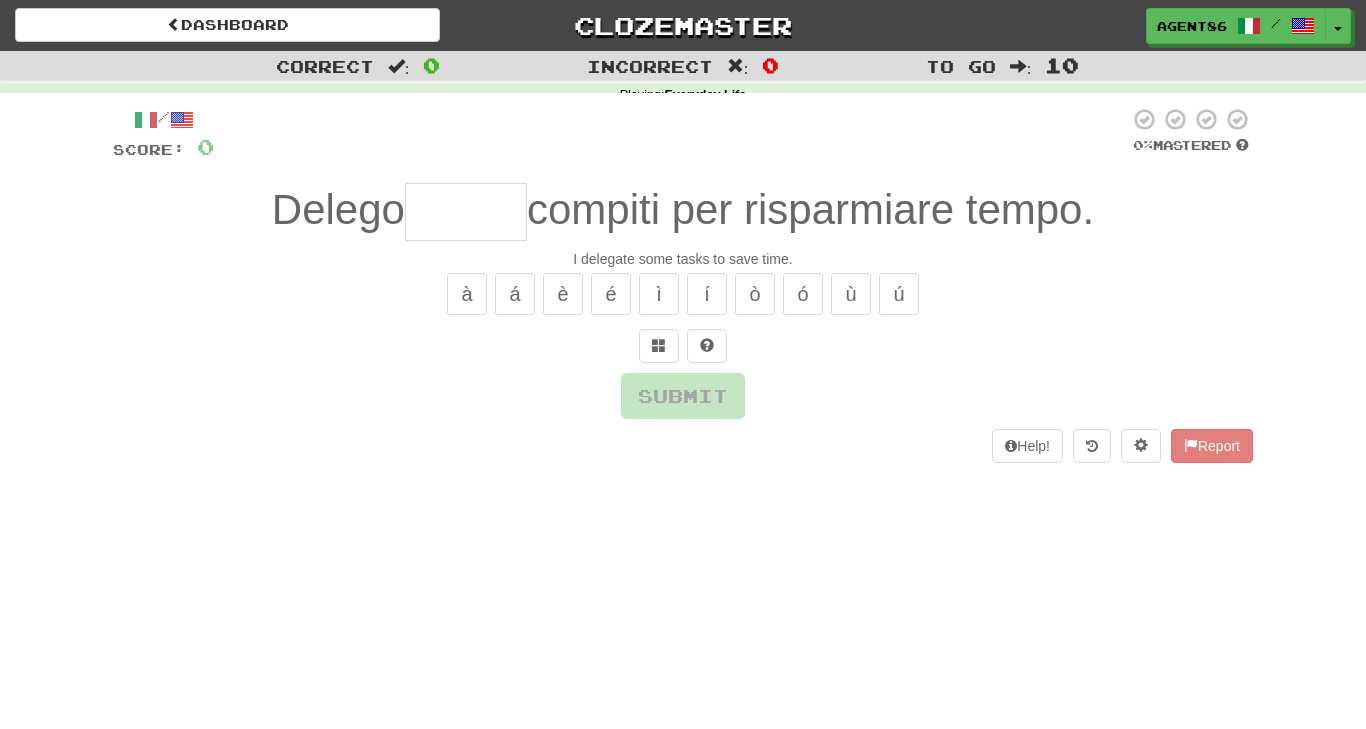scroll, scrollTop: 0, scrollLeft: 0, axis: both 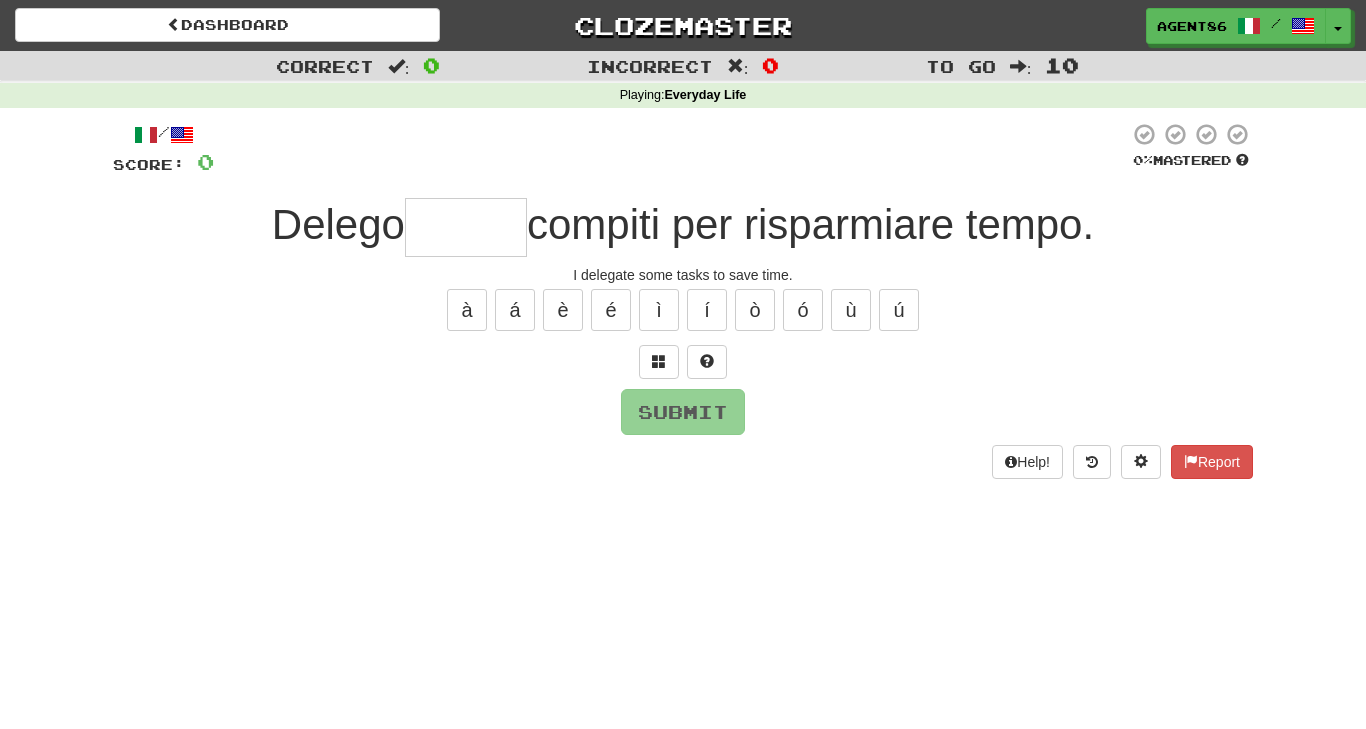 type on "*" 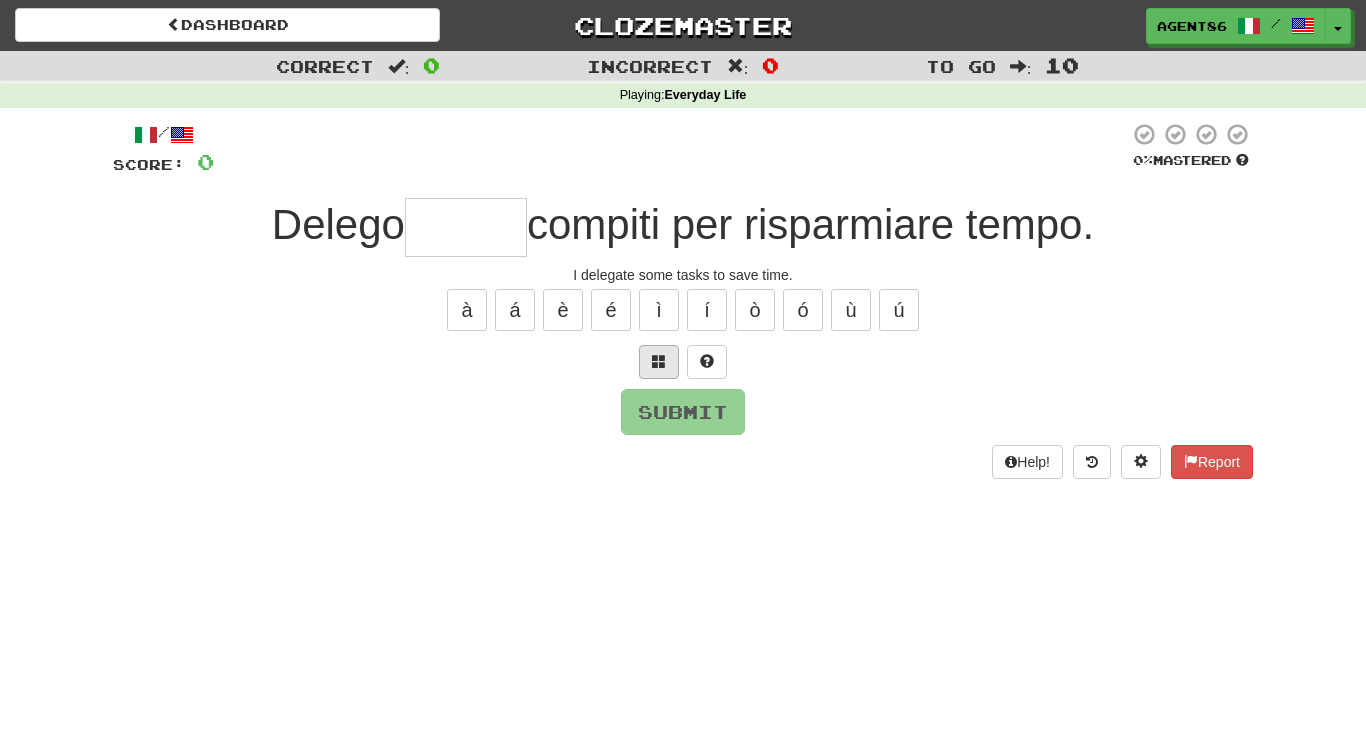 click at bounding box center (659, 361) 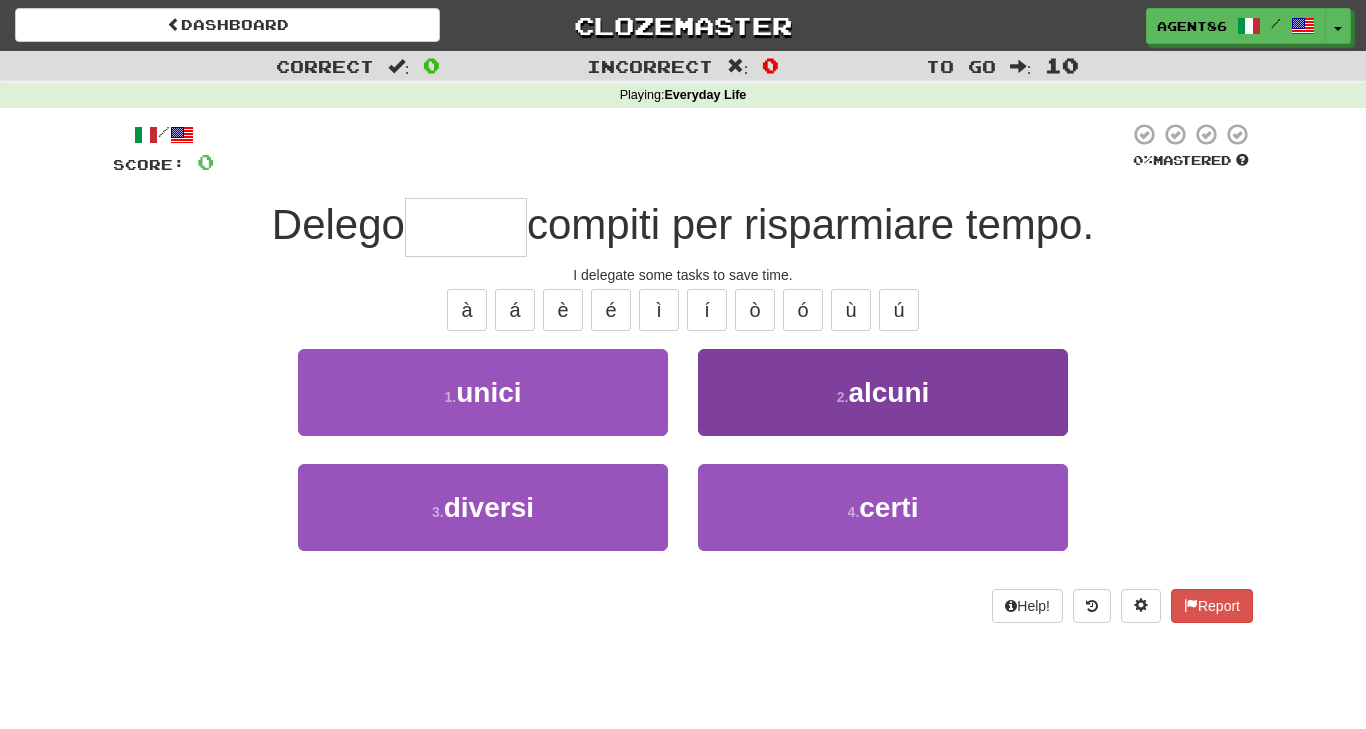 click on "2 .  alcuni" at bounding box center [883, 392] 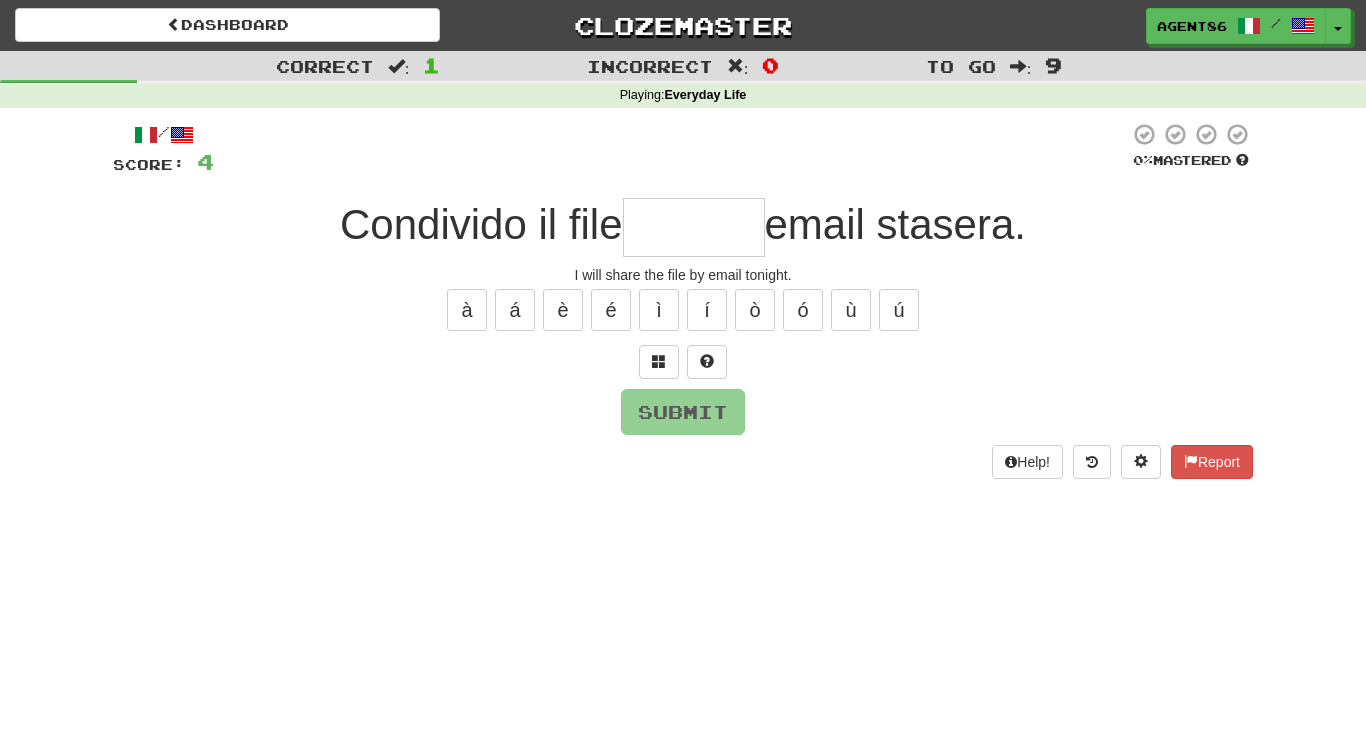 type on "*" 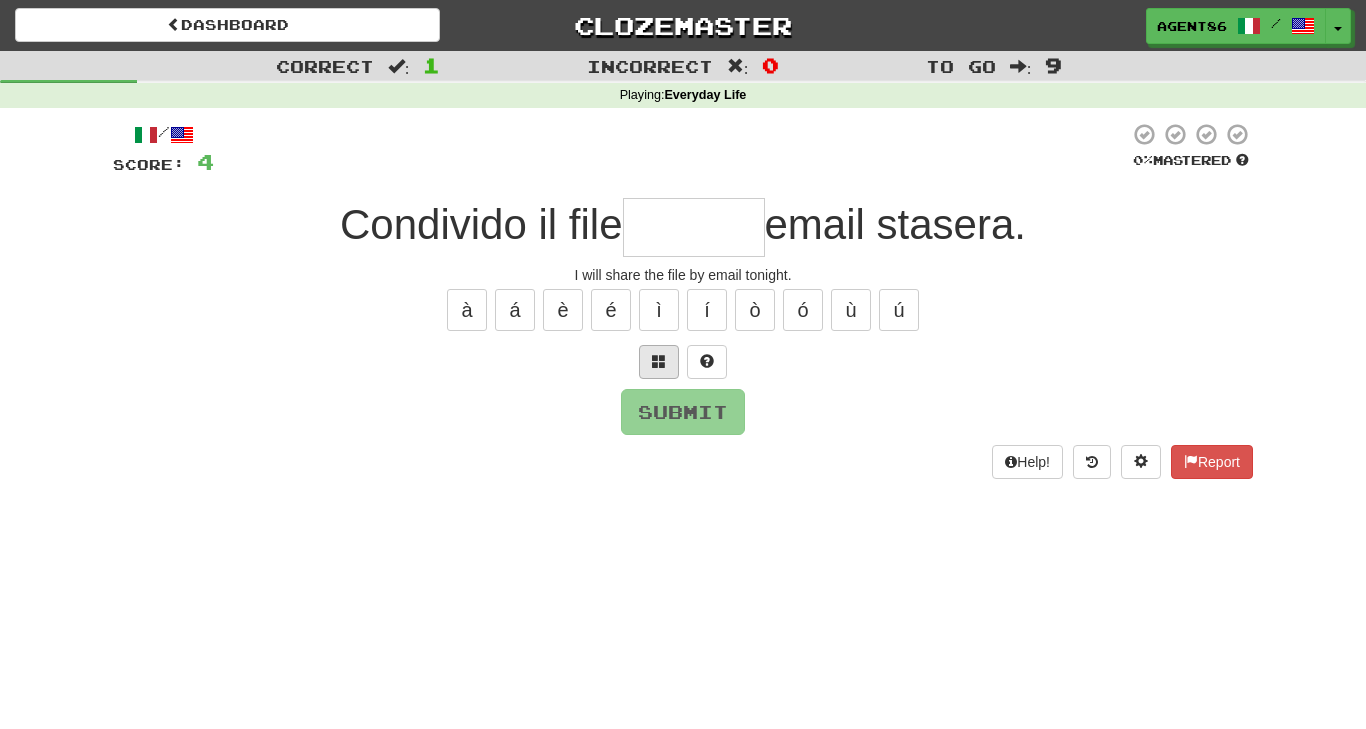 click at bounding box center [659, 362] 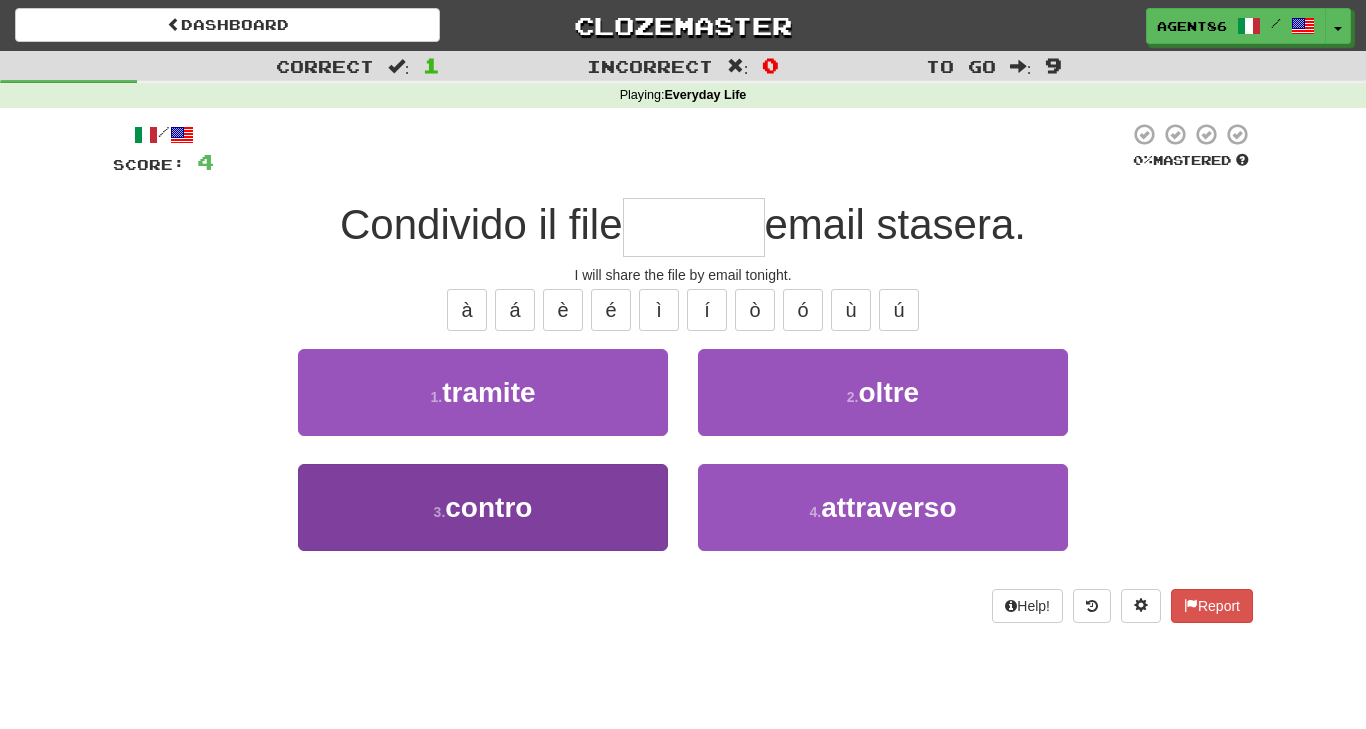 click on "3 .  contro" at bounding box center (483, 507) 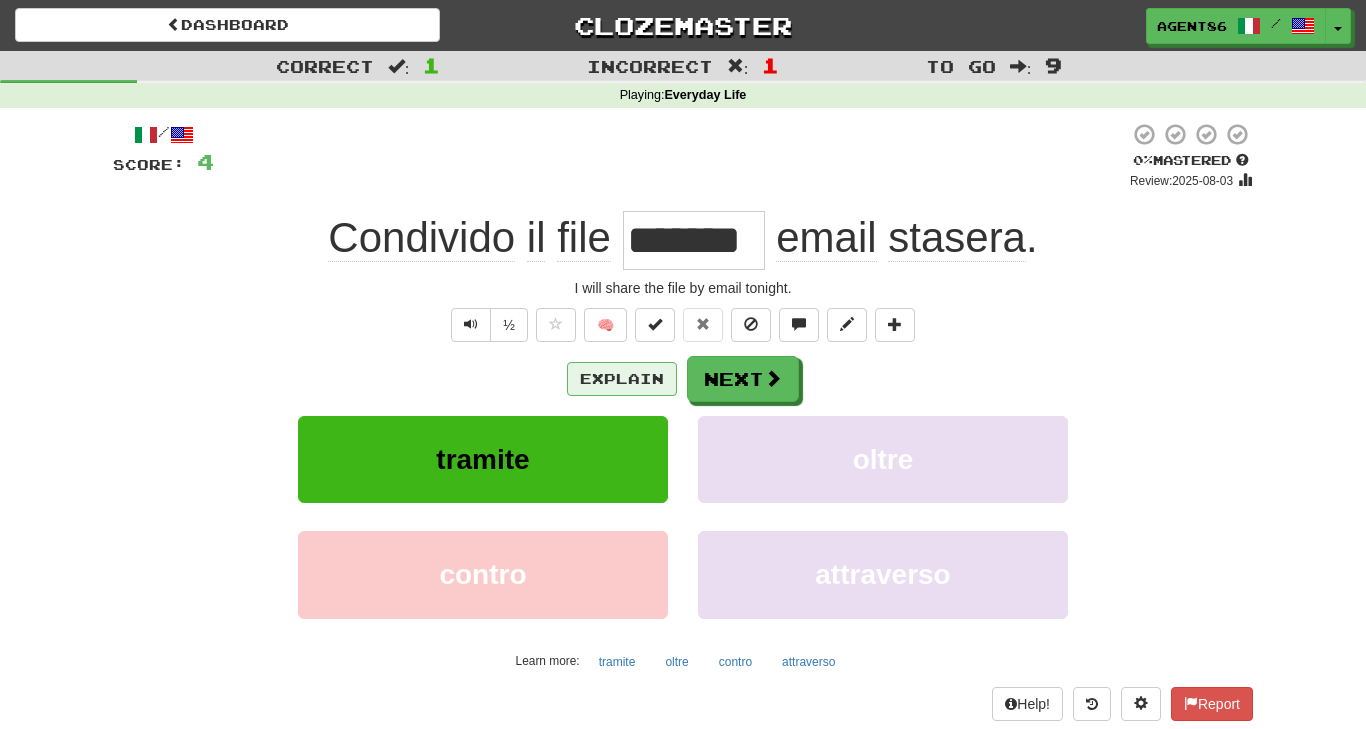 click on "Explain" at bounding box center [622, 379] 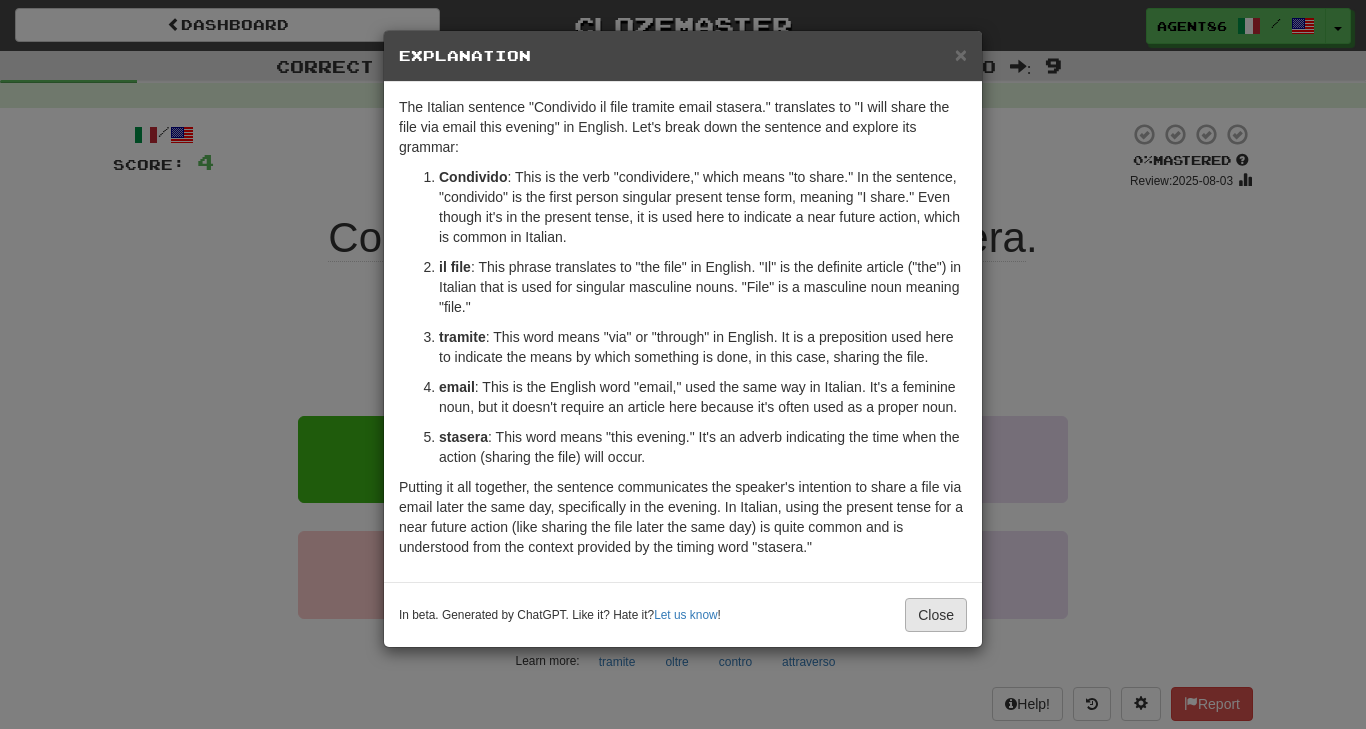 click on "Close" at bounding box center (936, 615) 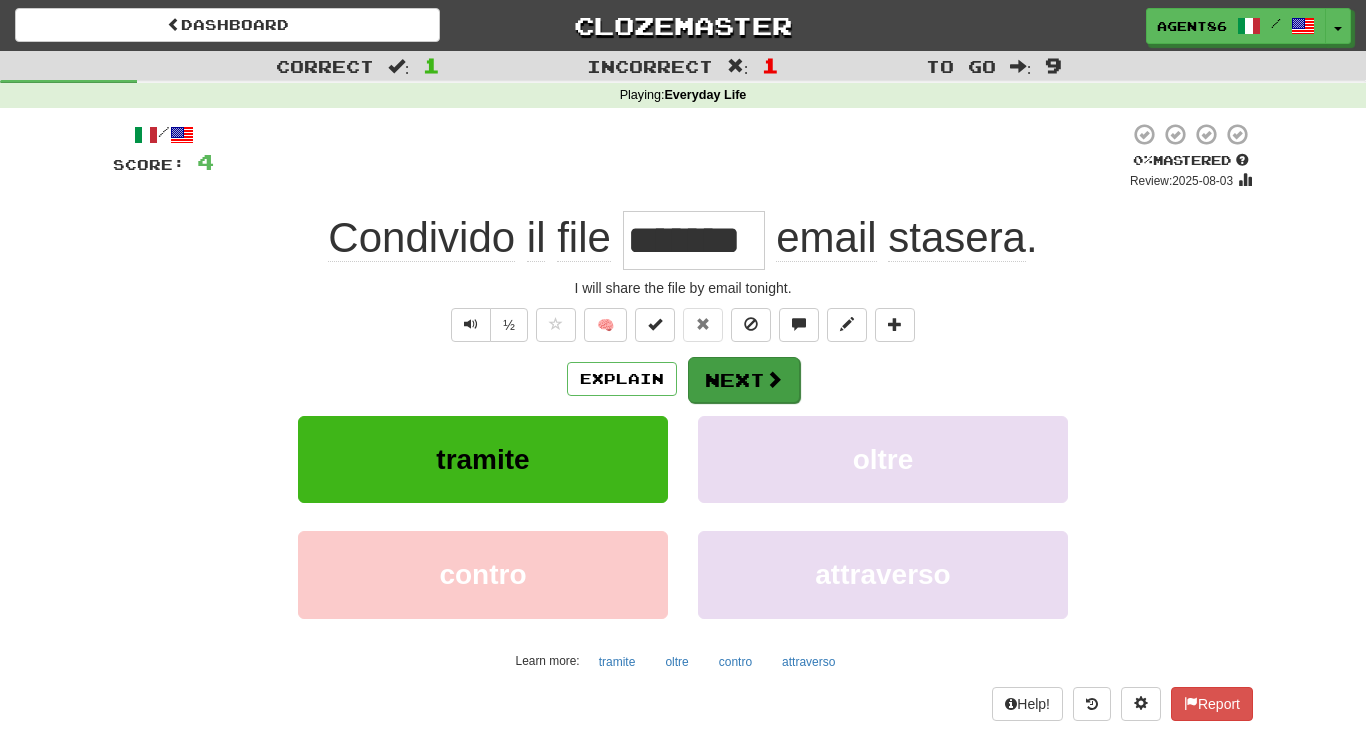 click at bounding box center (774, 379) 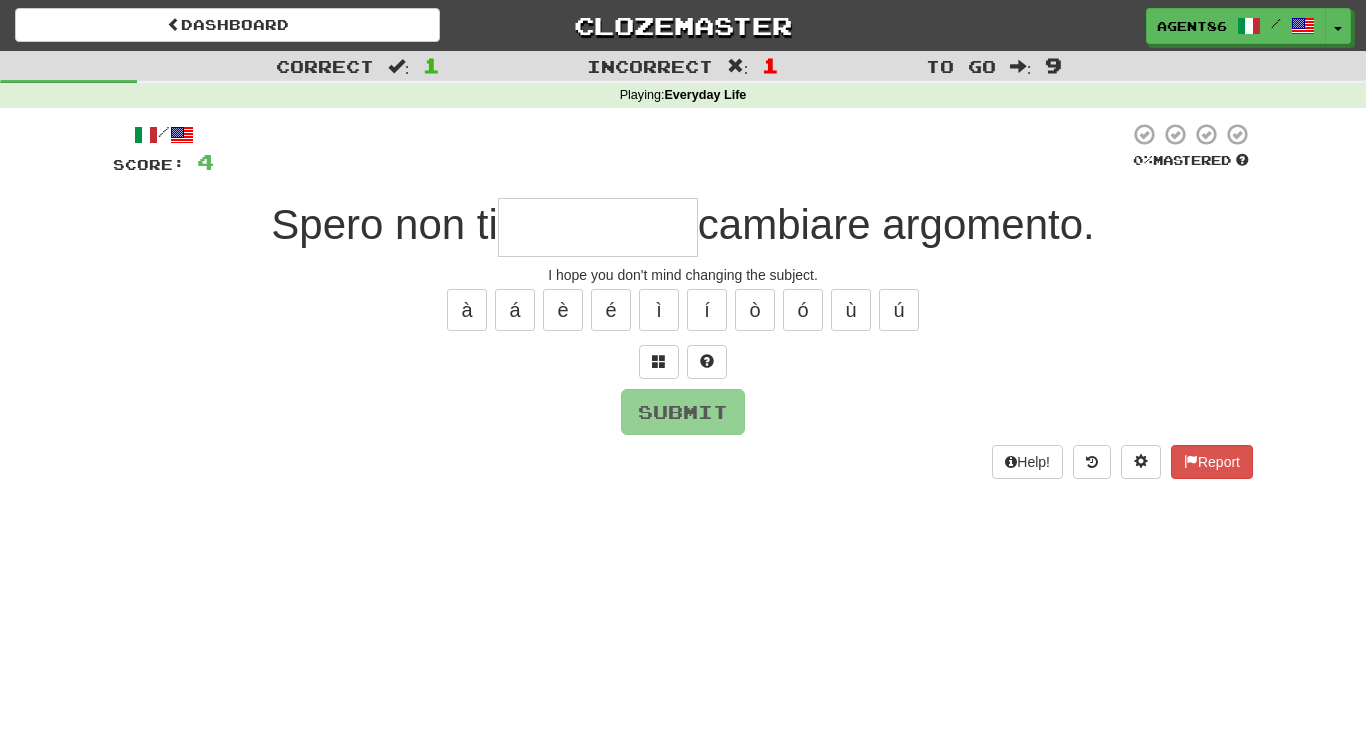 type on "*" 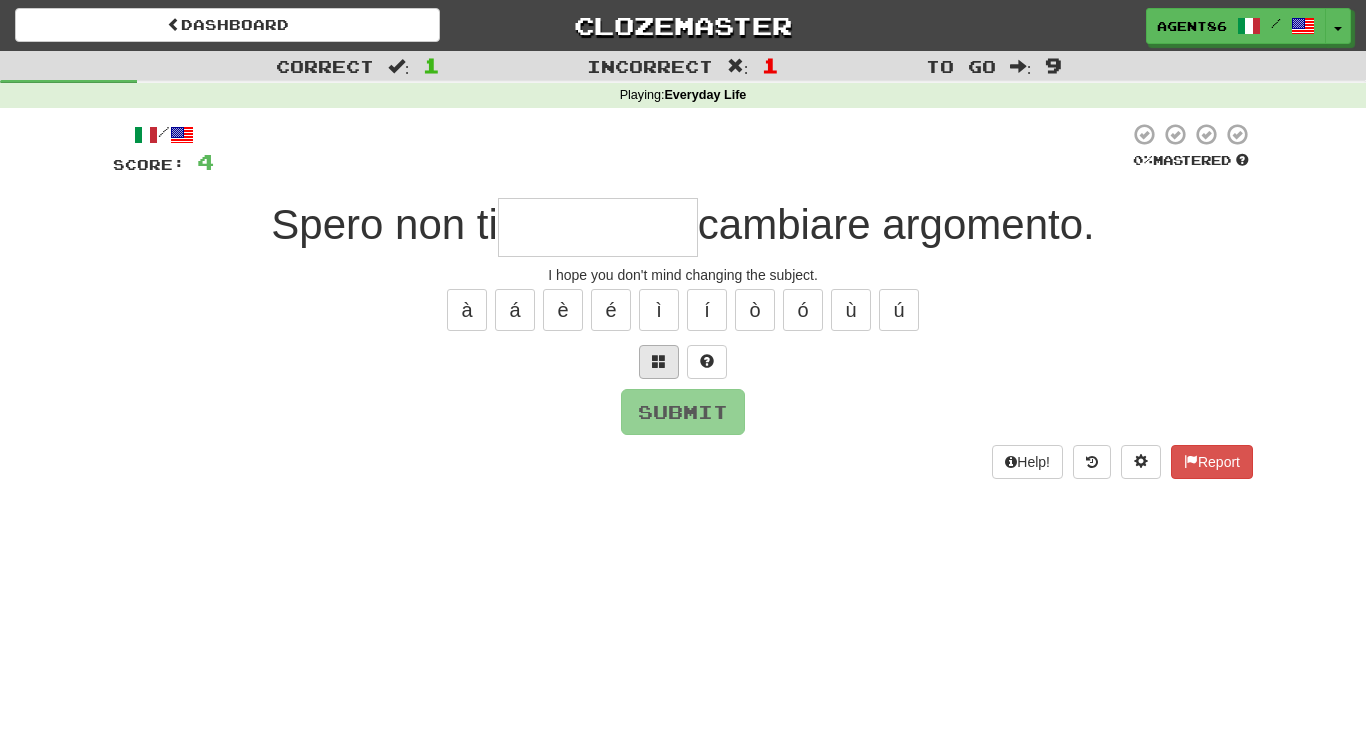 click at bounding box center [659, 361] 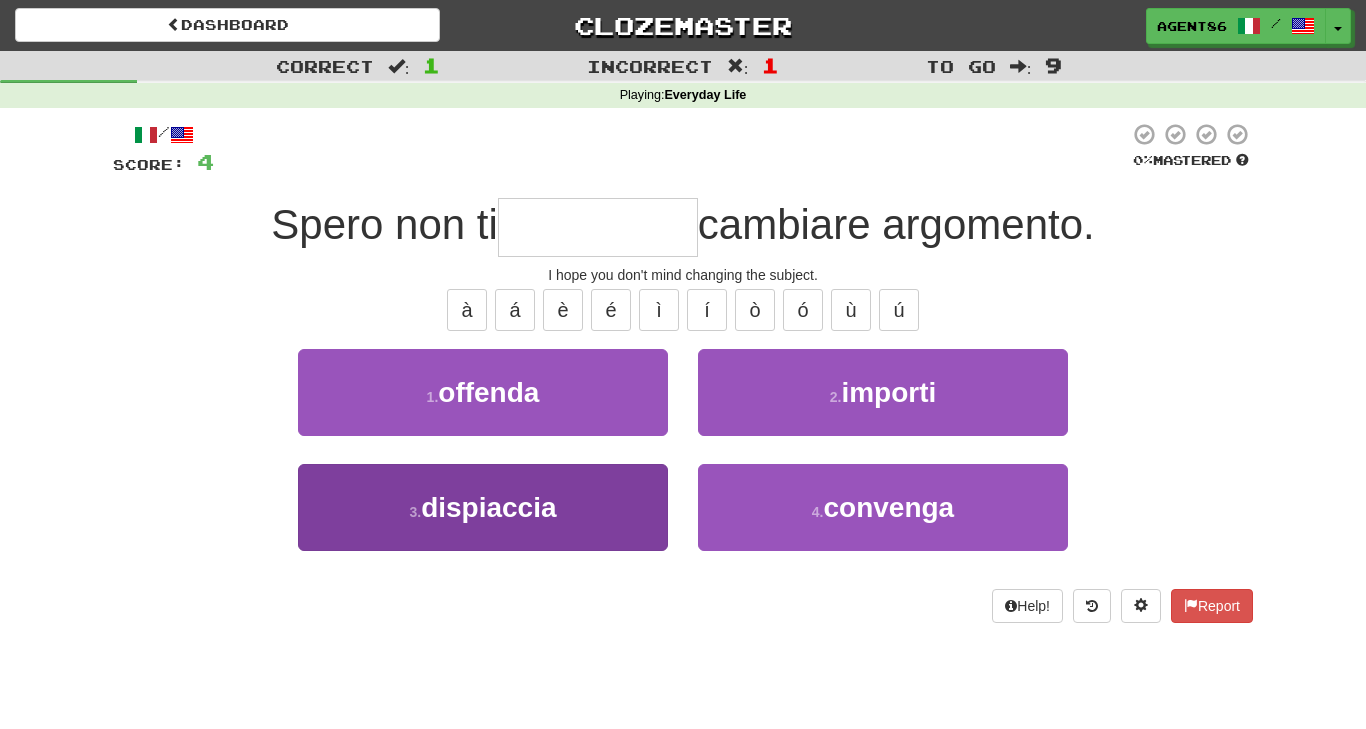 click on "3 .  dispiaccia" at bounding box center [483, 507] 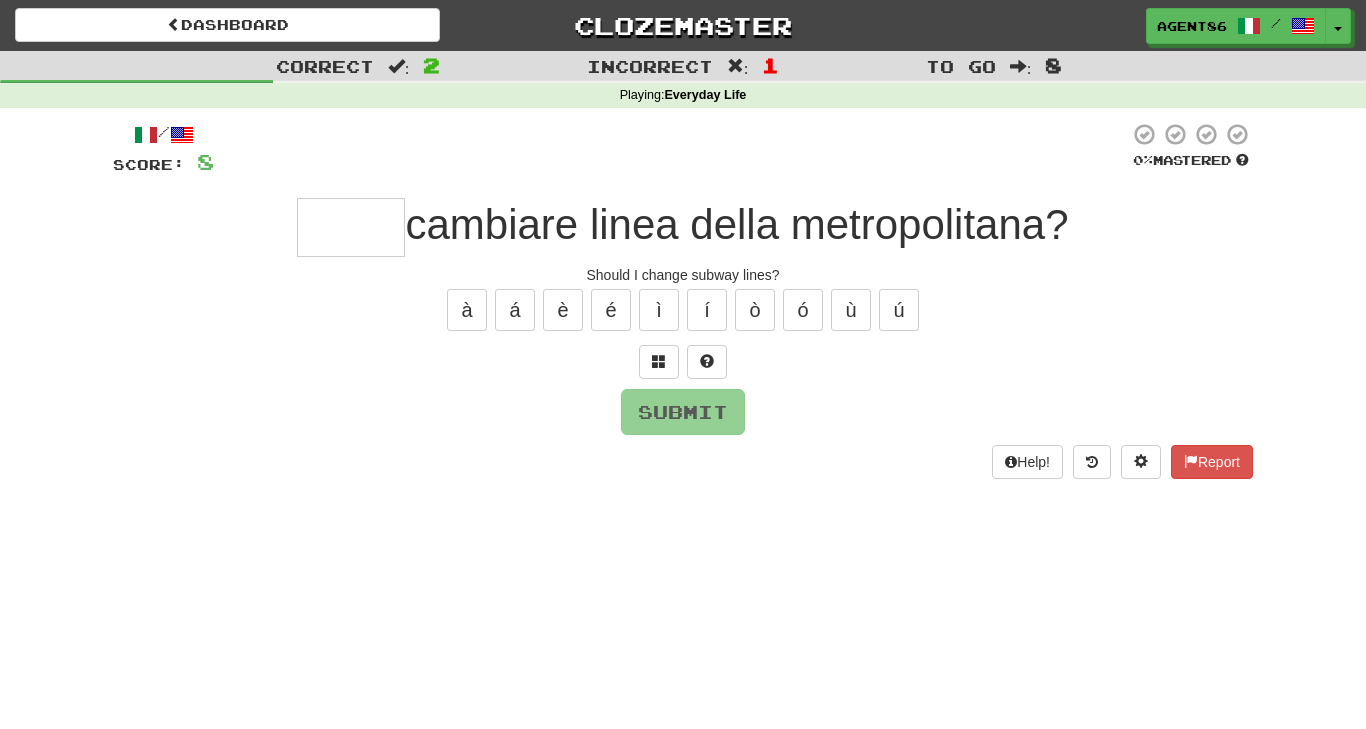 type on "*" 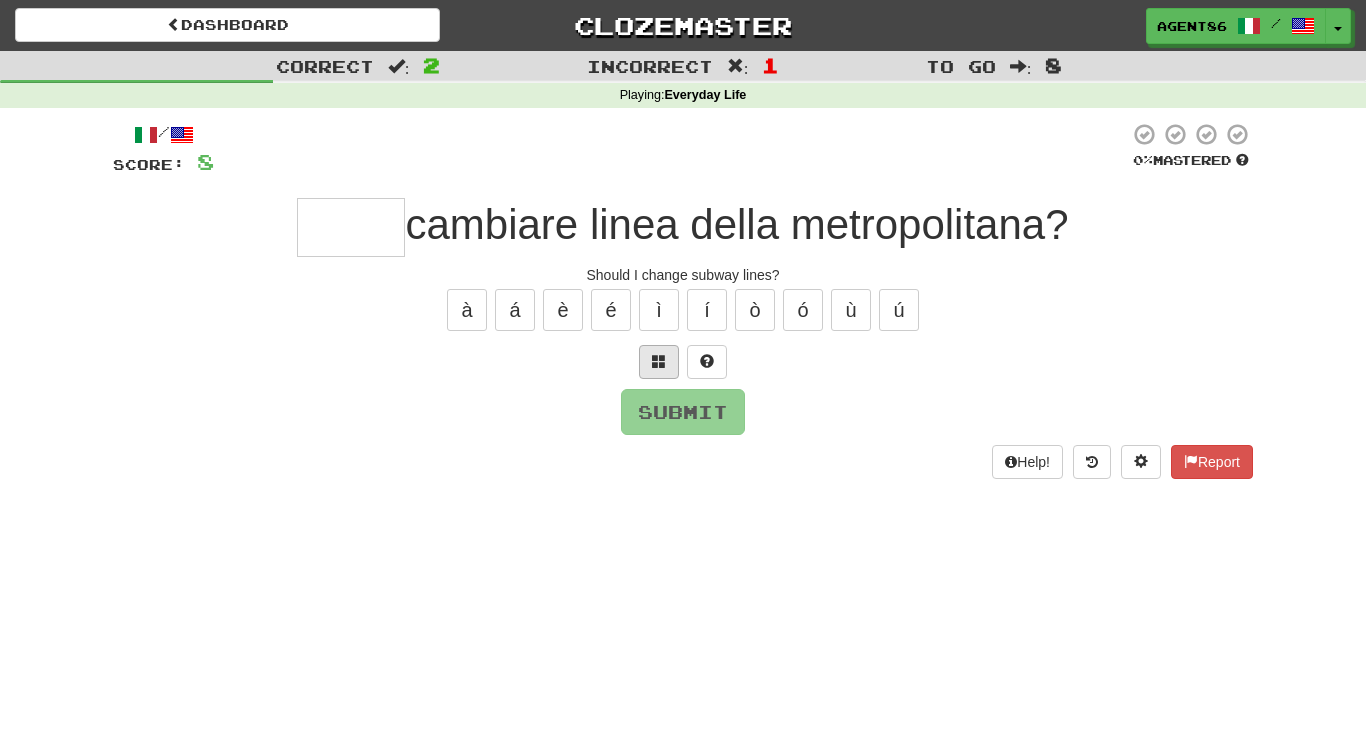 click at bounding box center (659, 361) 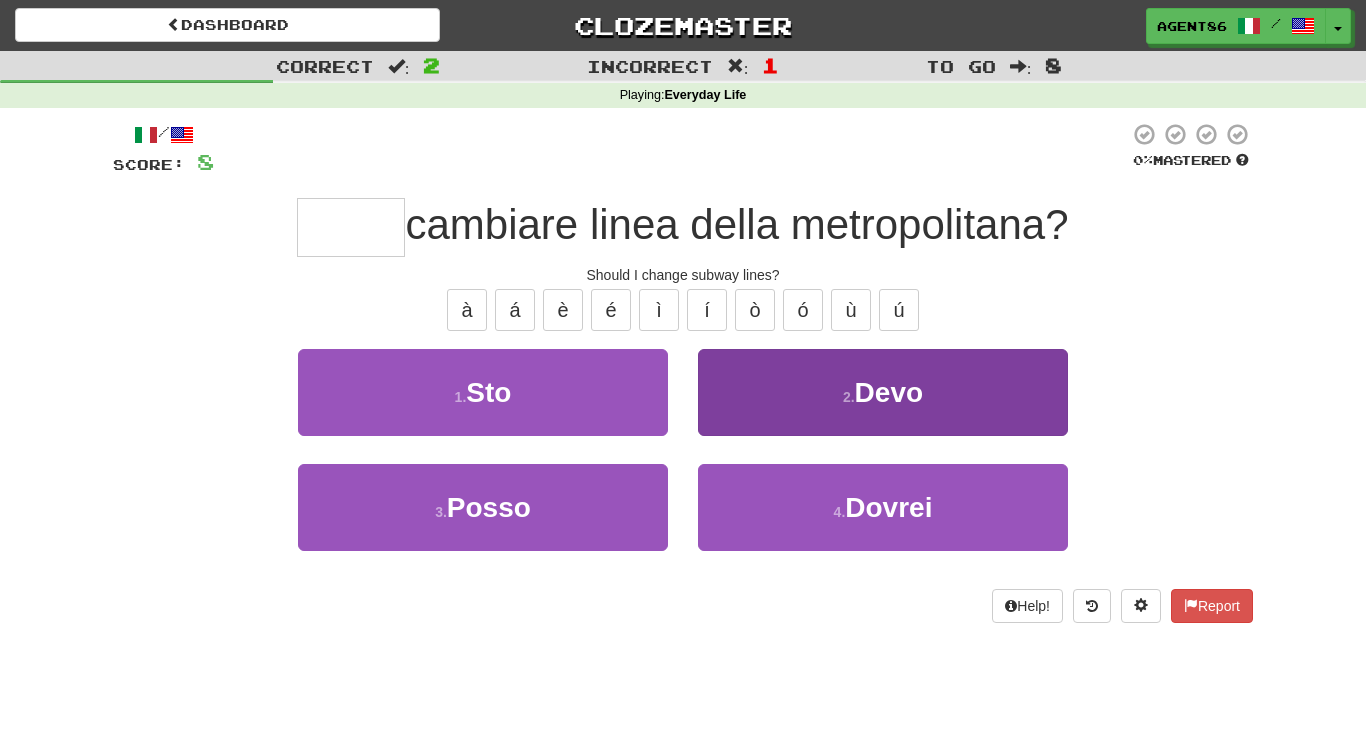 click on "Devo" at bounding box center (889, 392) 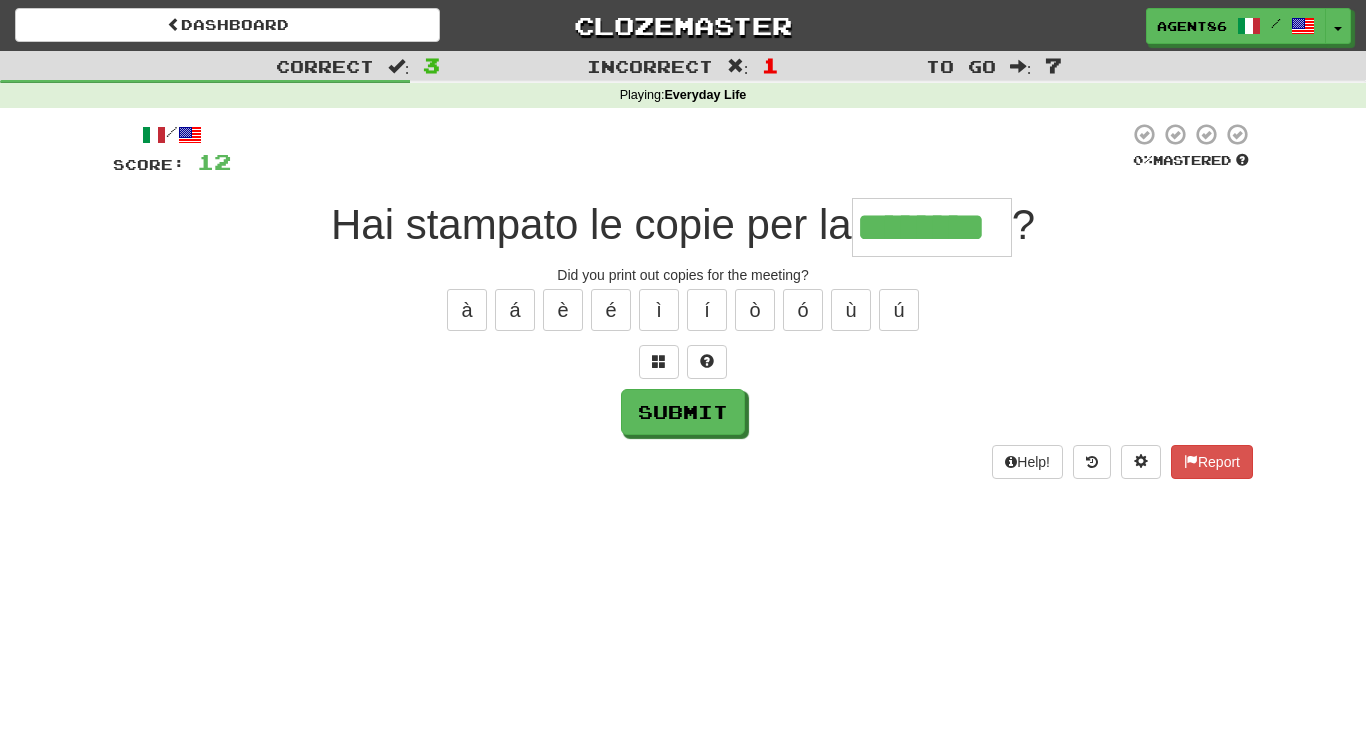 type on "********" 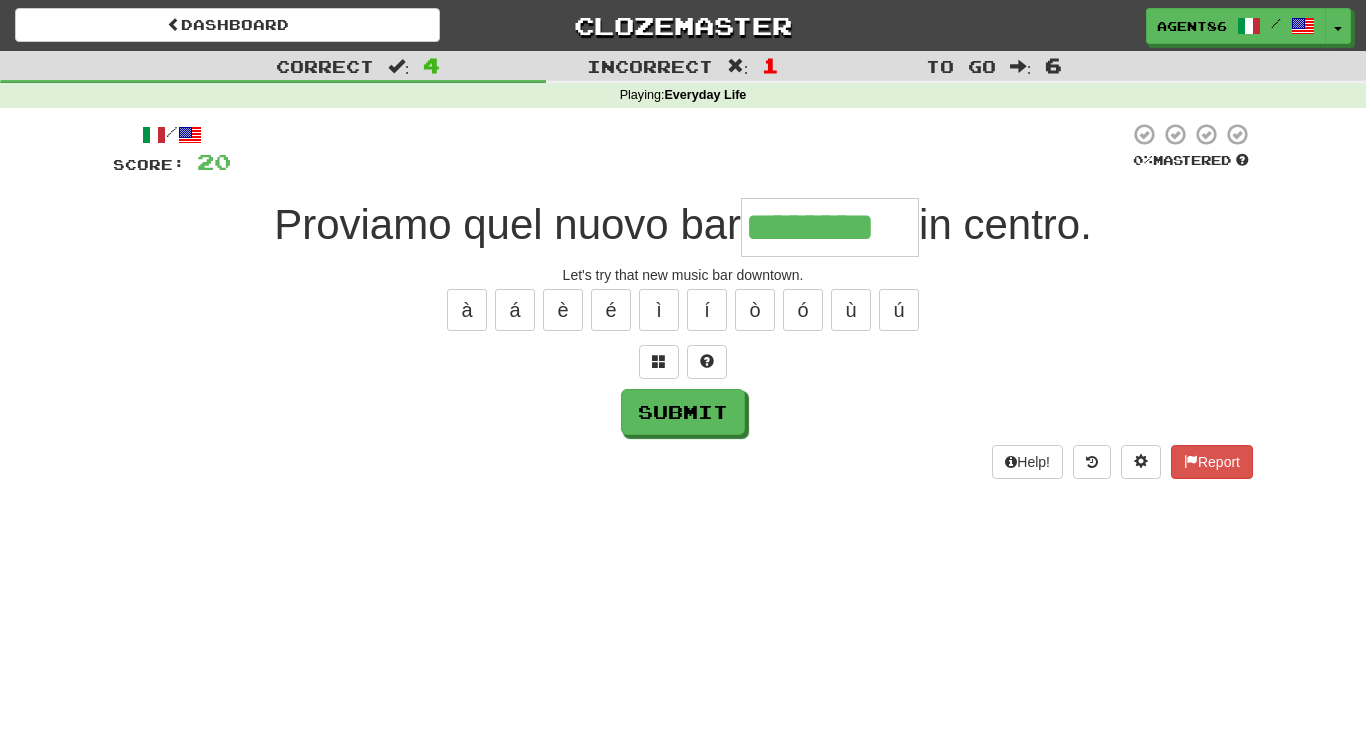 type on "********" 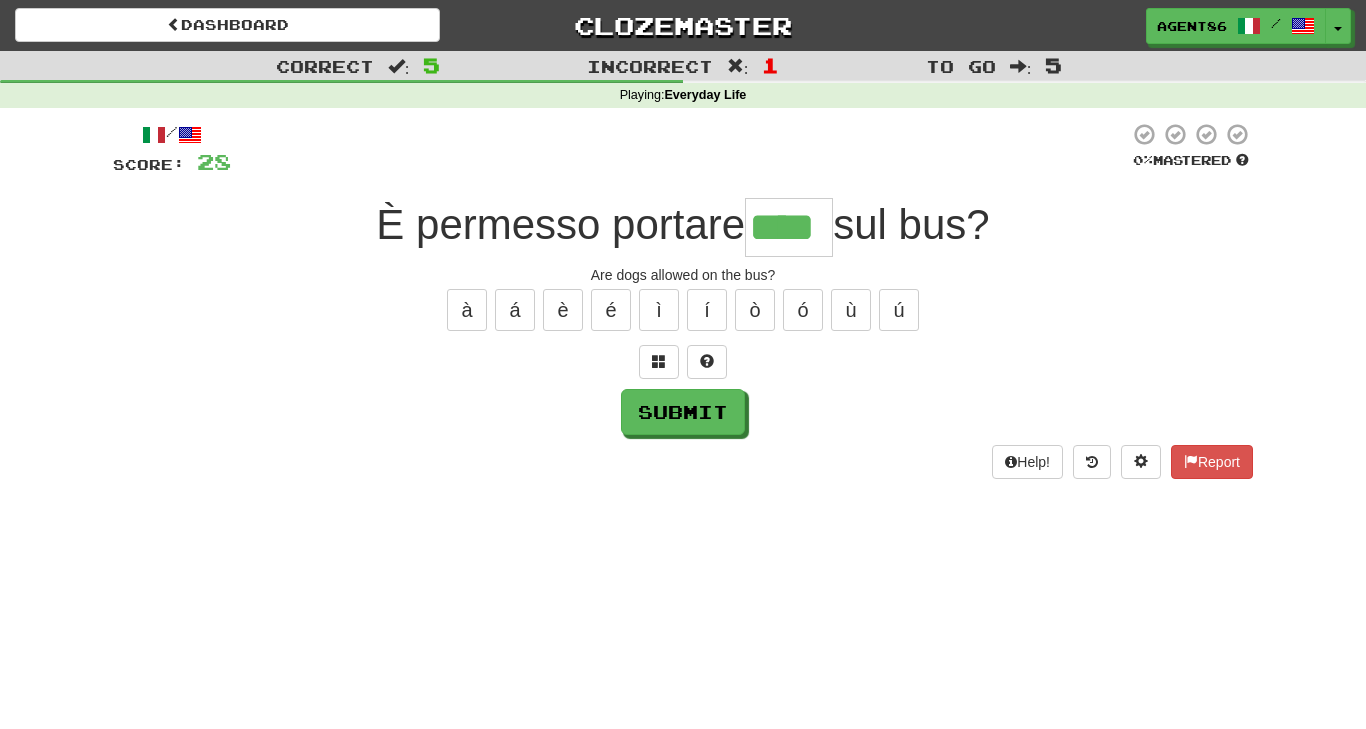 type on "****" 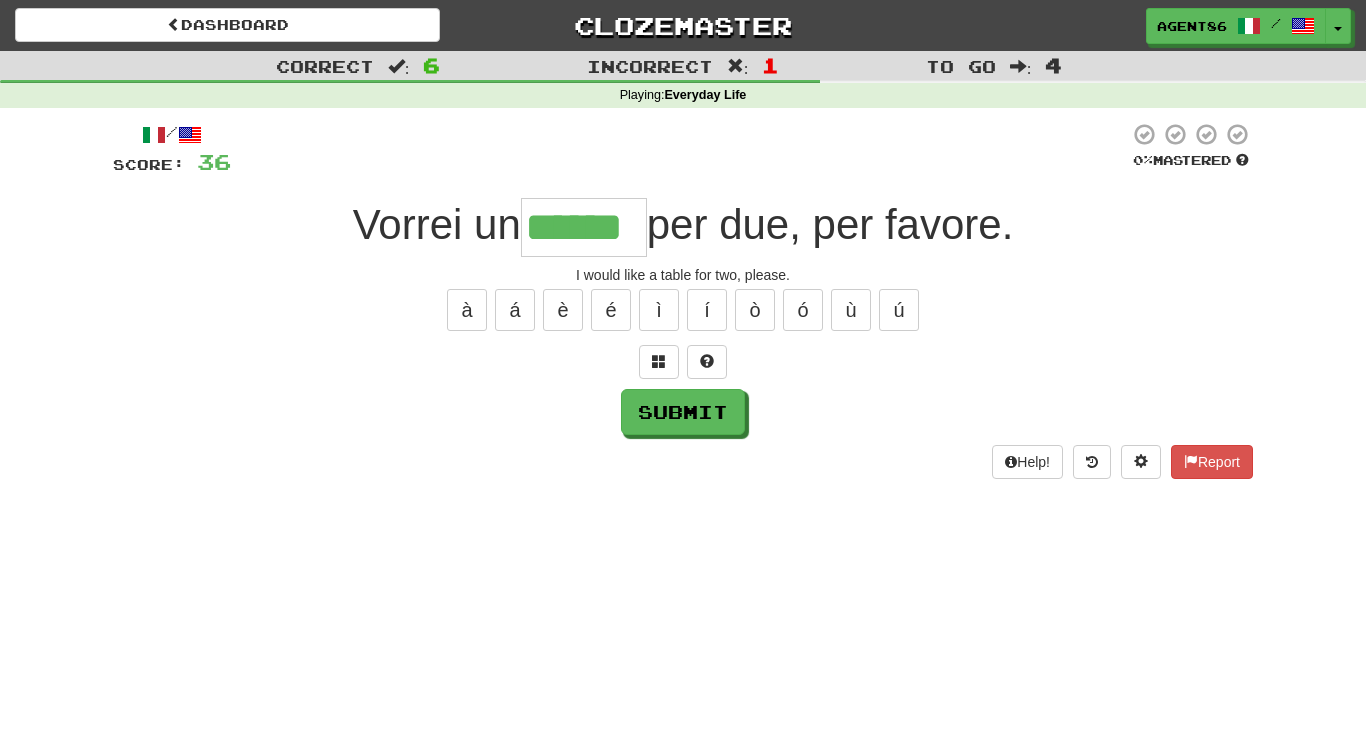 type on "******" 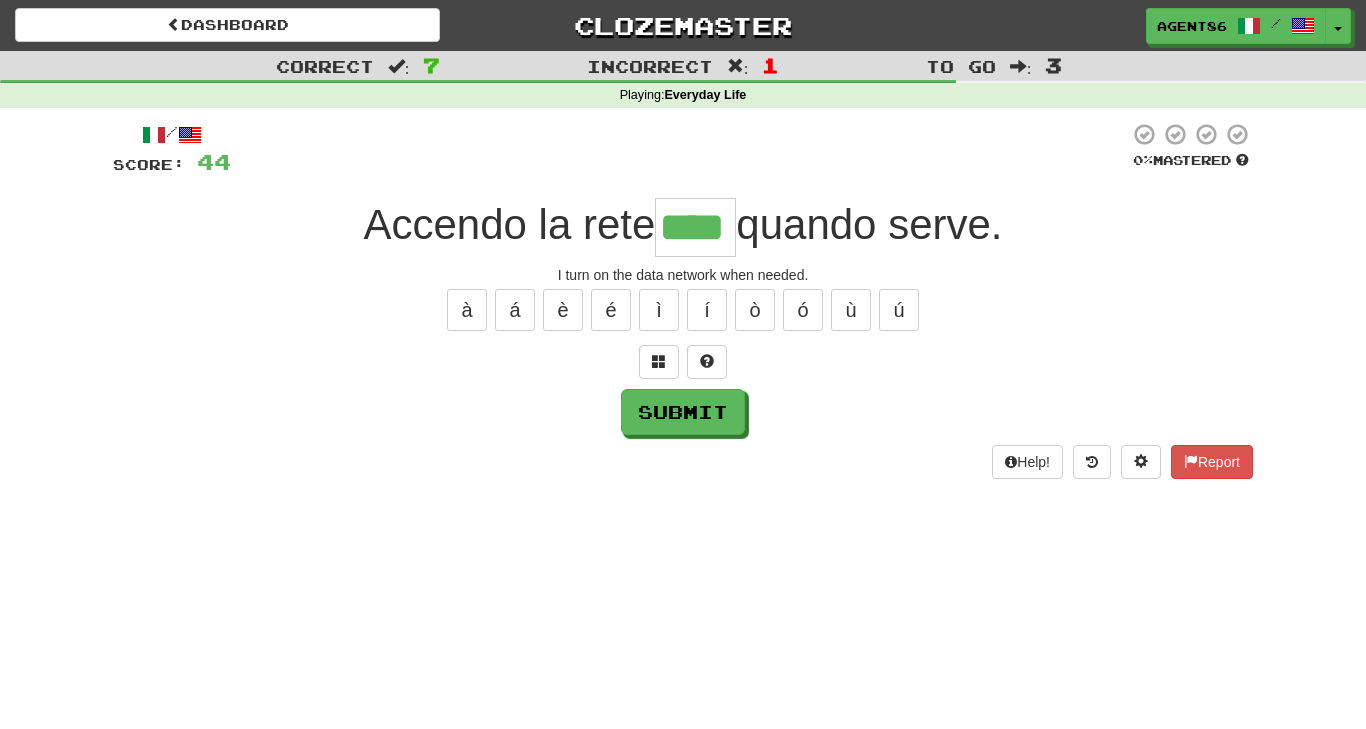 type on "****" 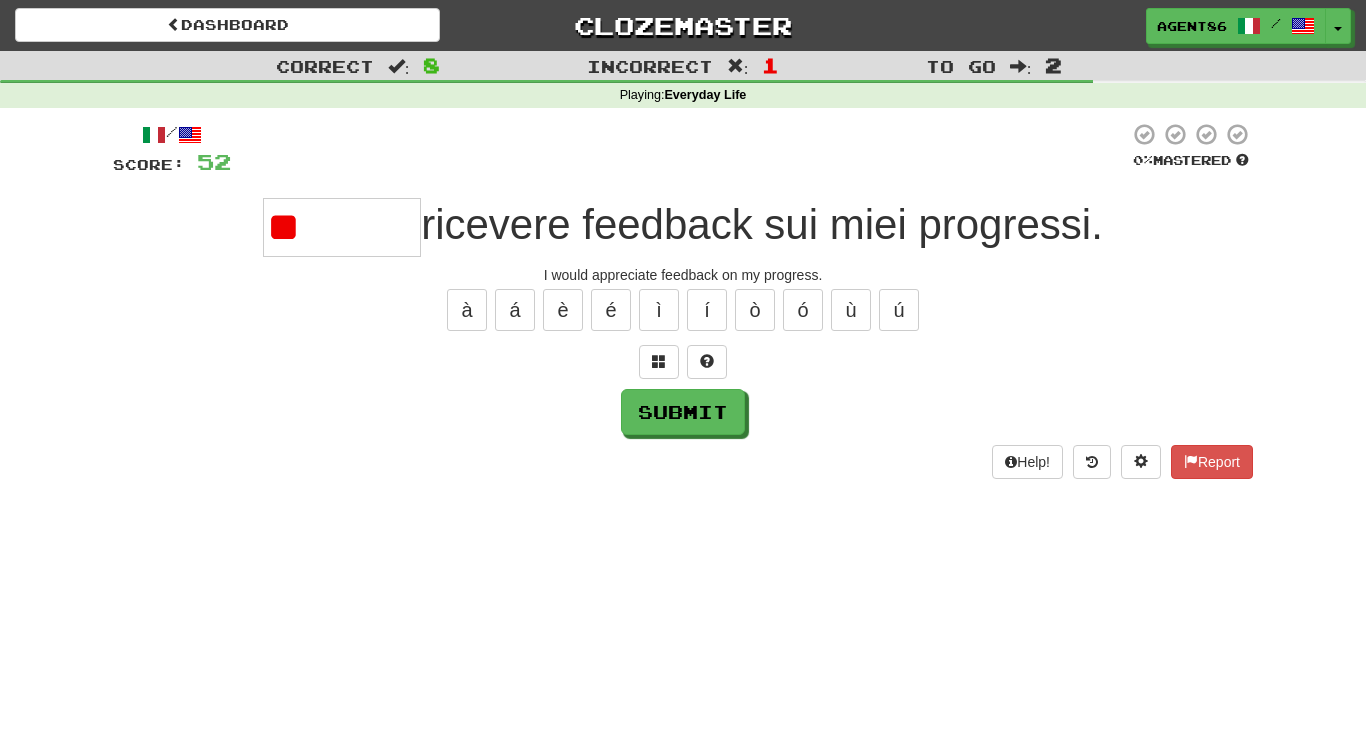 type on "*" 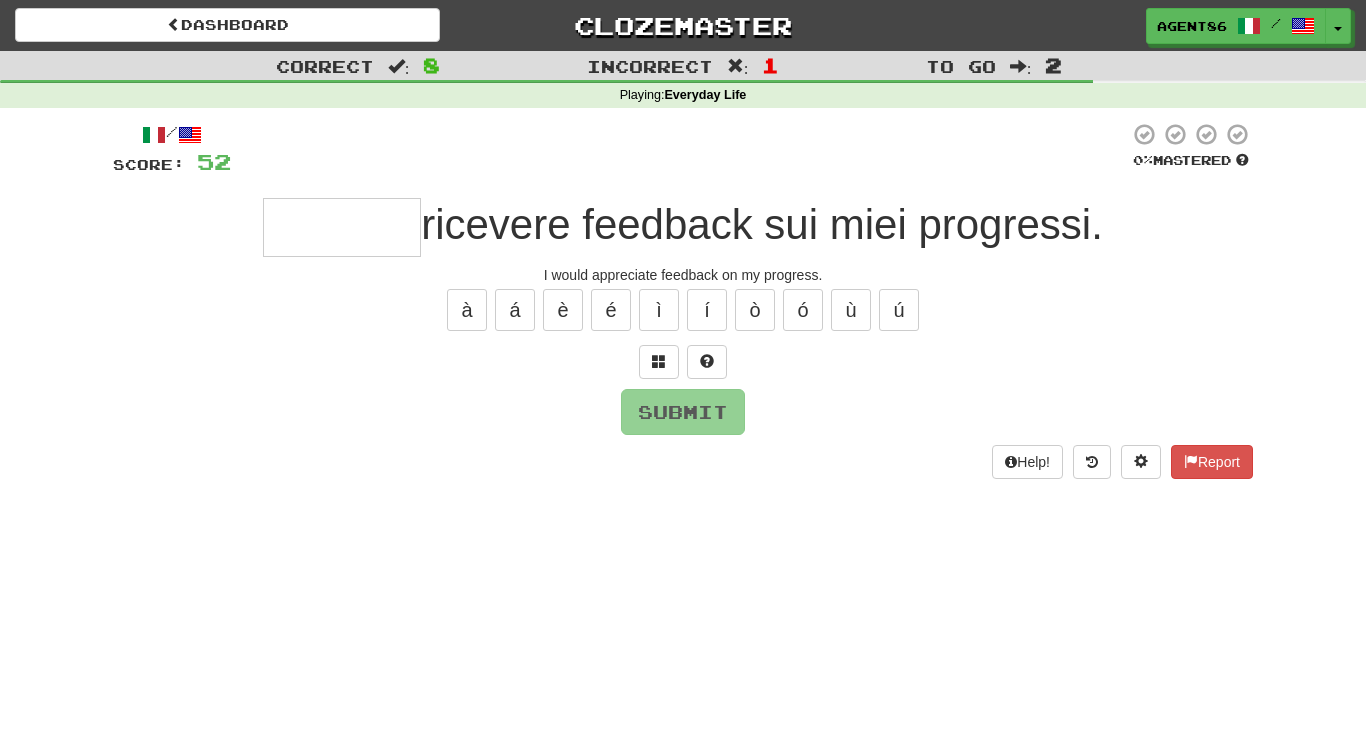type on "*" 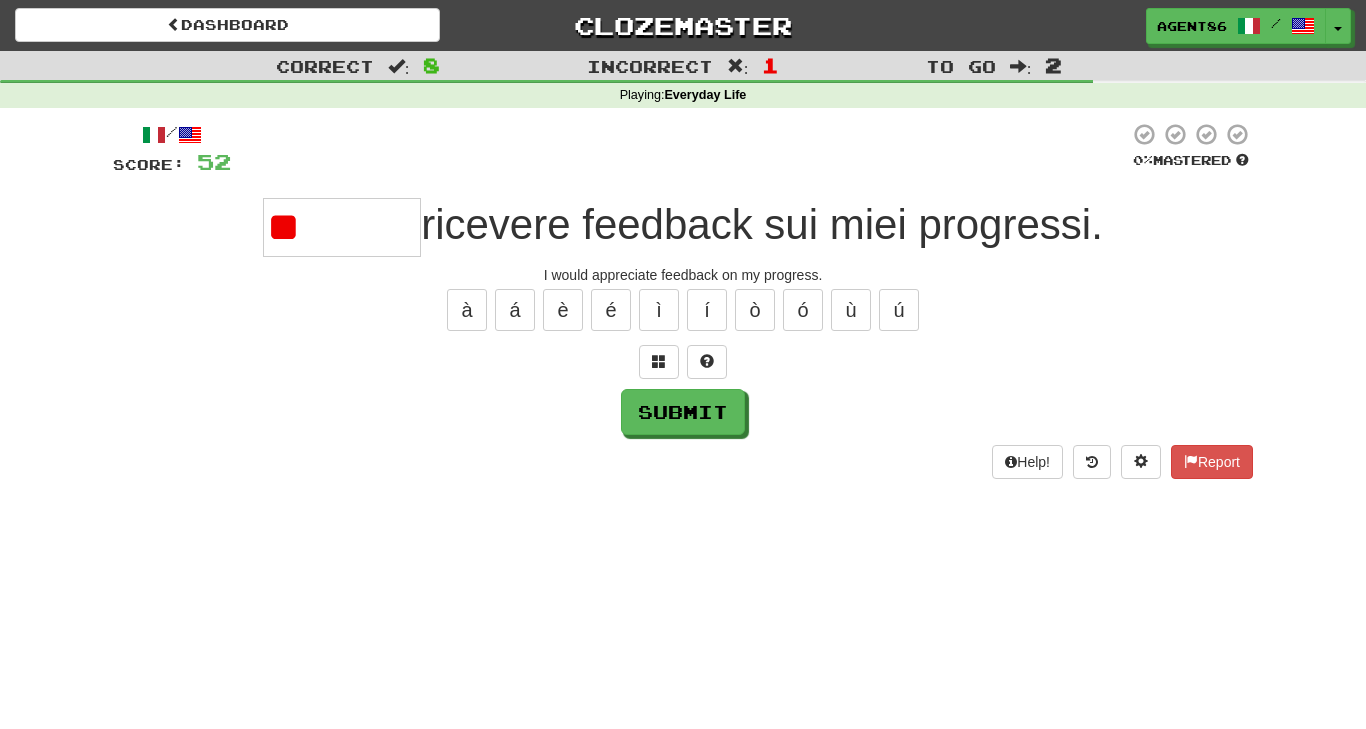 type on "*" 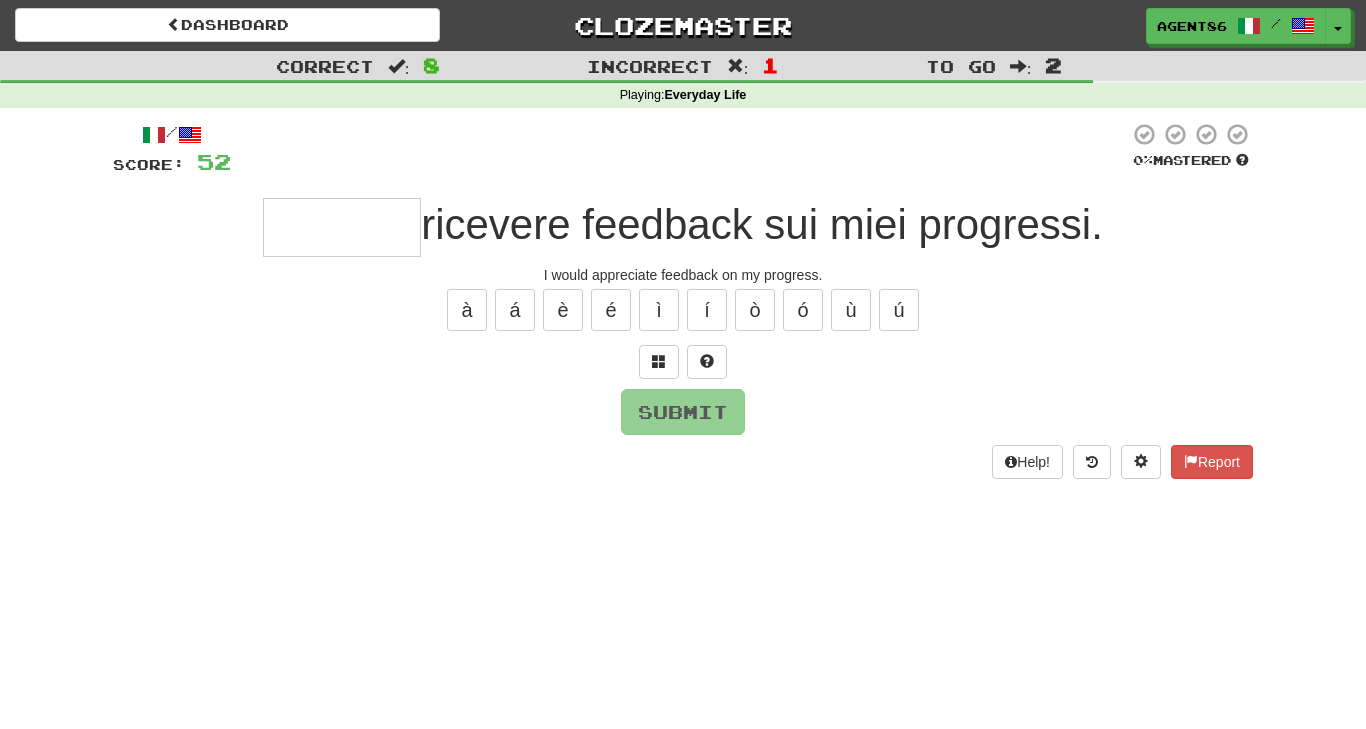 type on "*" 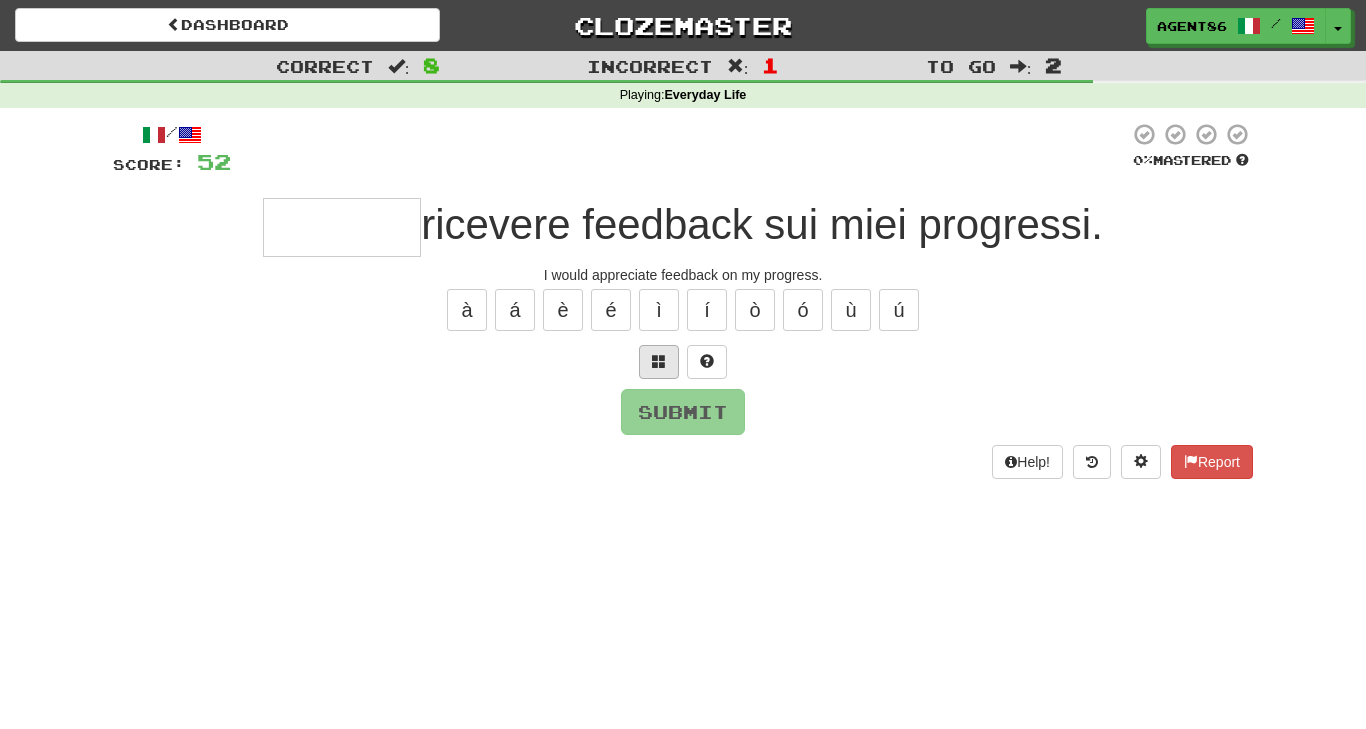 click at bounding box center [659, 362] 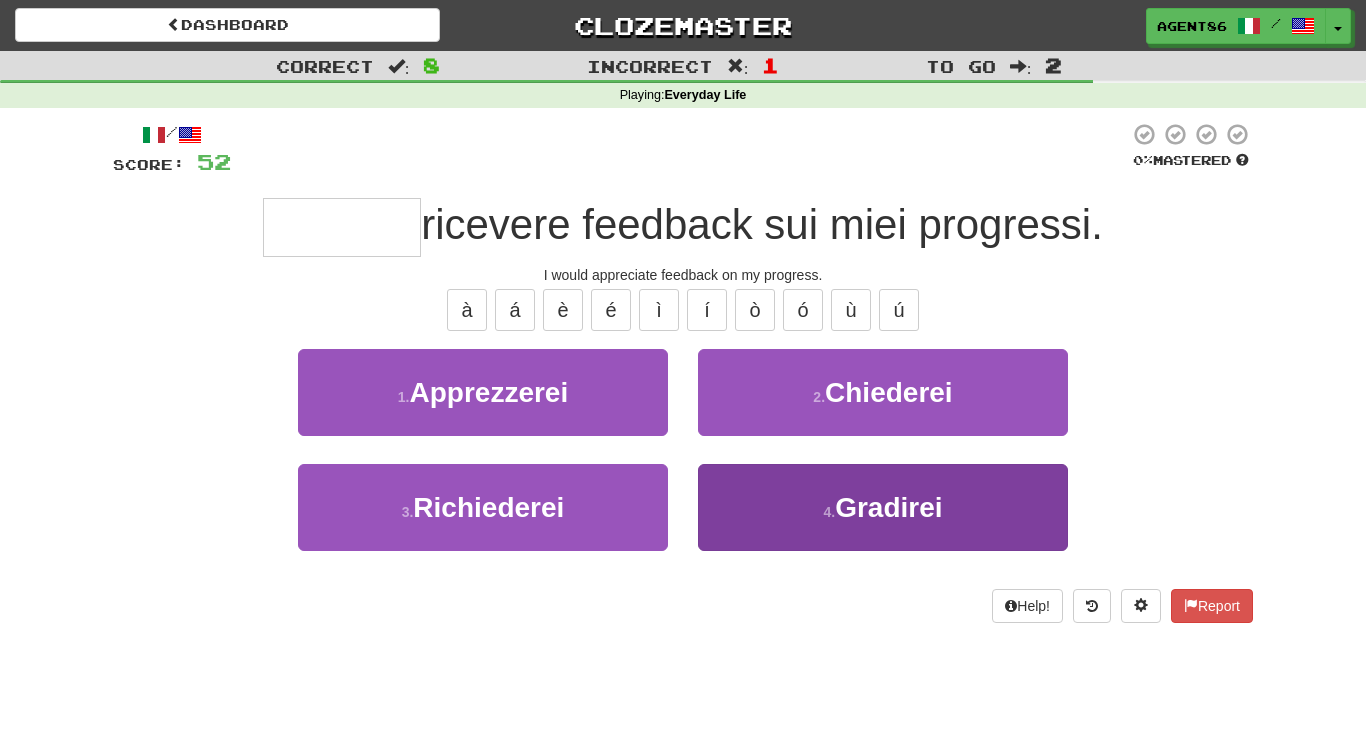 click on "4 .  Gradirei" at bounding box center (883, 507) 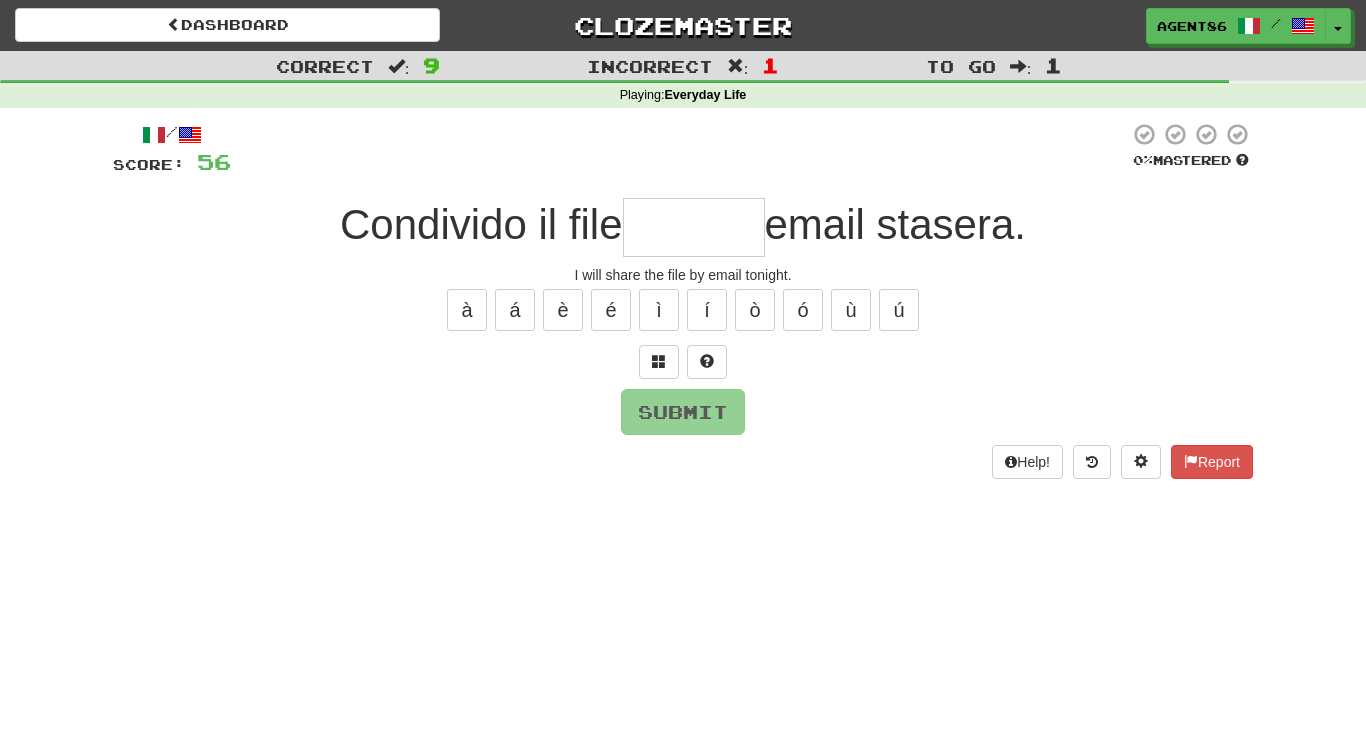 type on "*" 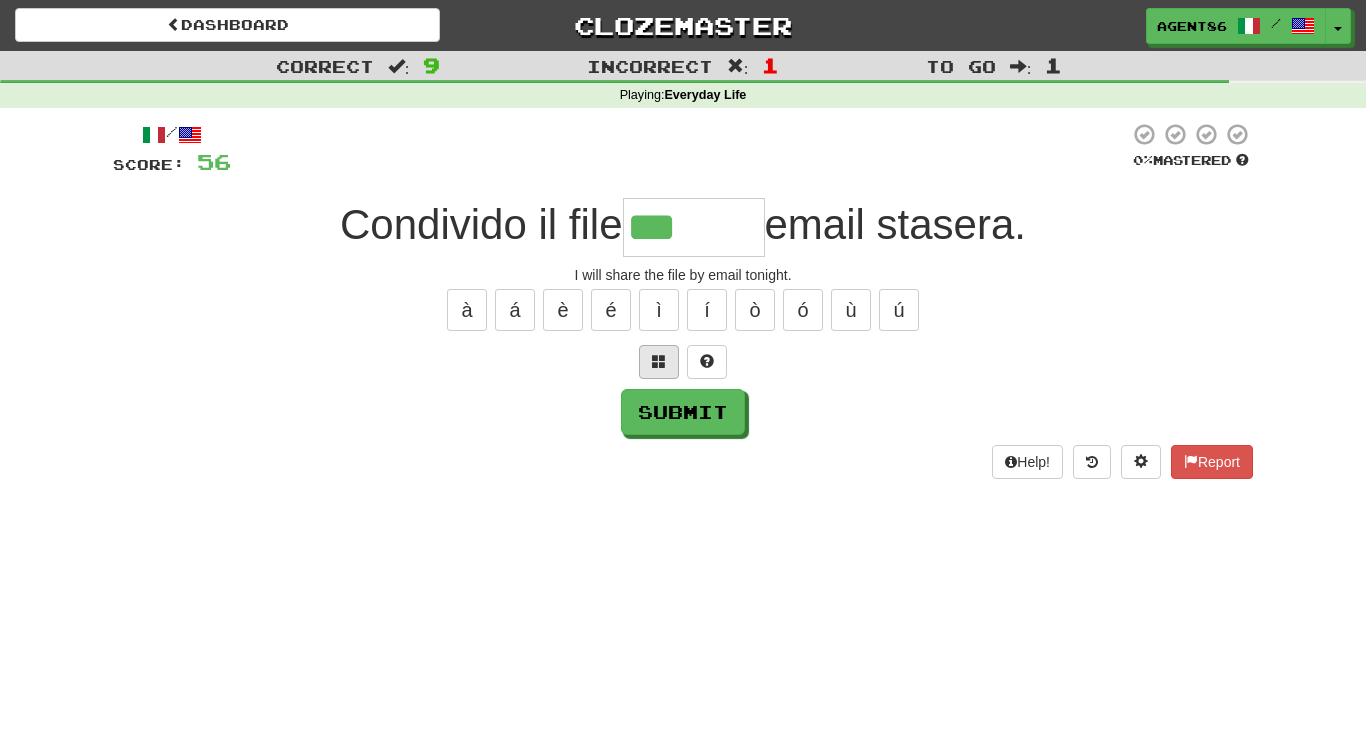 click at bounding box center (659, 361) 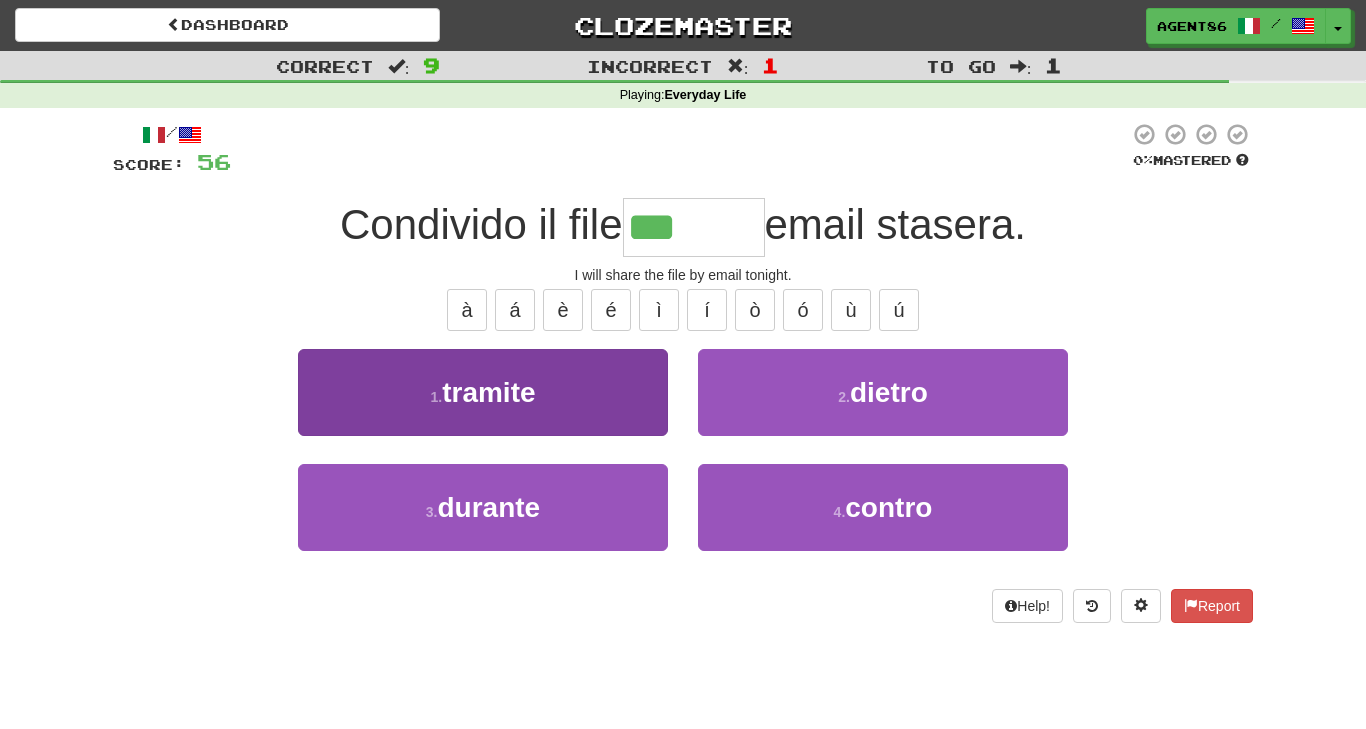 click on "1 .  tramite" at bounding box center [483, 392] 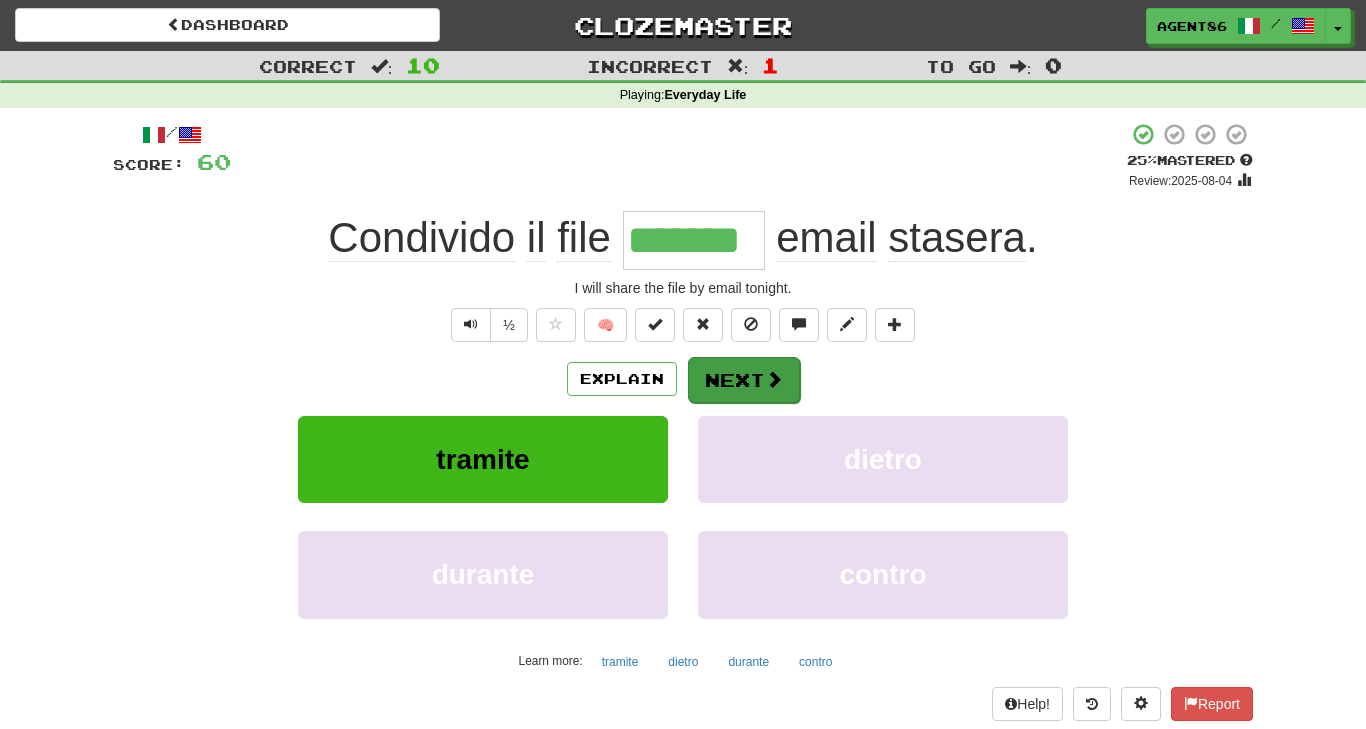 click at bounding box center (774, 379) 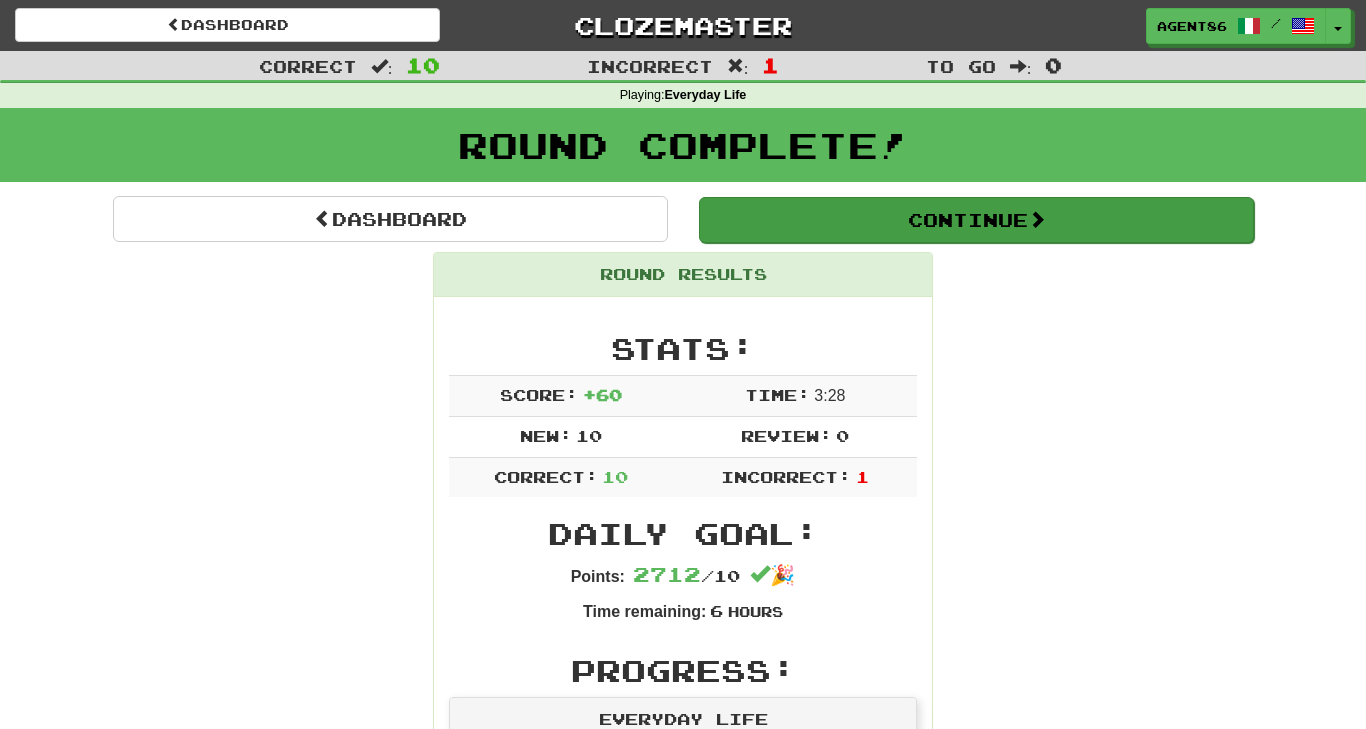 click on "Continue" at bounding box center [976, 220] 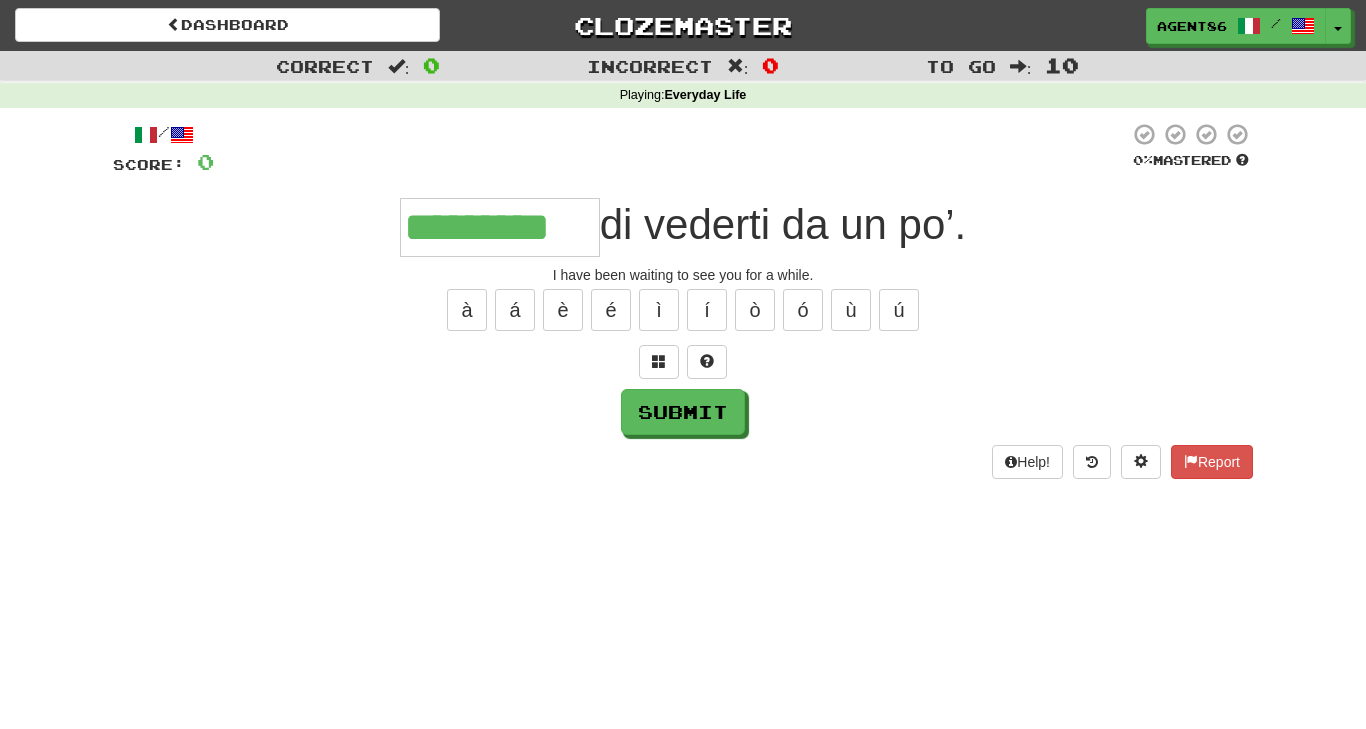 type on "*********" 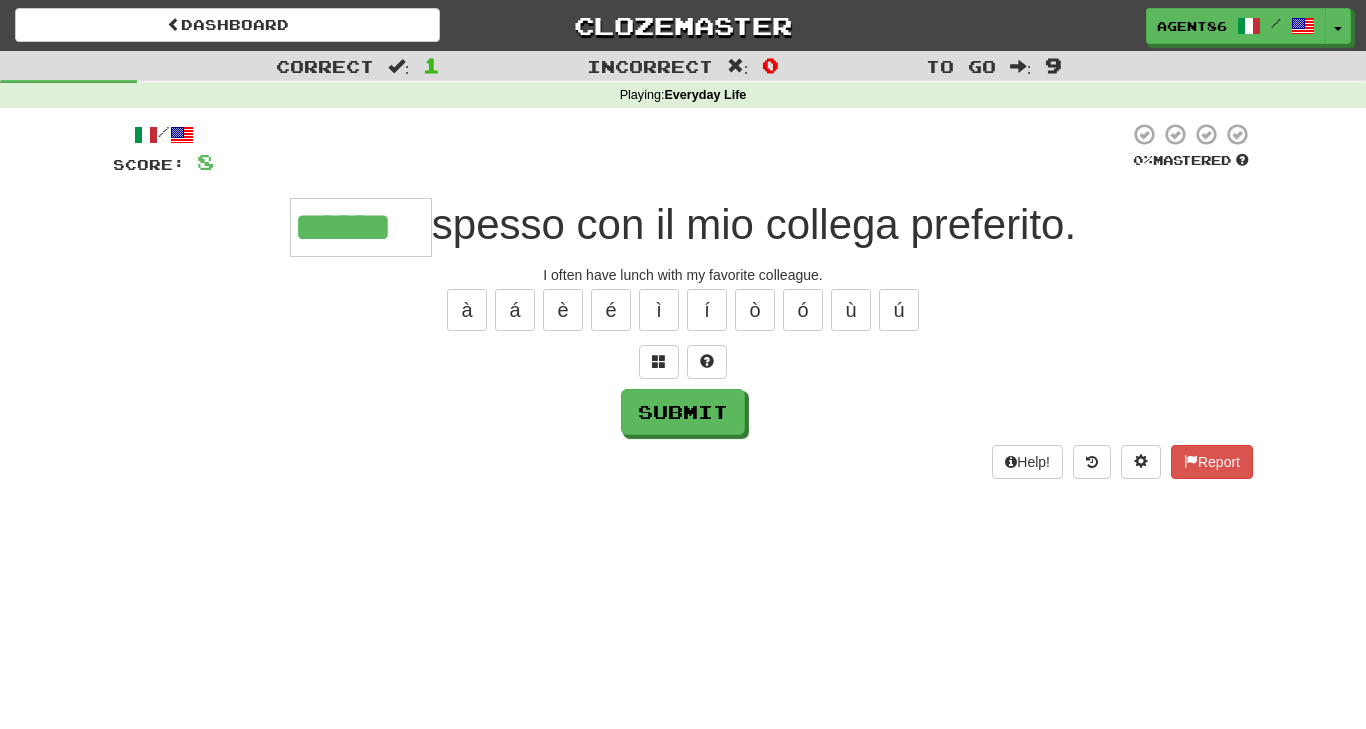type on "******" 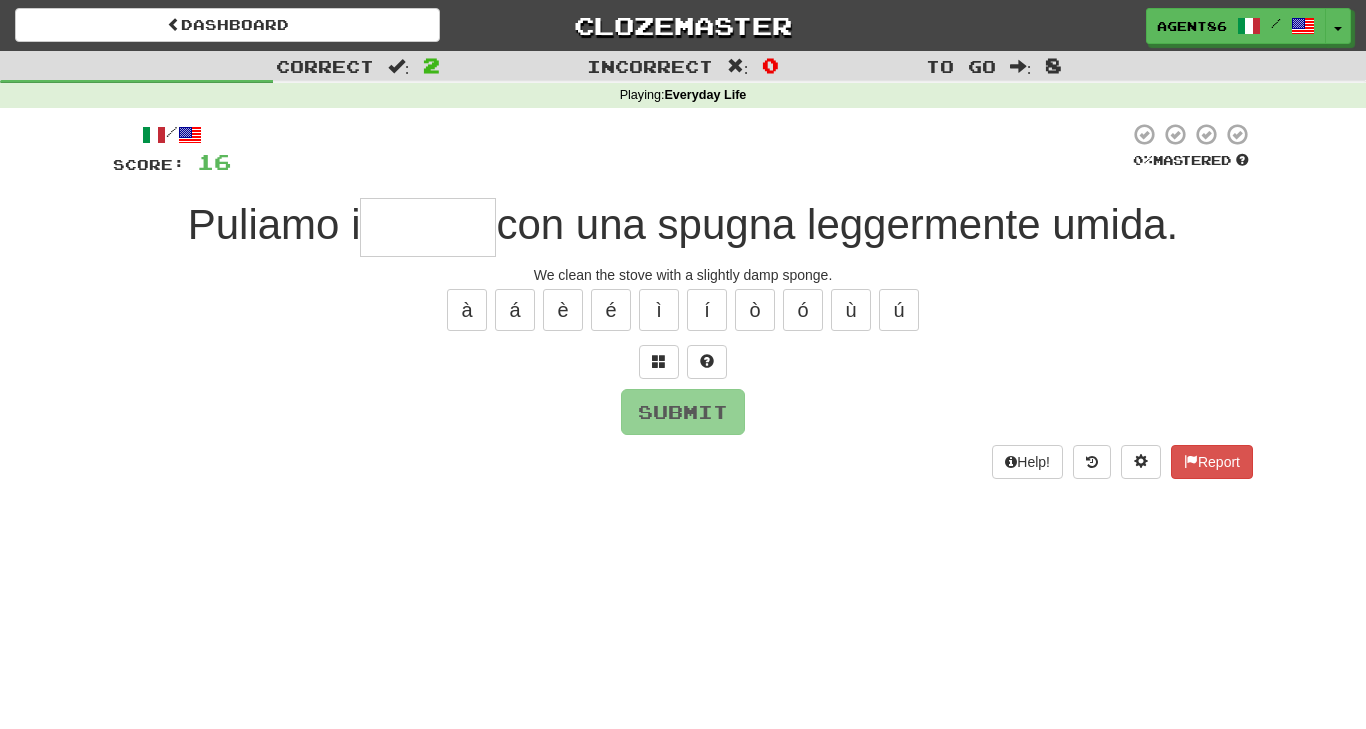 type on "*" 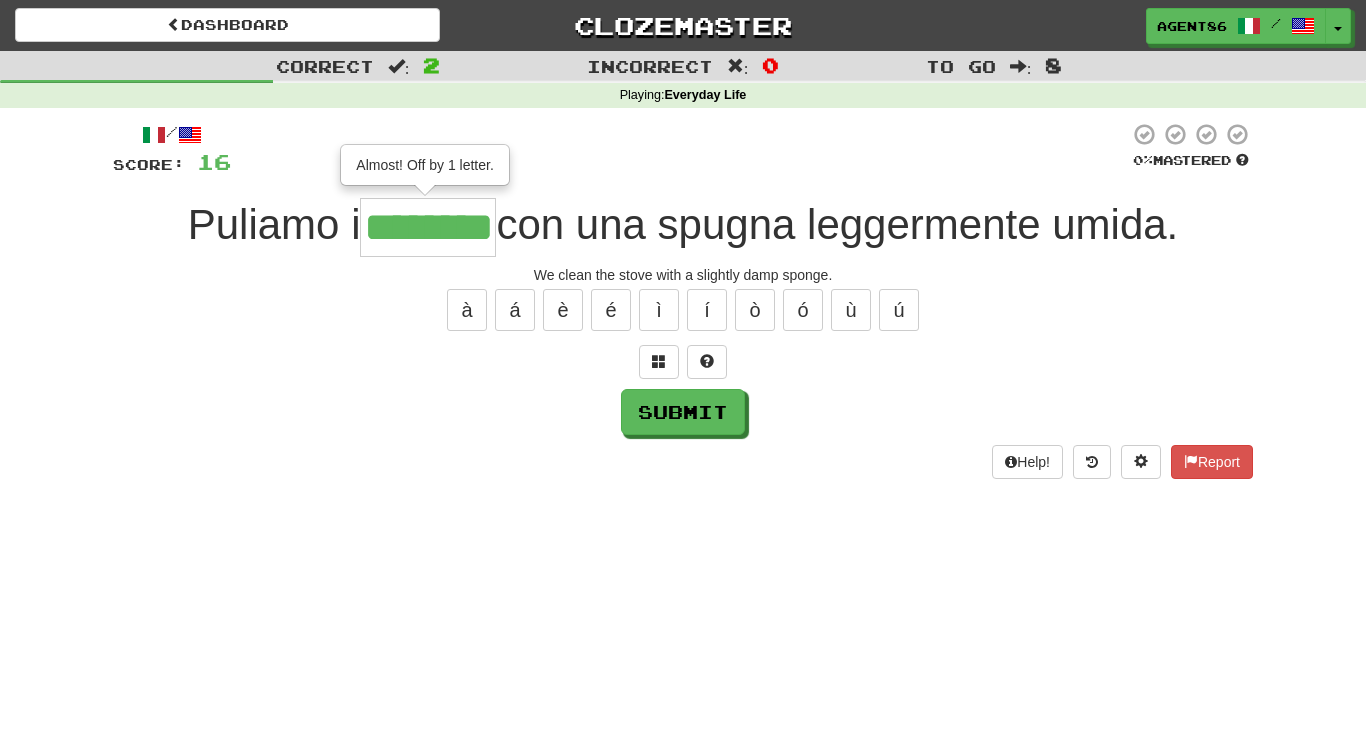type on "********" 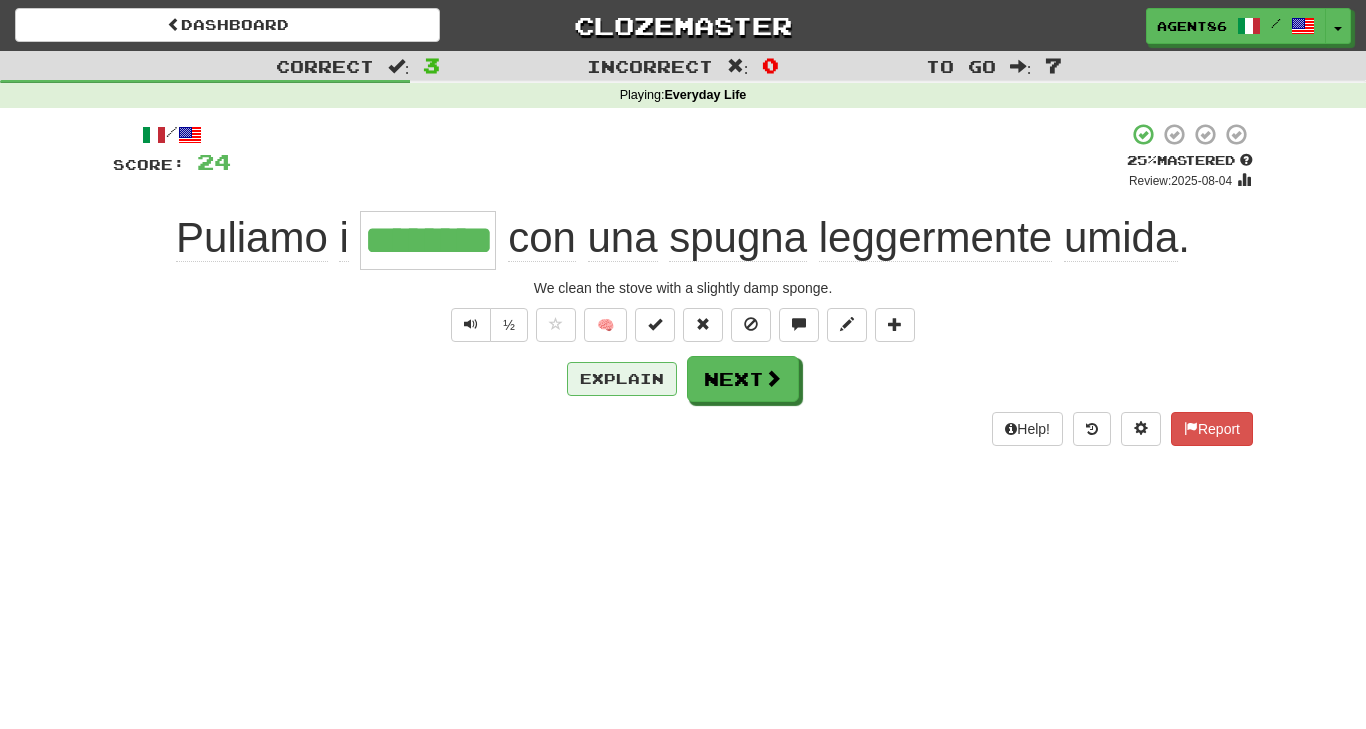 click on "Explain" at bounding box center [622, 379] 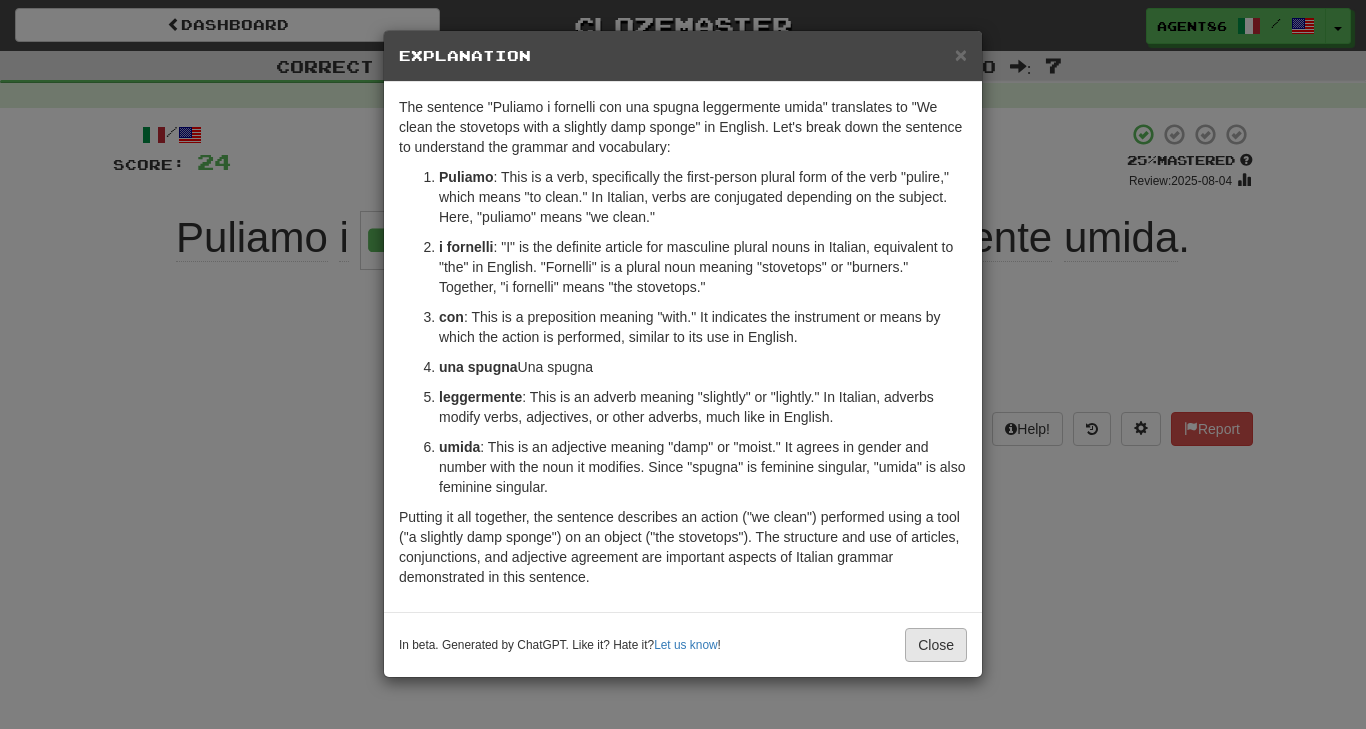 click on "Close" at bounding box center [936, 645] 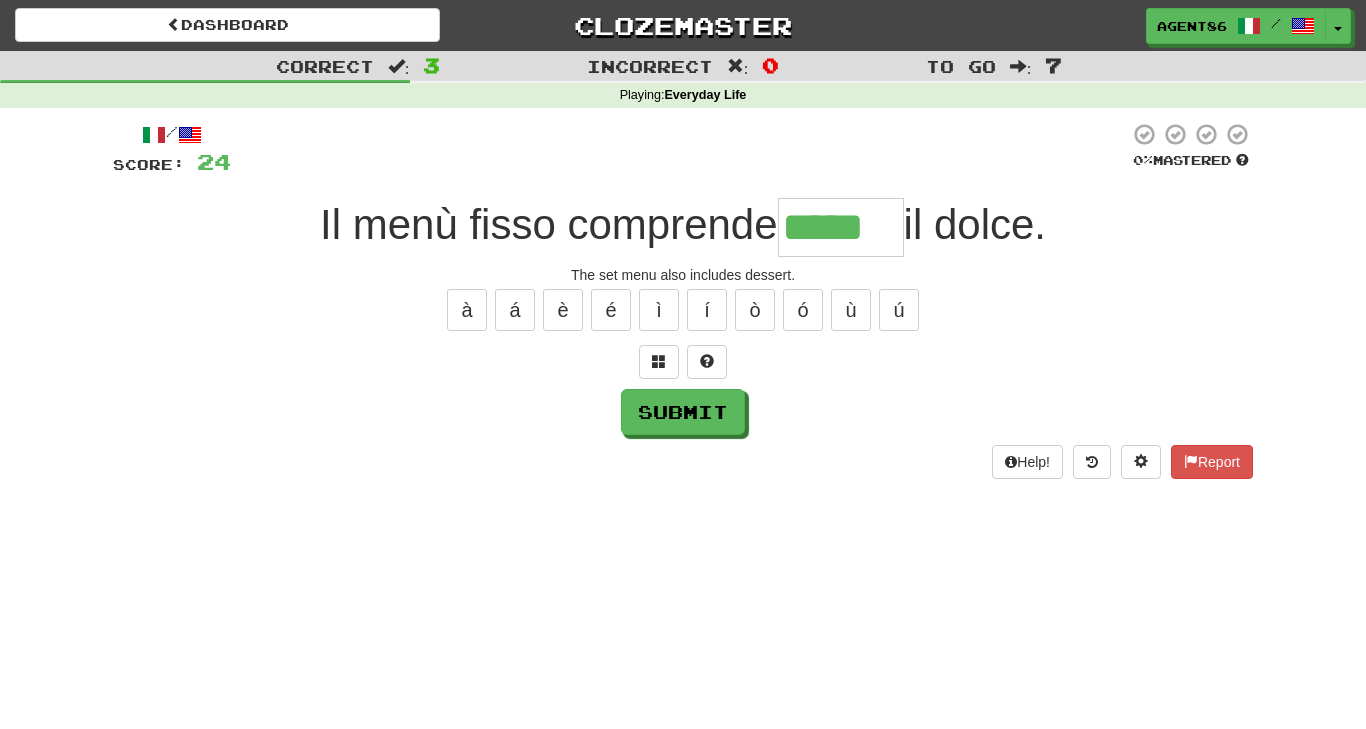 type on "*****" 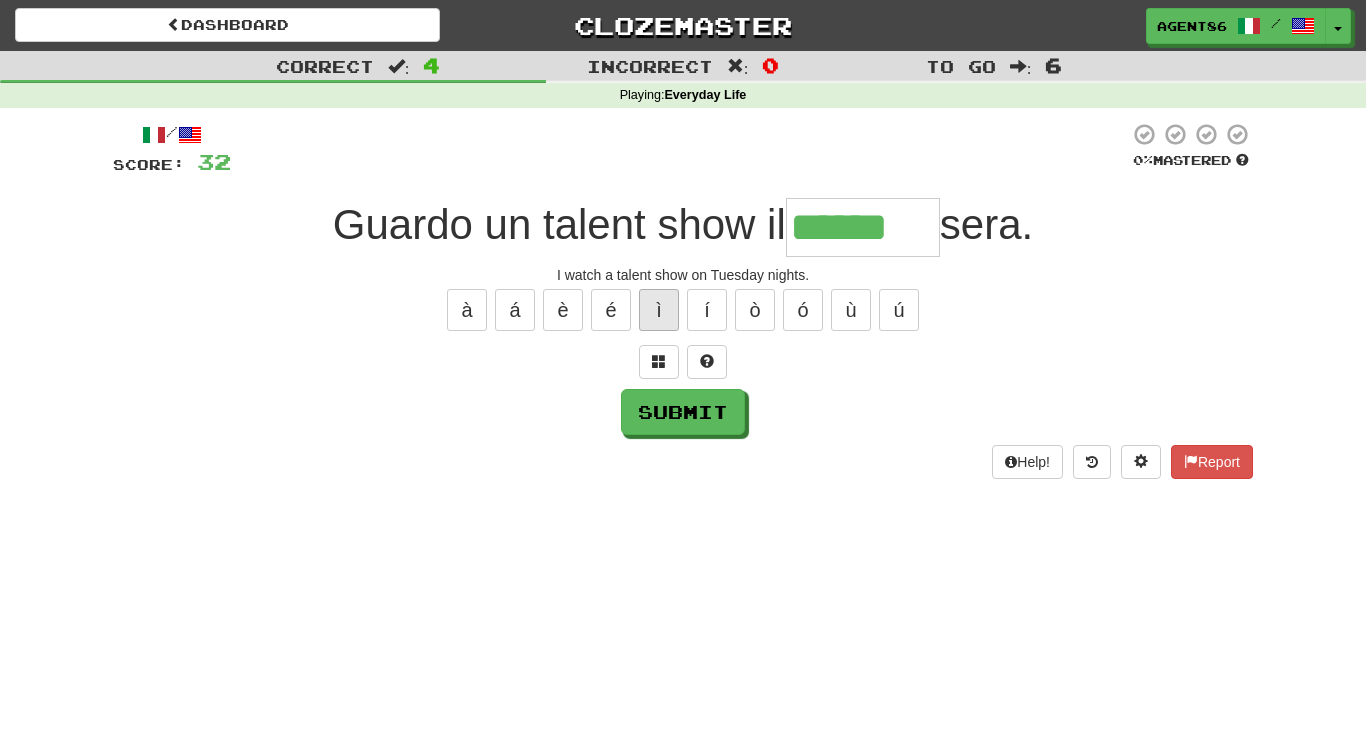 click on "ì" at bounding box center [659, 310] 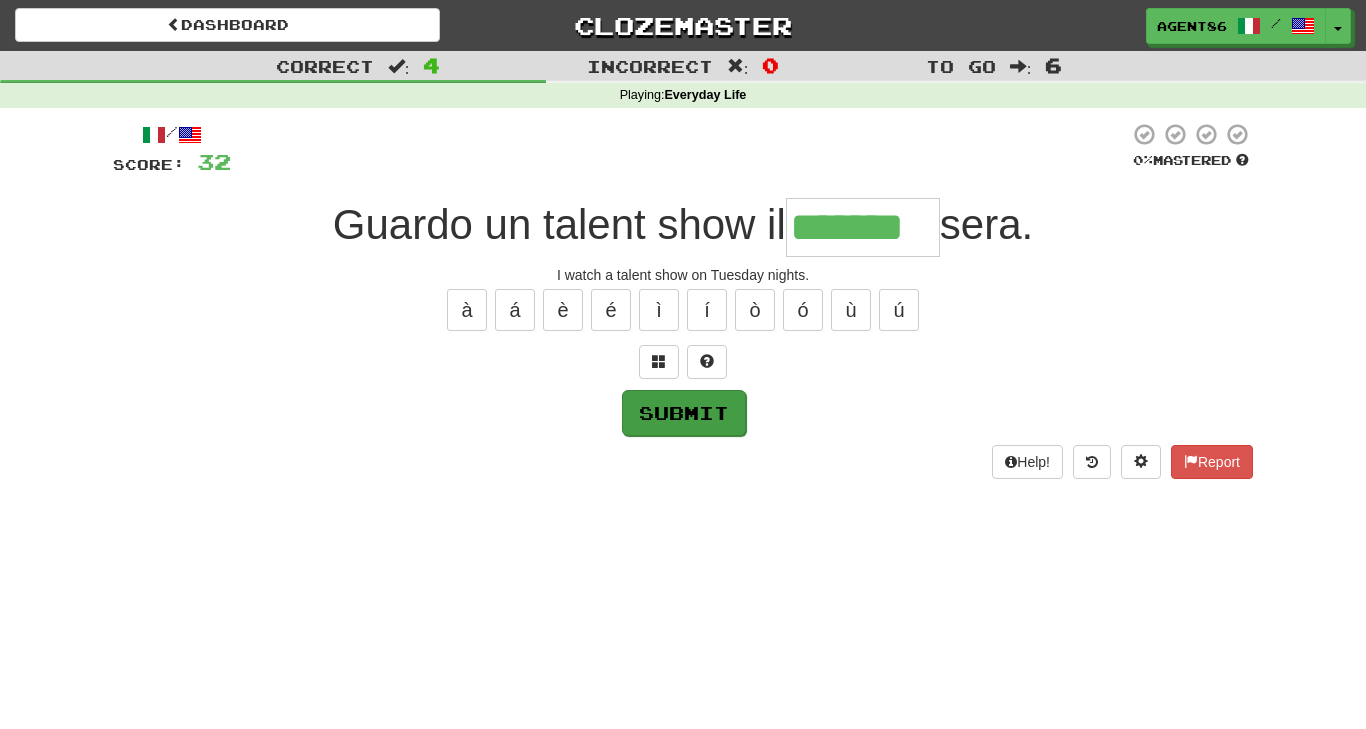 click on "Submit" at bounding box center [684, 413] 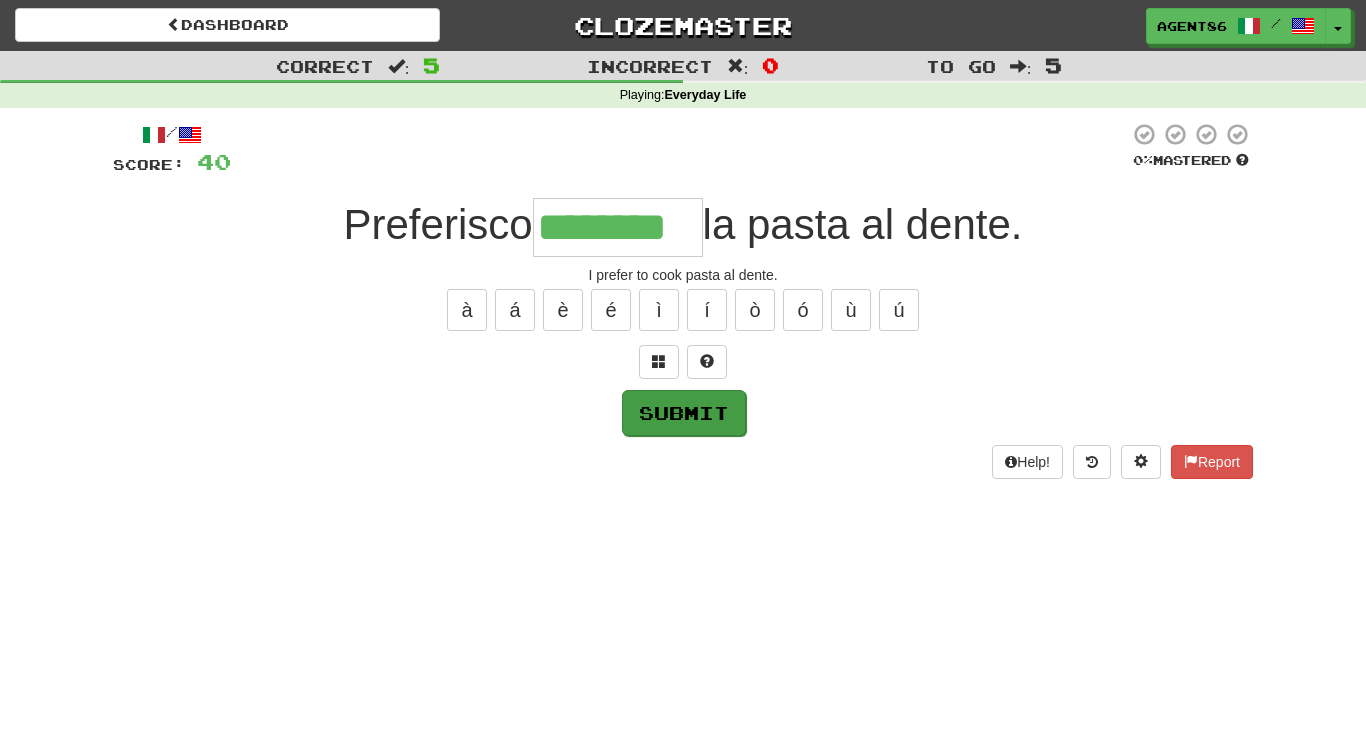 type on "********" 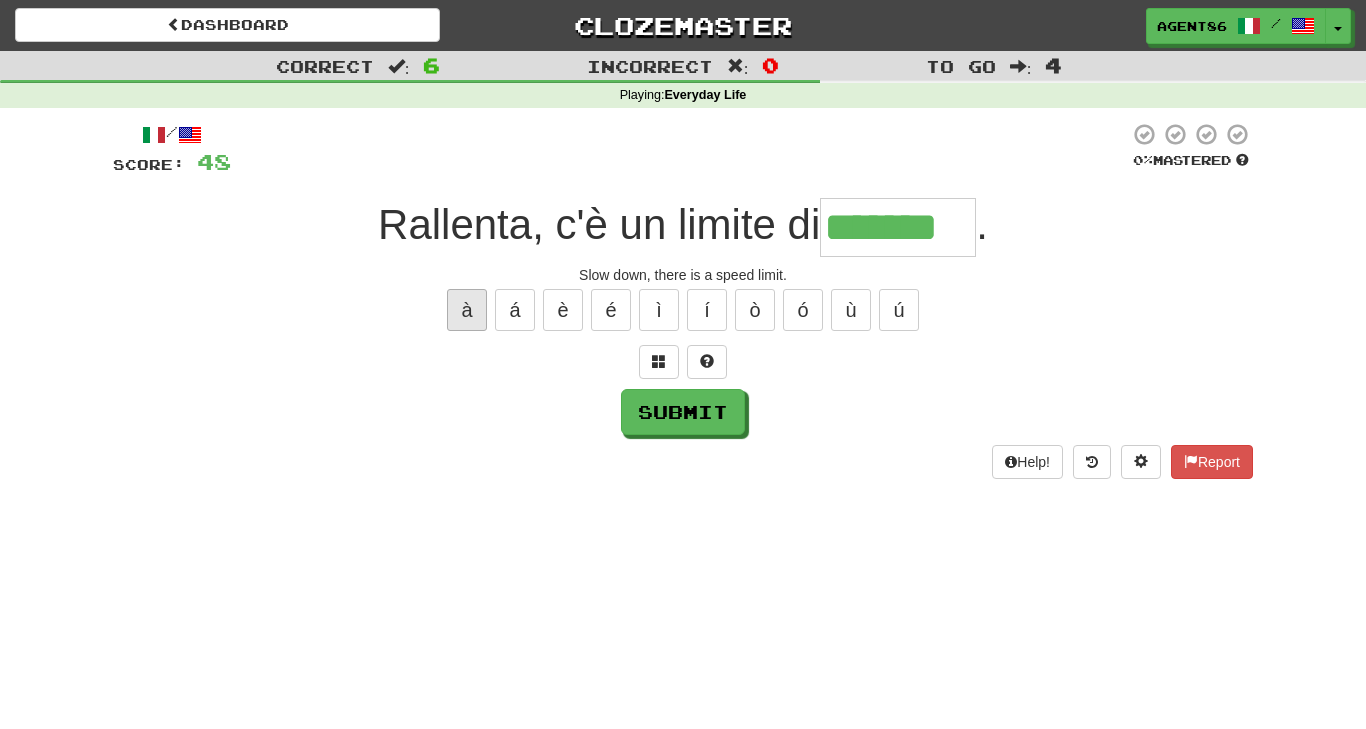 click on "à" at bounding box center [467, 310] 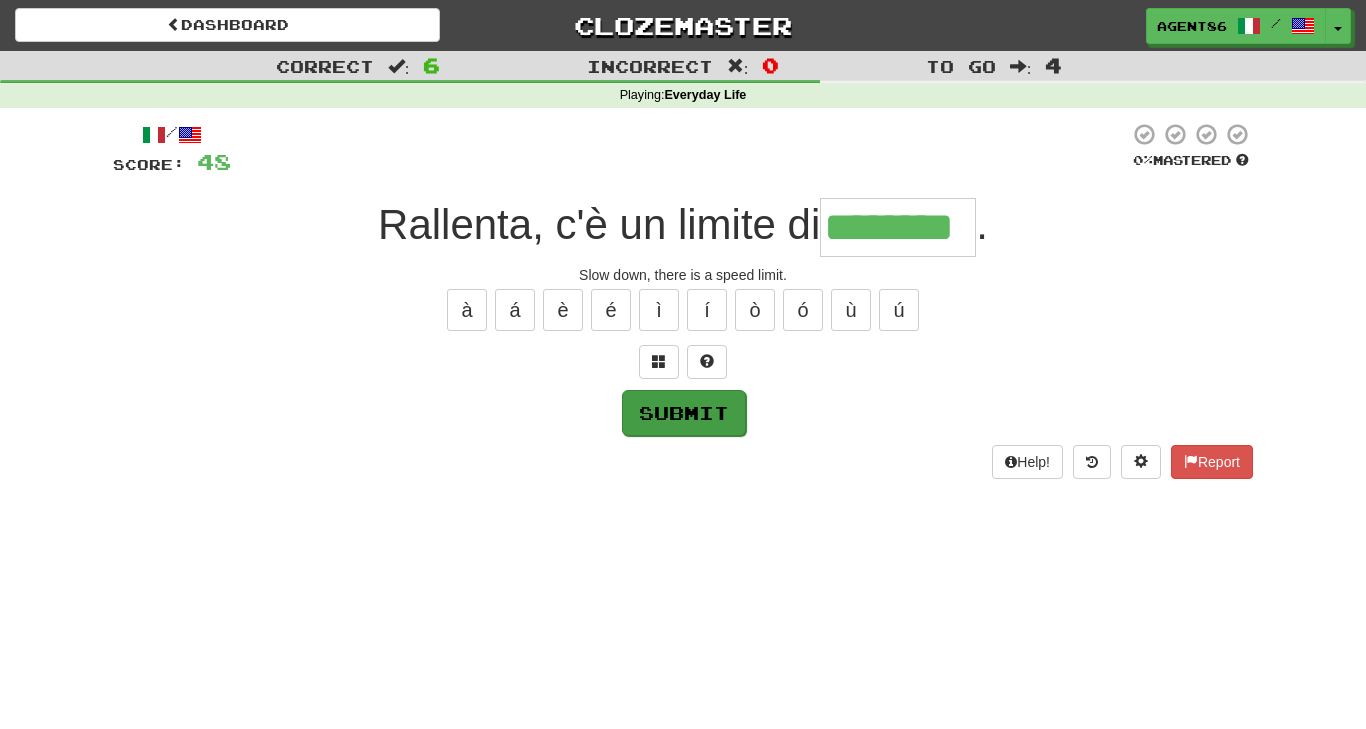 click on "Submit" at bounding box center (684, 413) 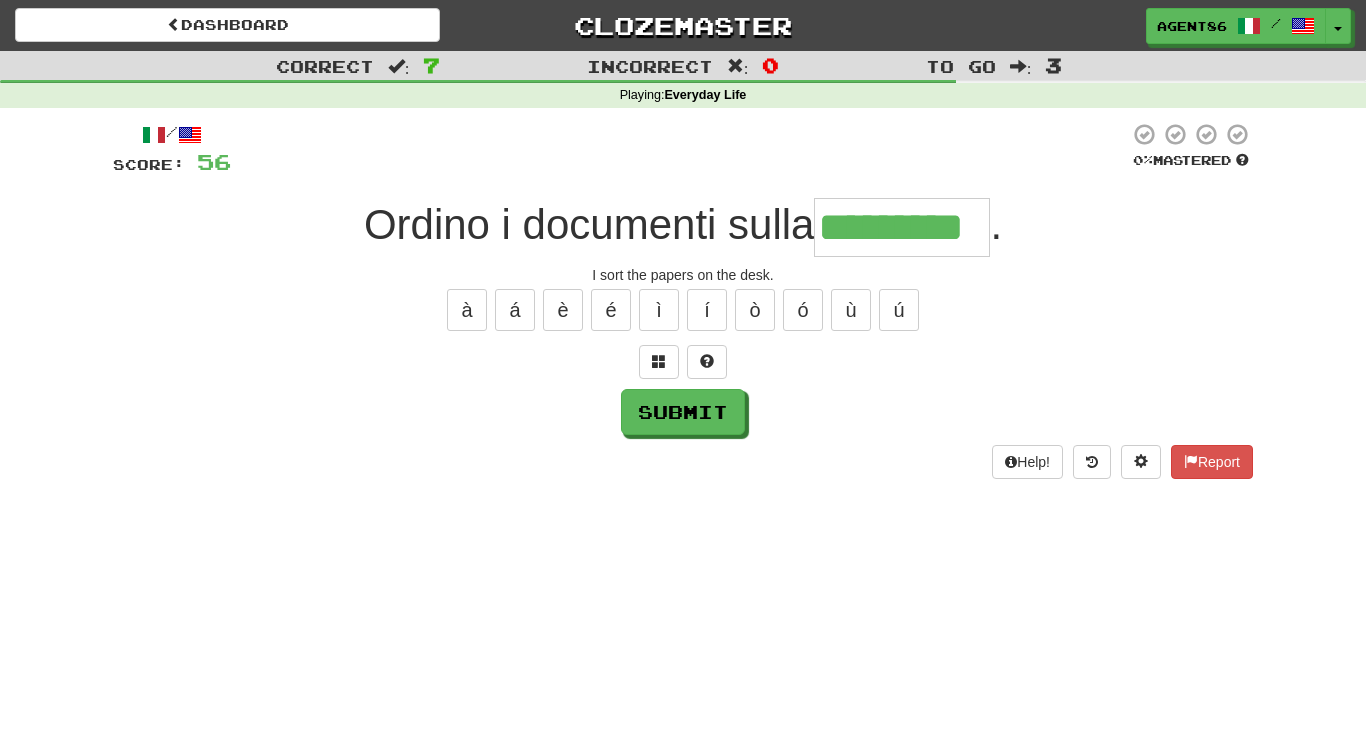 type on "*********" 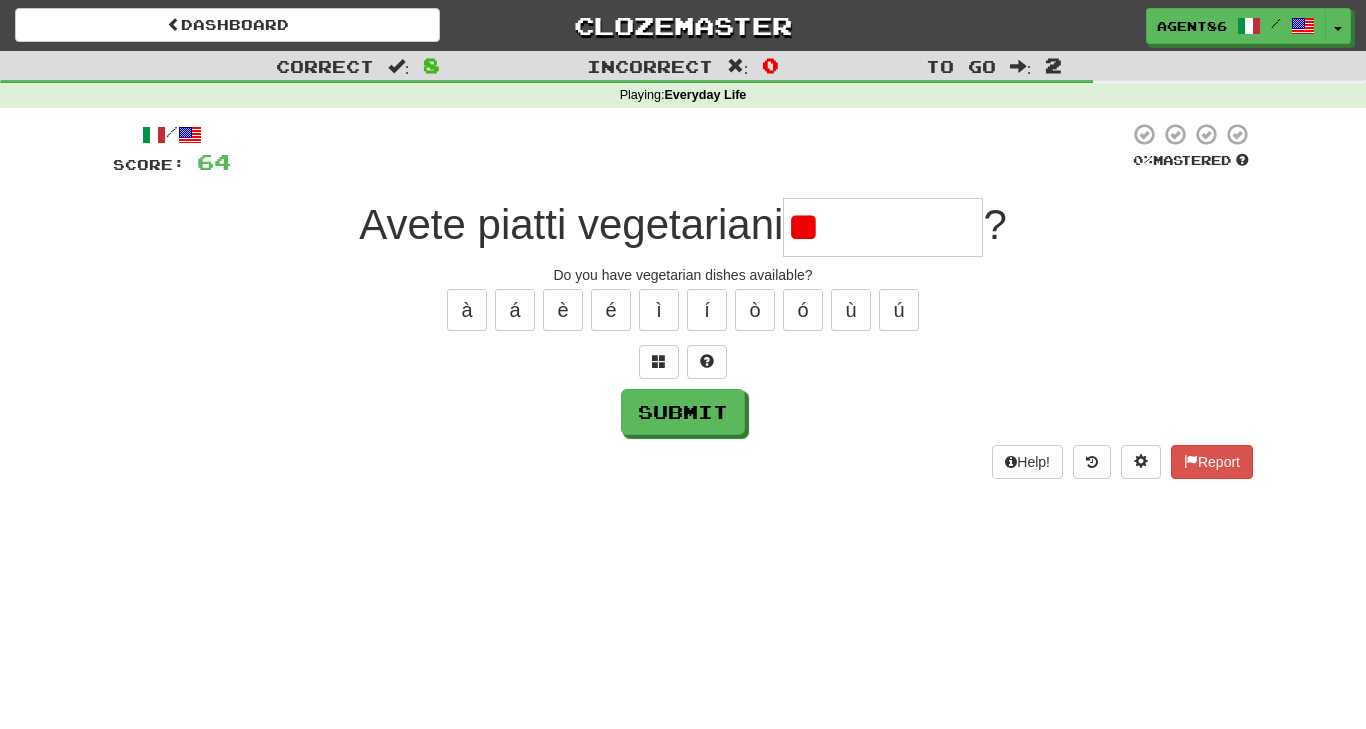 type on "*" 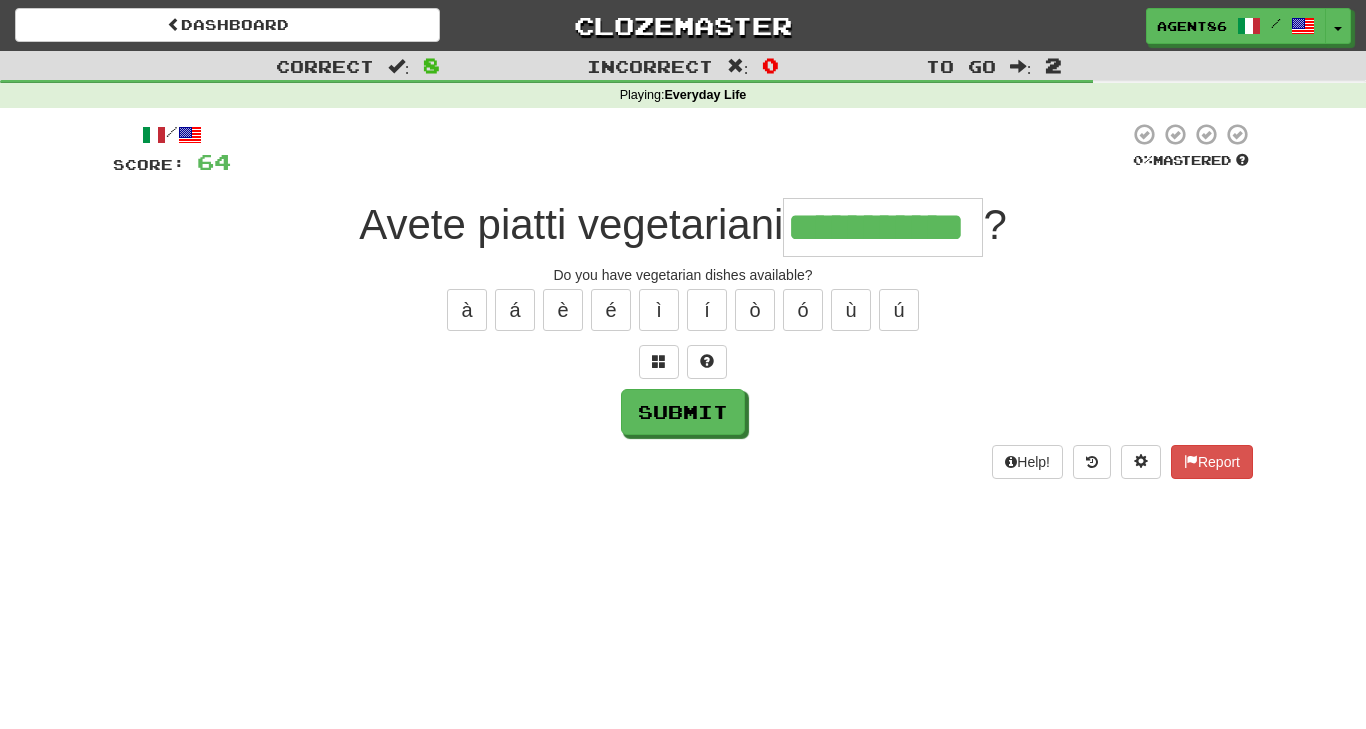 type on "**********" 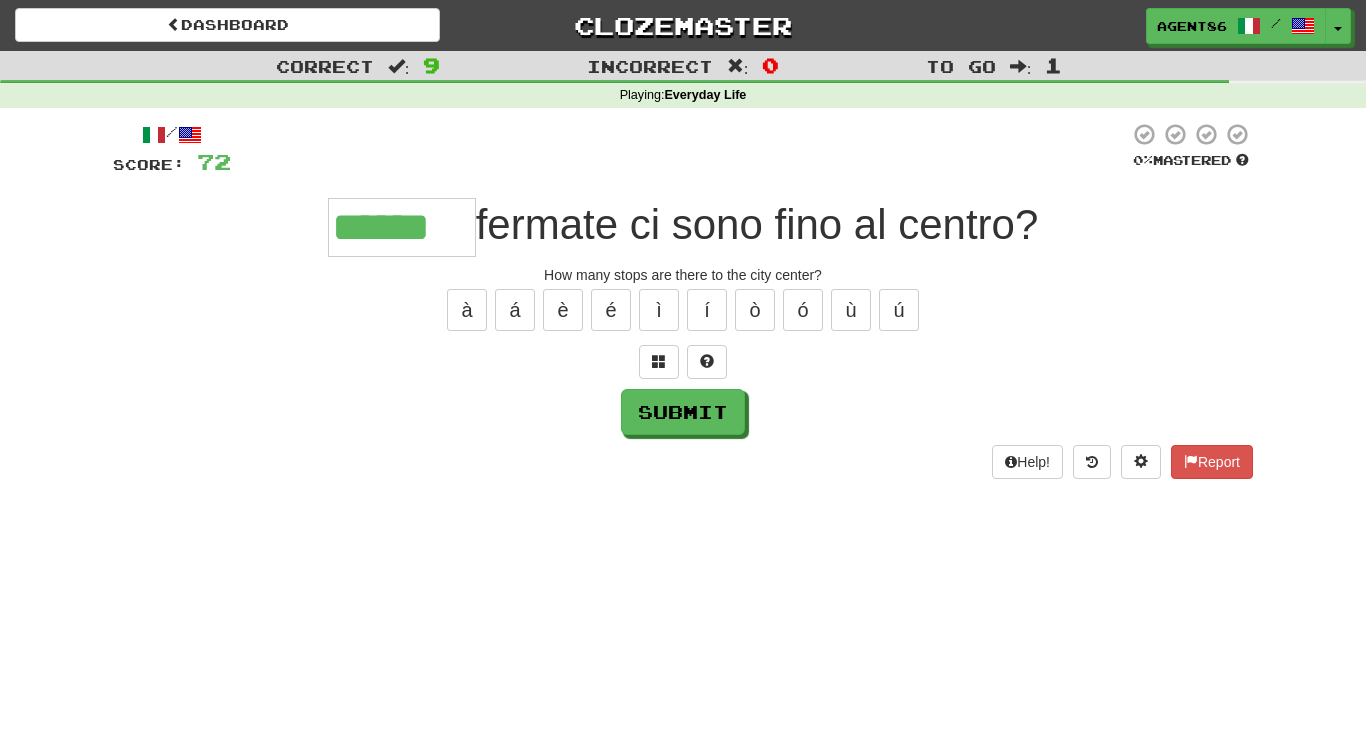 type on "******" 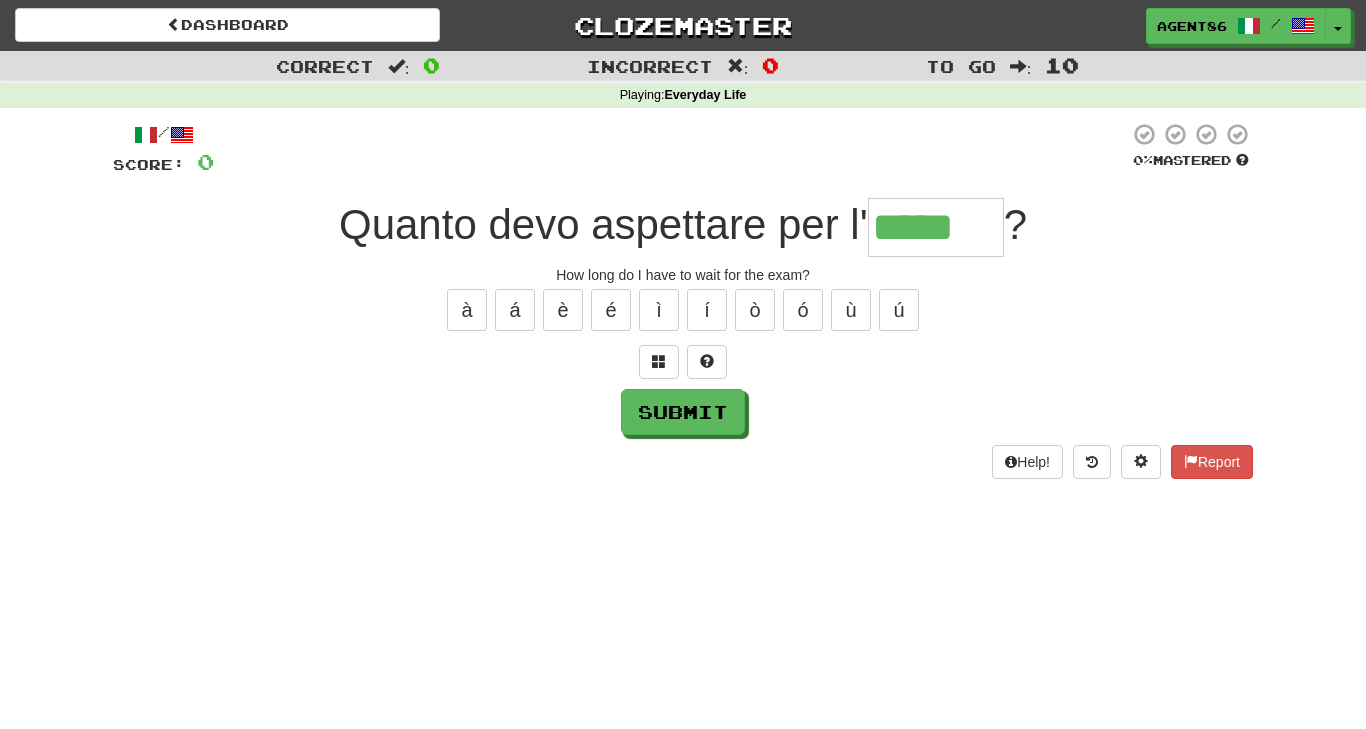 type on "*****" 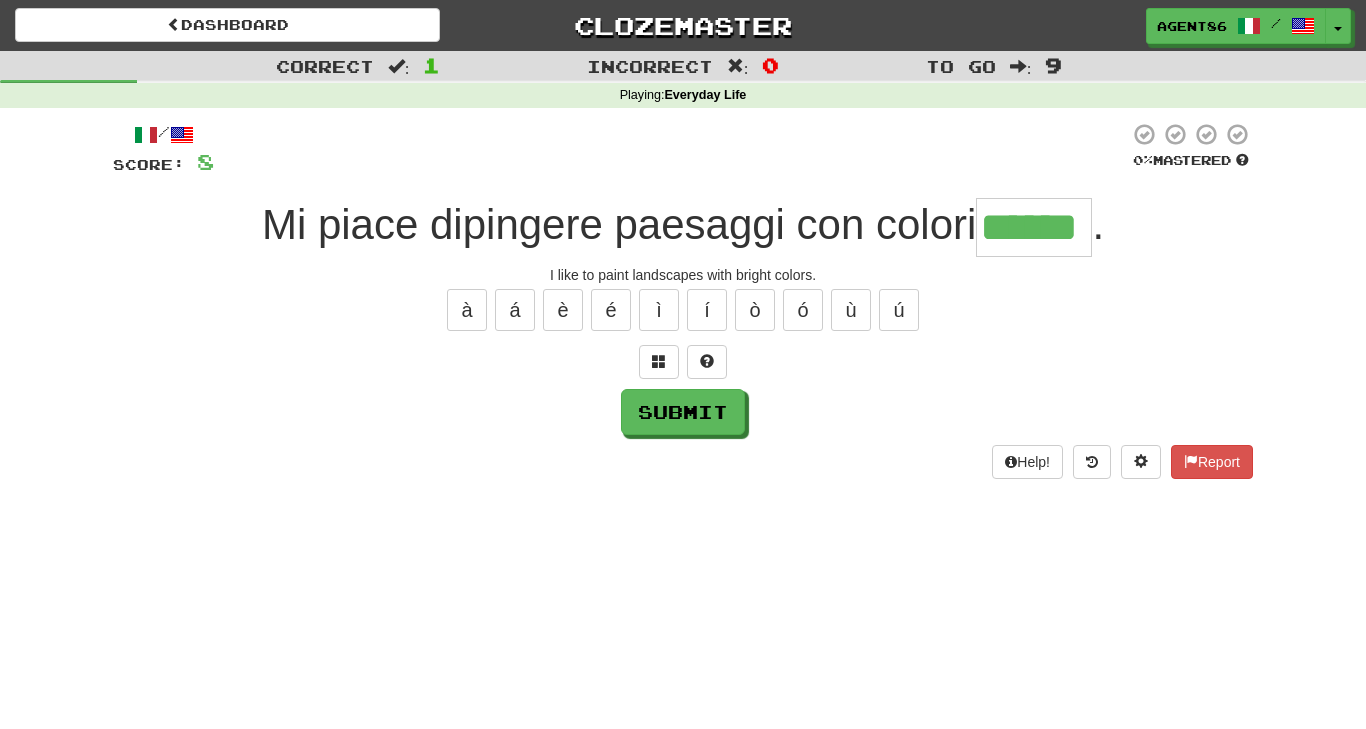 type on "******" 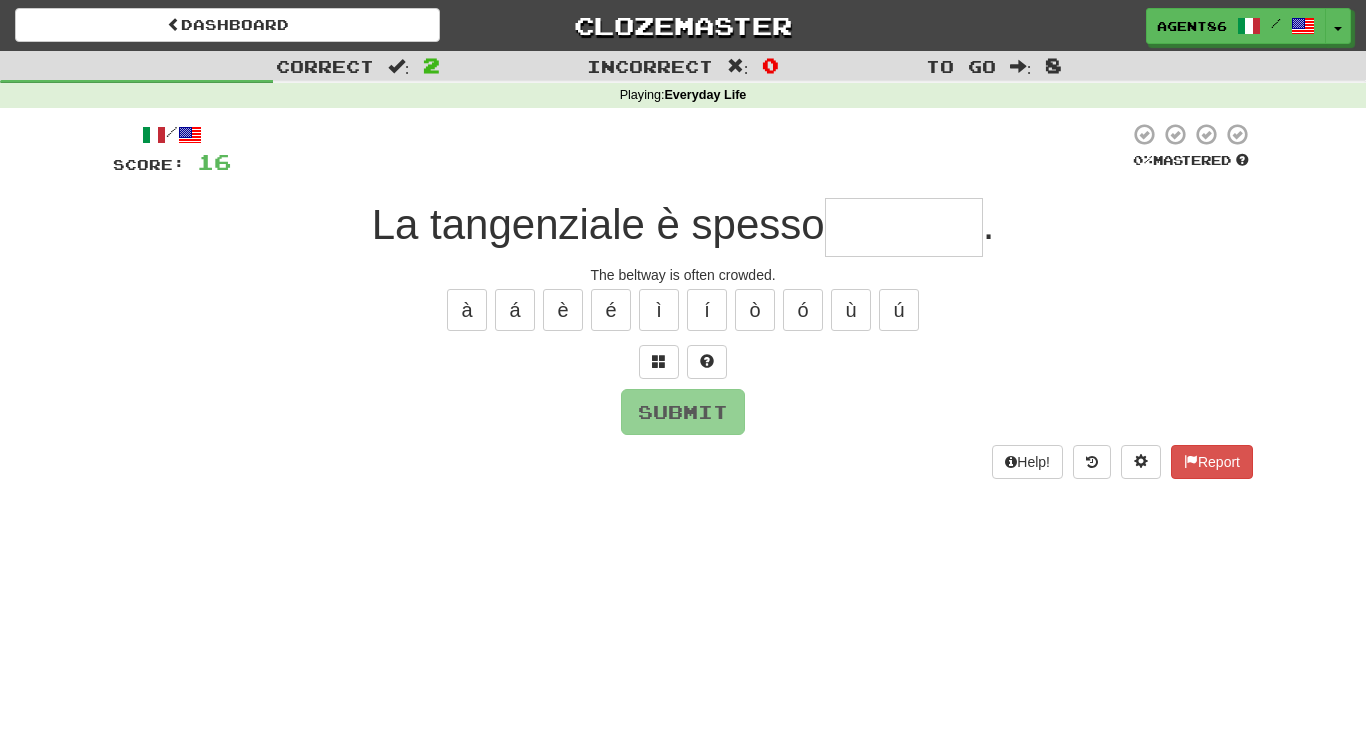 type on "*" 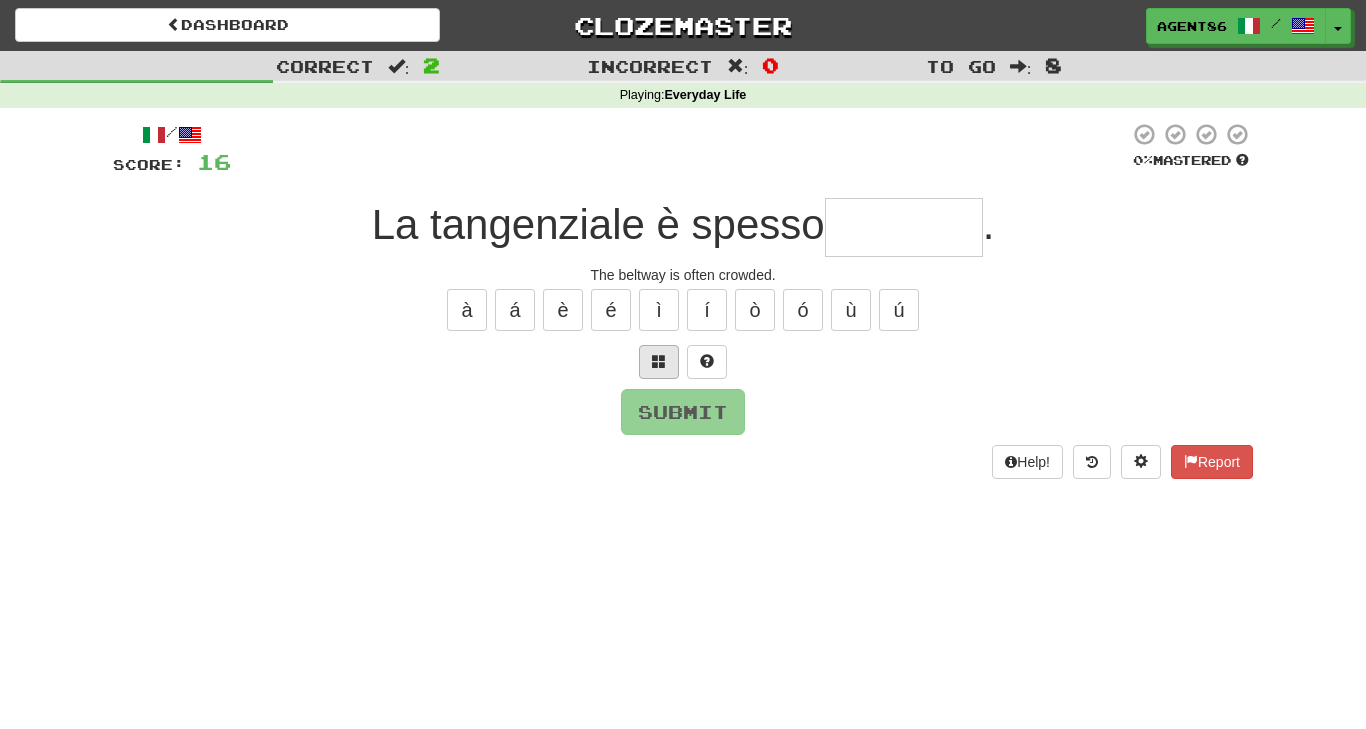 click at bounding box center (659, 361) 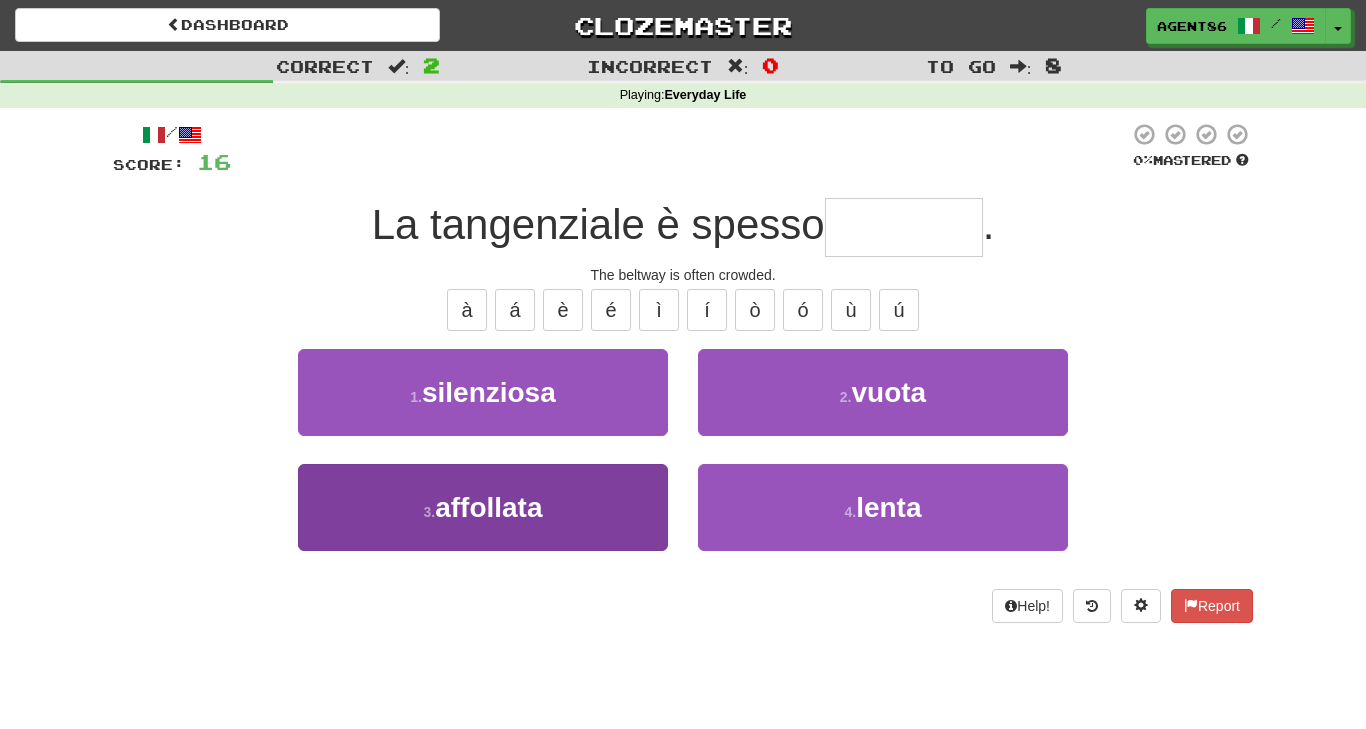 click on "3 .  affollata" at bounding box center [483, 507] 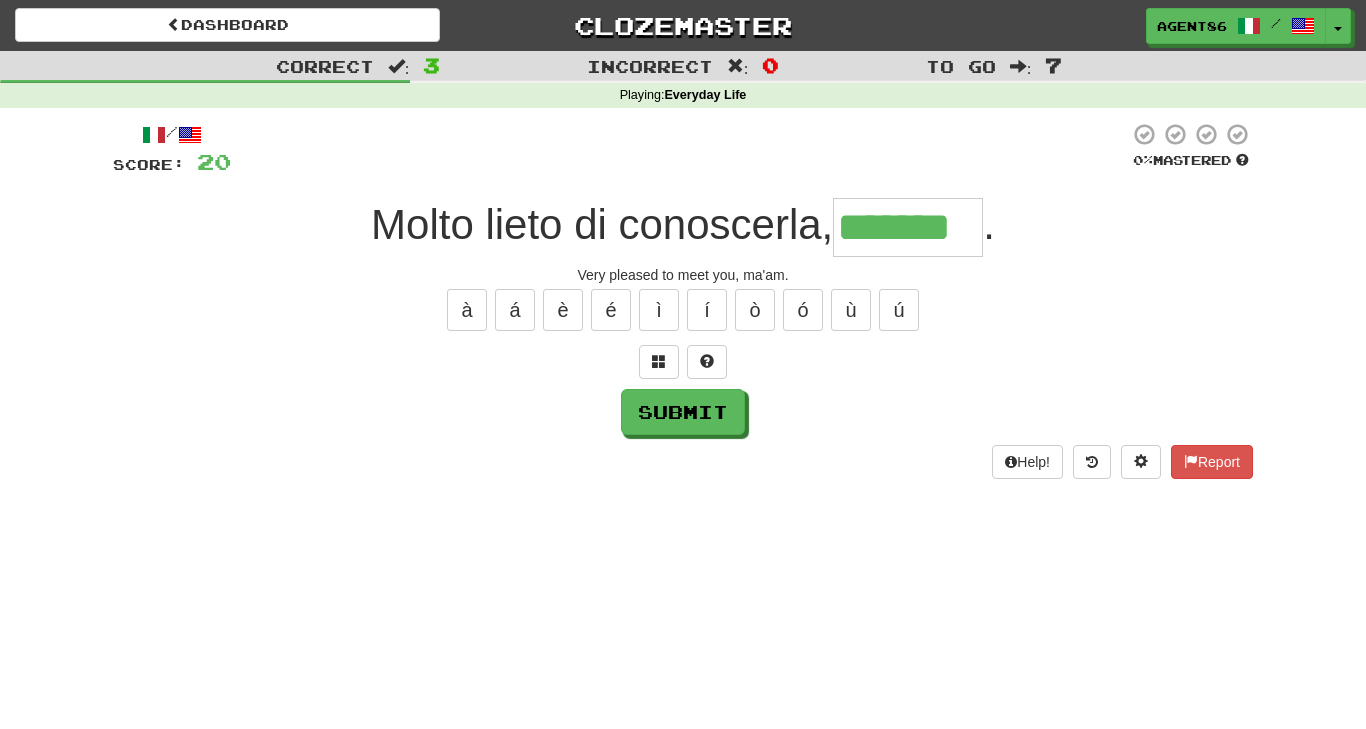 type on "*******" 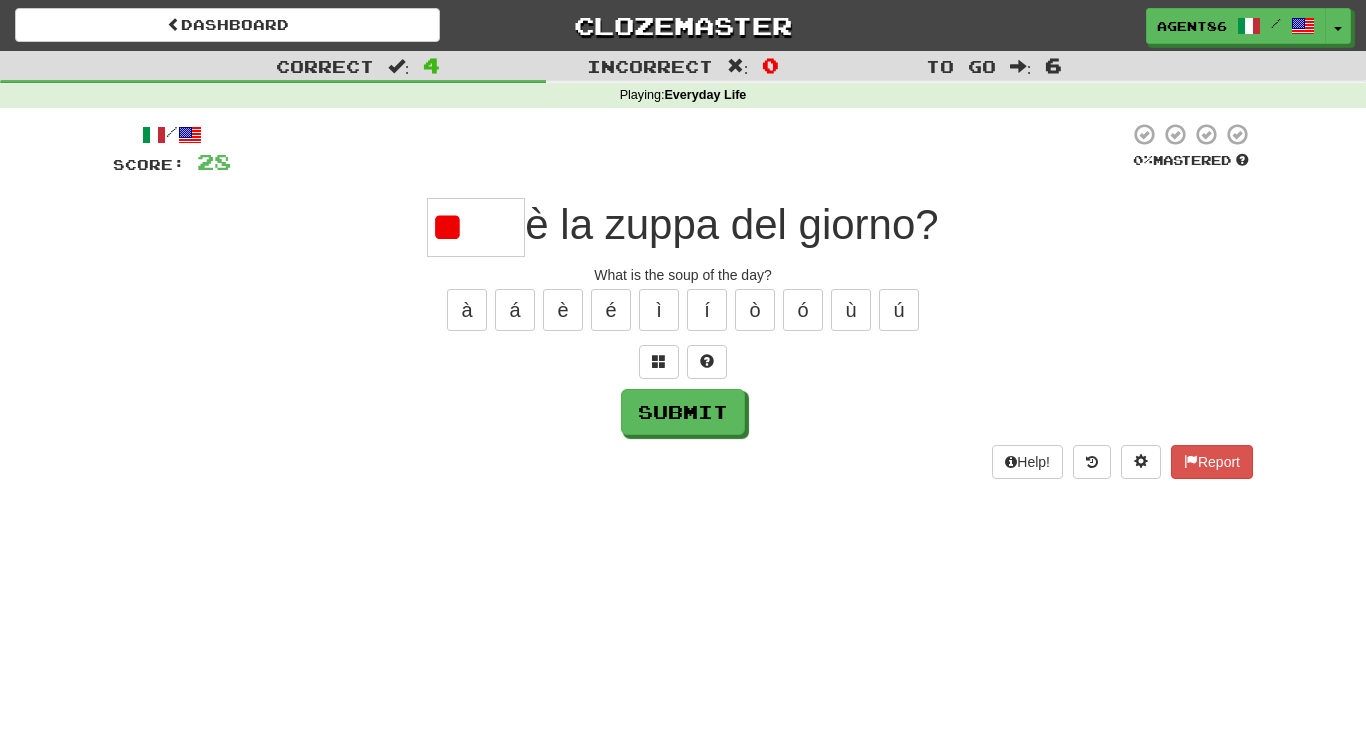 type on "*" 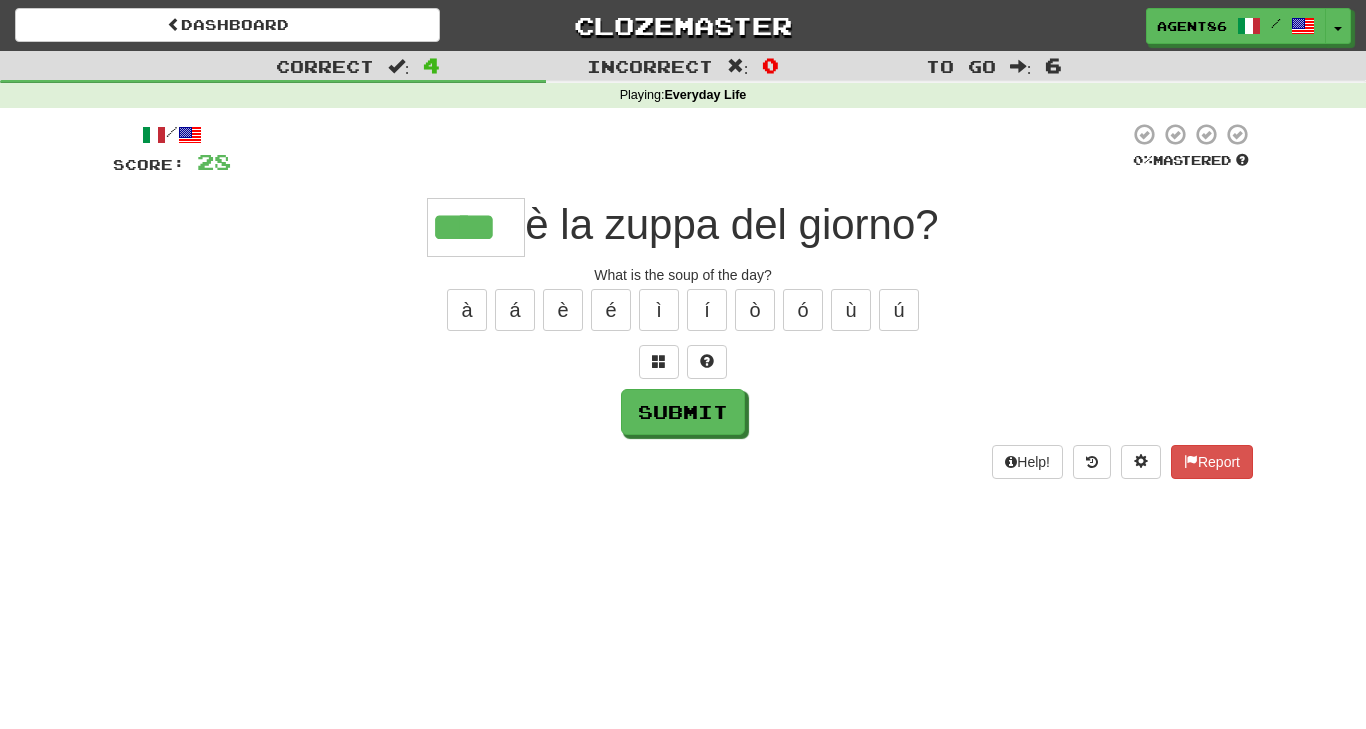 type on "****" 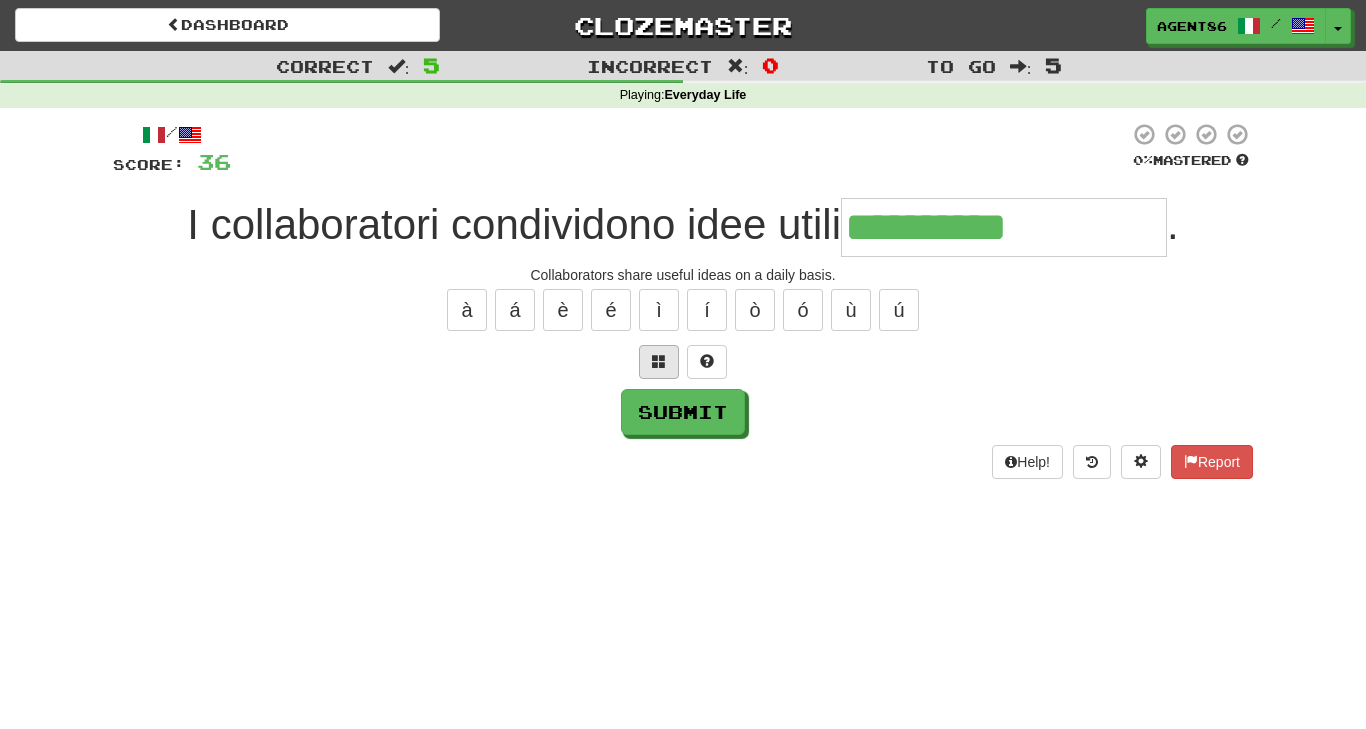 click at bounding box center [659, 362] 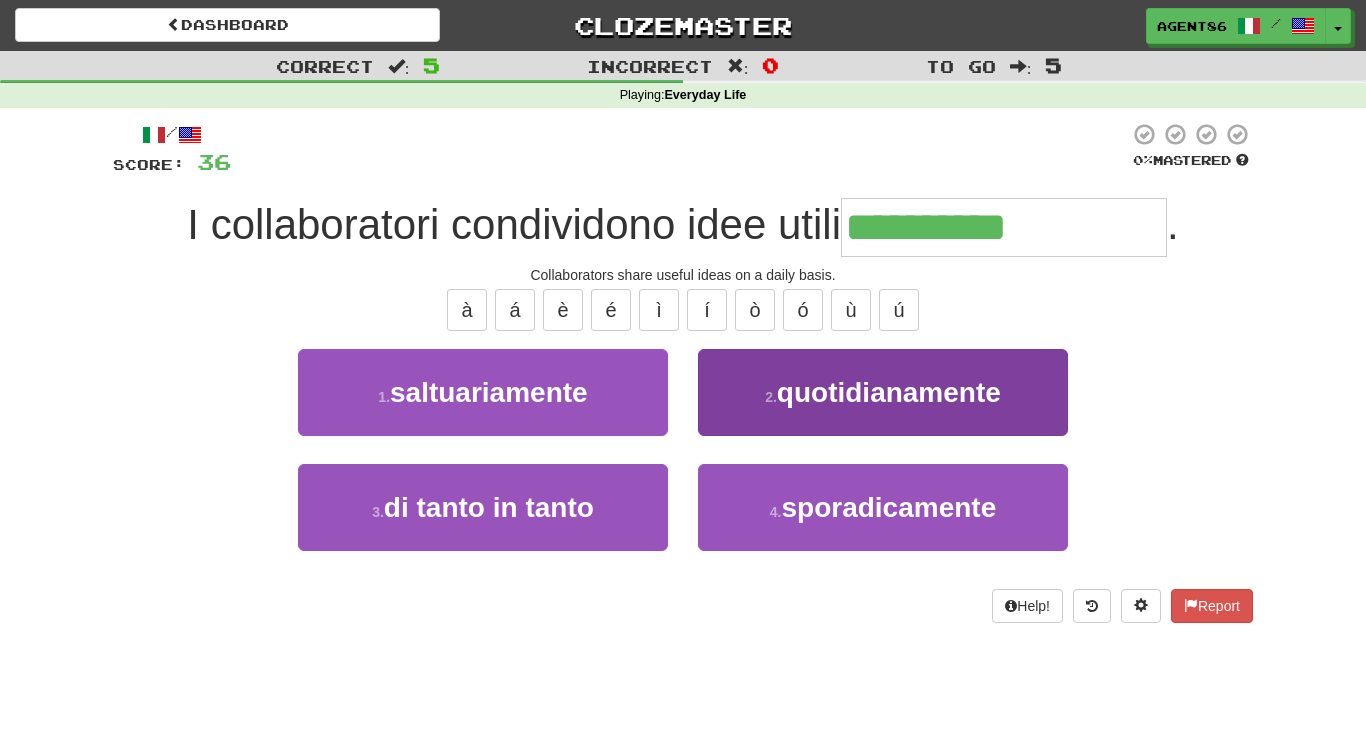 click on "quotidianamente" at bounding box center [889, 392] 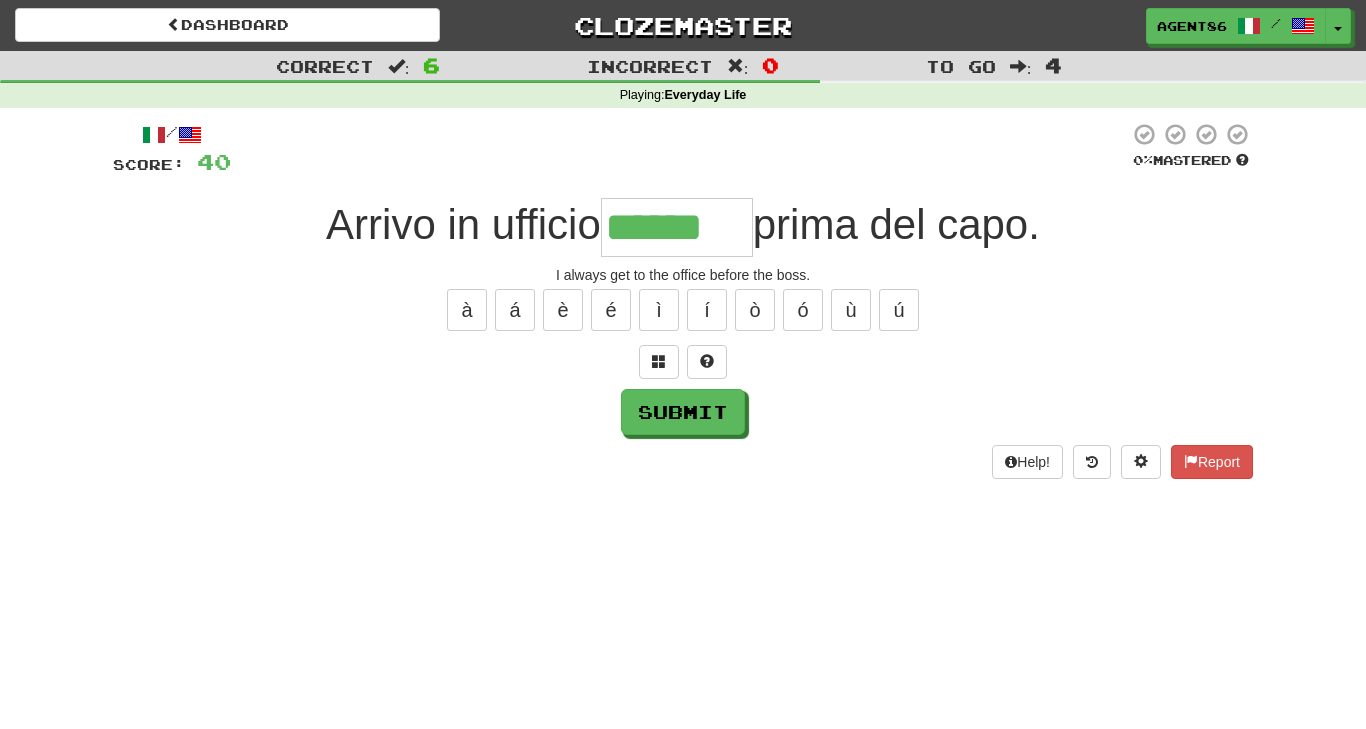type on "******" 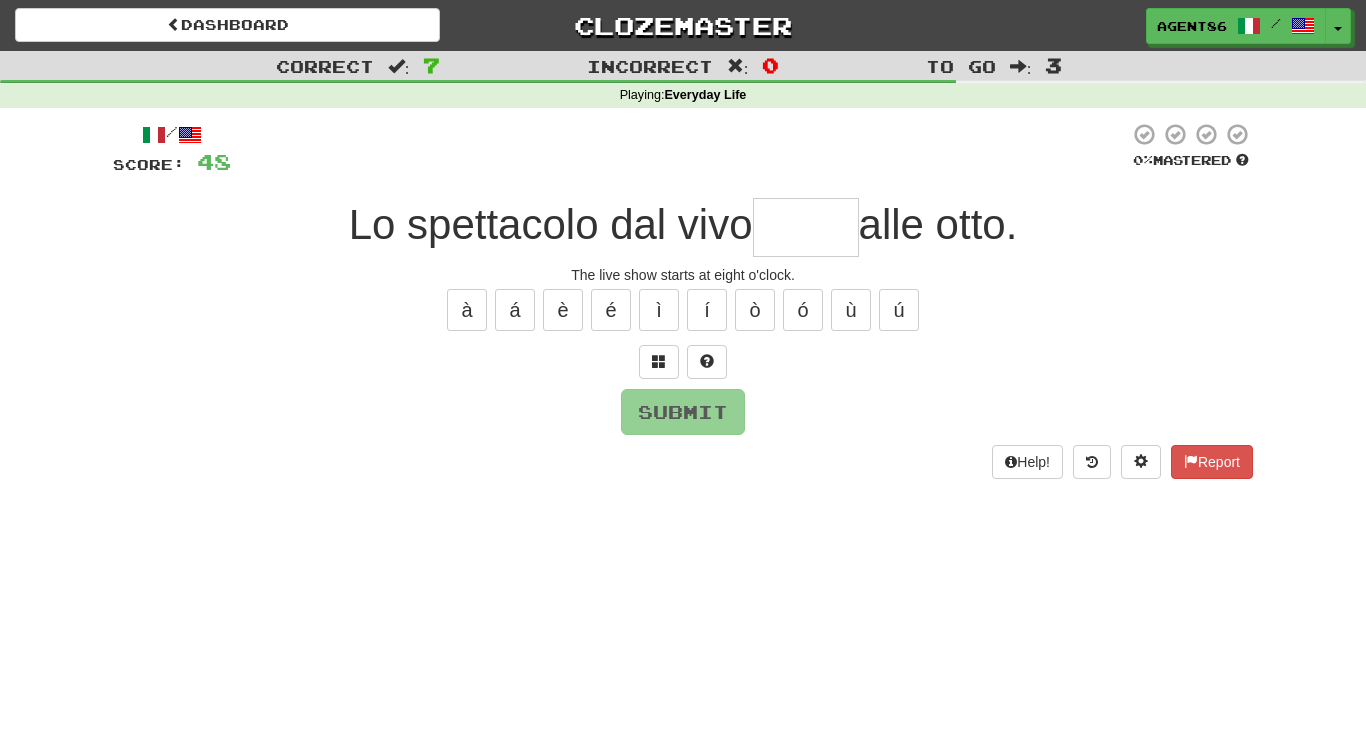type on "*" 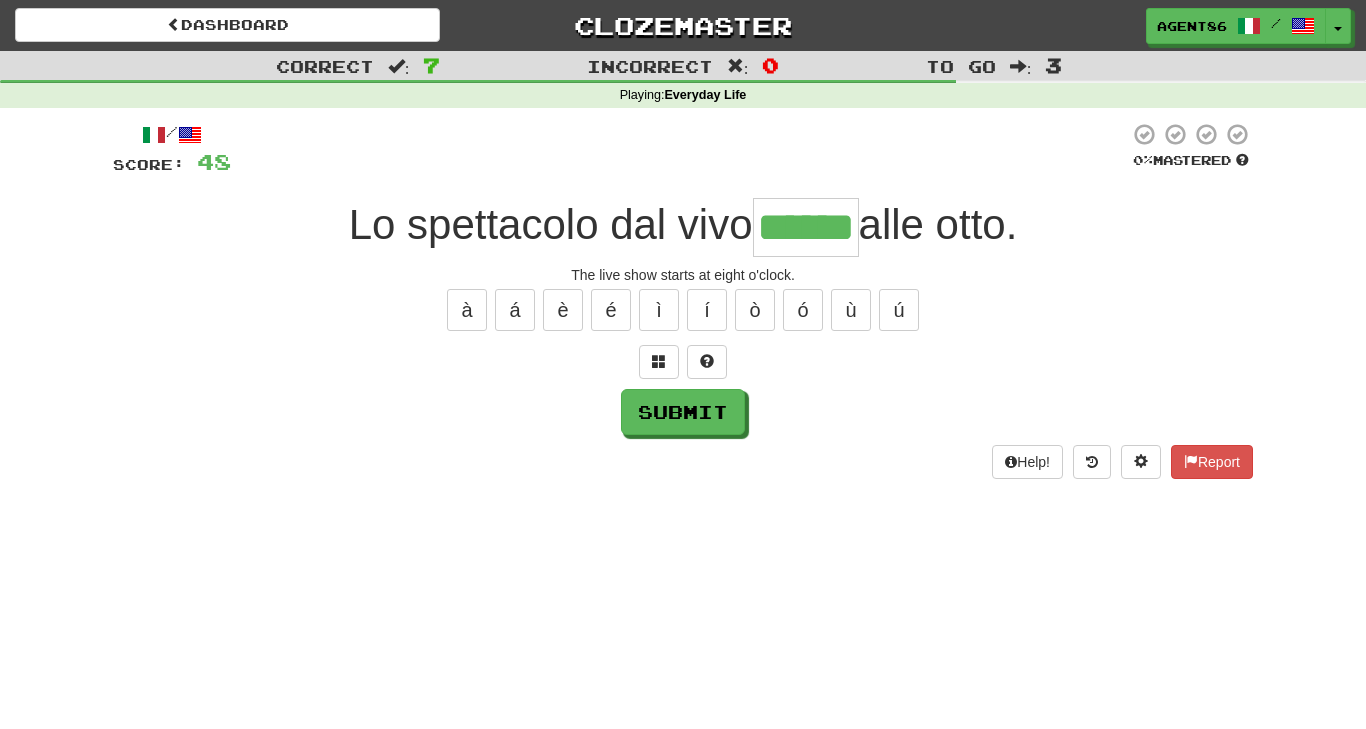 type on "******" 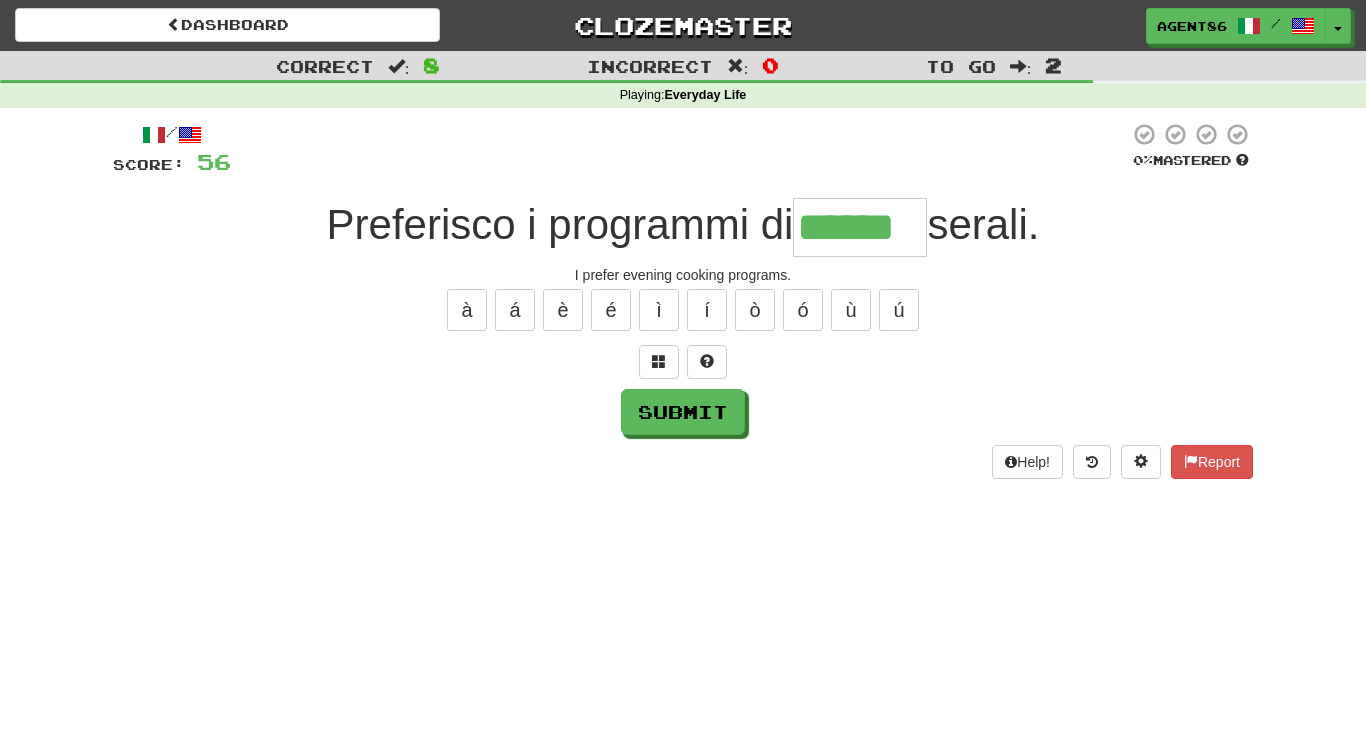type on "******" 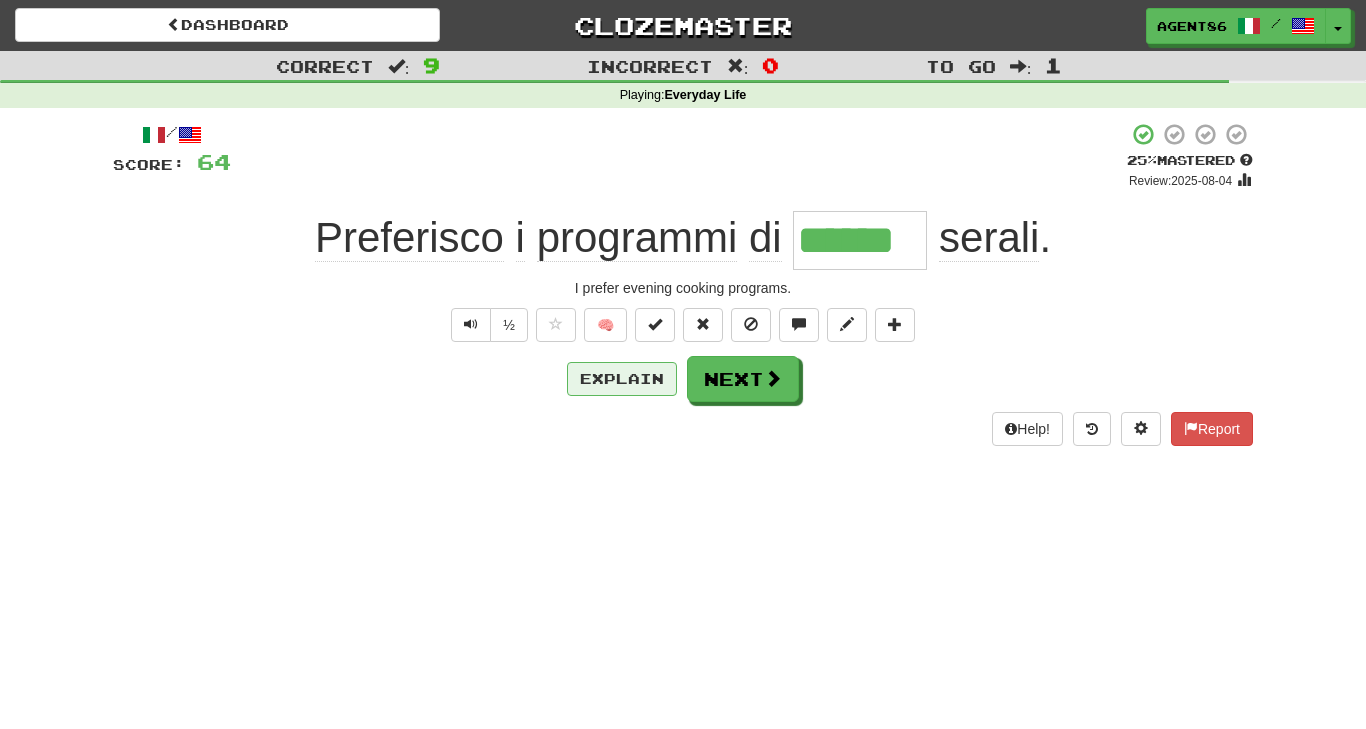click on "Explain" at bounding box center (622, 379) 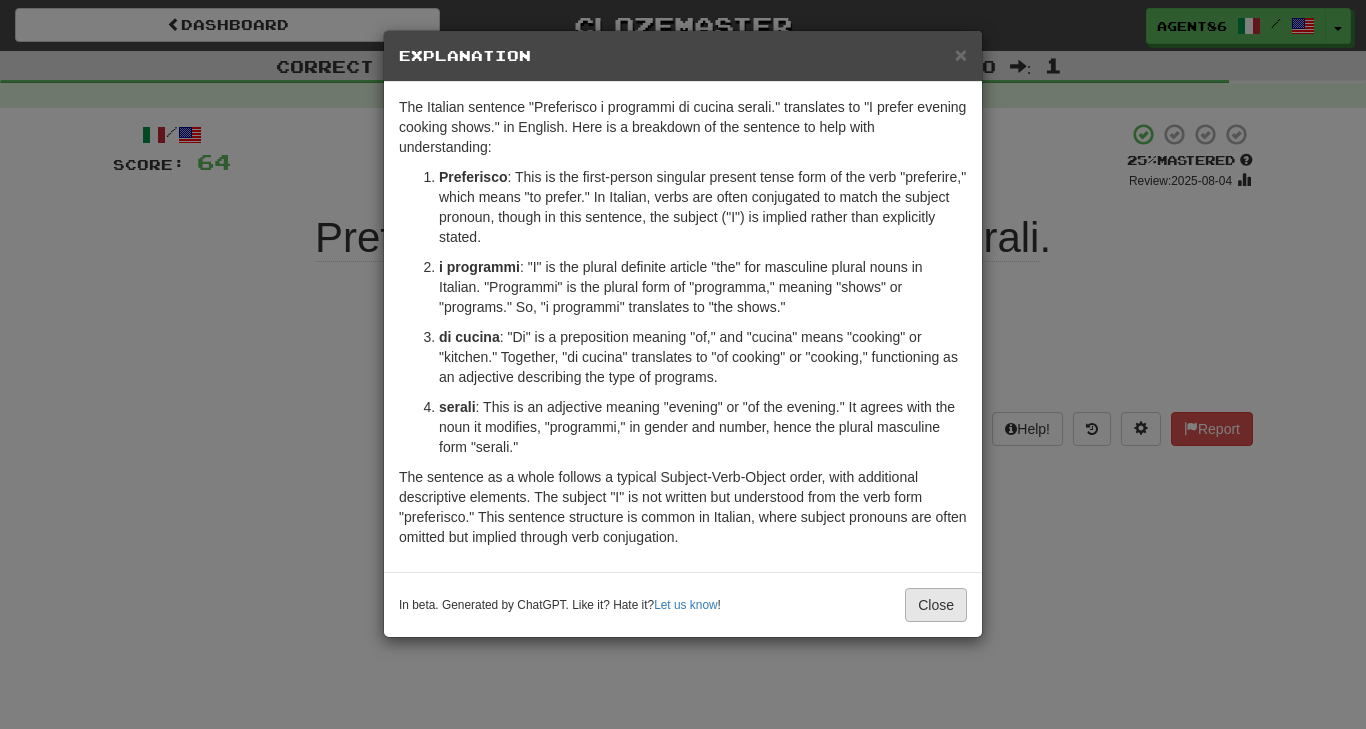 click on "Close" at bounding box center [936, 605] 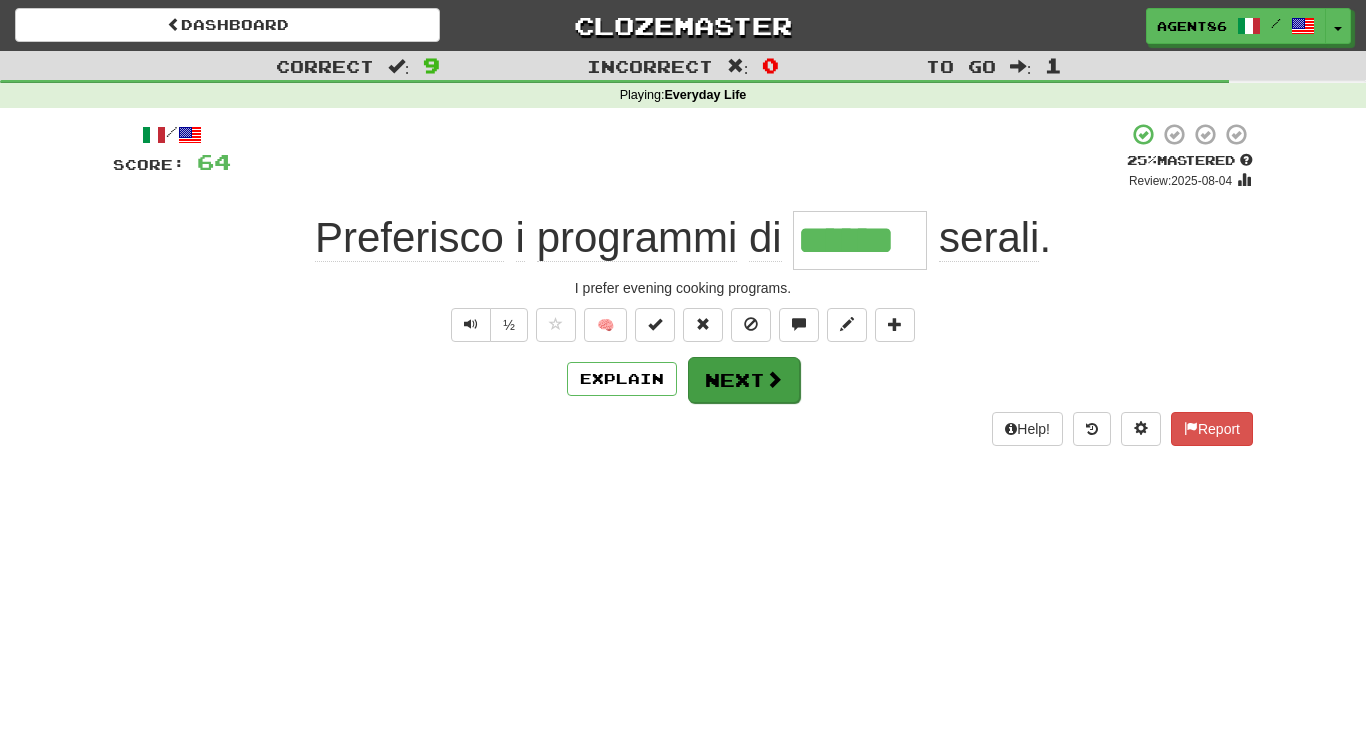 click on "Next" at bounding box center (744, 380) 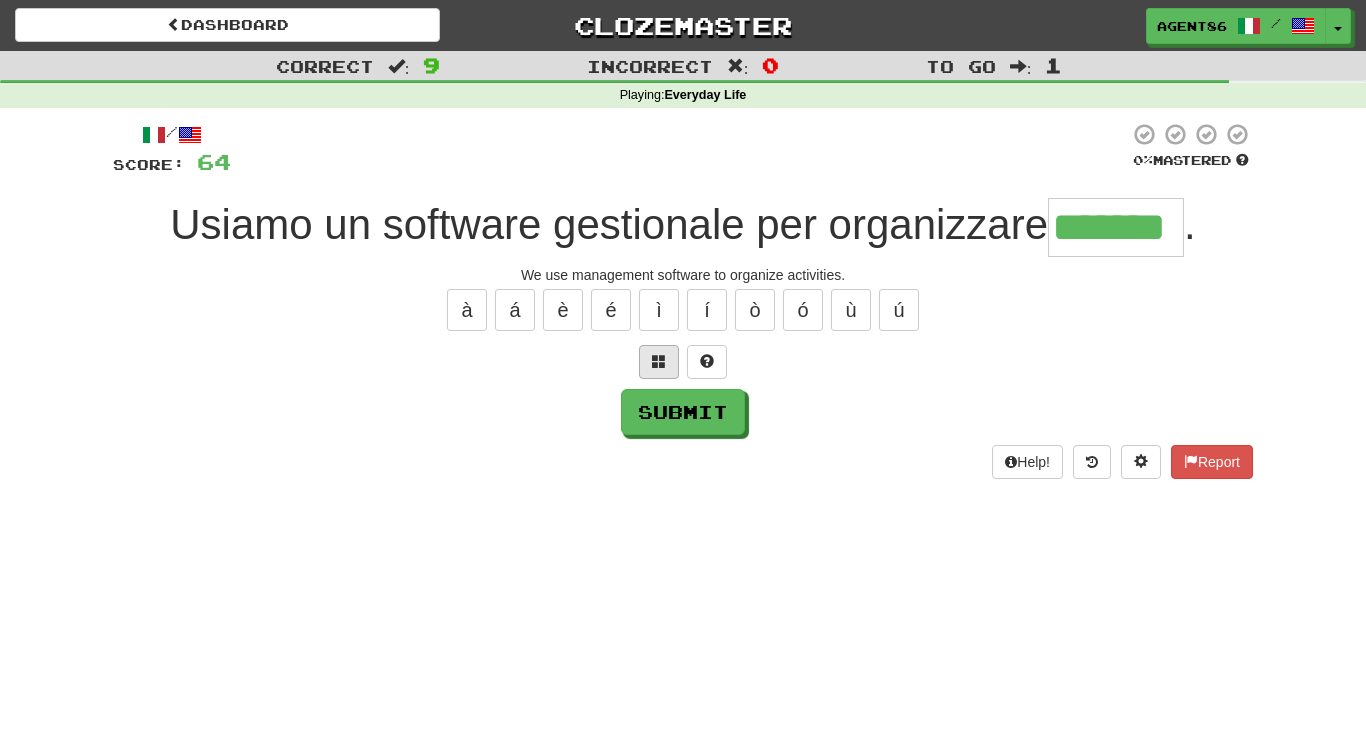 click at bounding box center (659, 362) 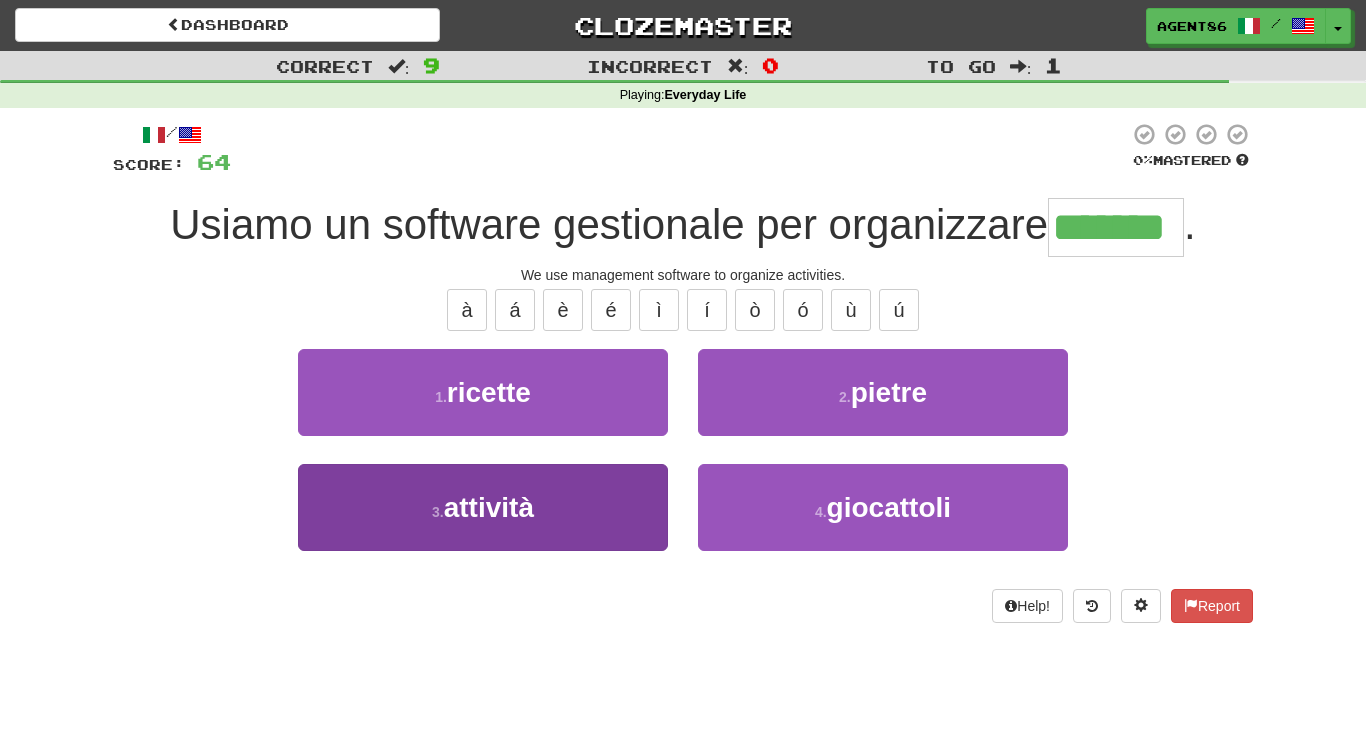click on "3 .  attività" at bounding box center [483, 507] 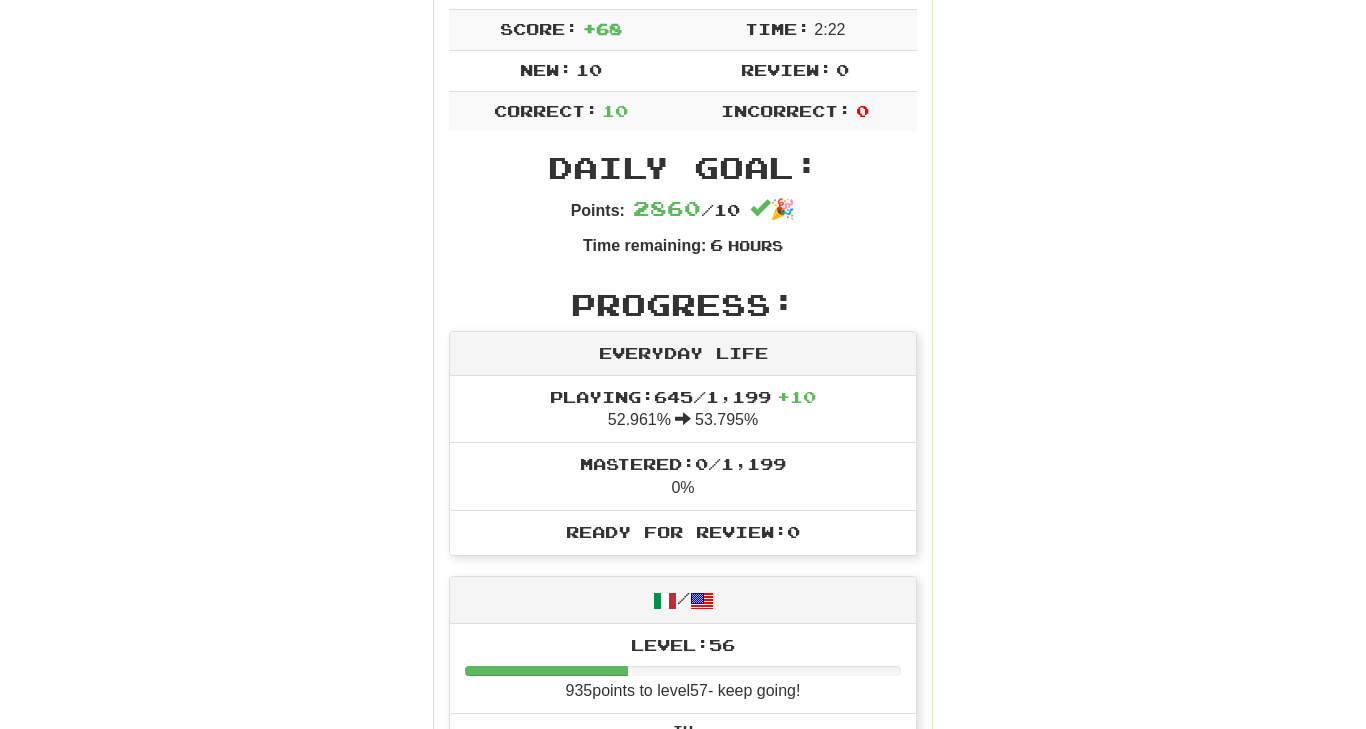 scroll, scrollTop: 367, scrollLeft: 0, axis: vertical 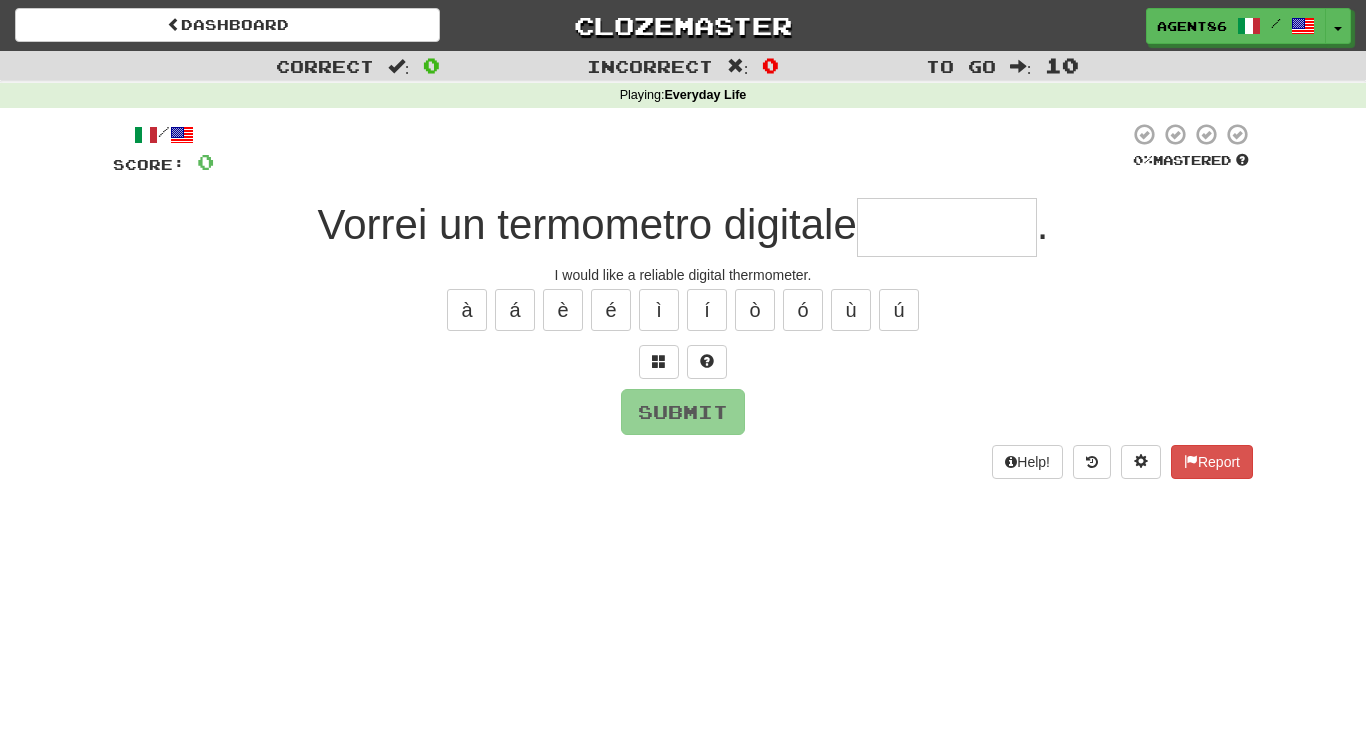 type on "*" 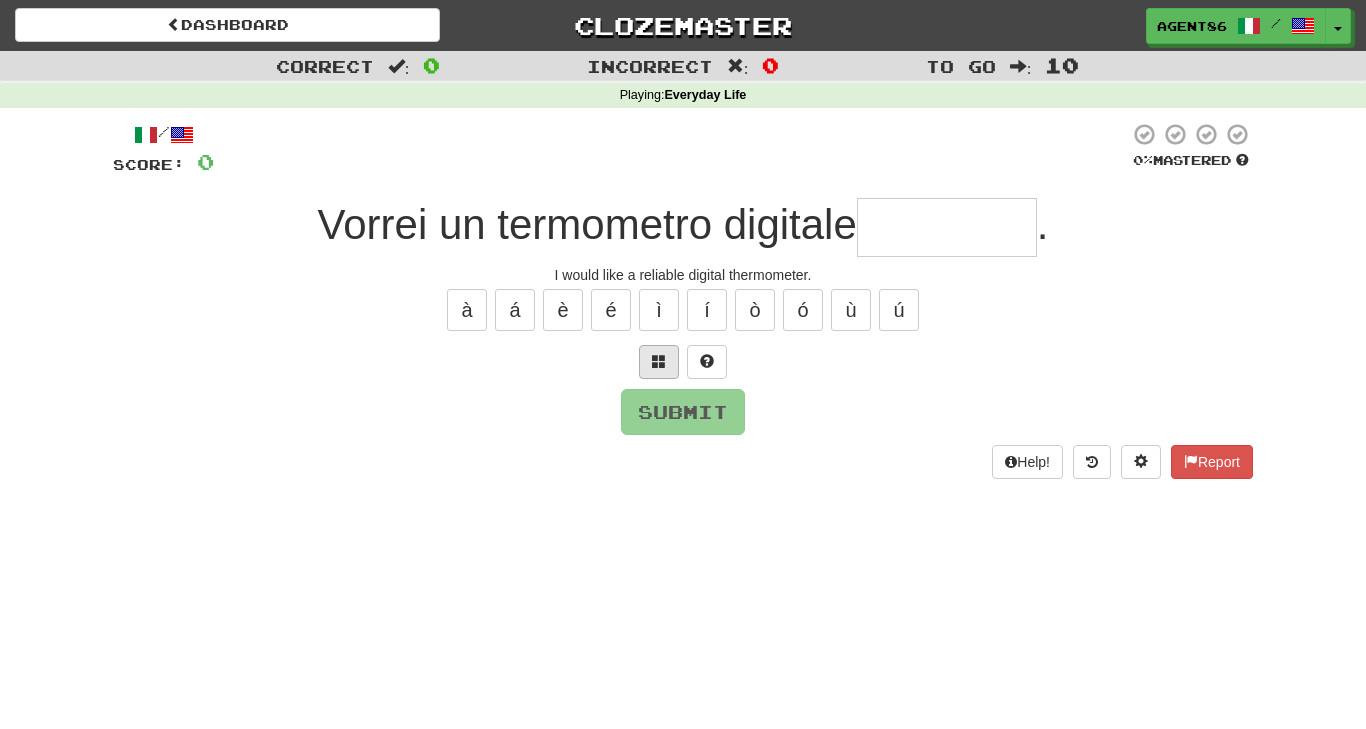 click at bounding box center [659, 362] 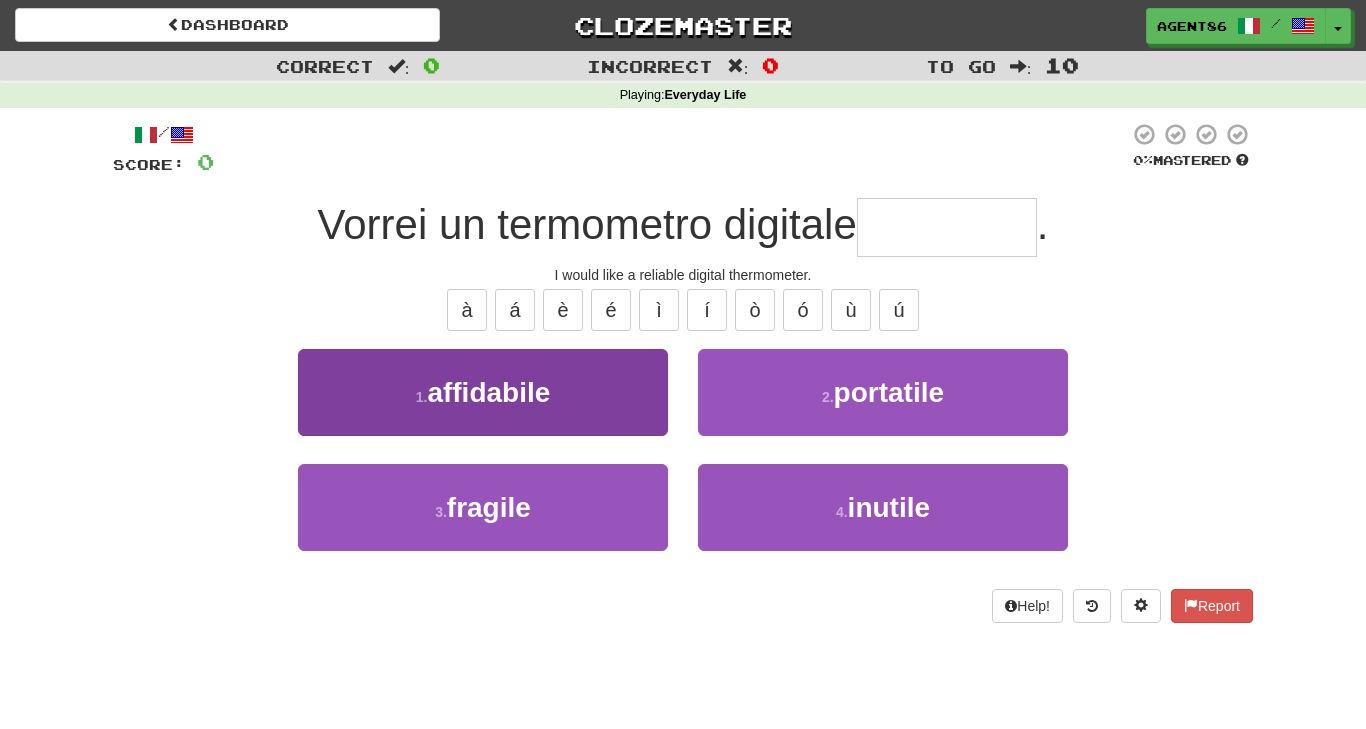 click on "1 .  affidabile" at bounding box center (483, 392) 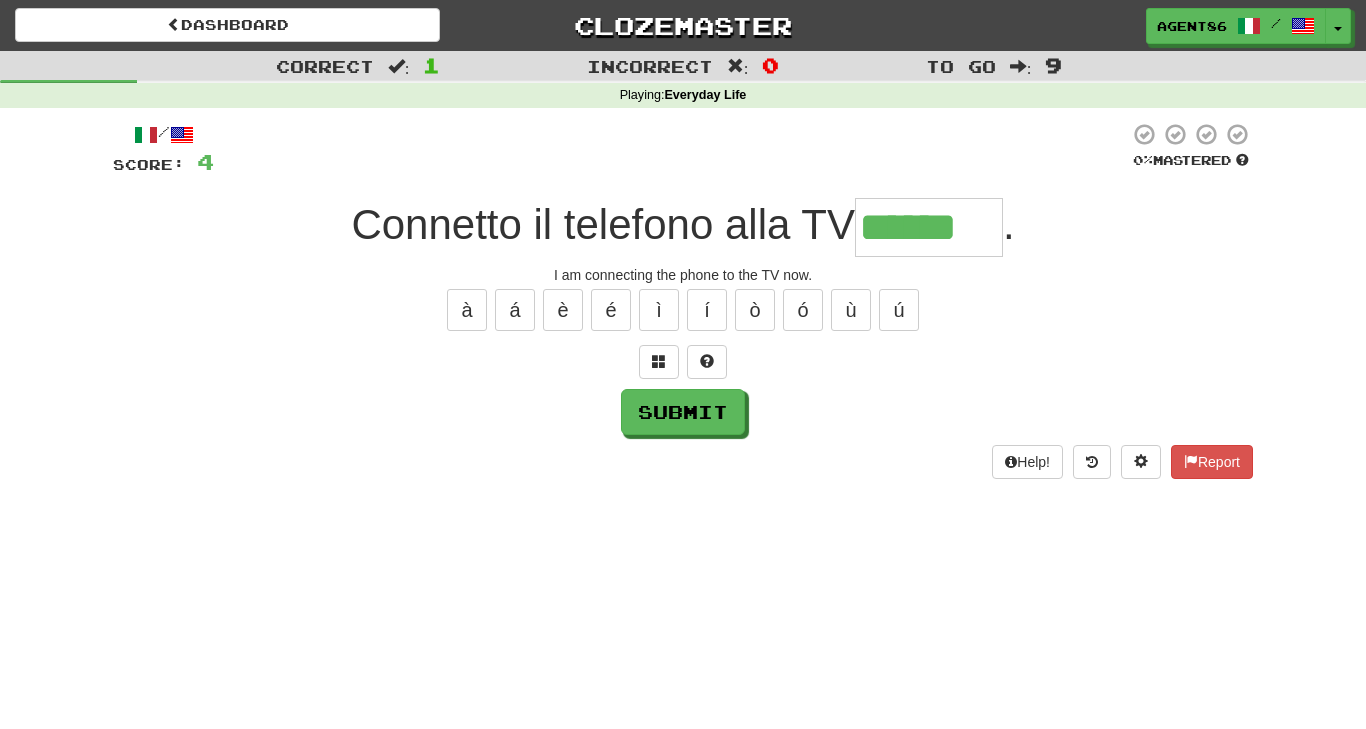 type on "******" 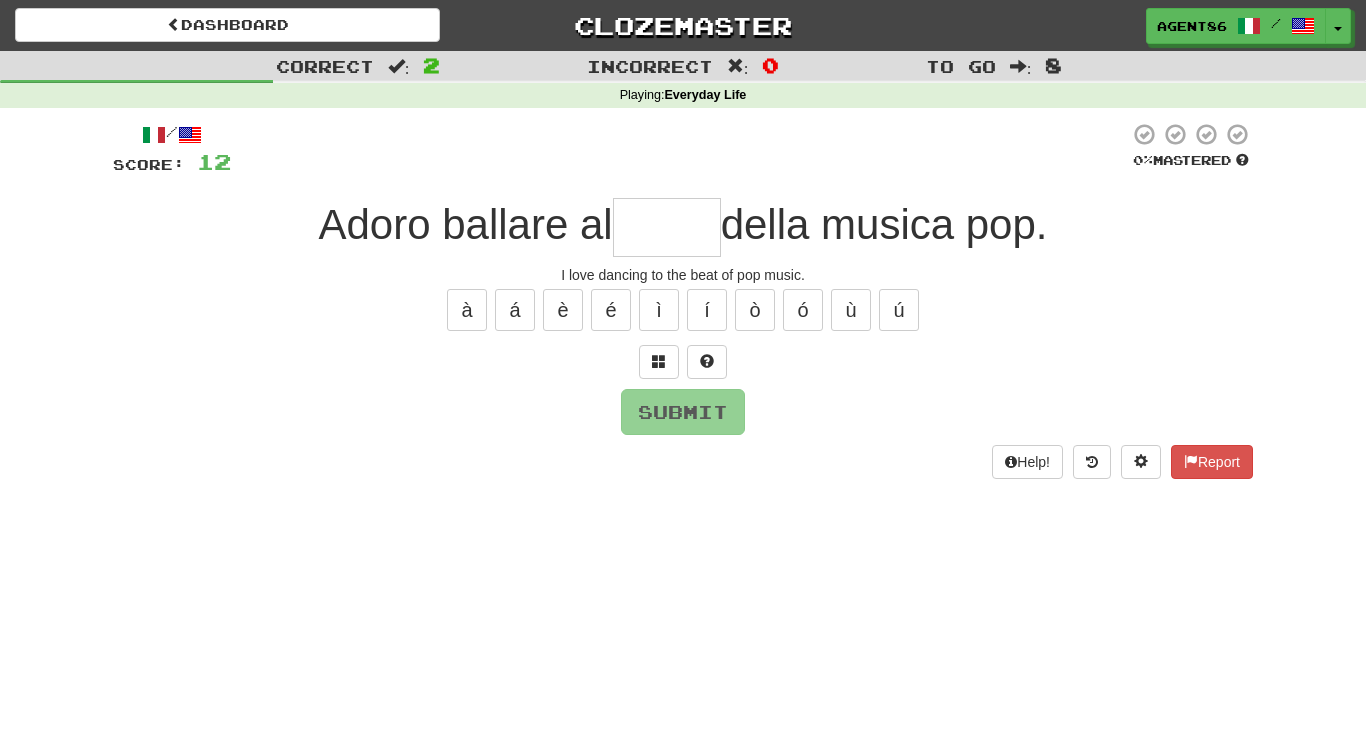 type on "*" 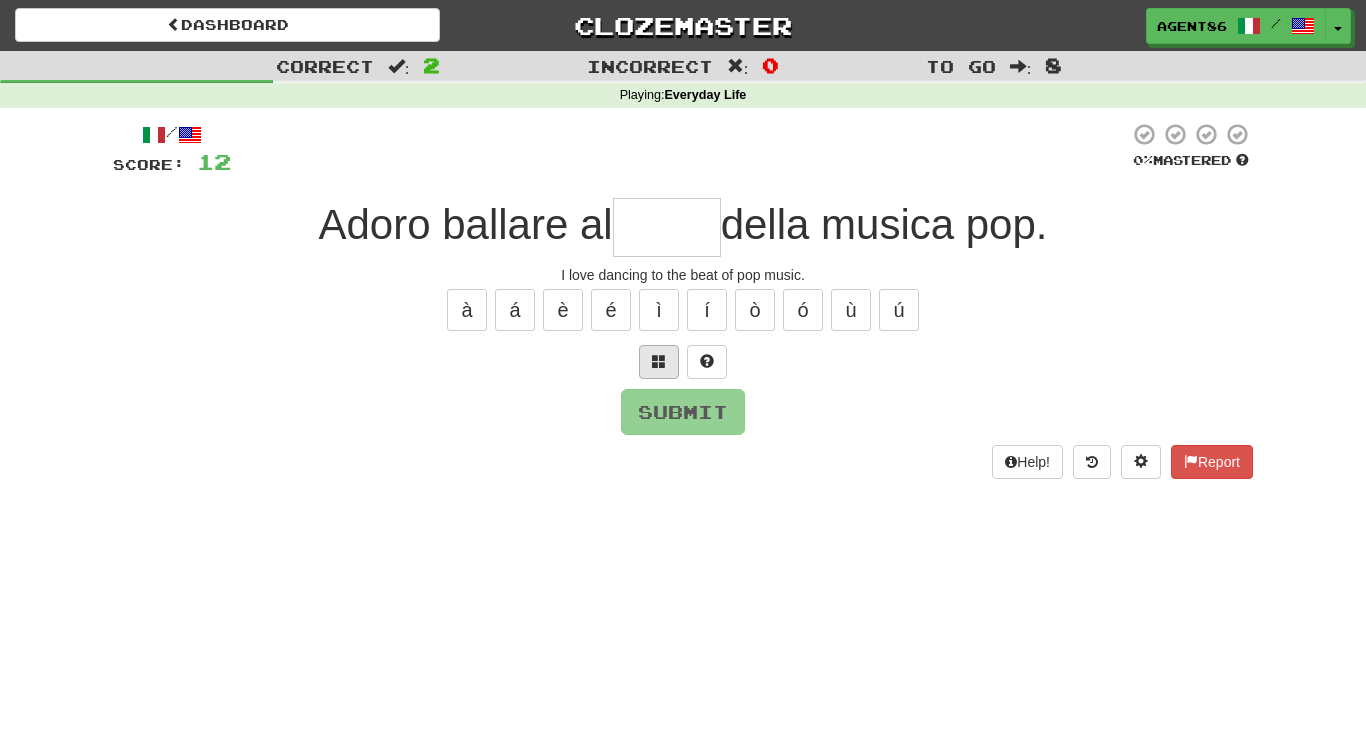 click at bounding box center (659, 361) 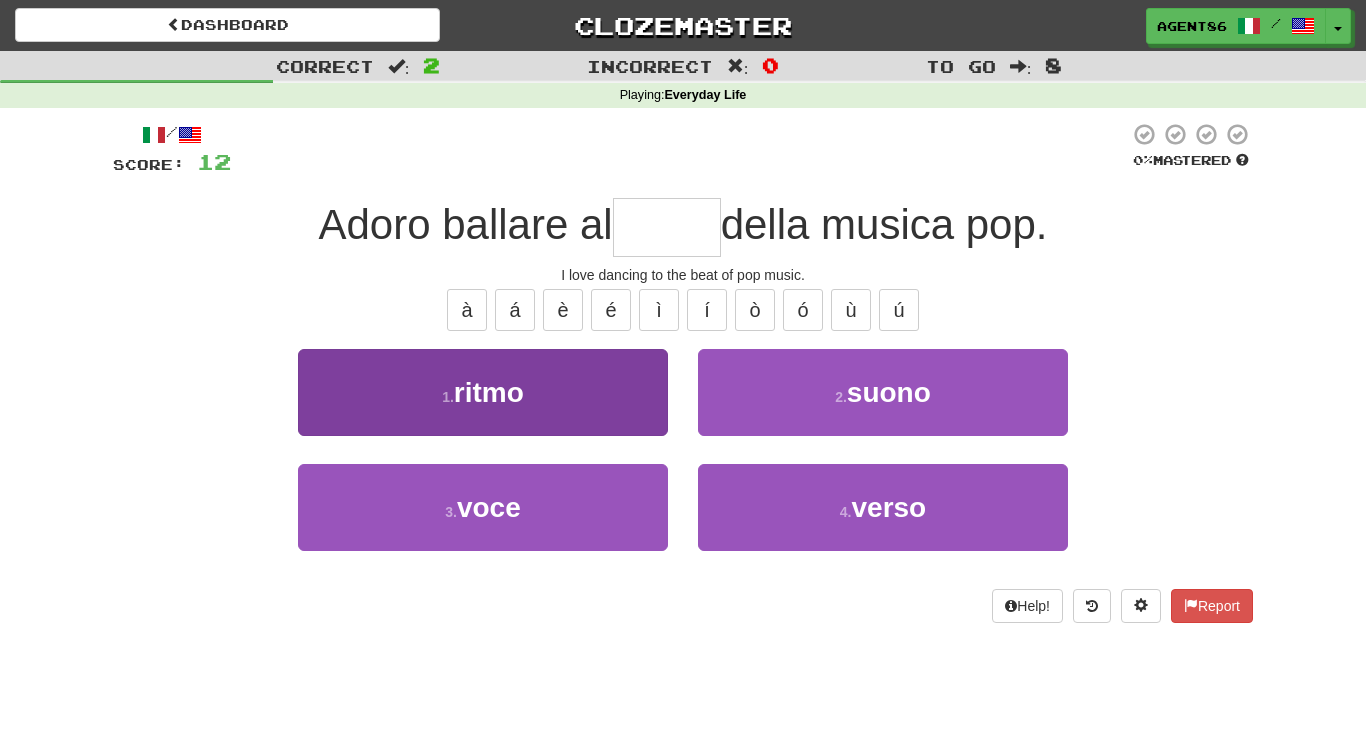 click on "1 .  ritmo" at bounding box center (483, 392) 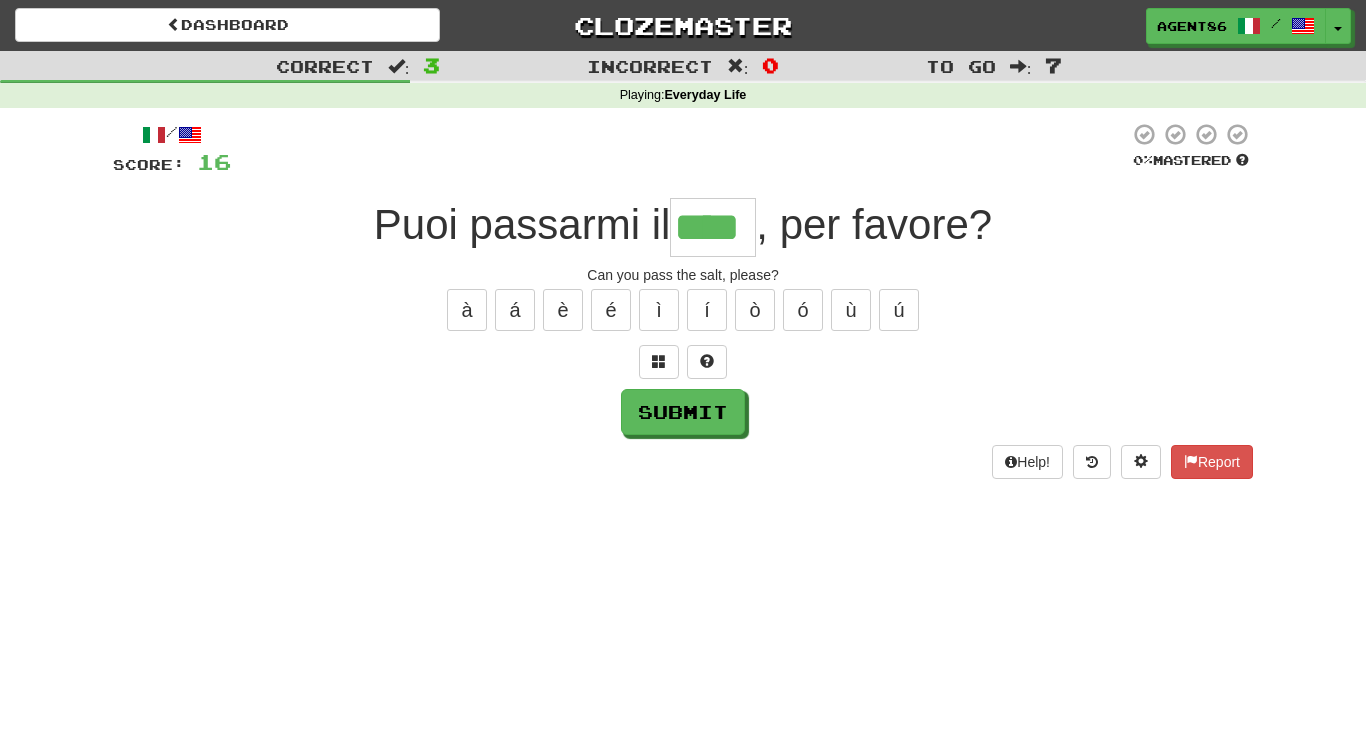 type on "****" 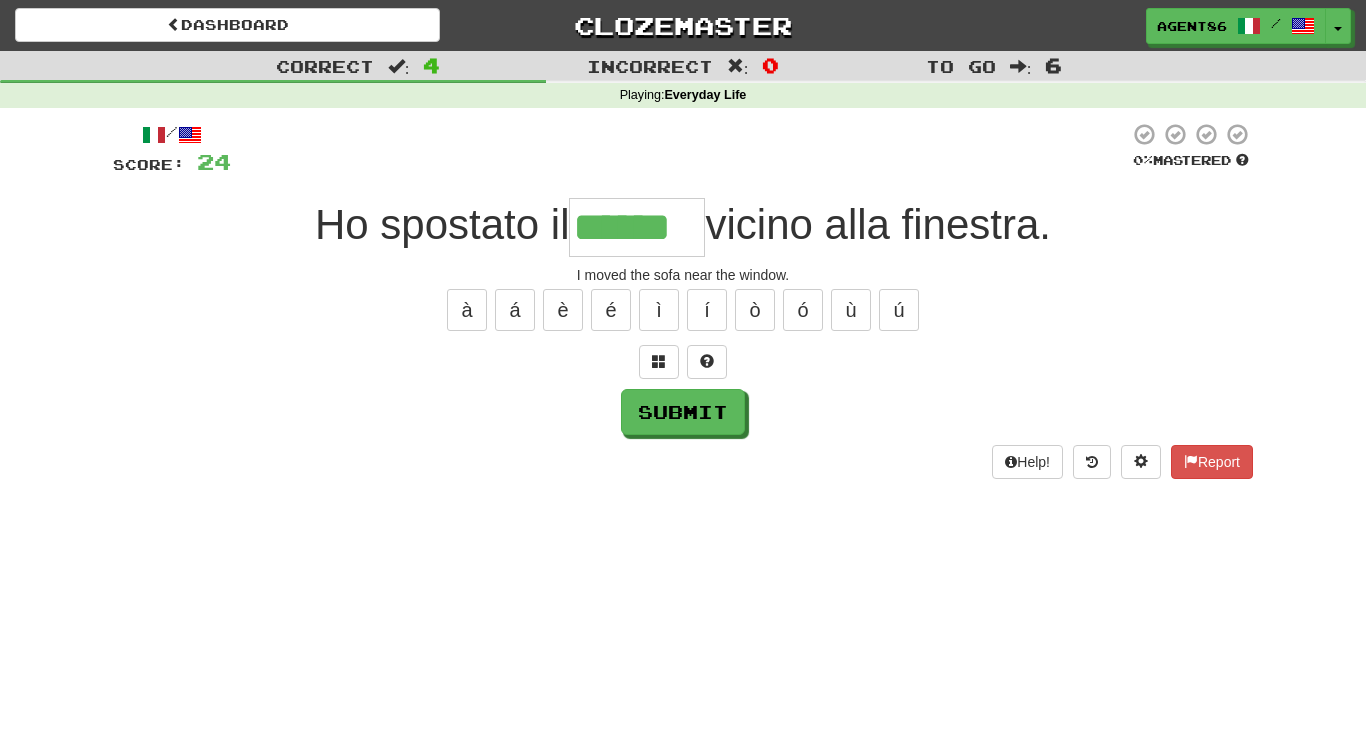type on "******" 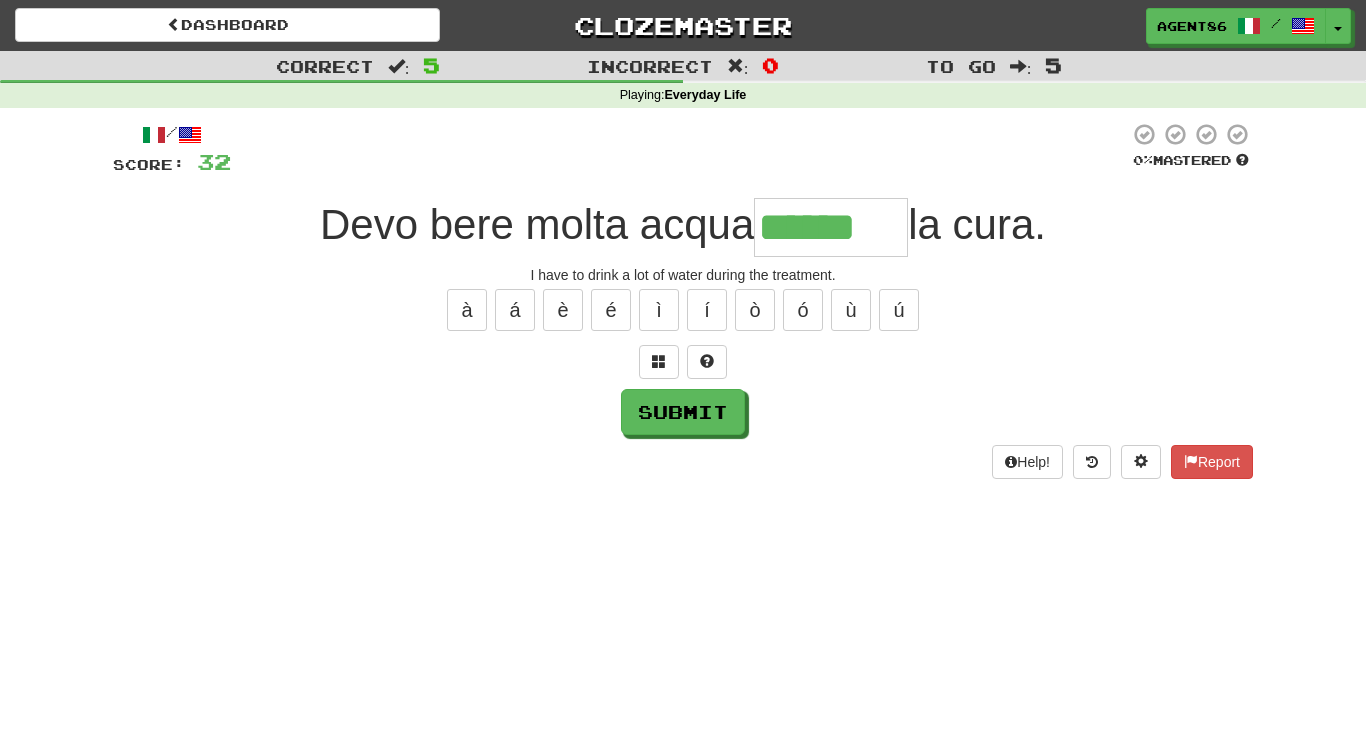 click on "Submit" at bounding box center [683, 412] 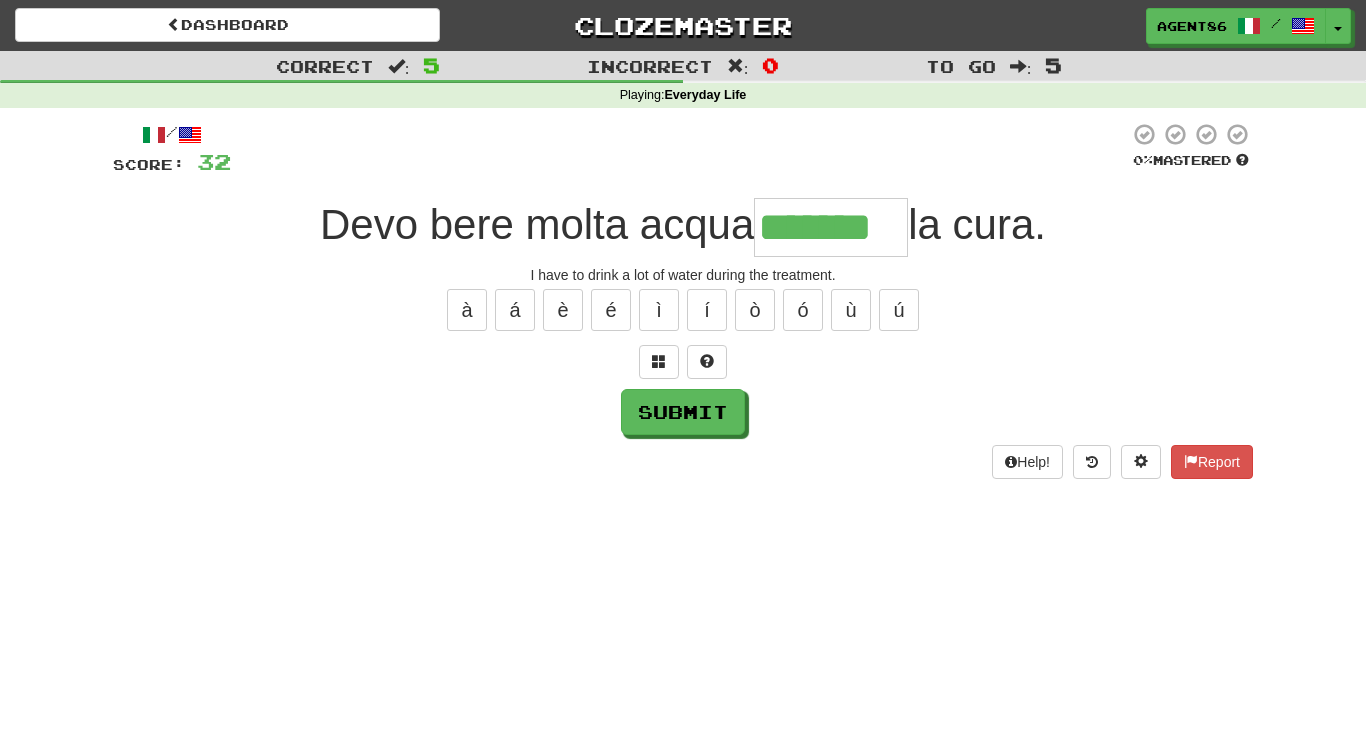 type on "*******" 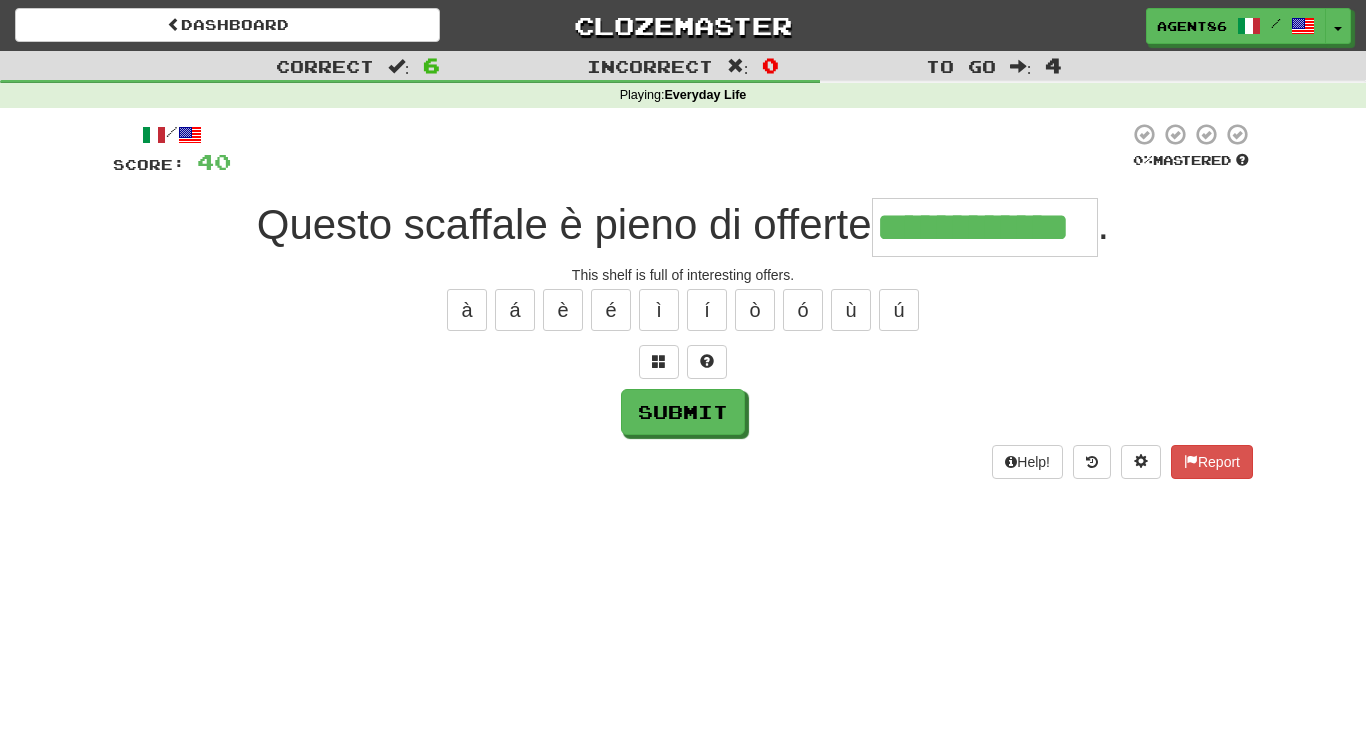 type on "**********" 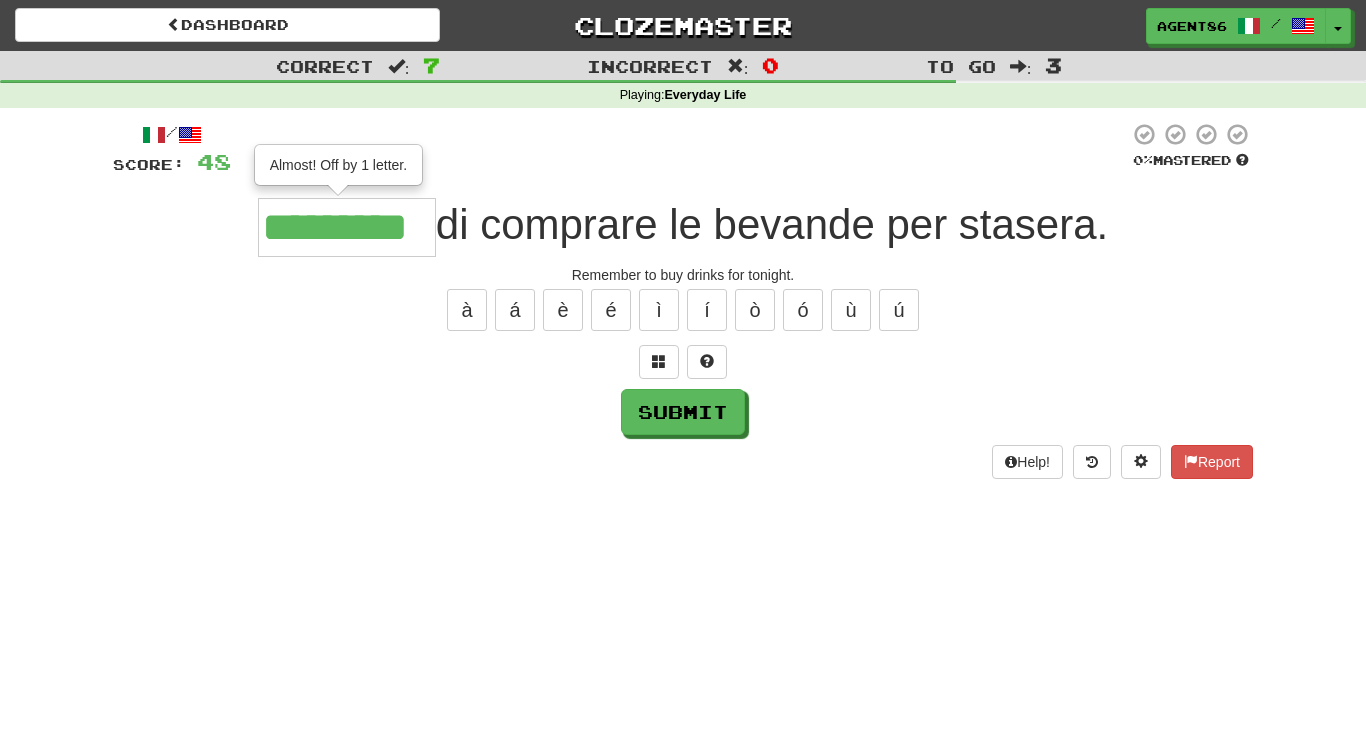 type on "*********" 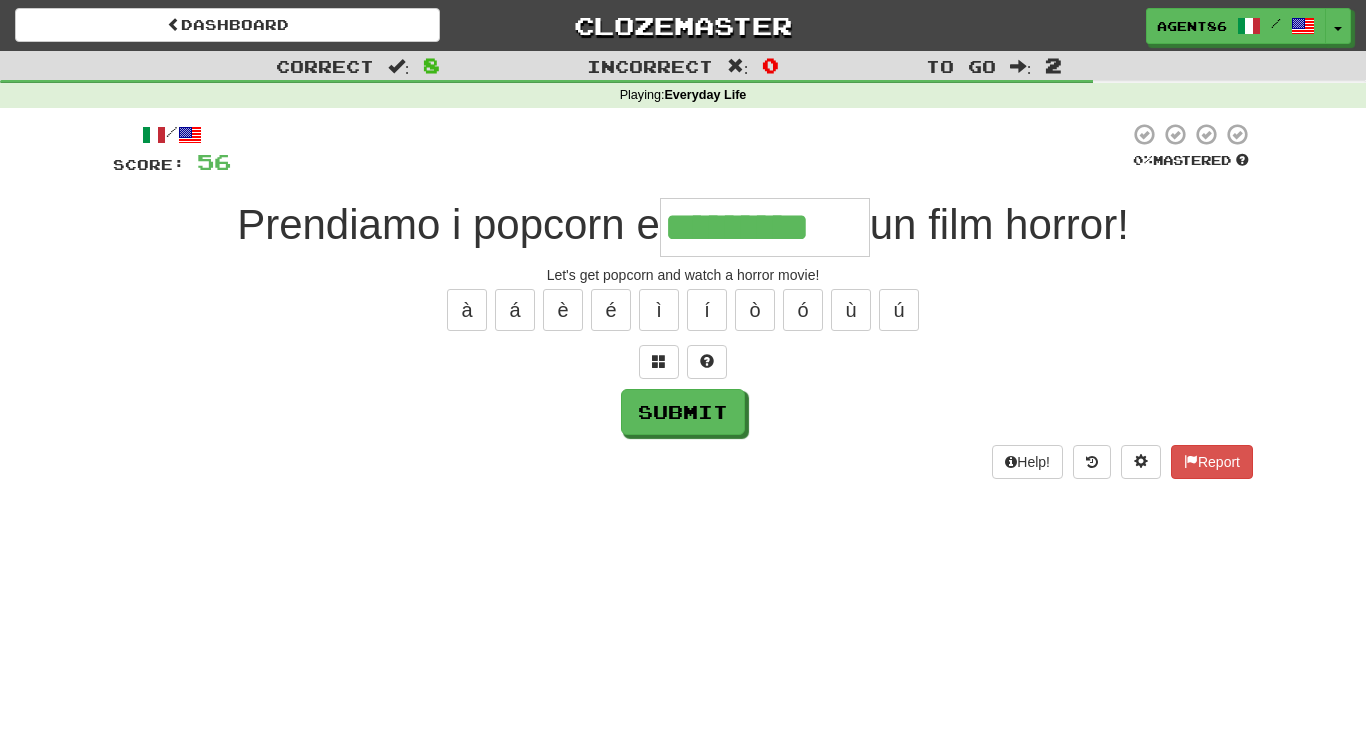 type on "*********" 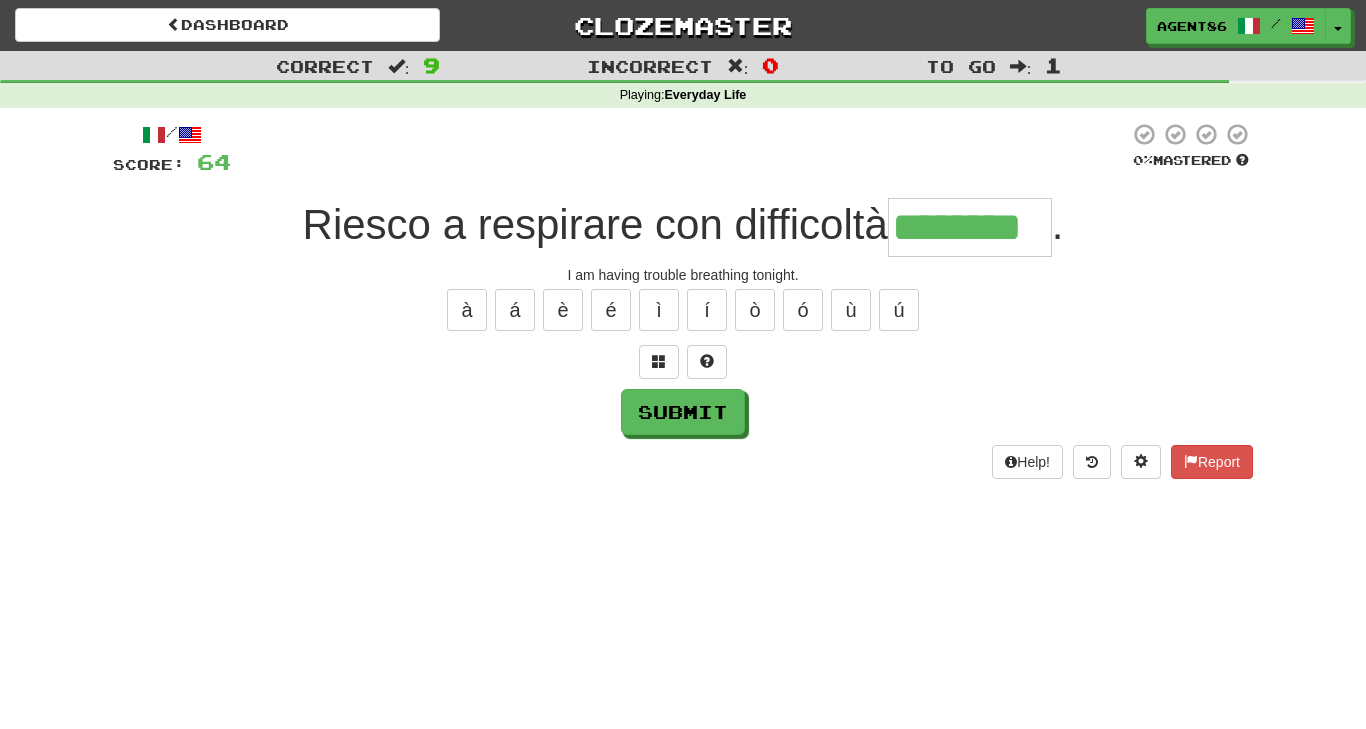 type on "********" 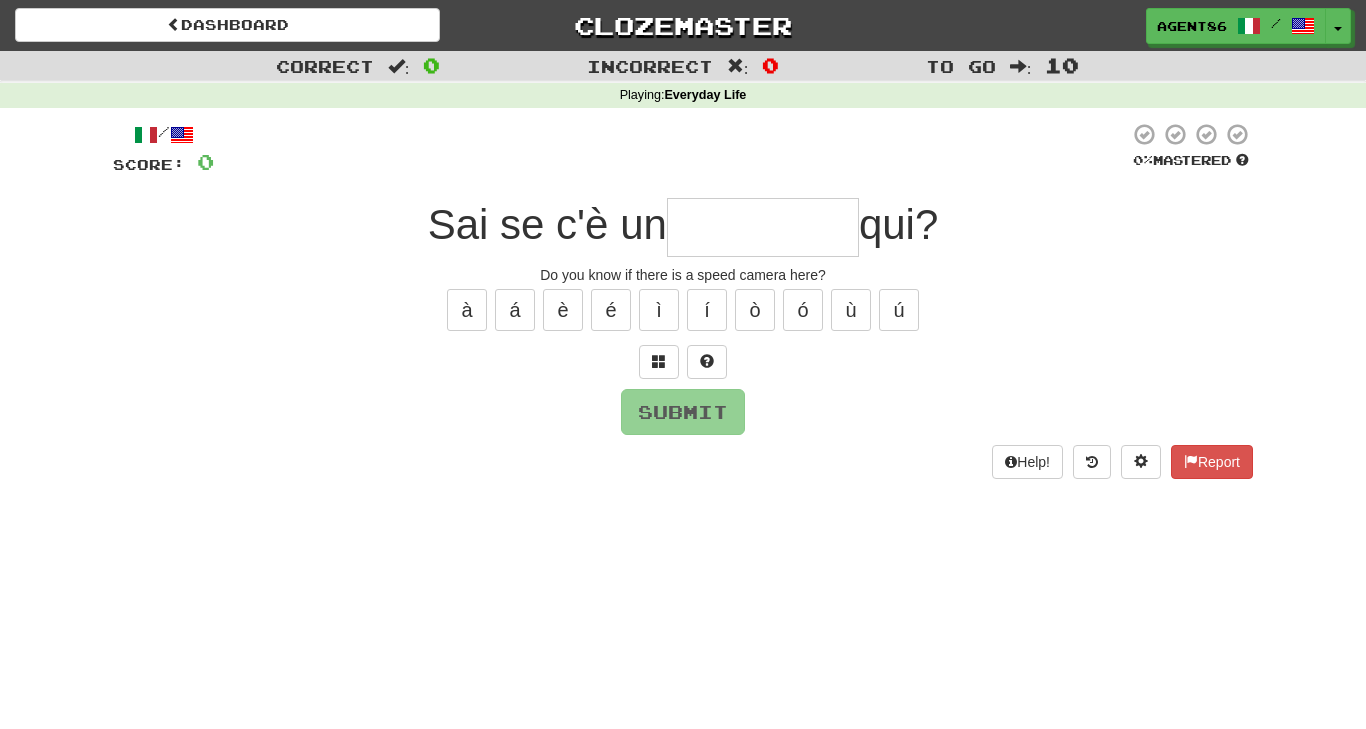 type on "*" 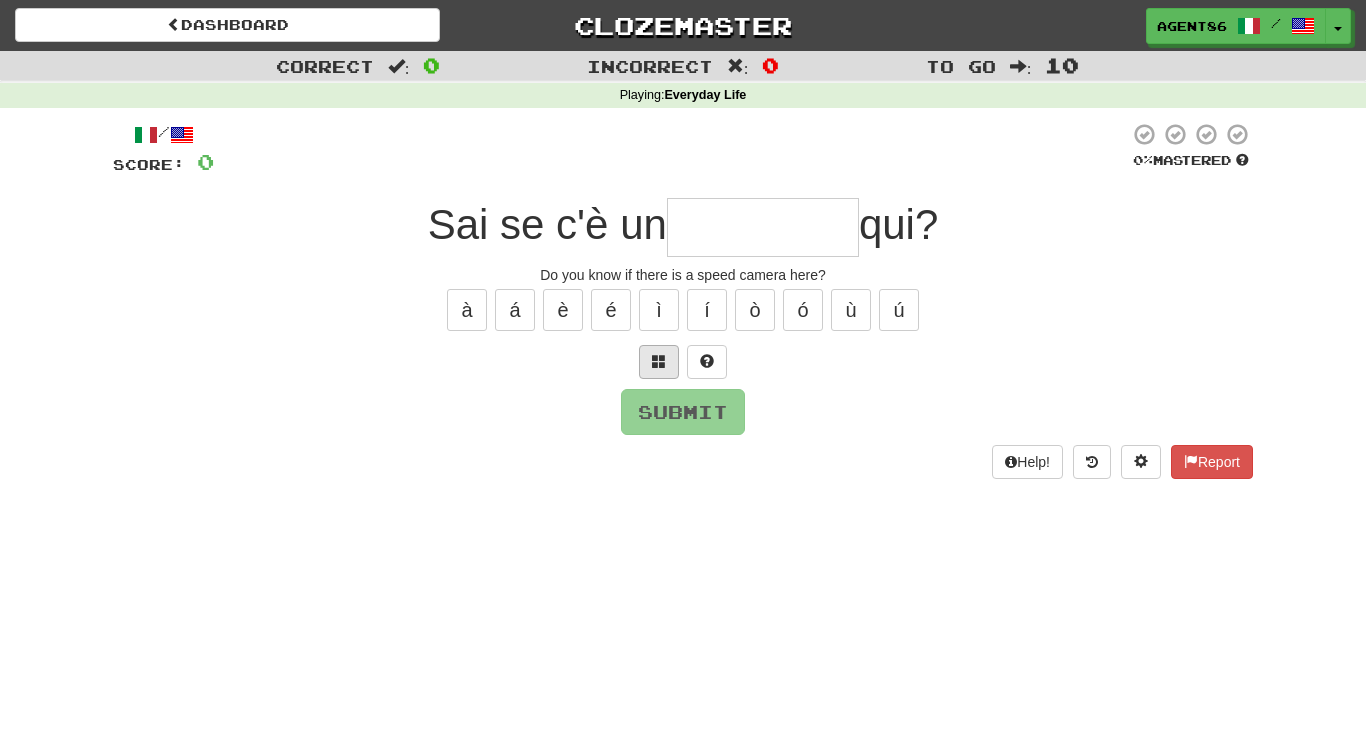click at bounding box center (659, 361) 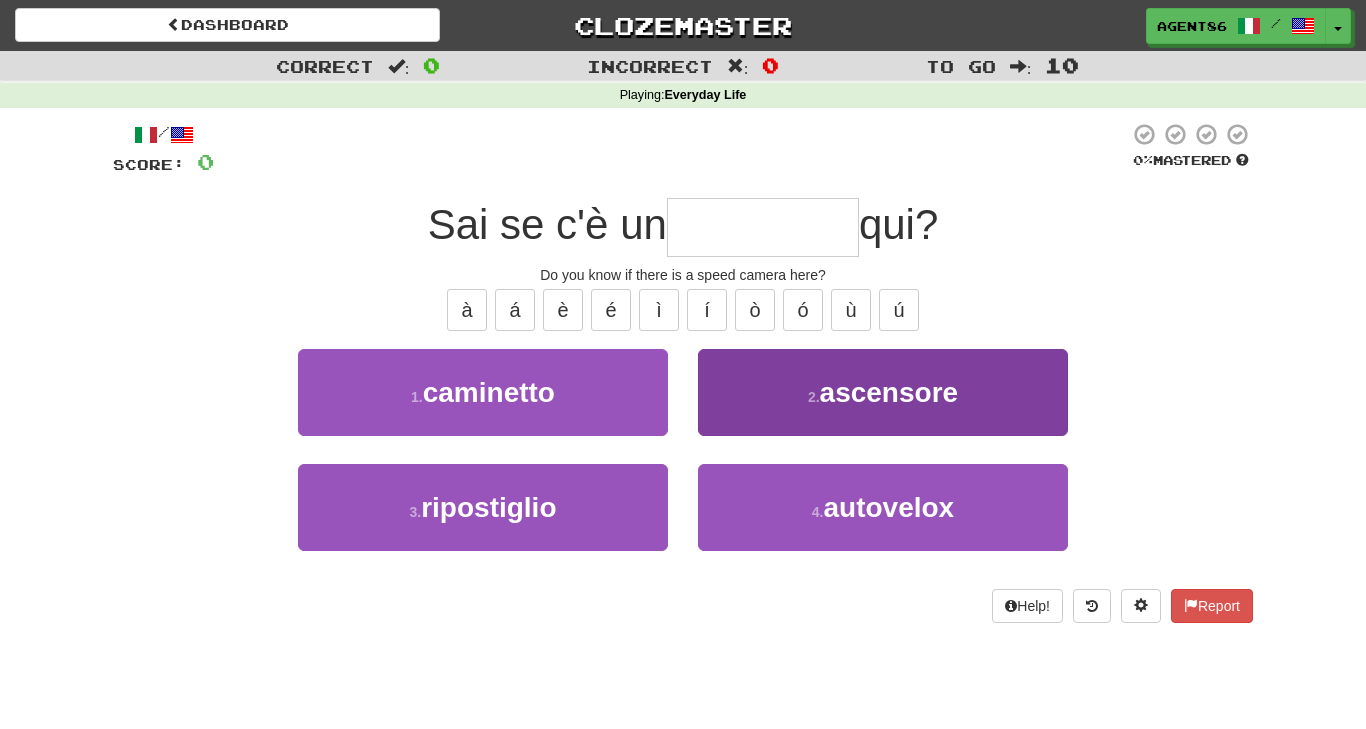click on "2 .  ascensore" at bounding box center [883, 392] 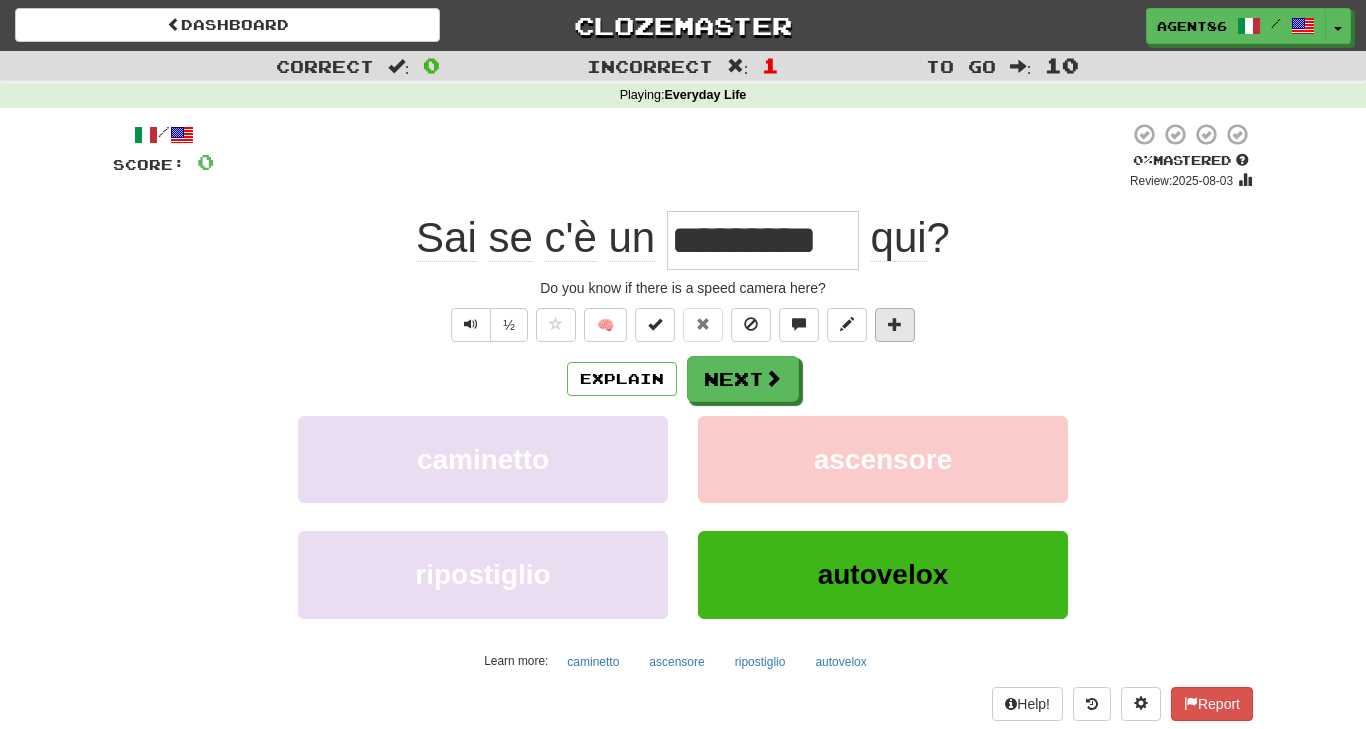 click at bounding box center [895, 324] 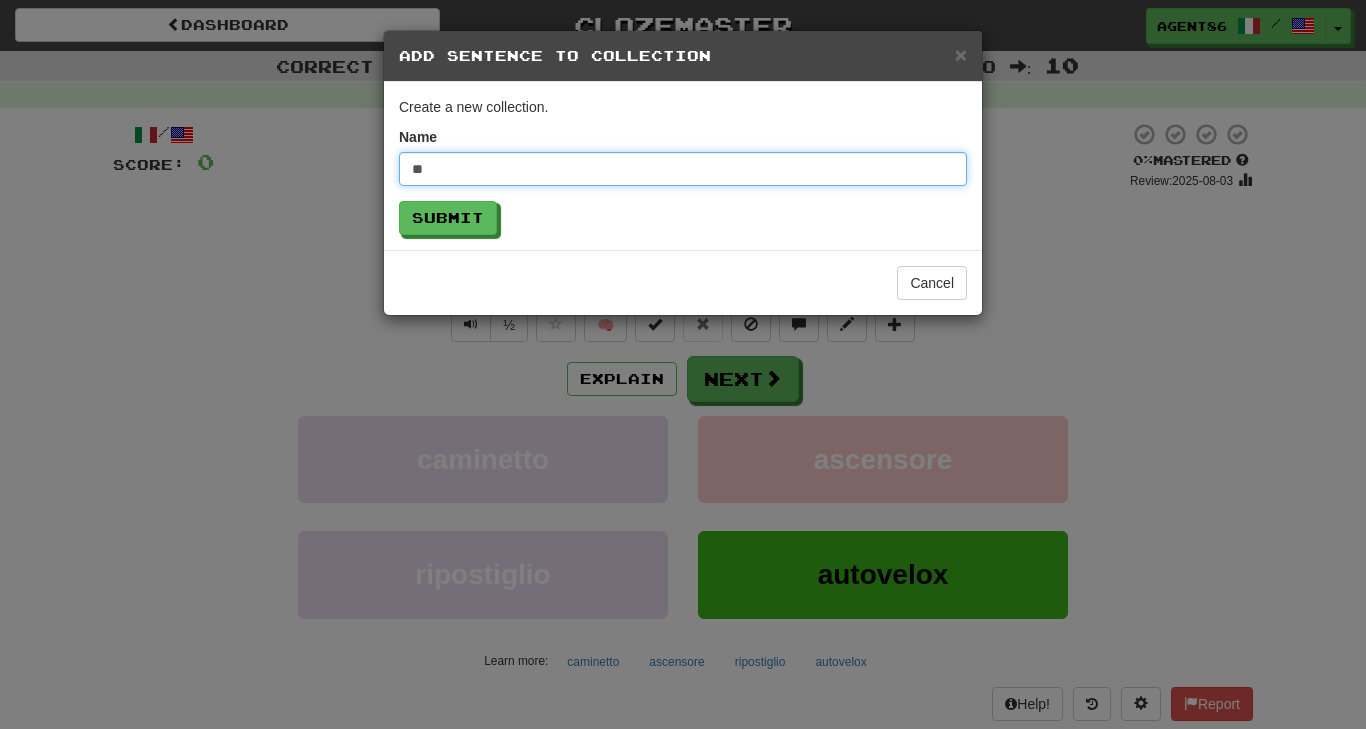 type on "*" 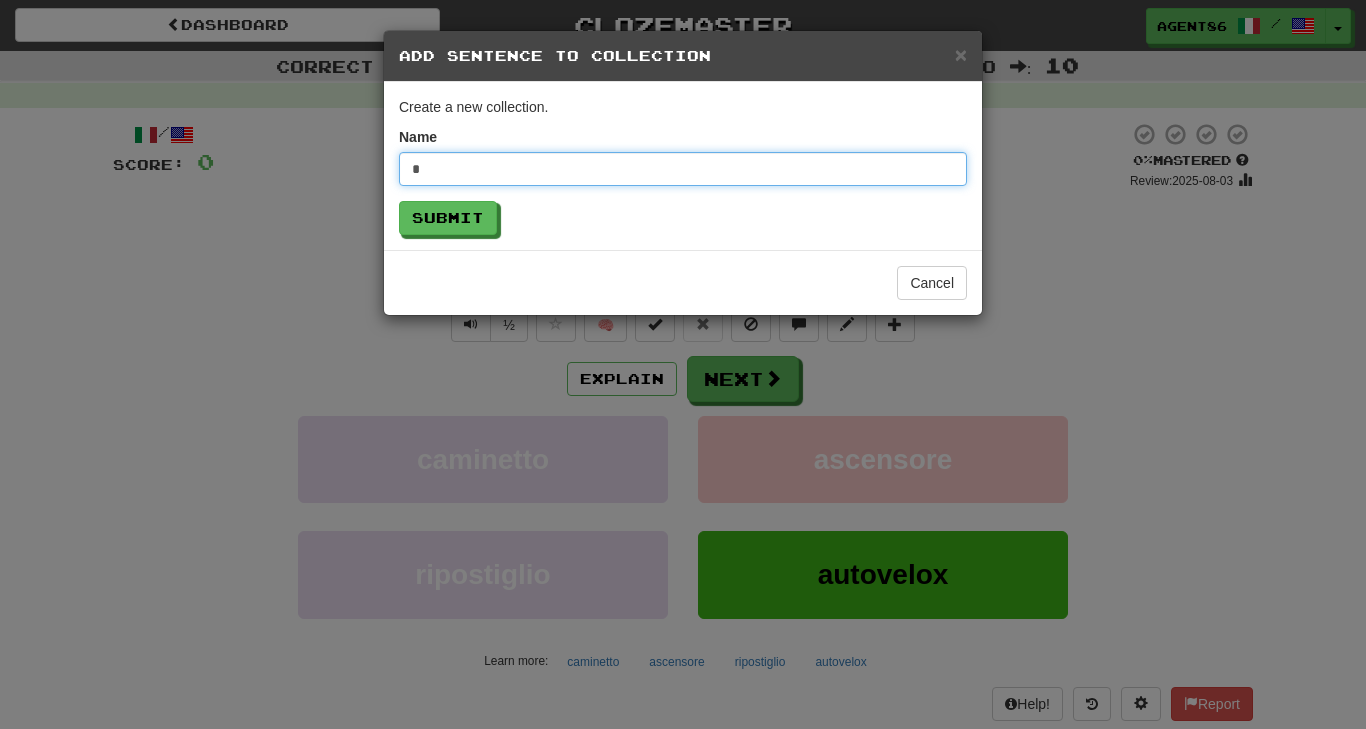 type 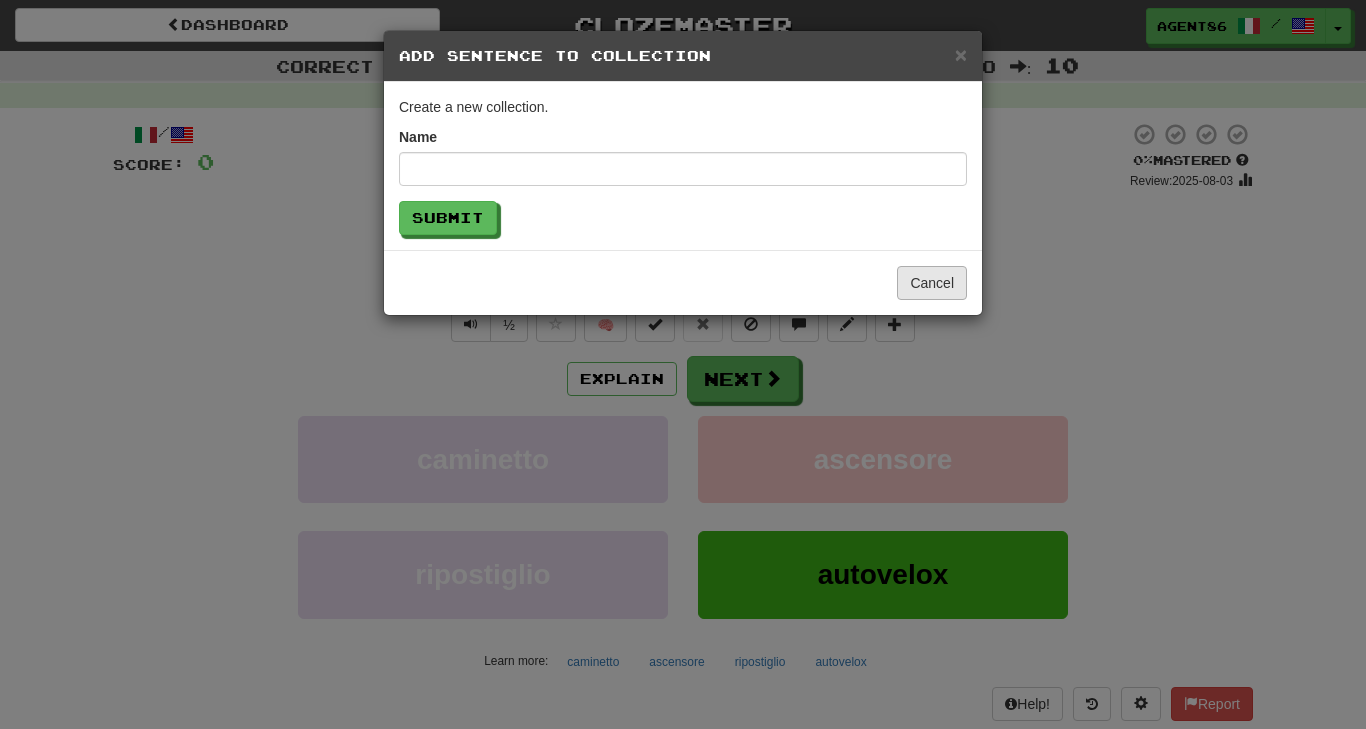 click on "Cancel" at bounding box center [932, 283] 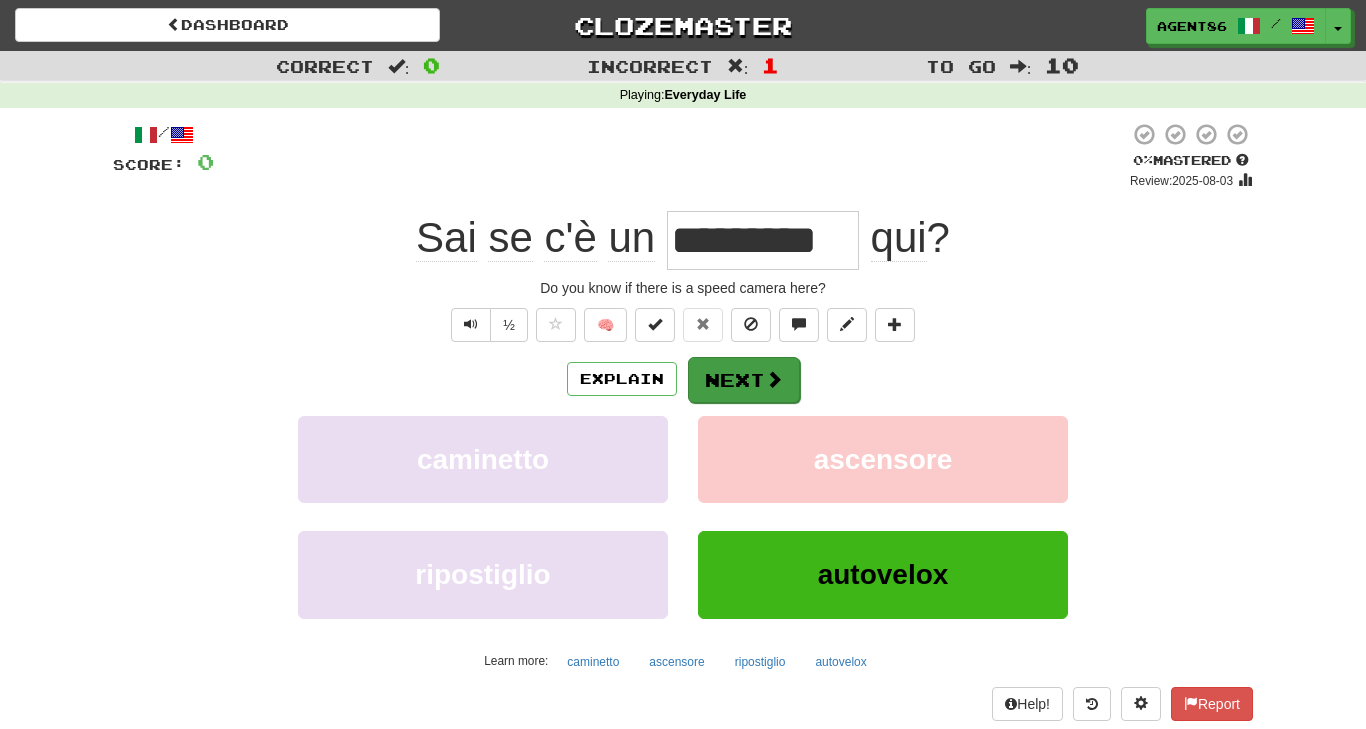 click on "Next" at bounding box center (744, 380) 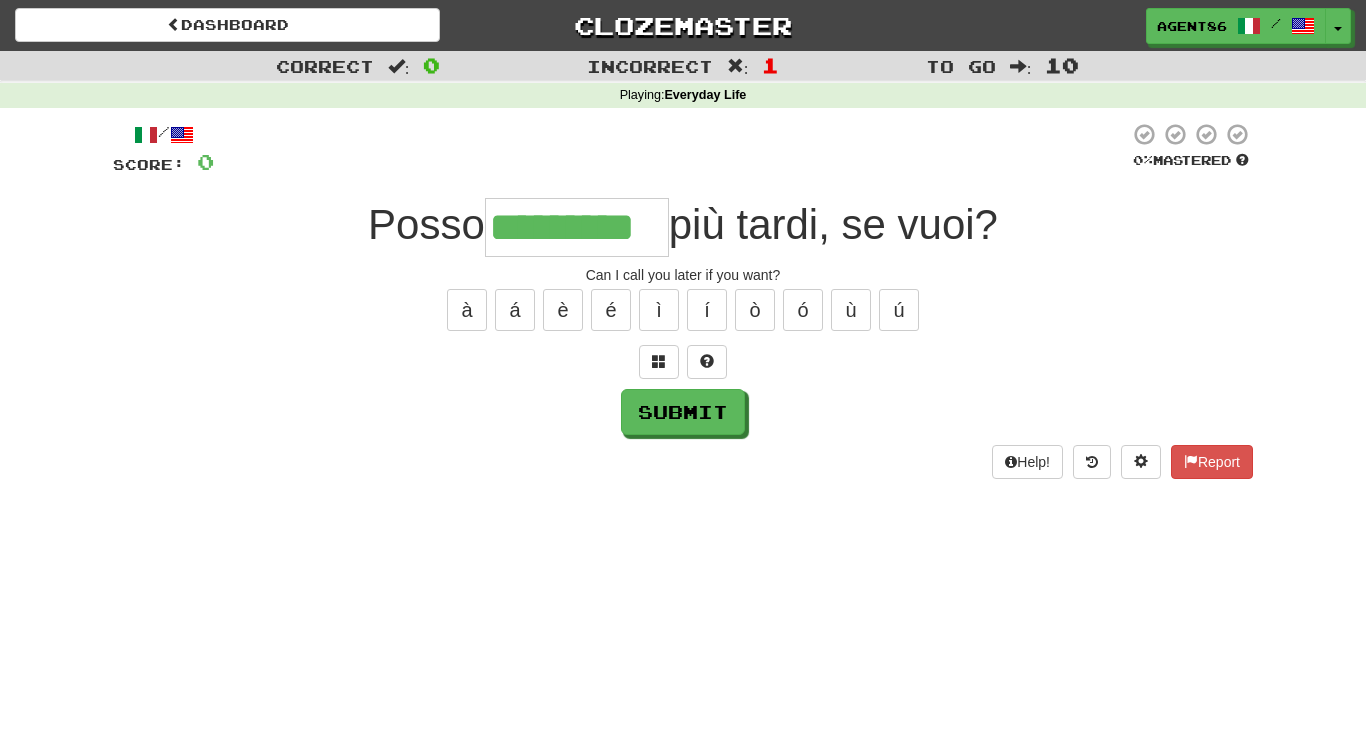type on "*********" 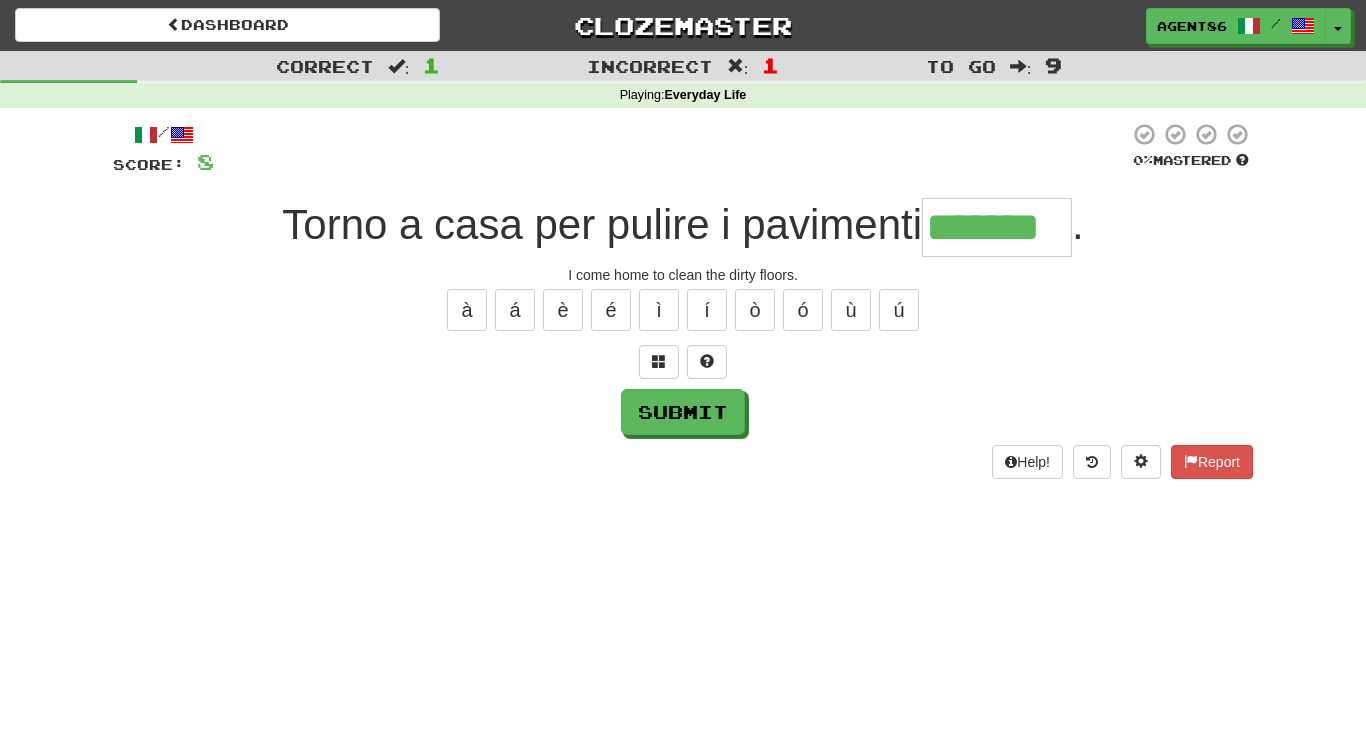 type on "*******" 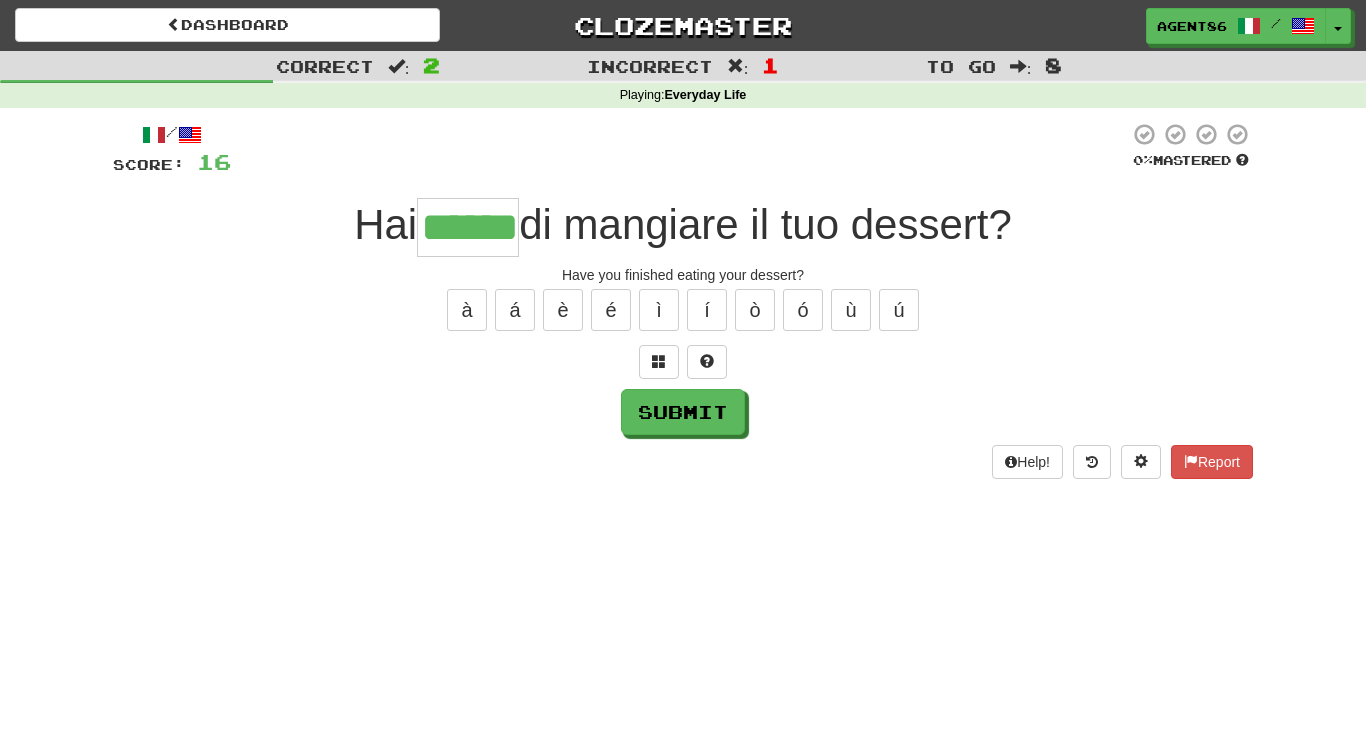 type on "******" 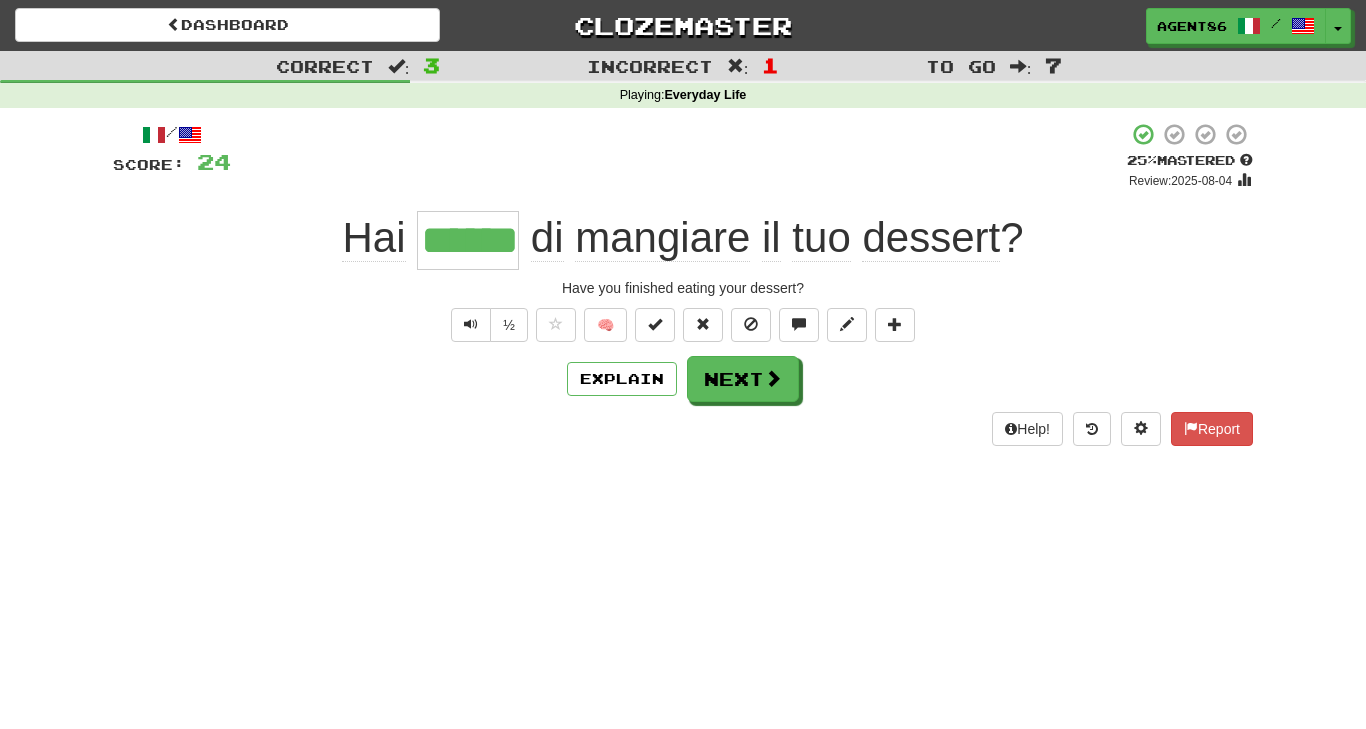 click on "dessert" at bounding box center [931, 238] 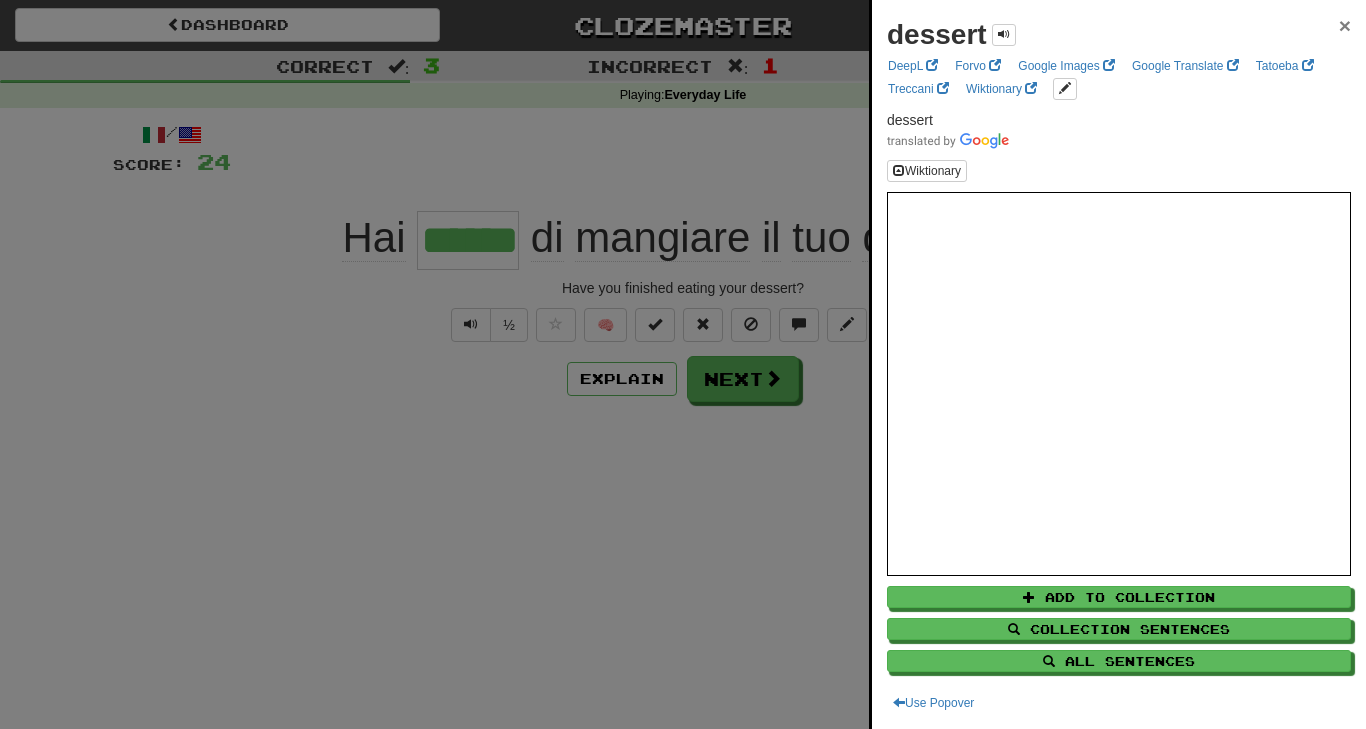 click on "×" at bounding box center [1345, 25] 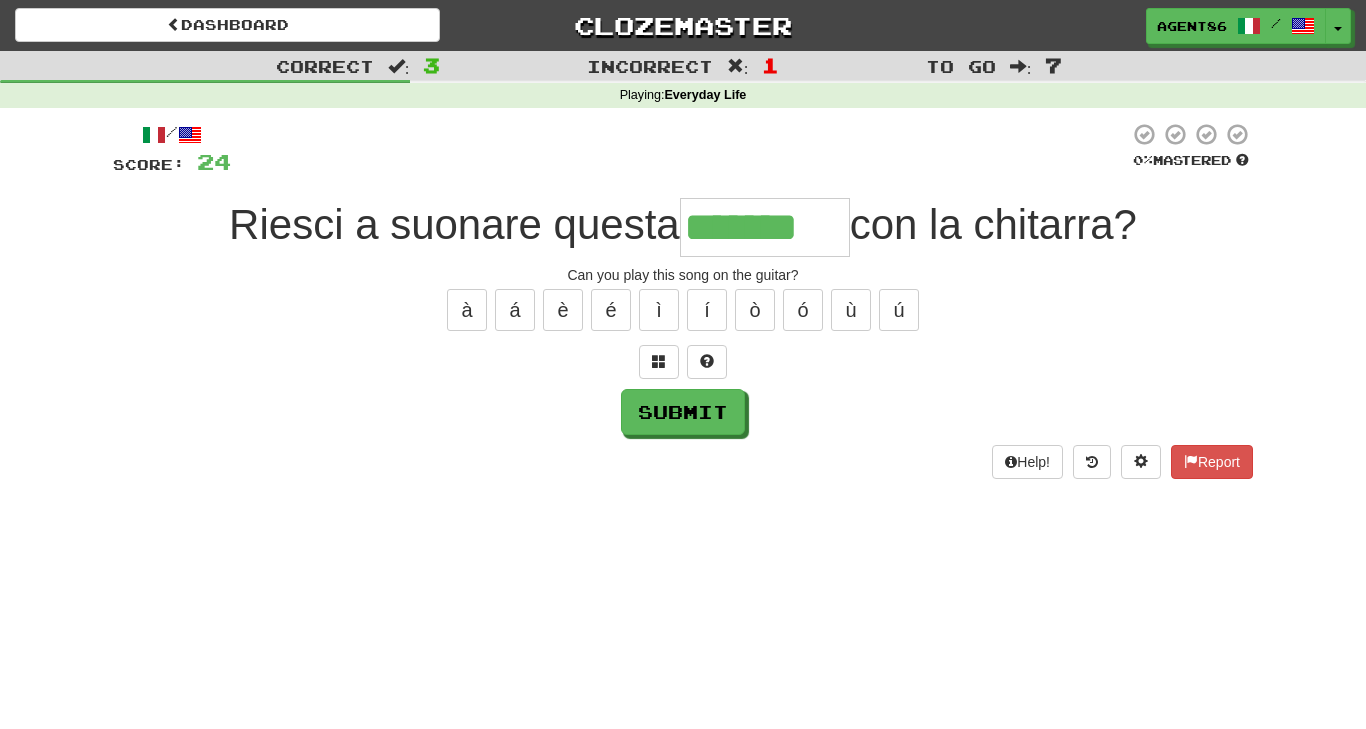 type on "*******" 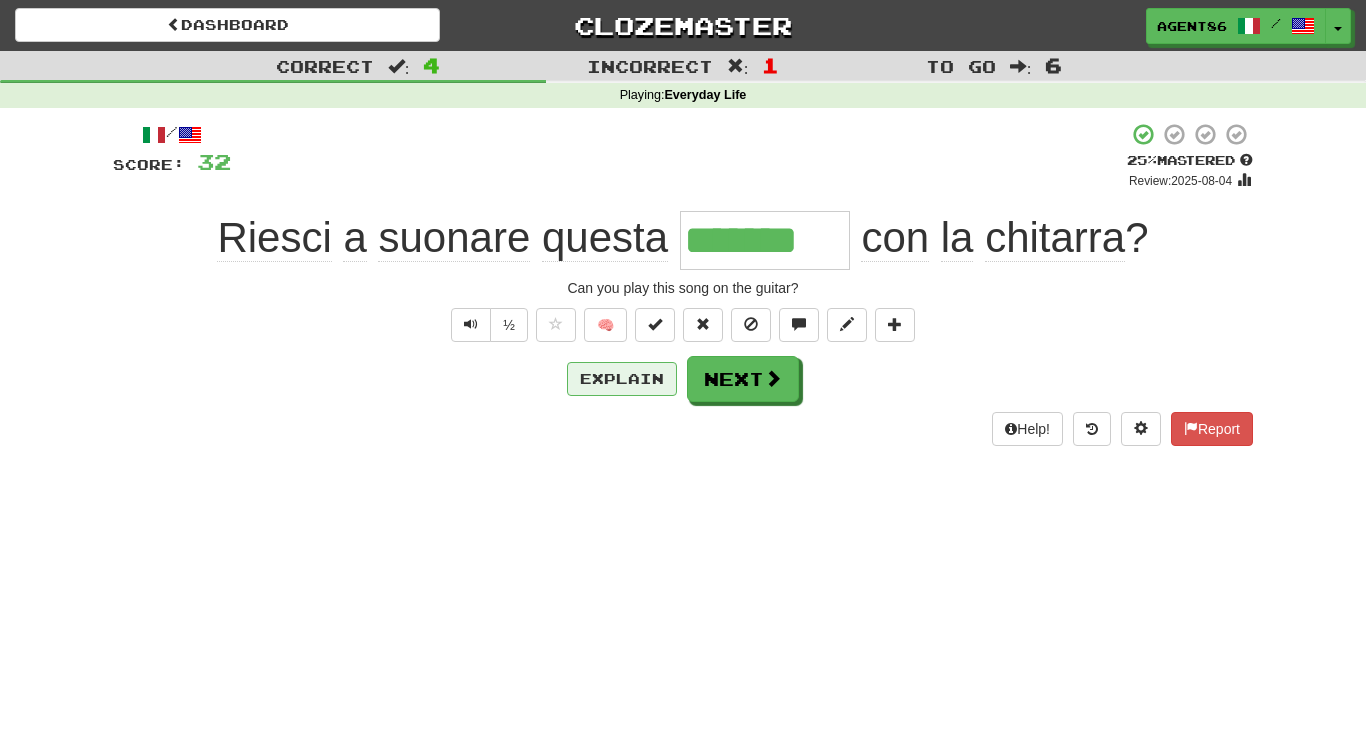 click on "Explain" at bounding box center [622, 379] 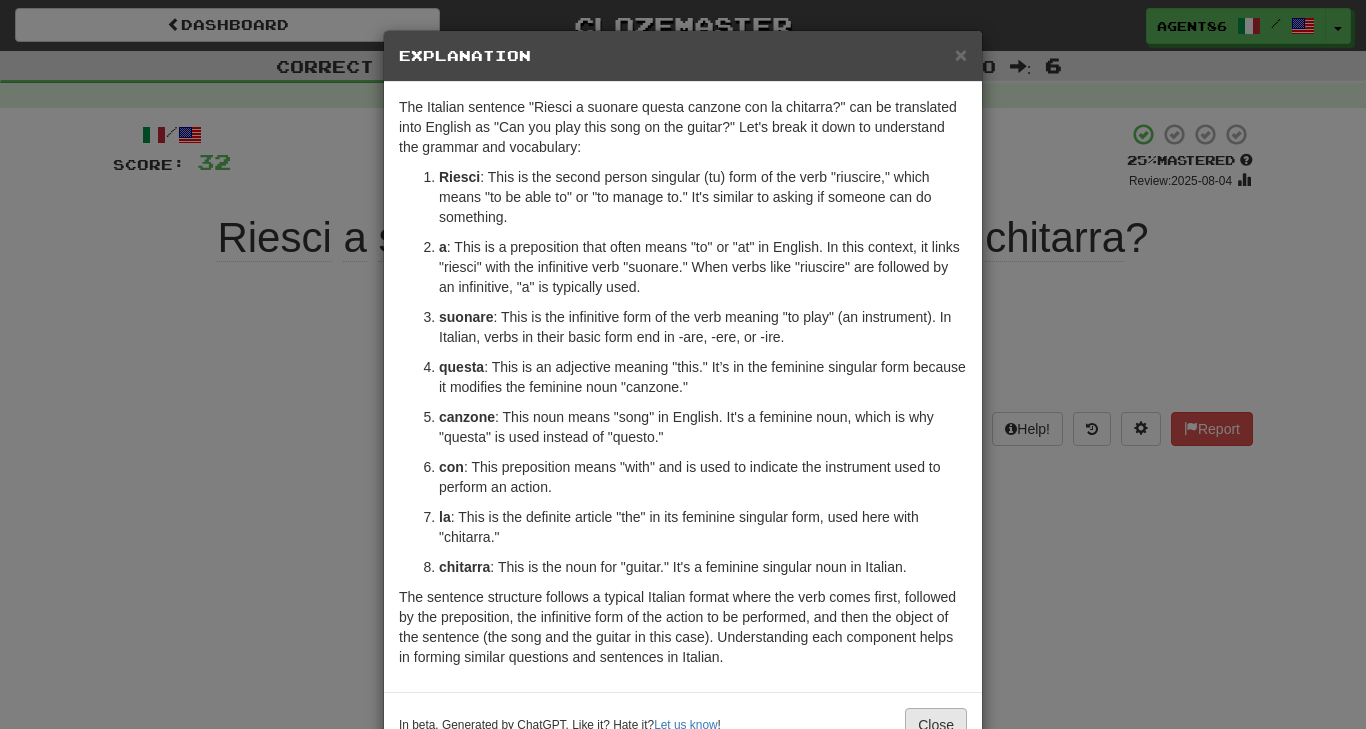 click on "Close" at bounding box center [936, 725] 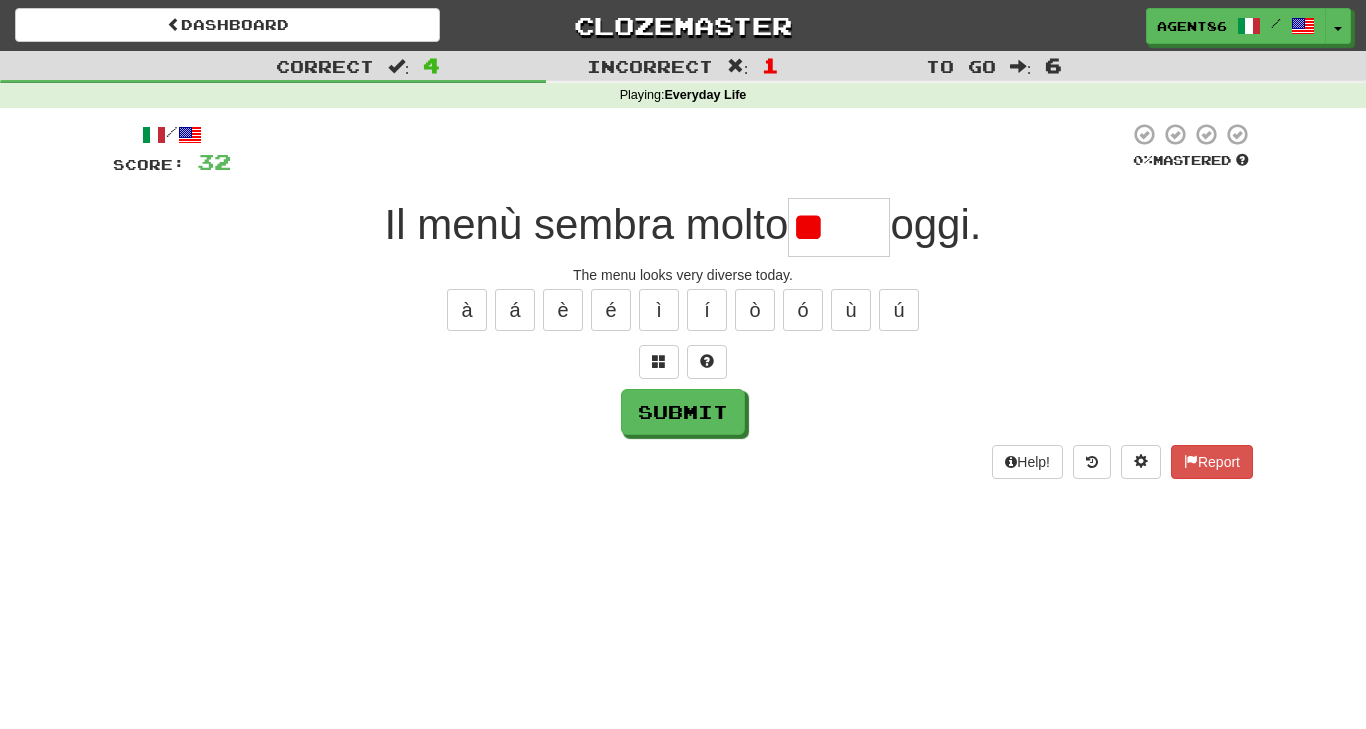 type on "*" 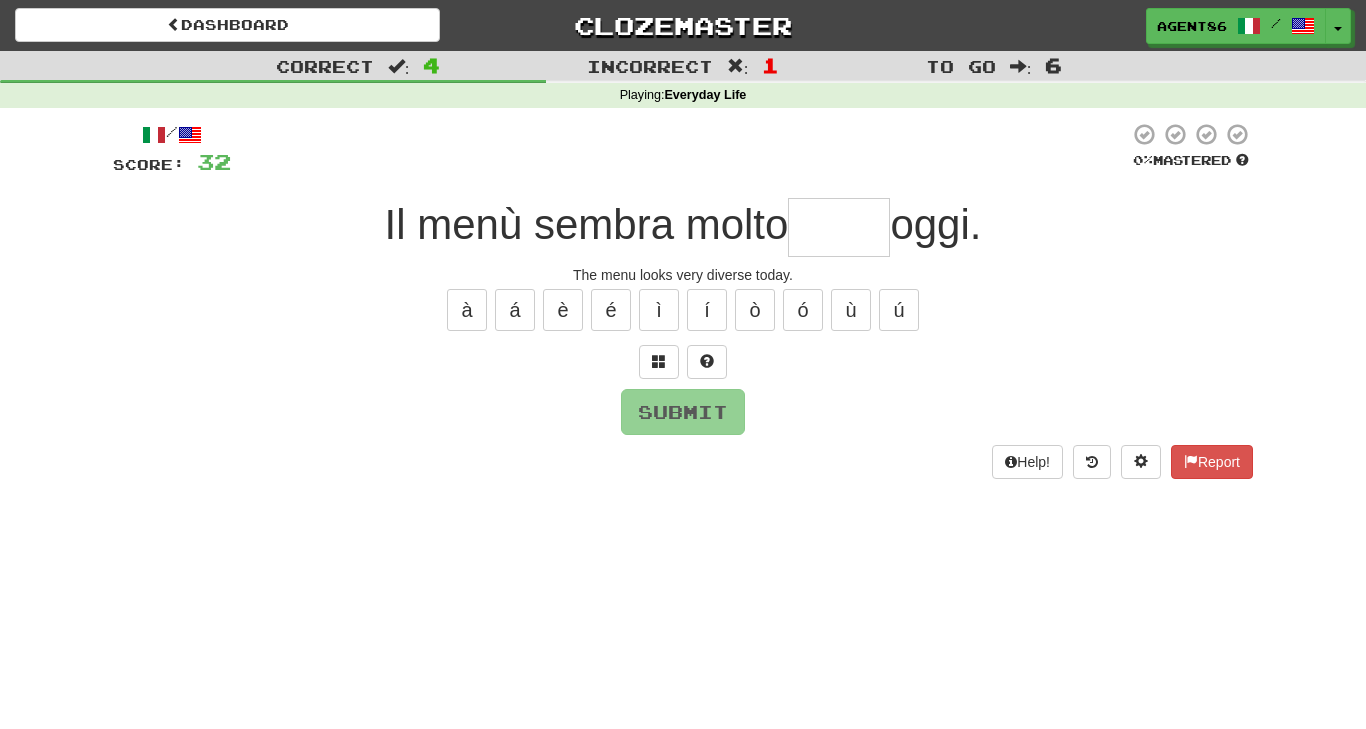 type on "*" 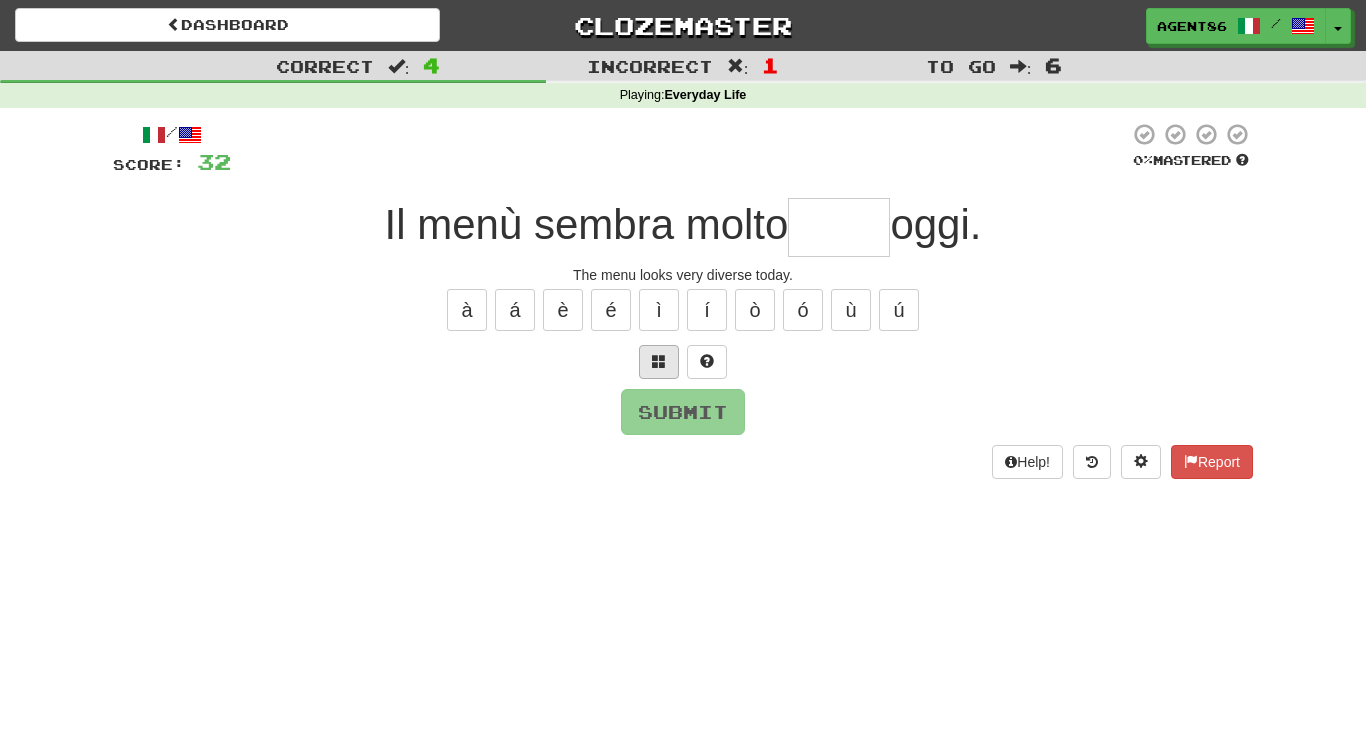 click at bounding box center (659, 361) 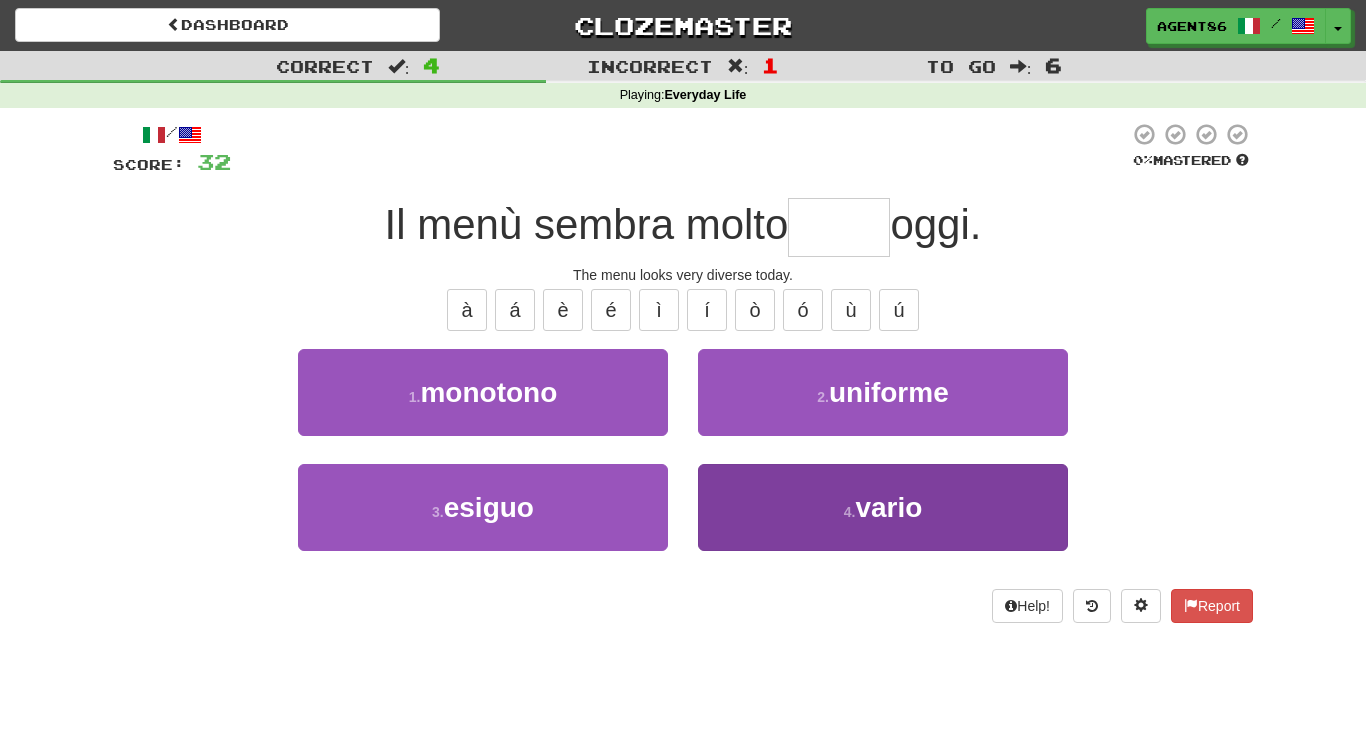 click on "4 .  vario" at bounding box center [883, 507] 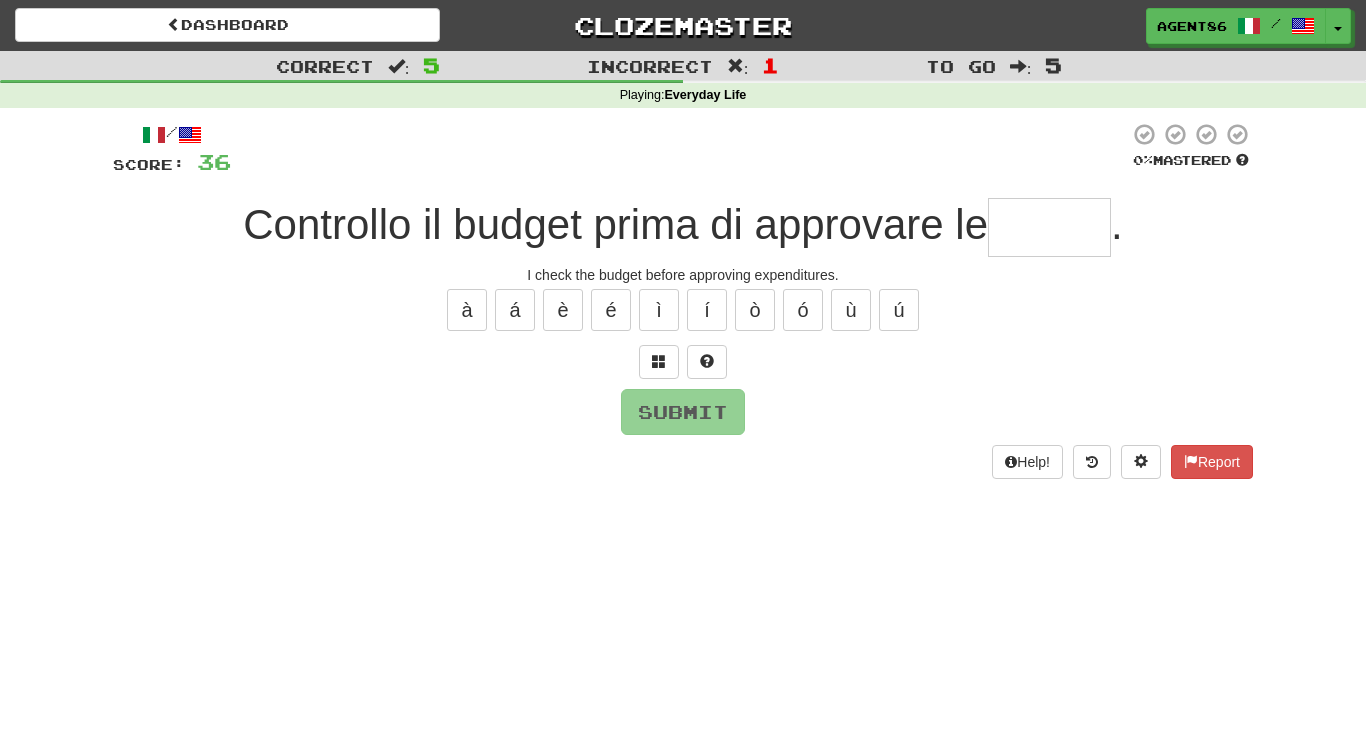 type on "*" 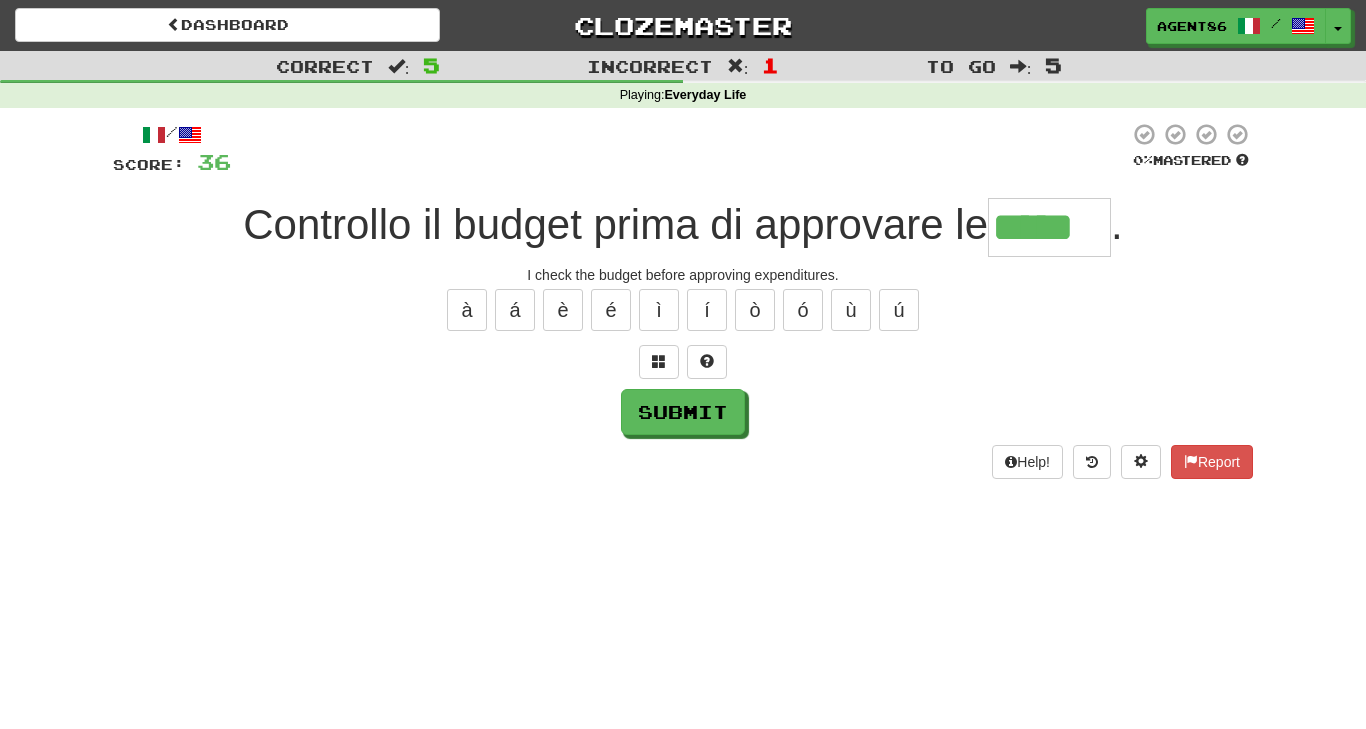 type on "*****" 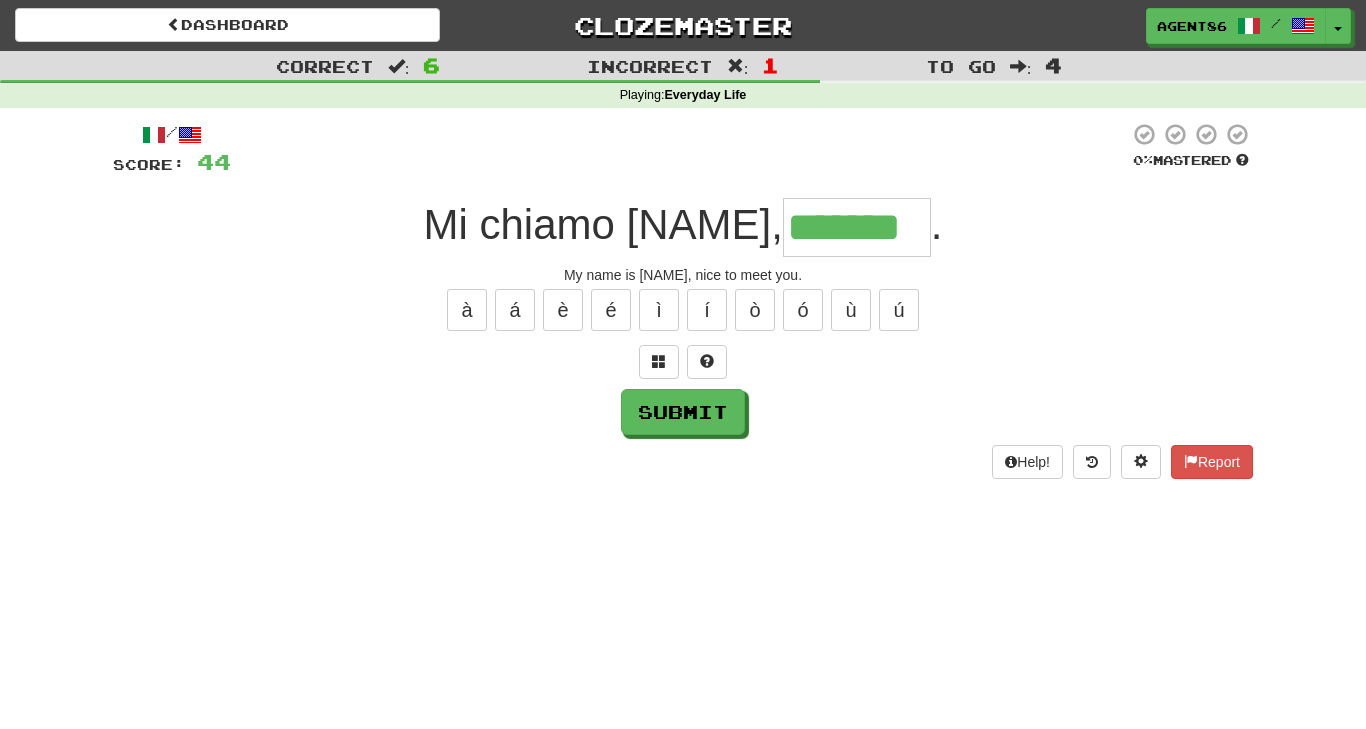 type on "*******" 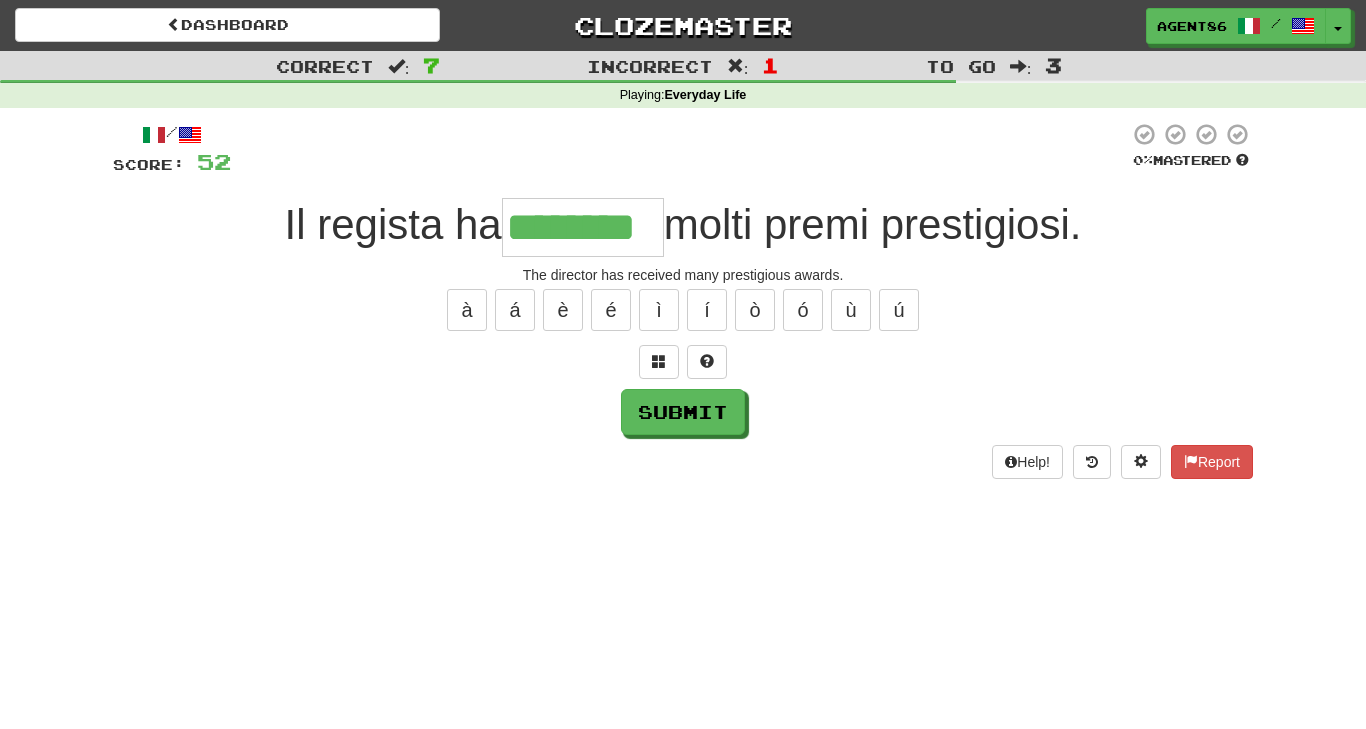 type on "********" 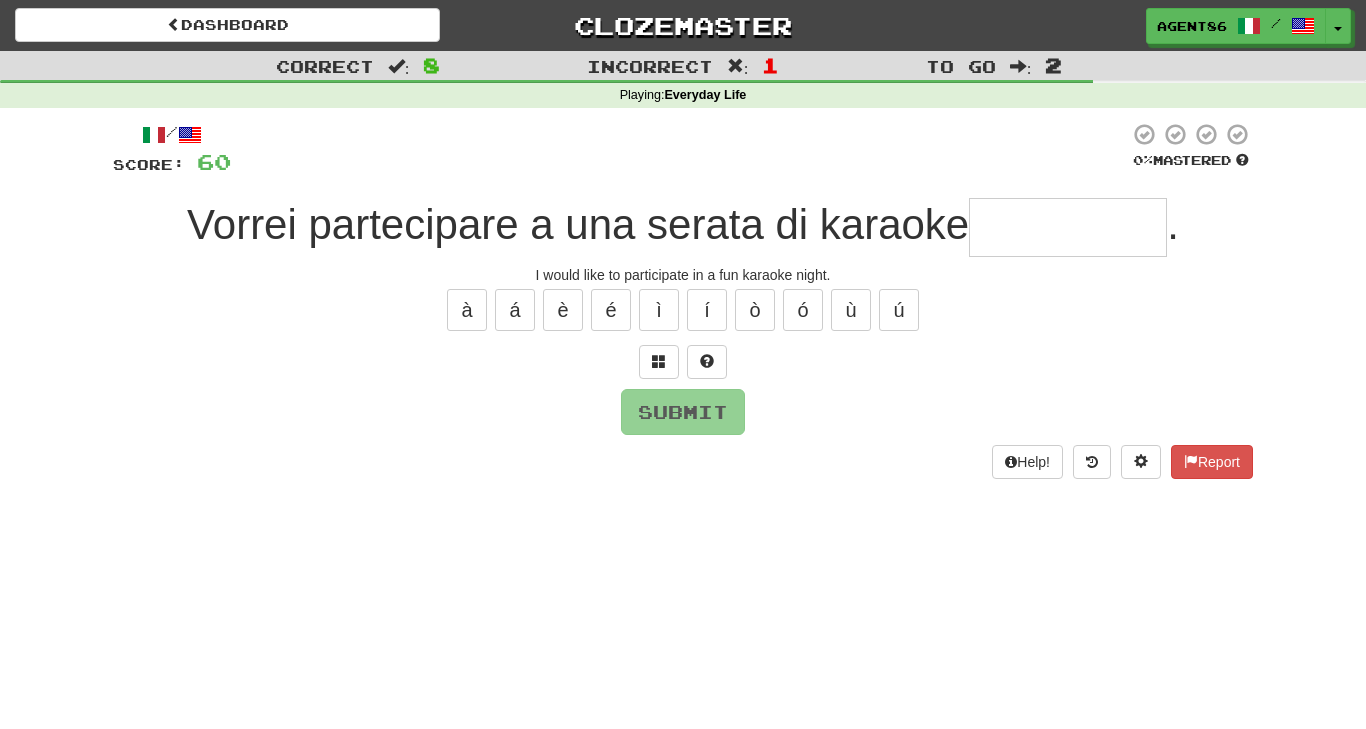 type on "*" 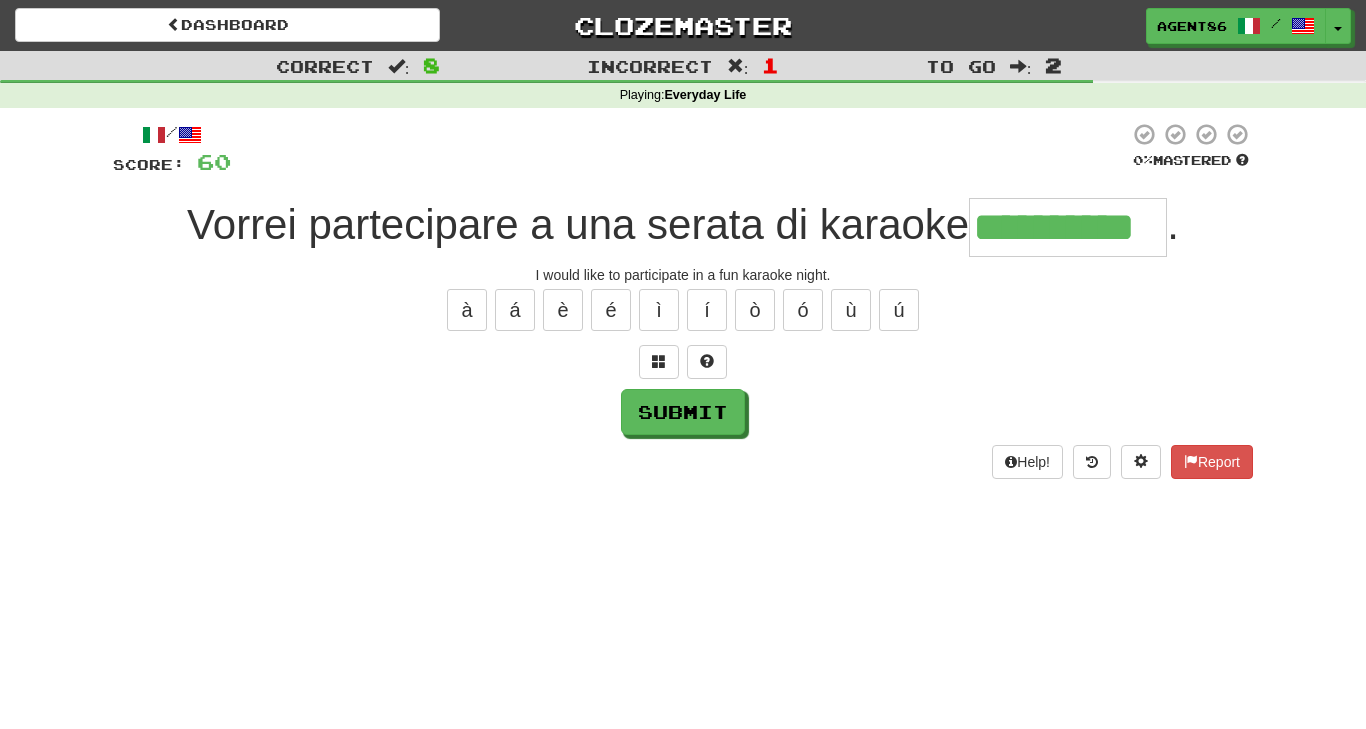 type on "**********" 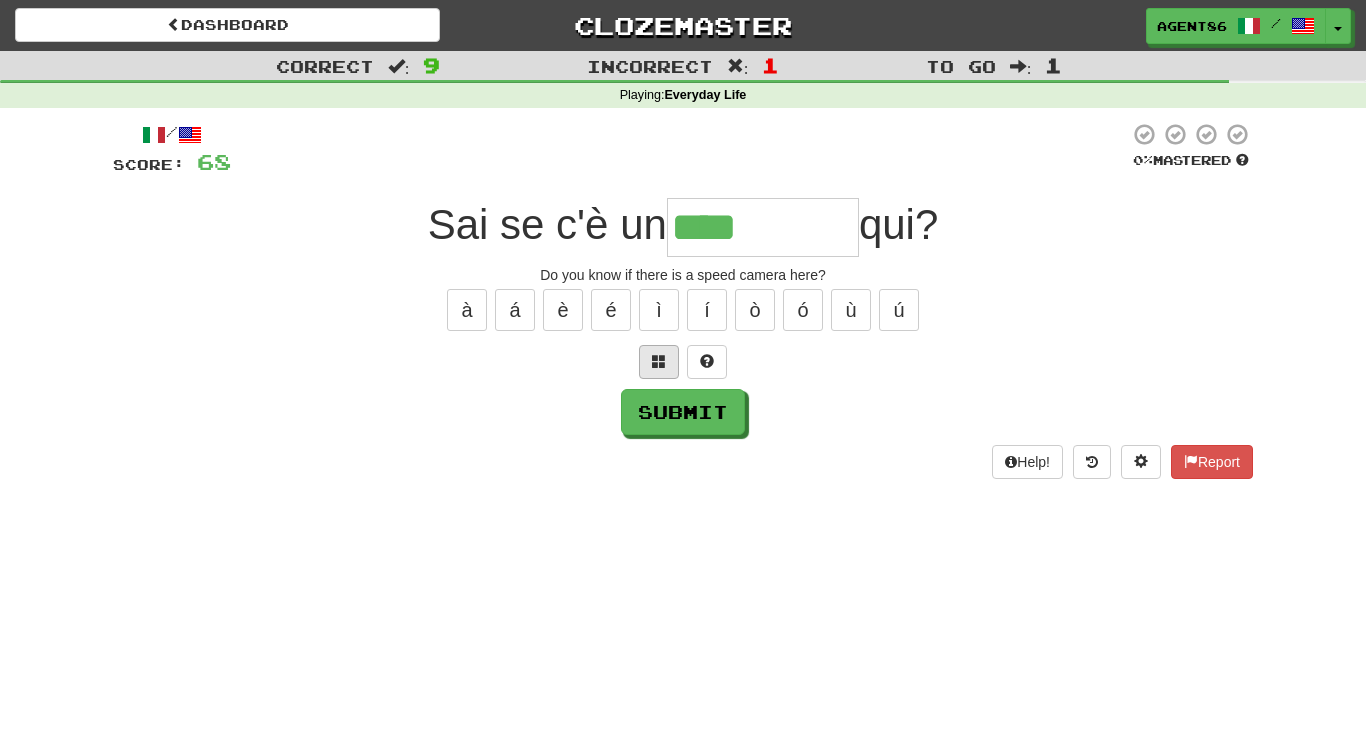 click at bounding box center [659, 361] 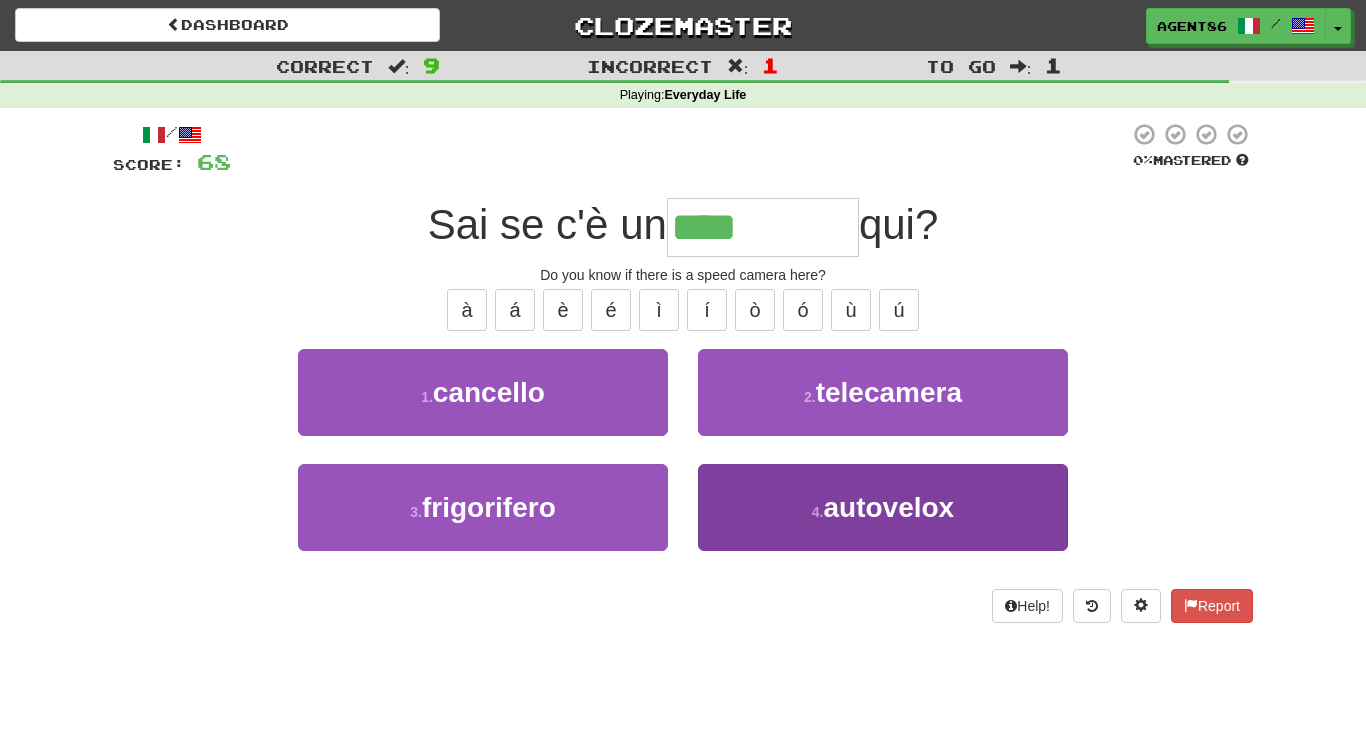 click on "4 .  autovelox" at bounding box center [883, 507] 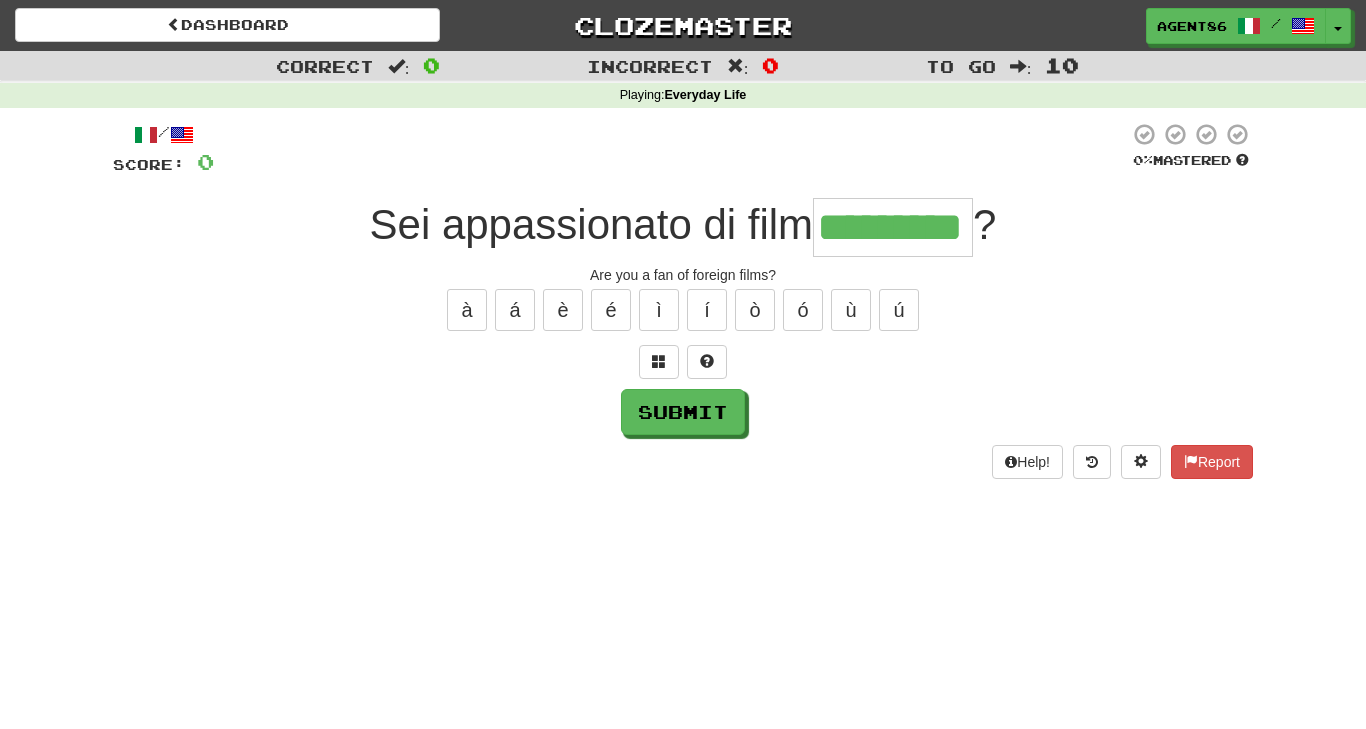 type on "*********" 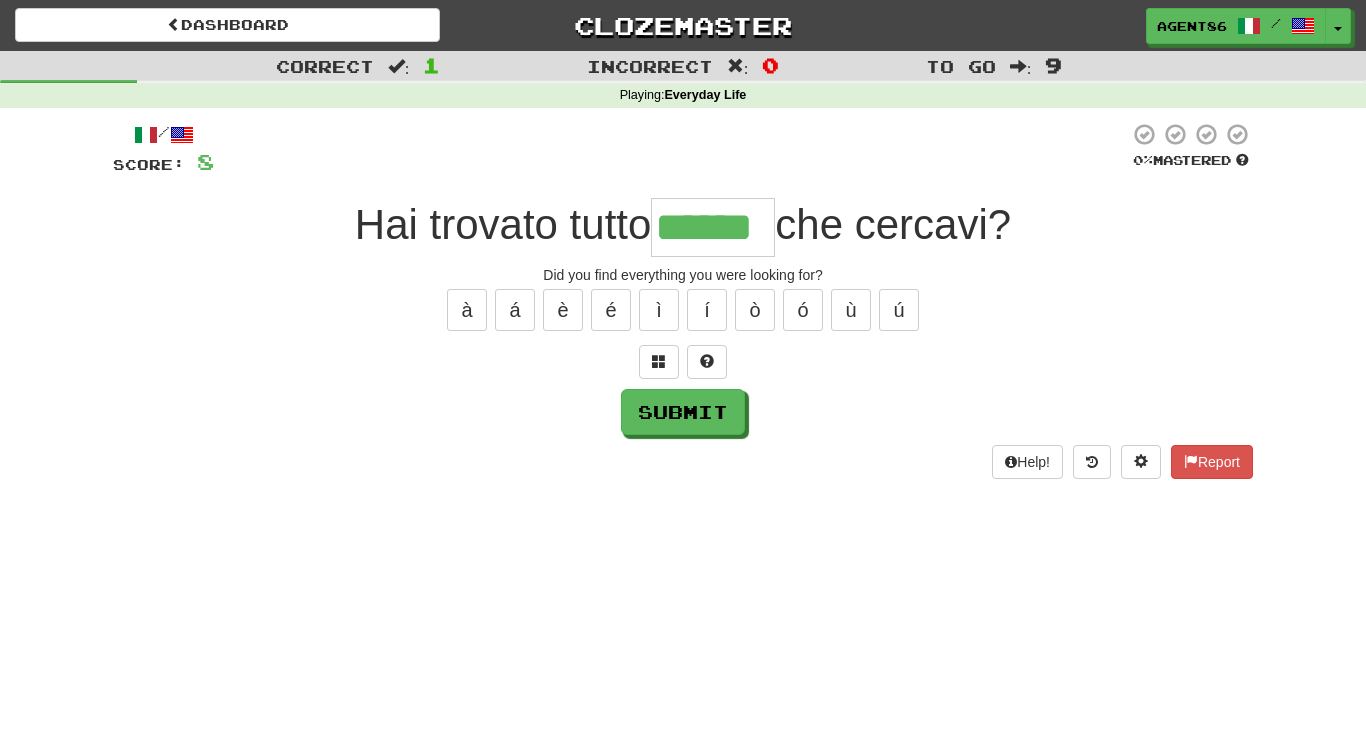 type on "******" 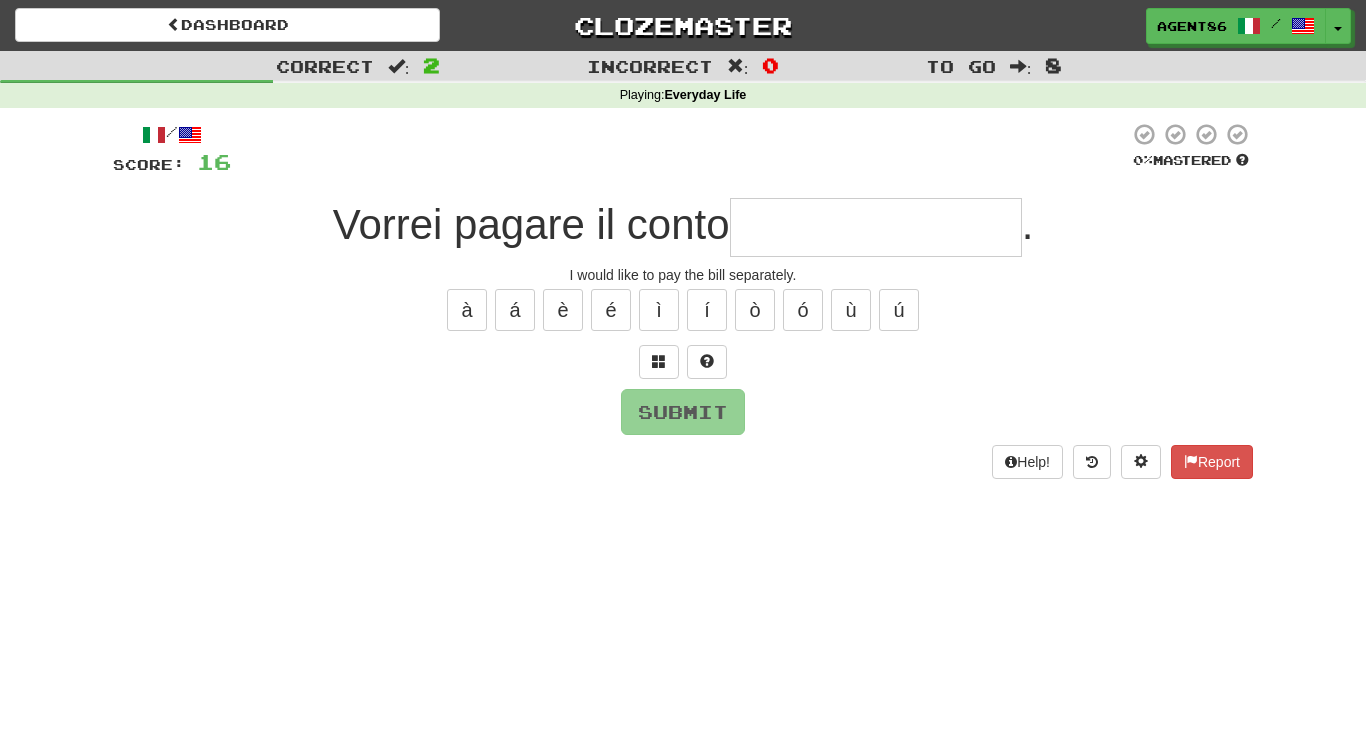 type on "*" 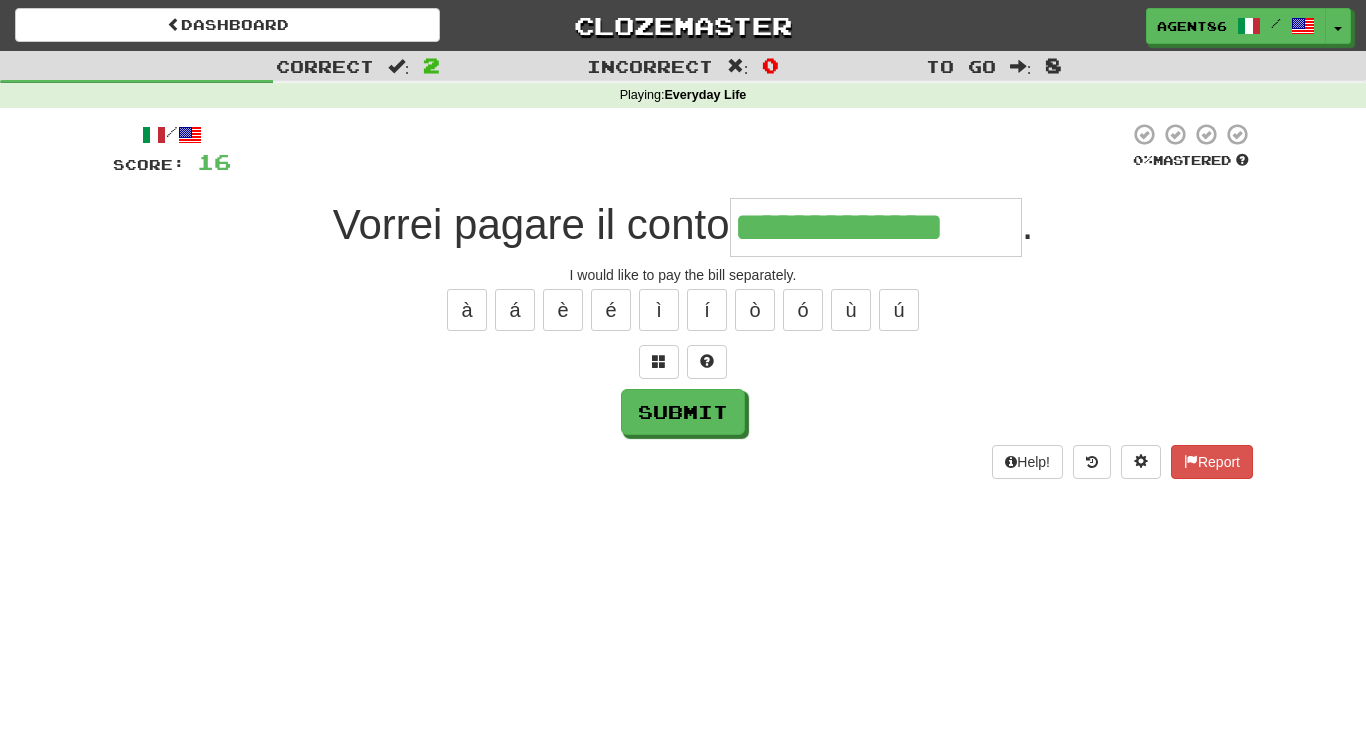 type on "**********" 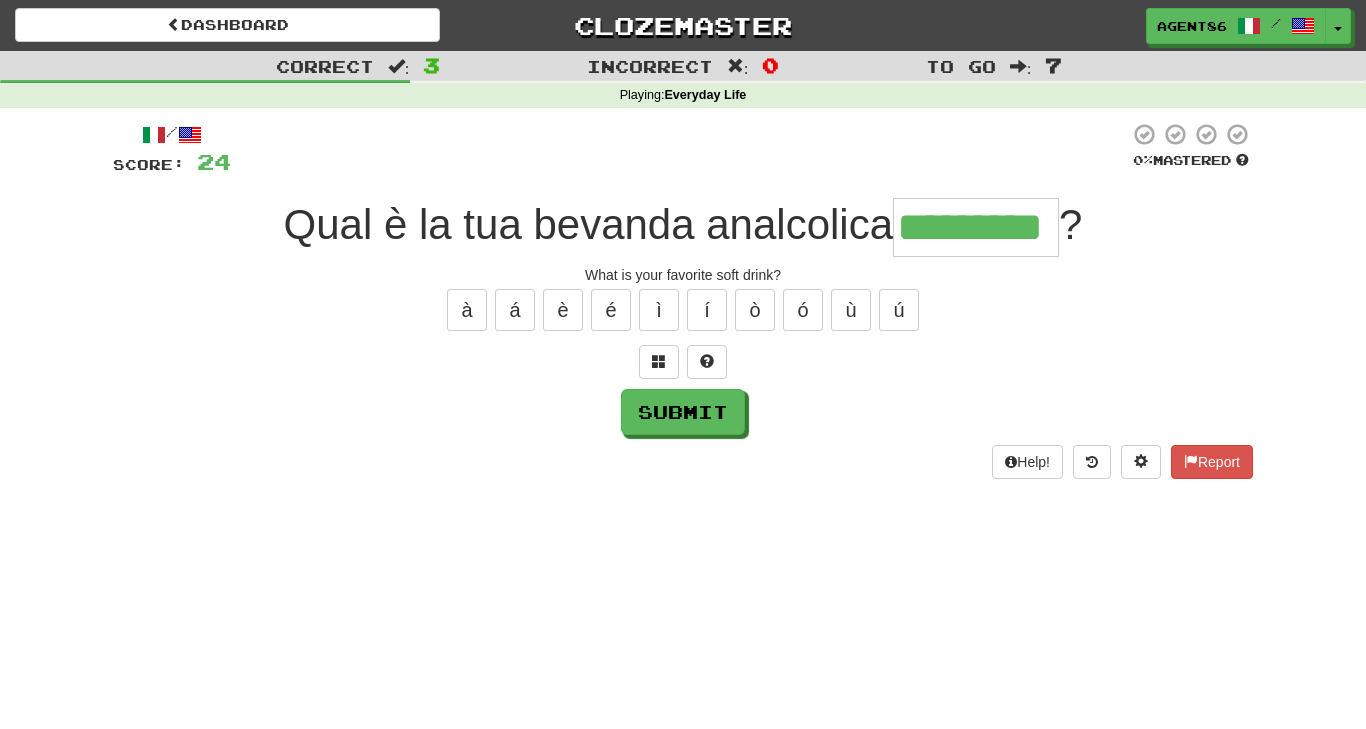 type on "*********" 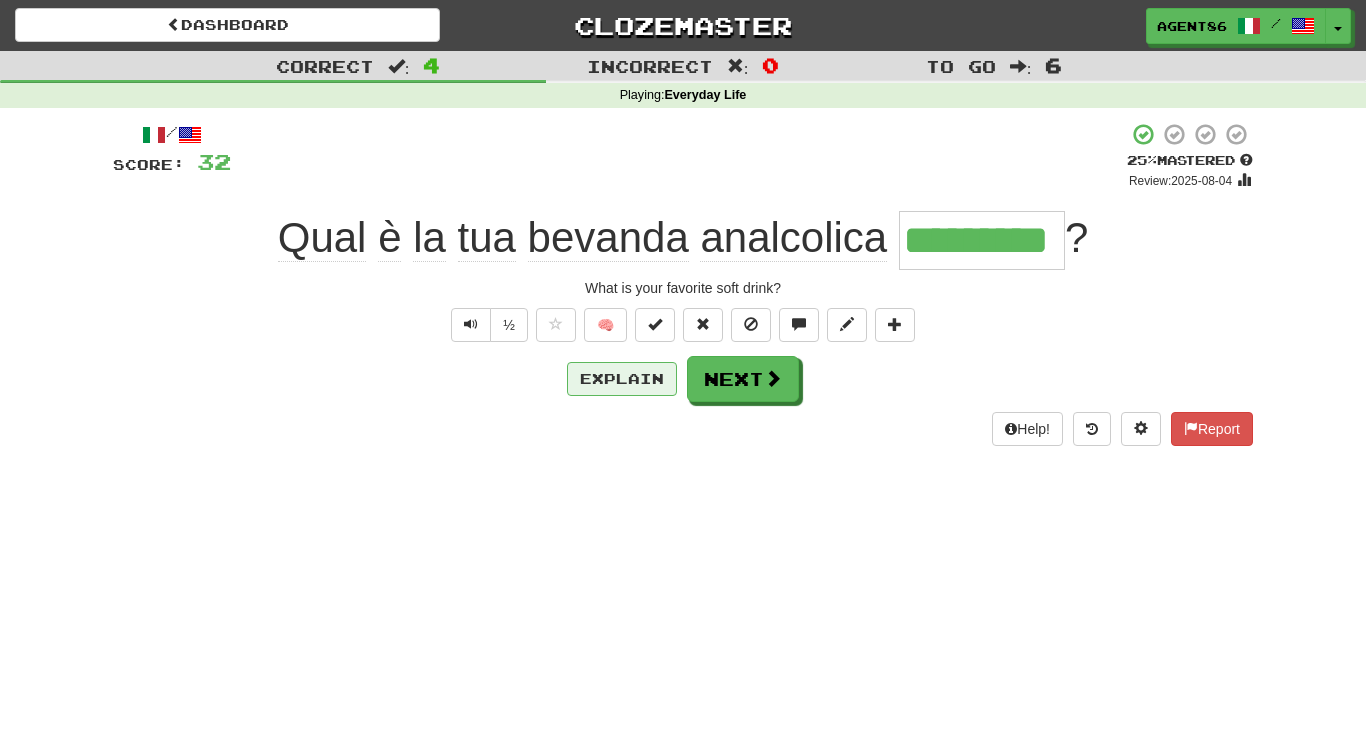 click on "Explain" at bounding box center (622, 379) 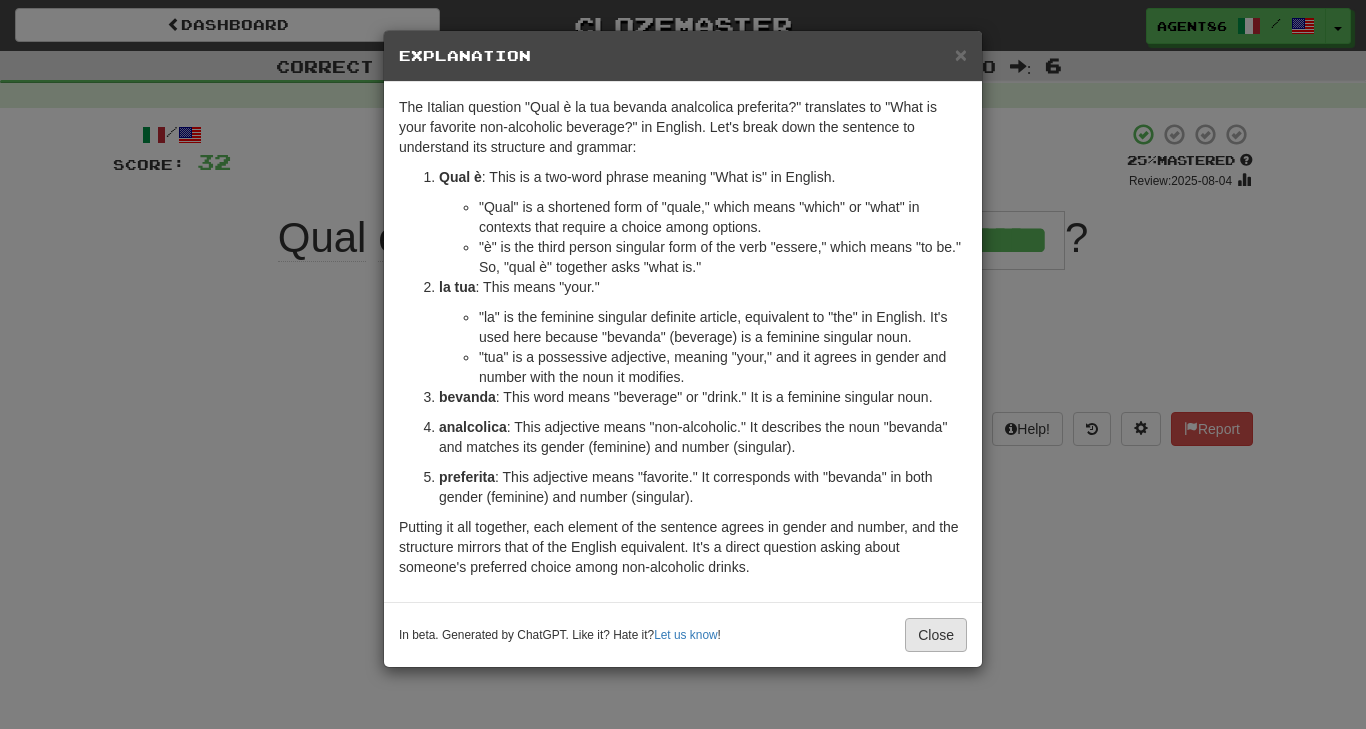 click on "Close" at bounding box center [936, 635] 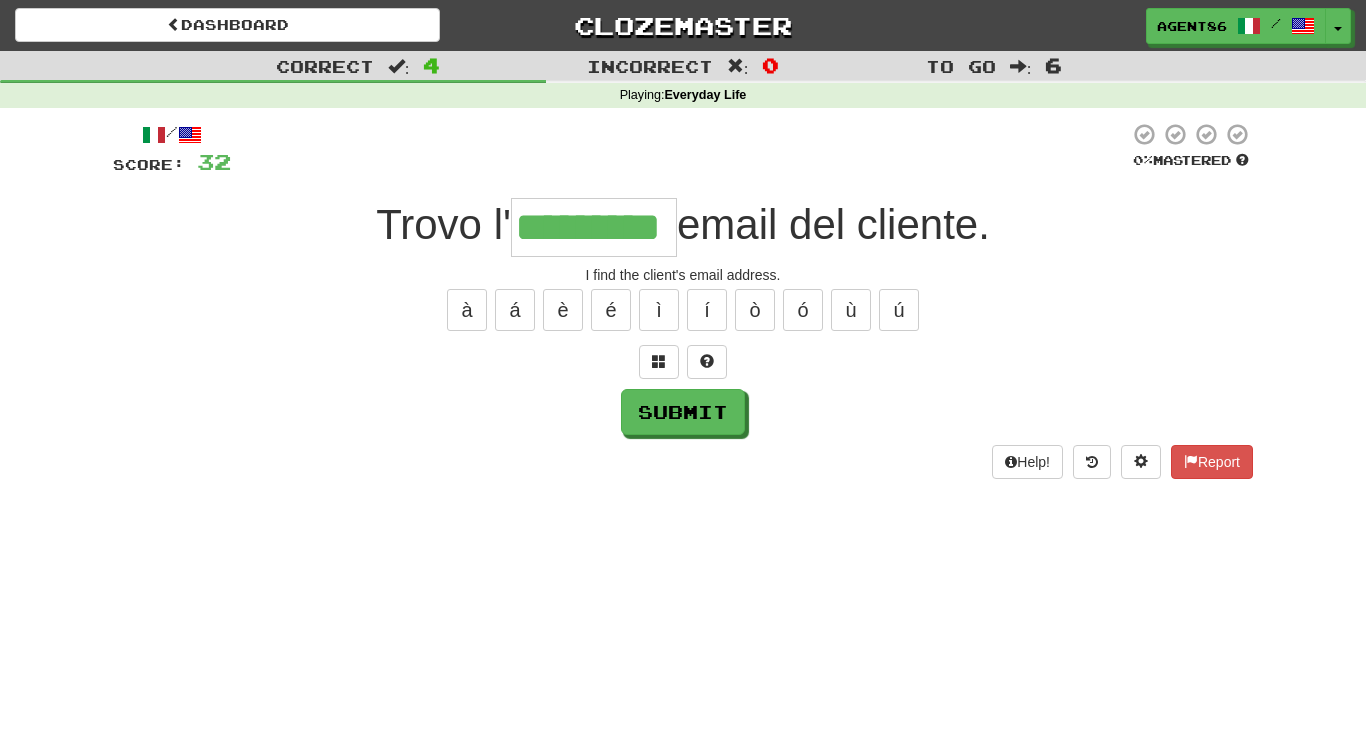type on "*********" 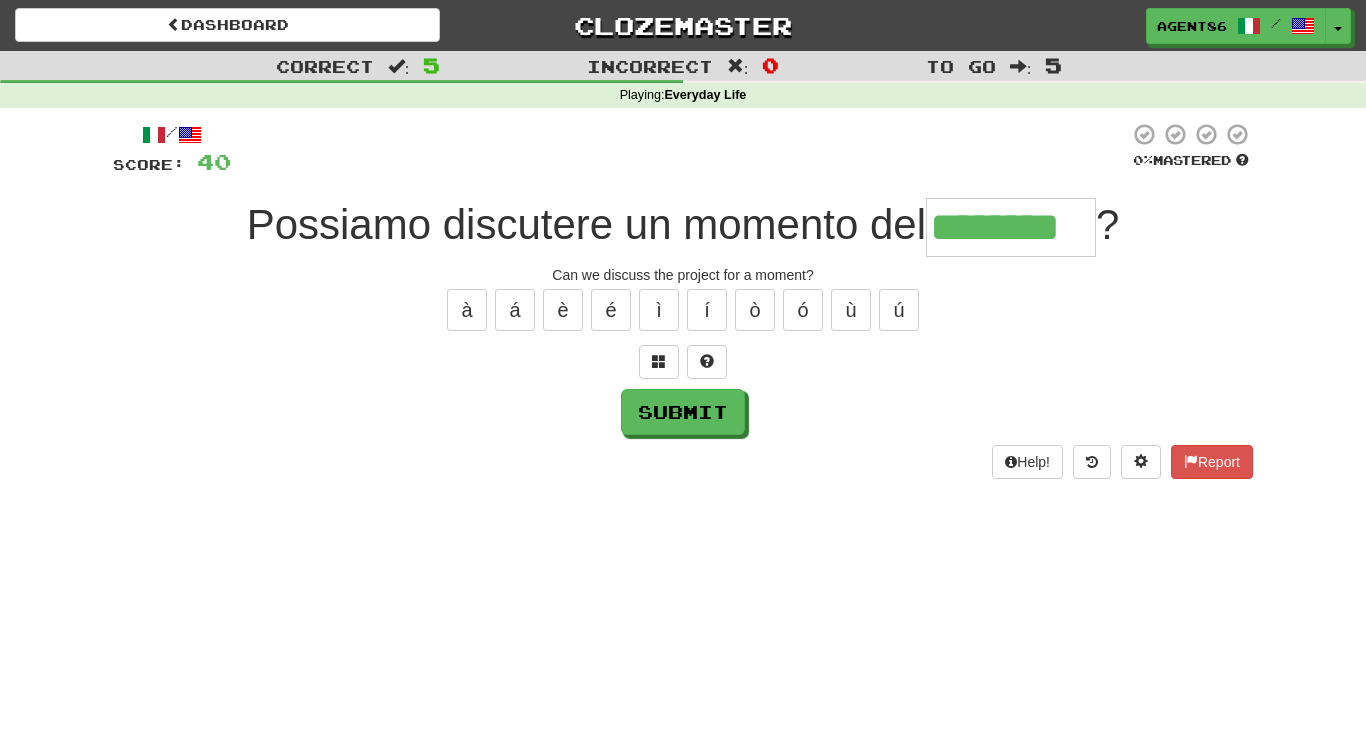 type on "********" 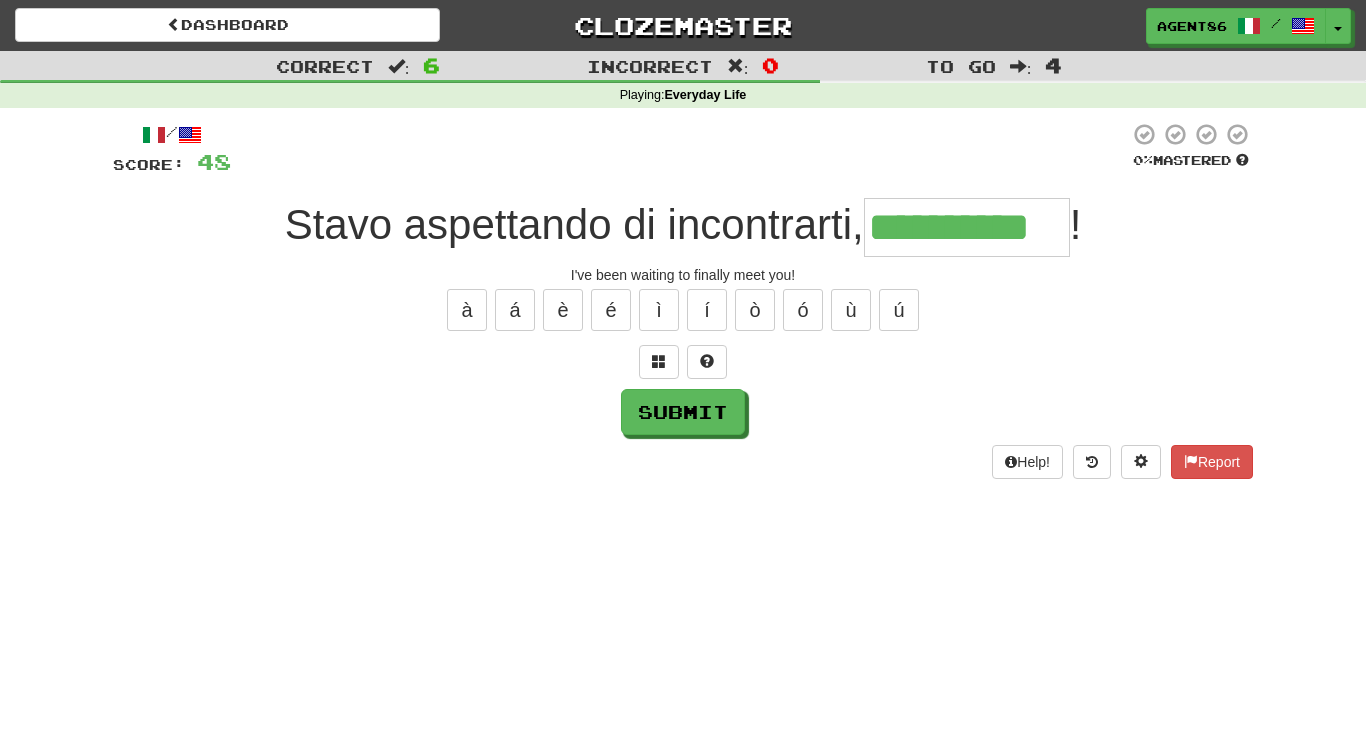 type on "**********" 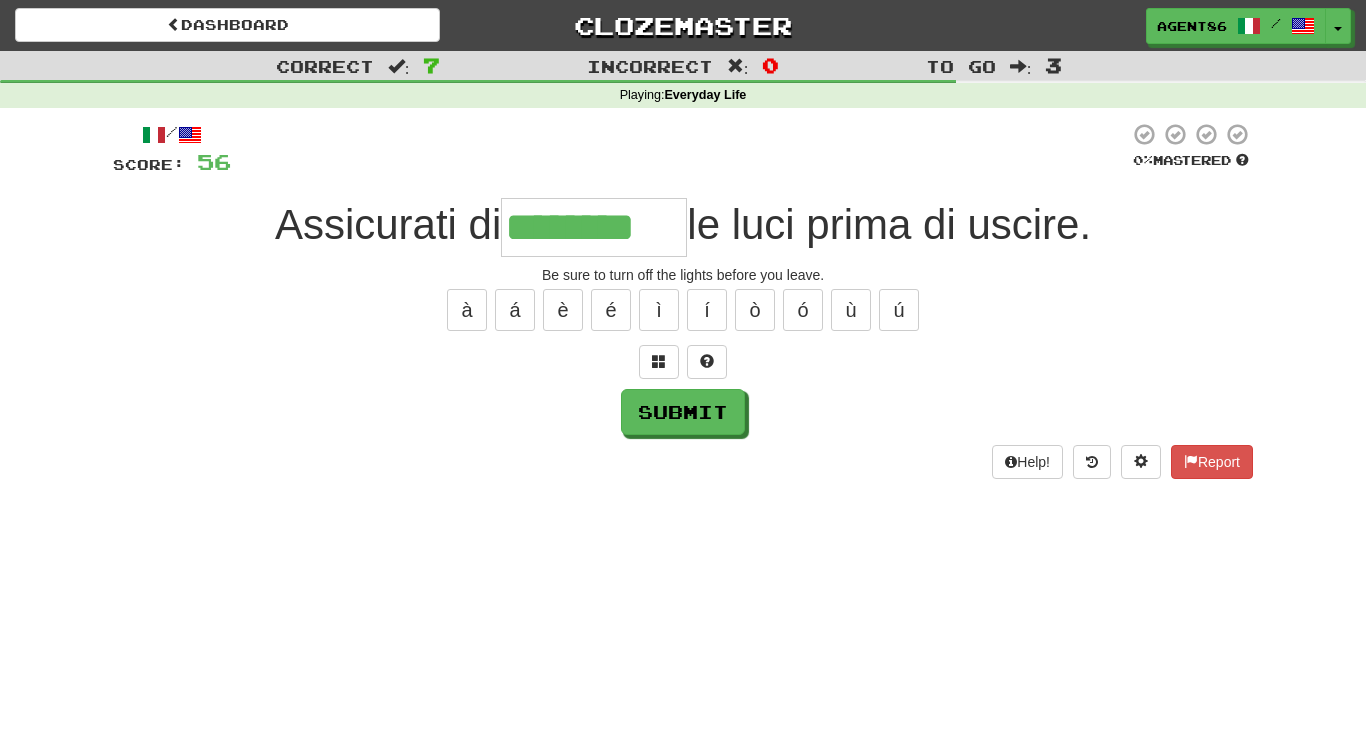type on "********" 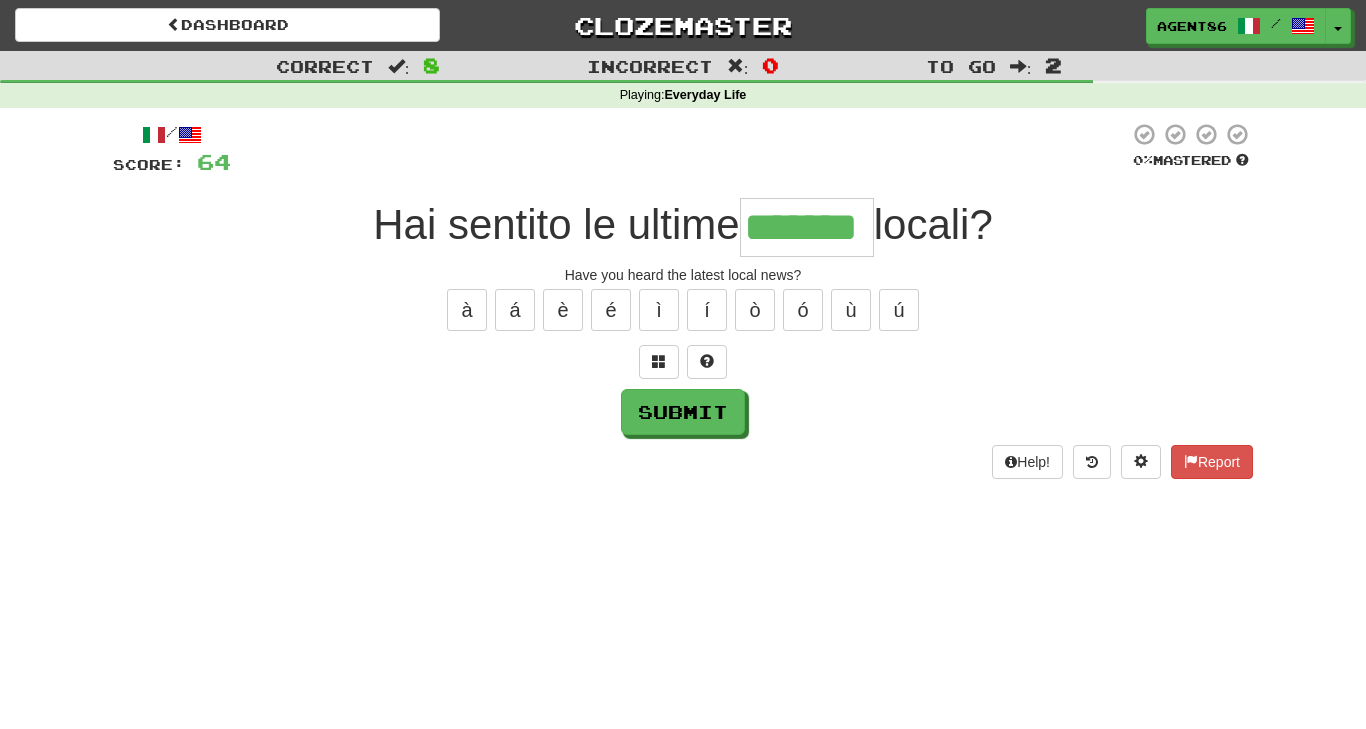type on "*******" 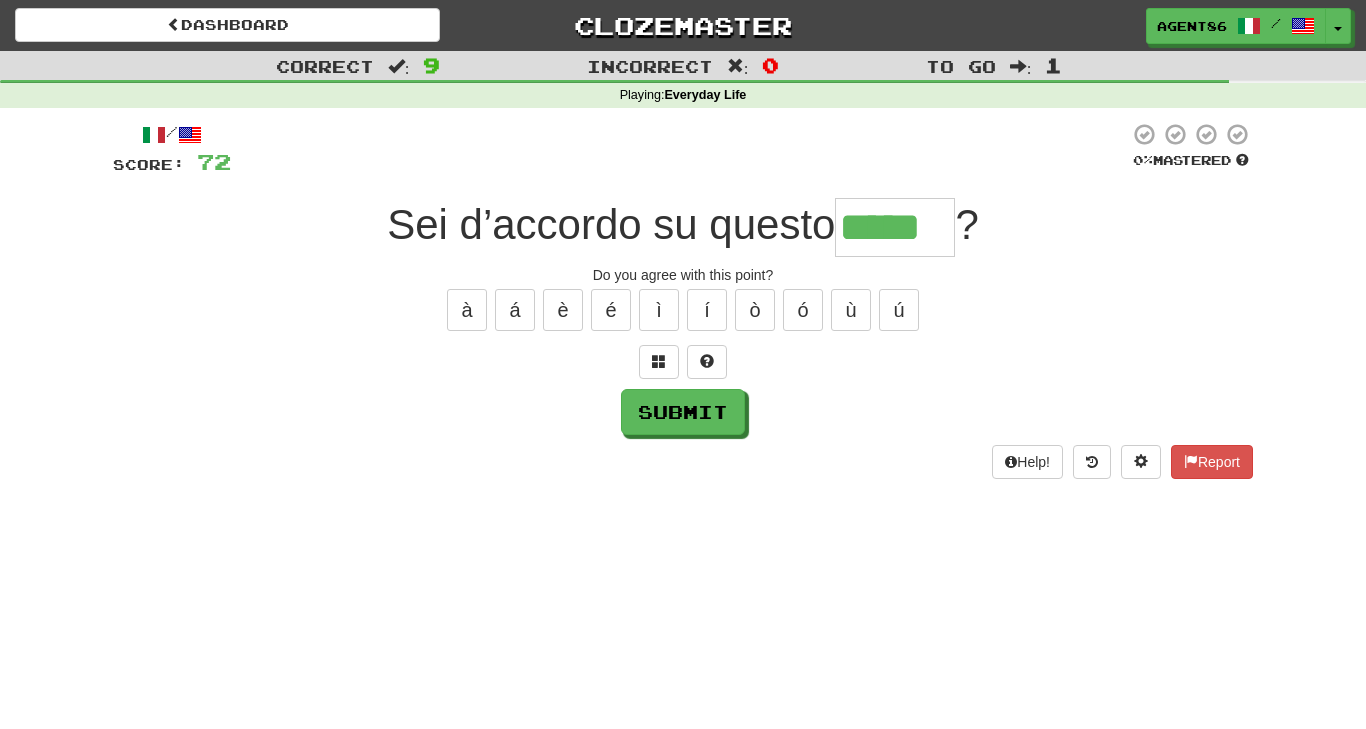 type on "*****" 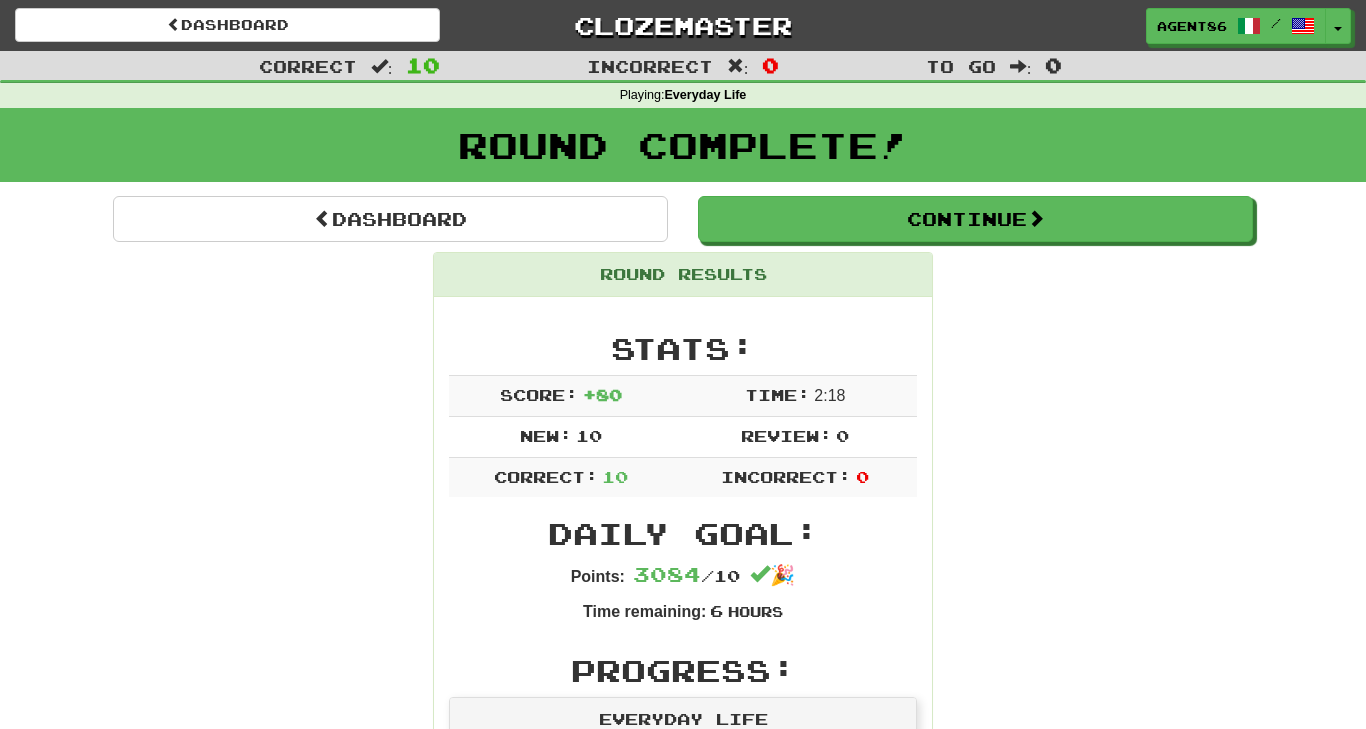 scroll, scrollTop: 0, scrollLeft: 0, axis: both 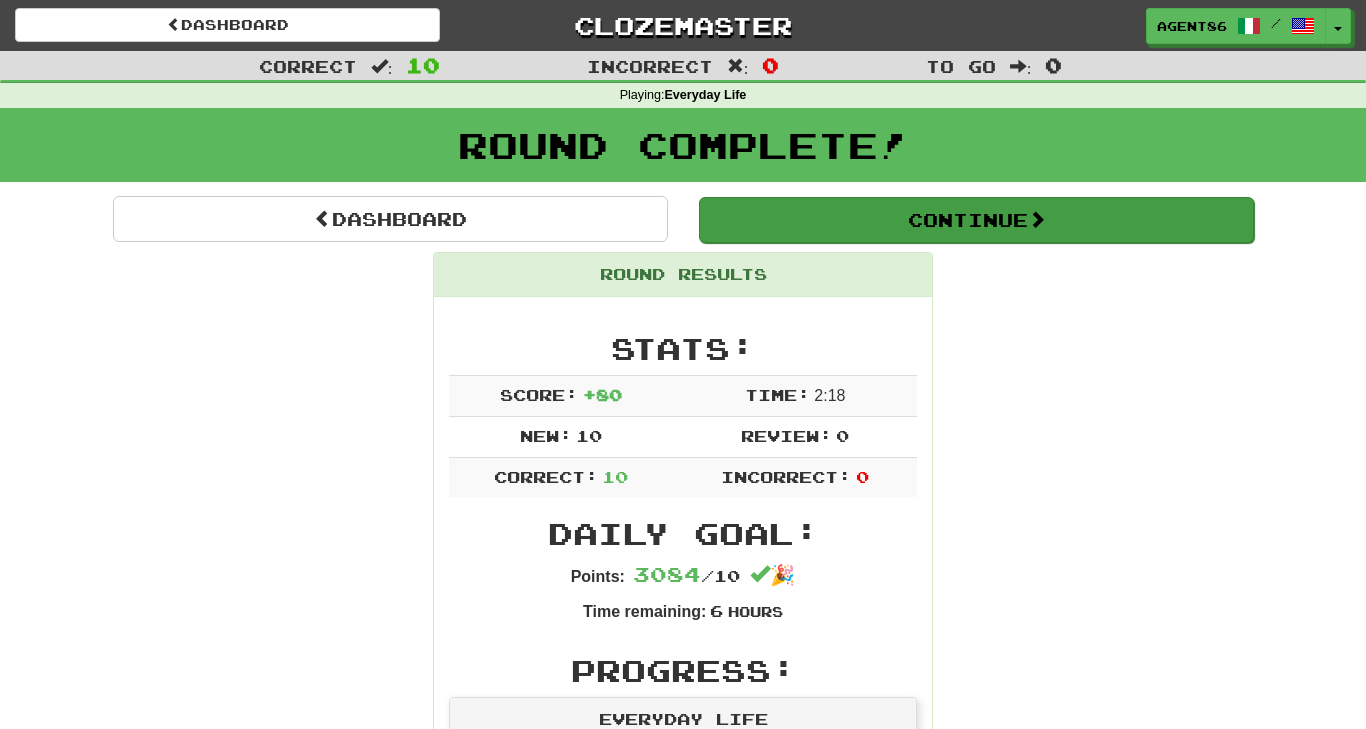 click on "Continue" at bounding box center [976, 220] 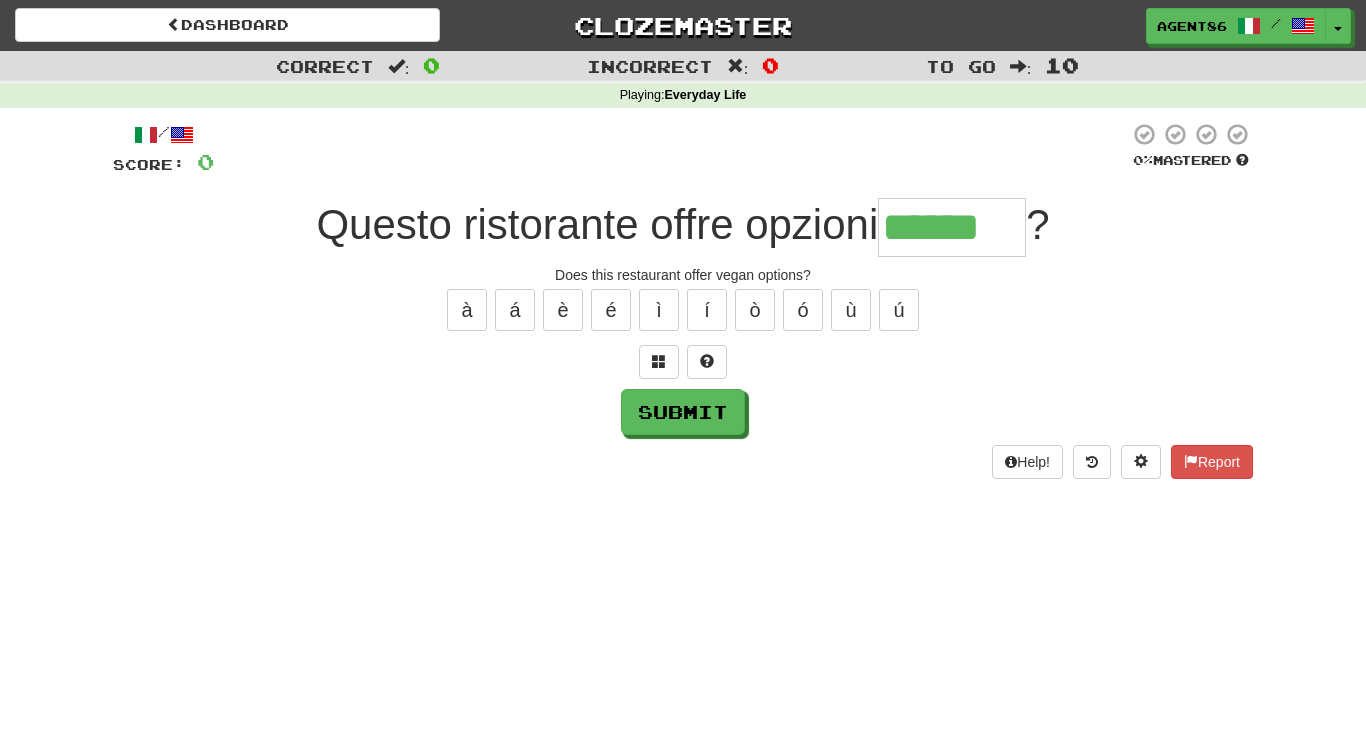type on "******" 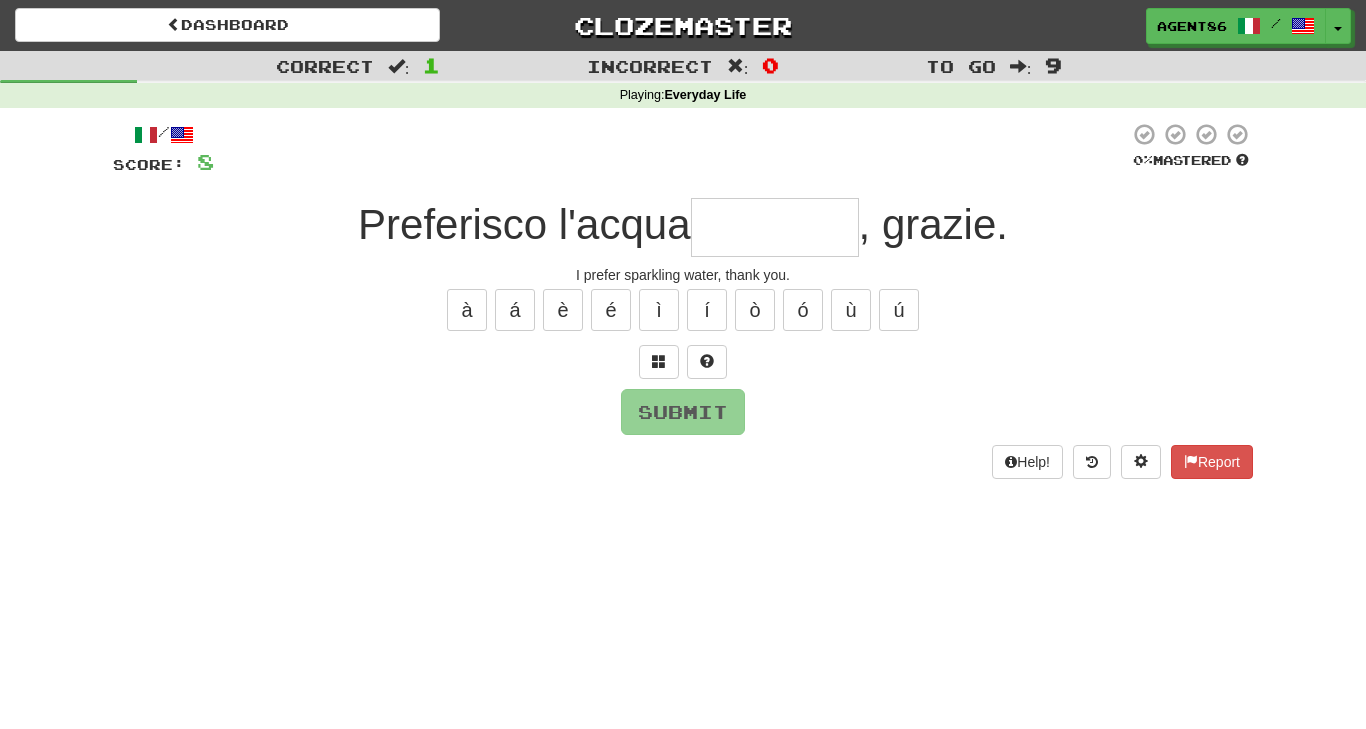 type on "*" 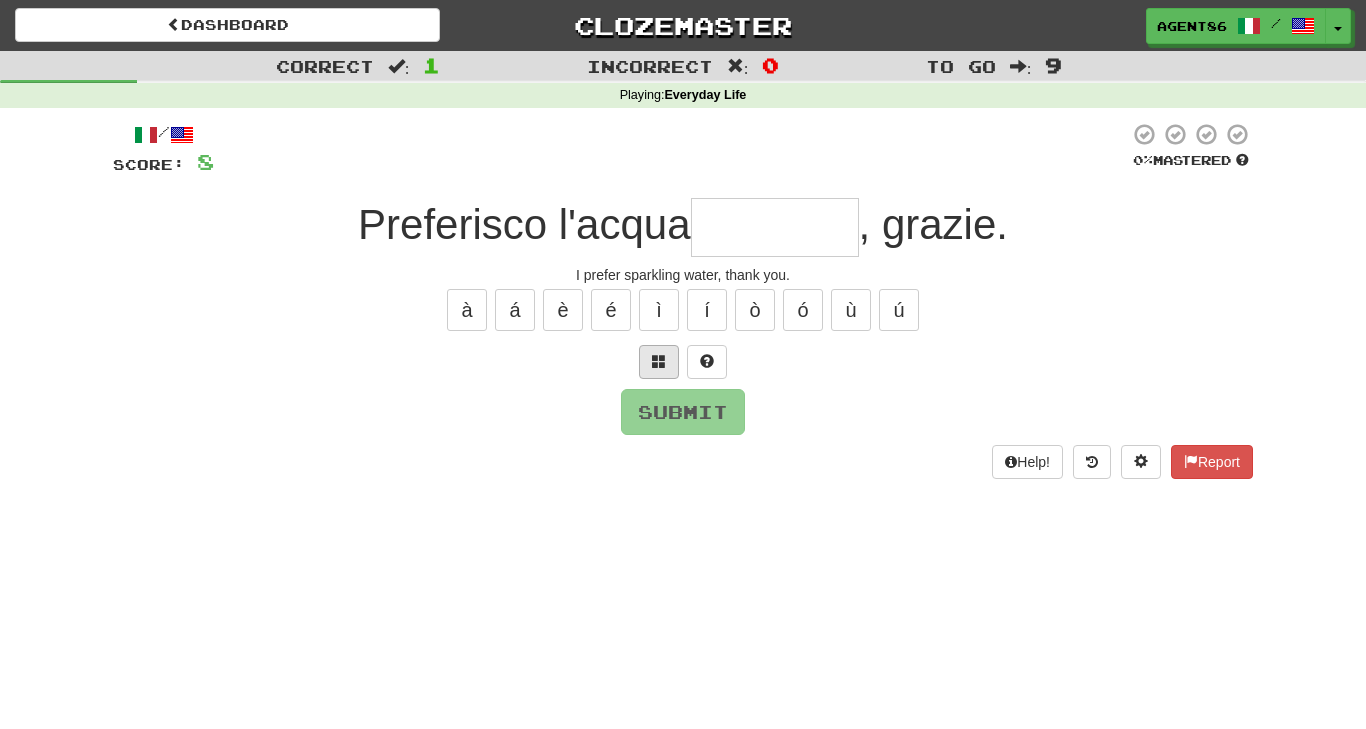 click at bounding box center (659, 361) 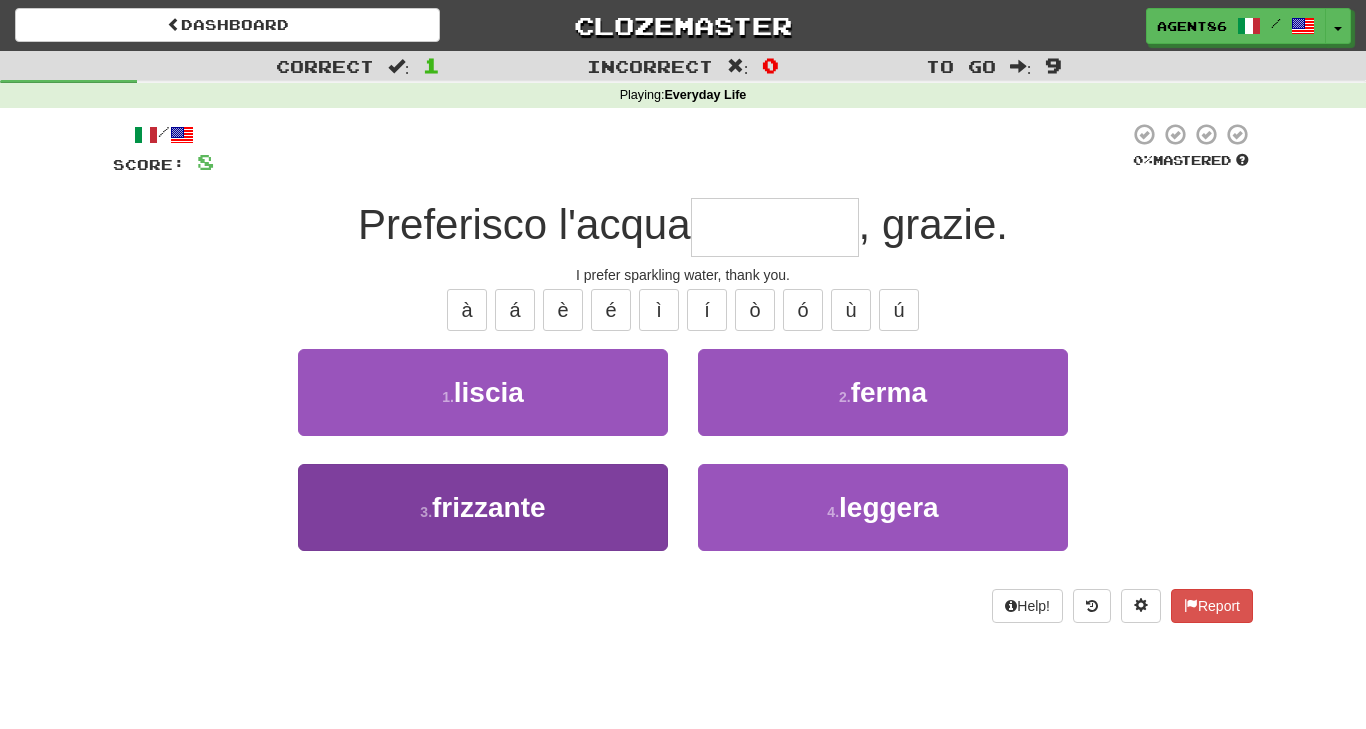 click on "3 .  frizzante" at bounding box center [483, 507] 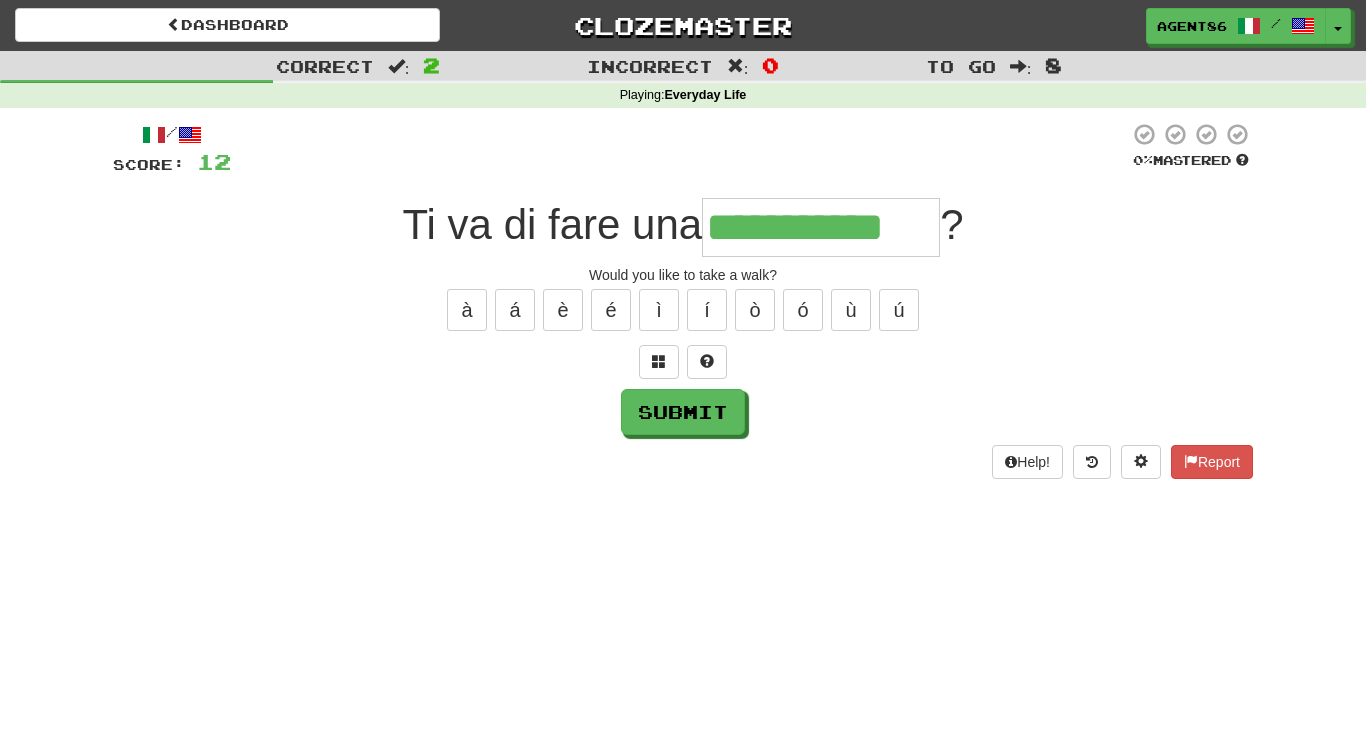 type on "**********" 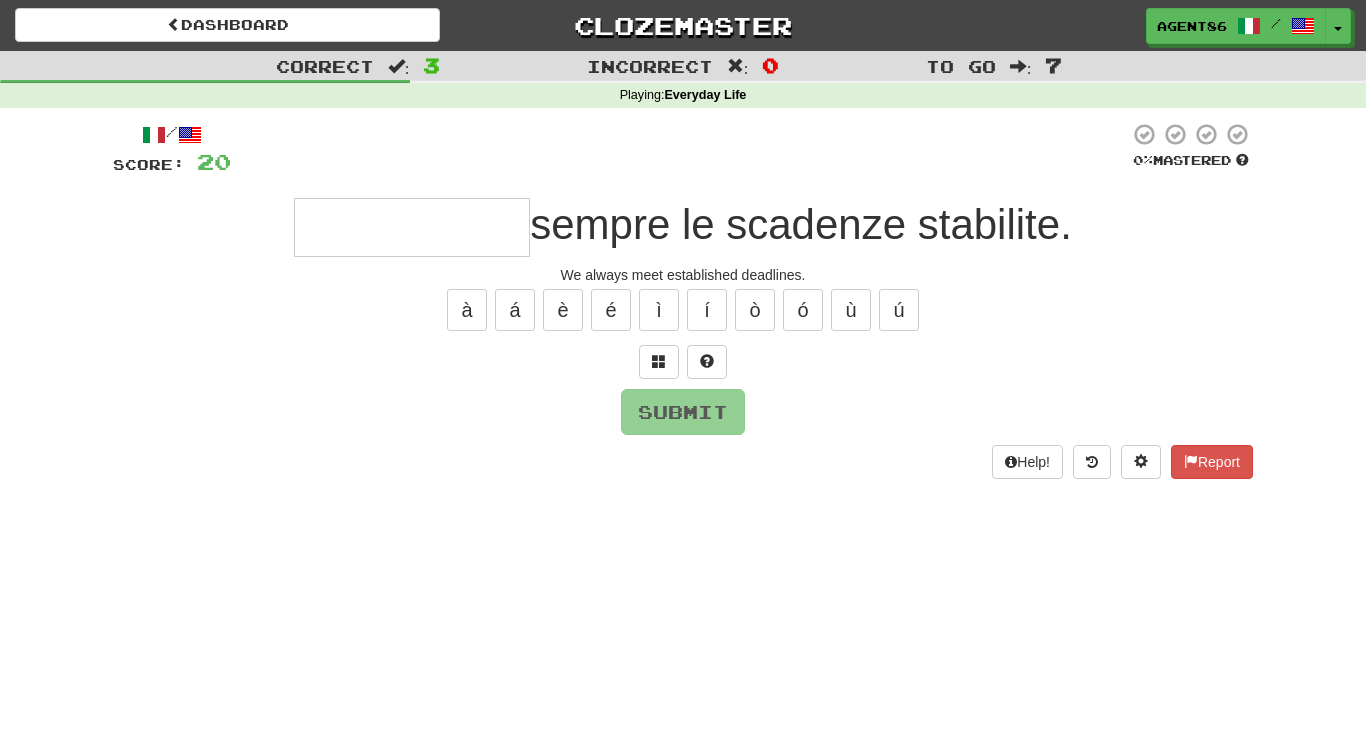 type on "*" 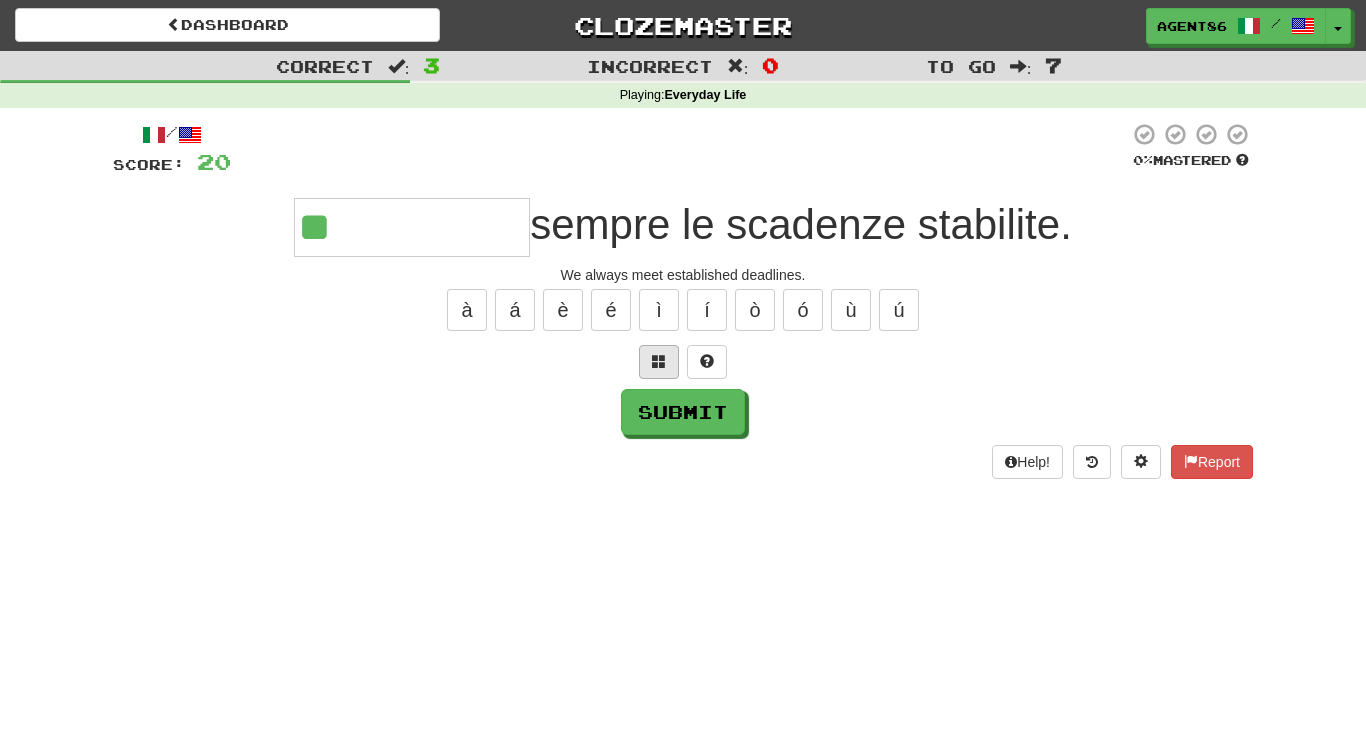 click at bounding box center [659, 361] 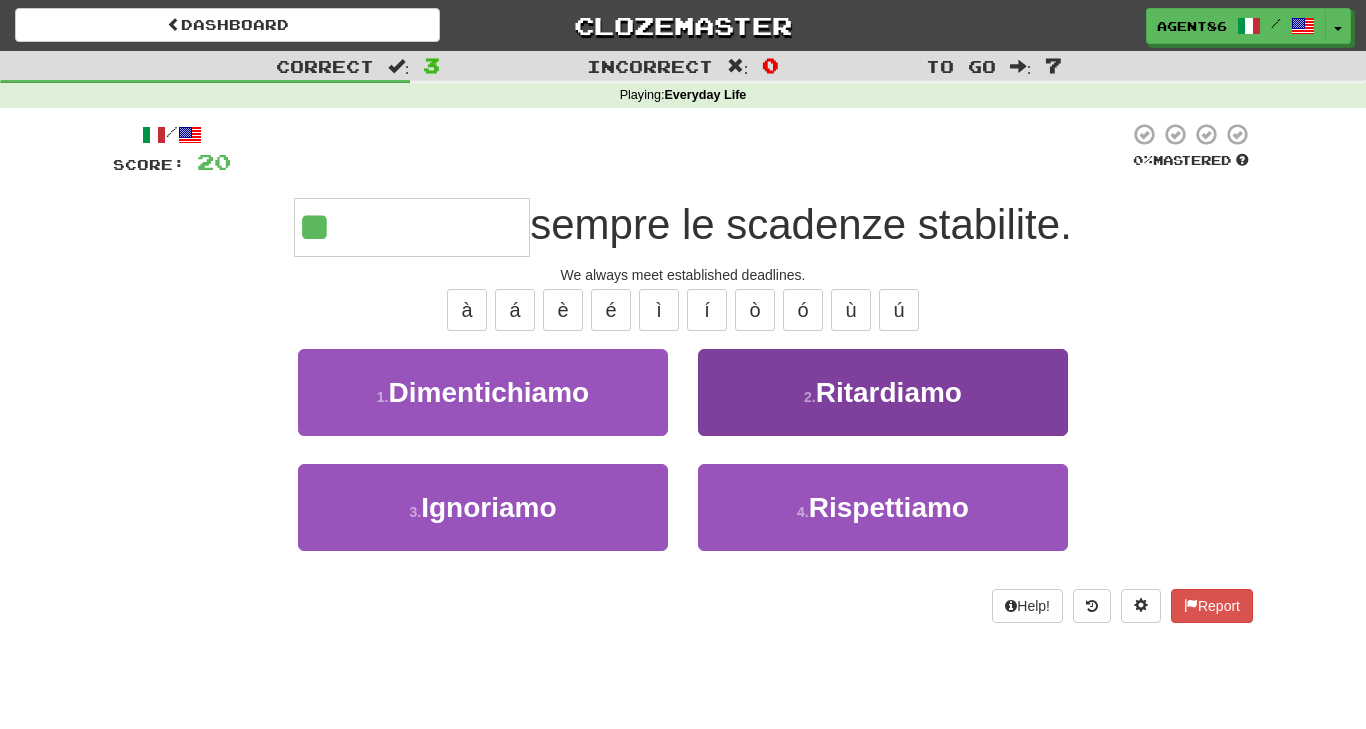 click on "Ritardiamo" at bounding box center [889, 392] 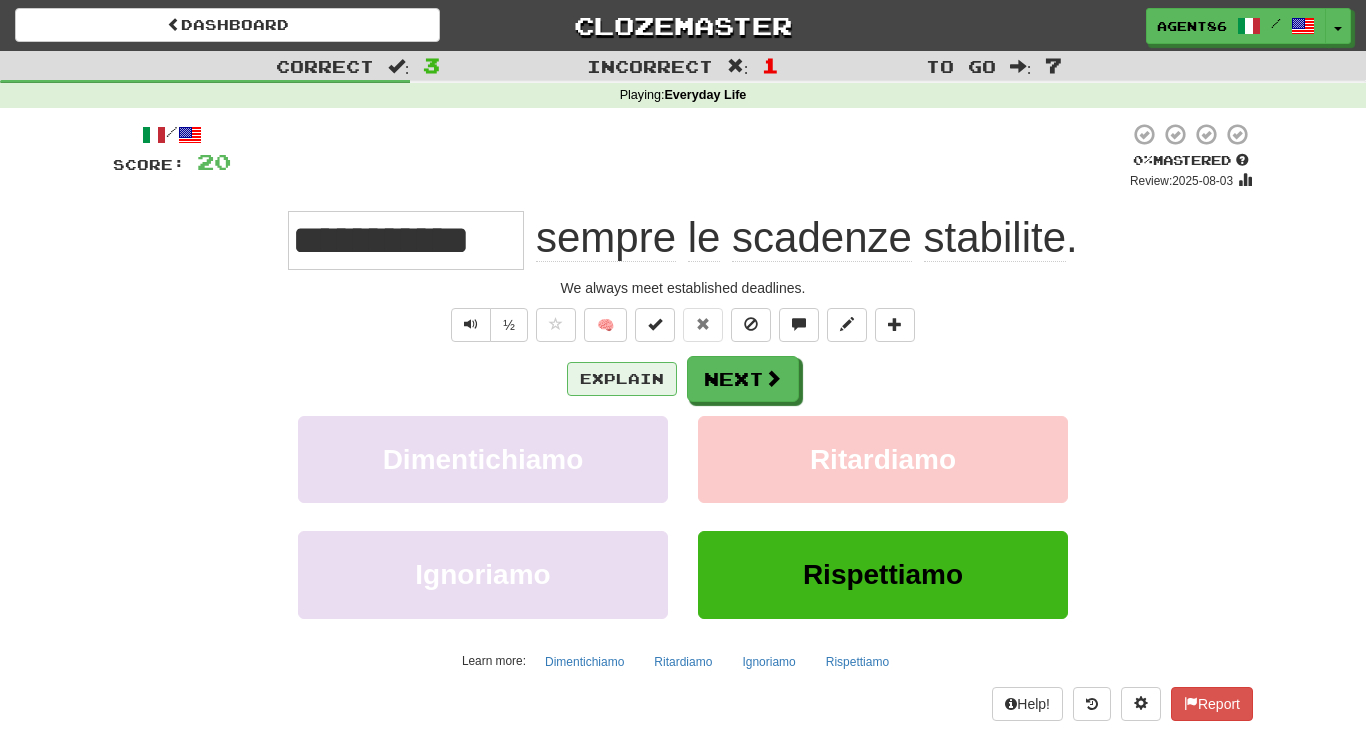 click on "Explain" at bounding box center [622, 379] 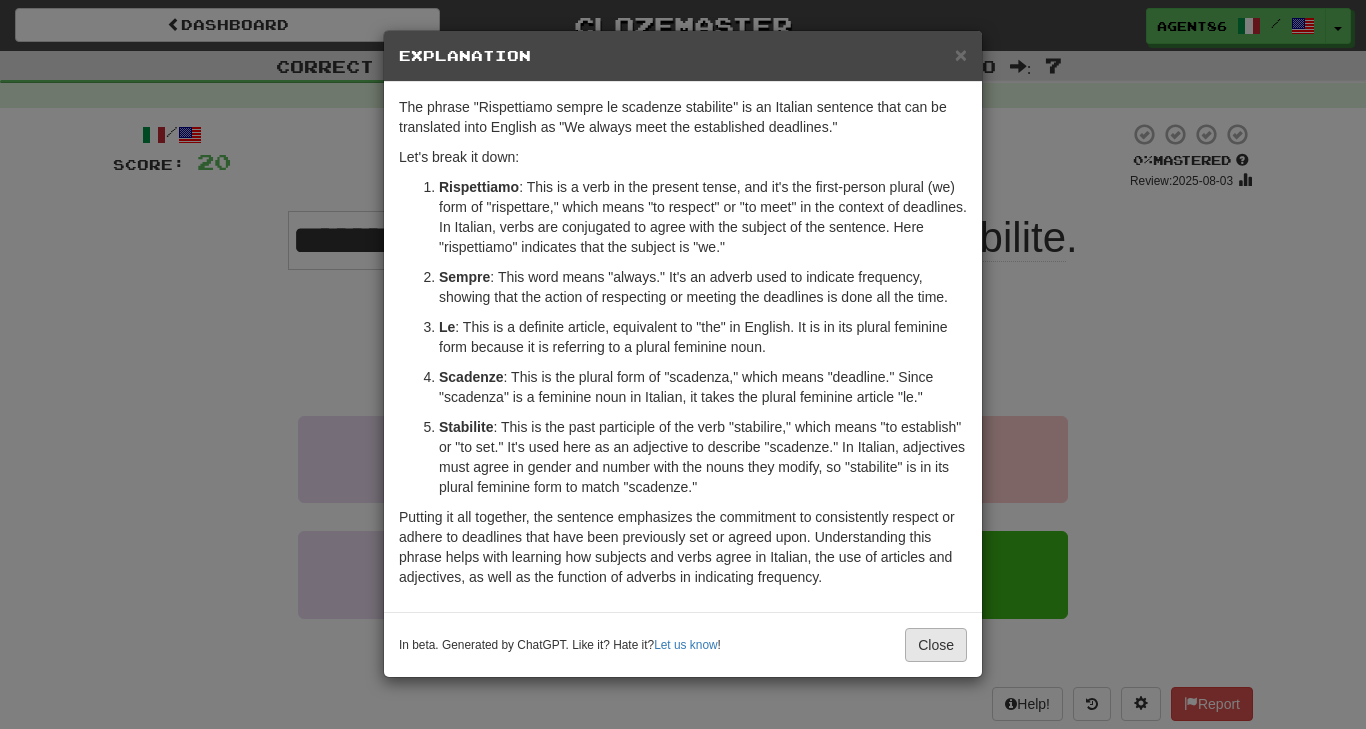 click on "Close" at bounding box center (936, 645) 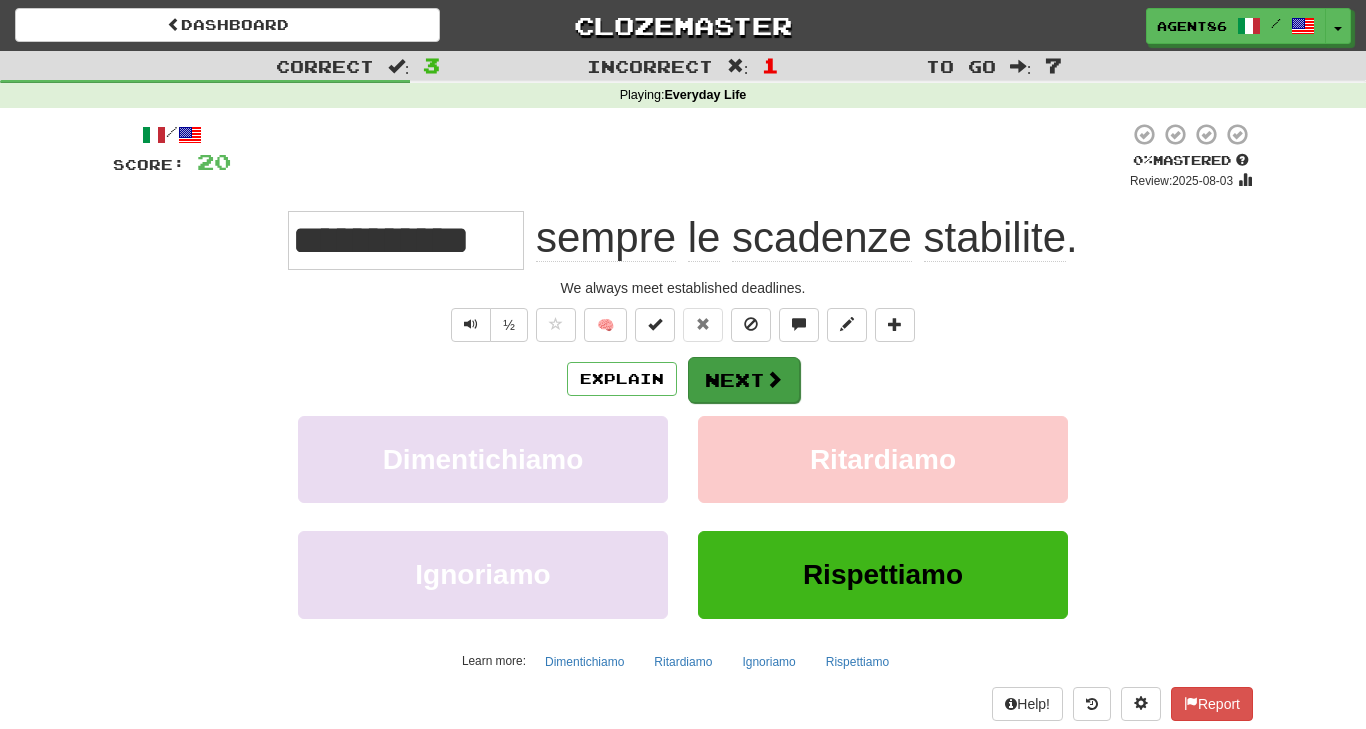 click at bounding box center (774, 379) 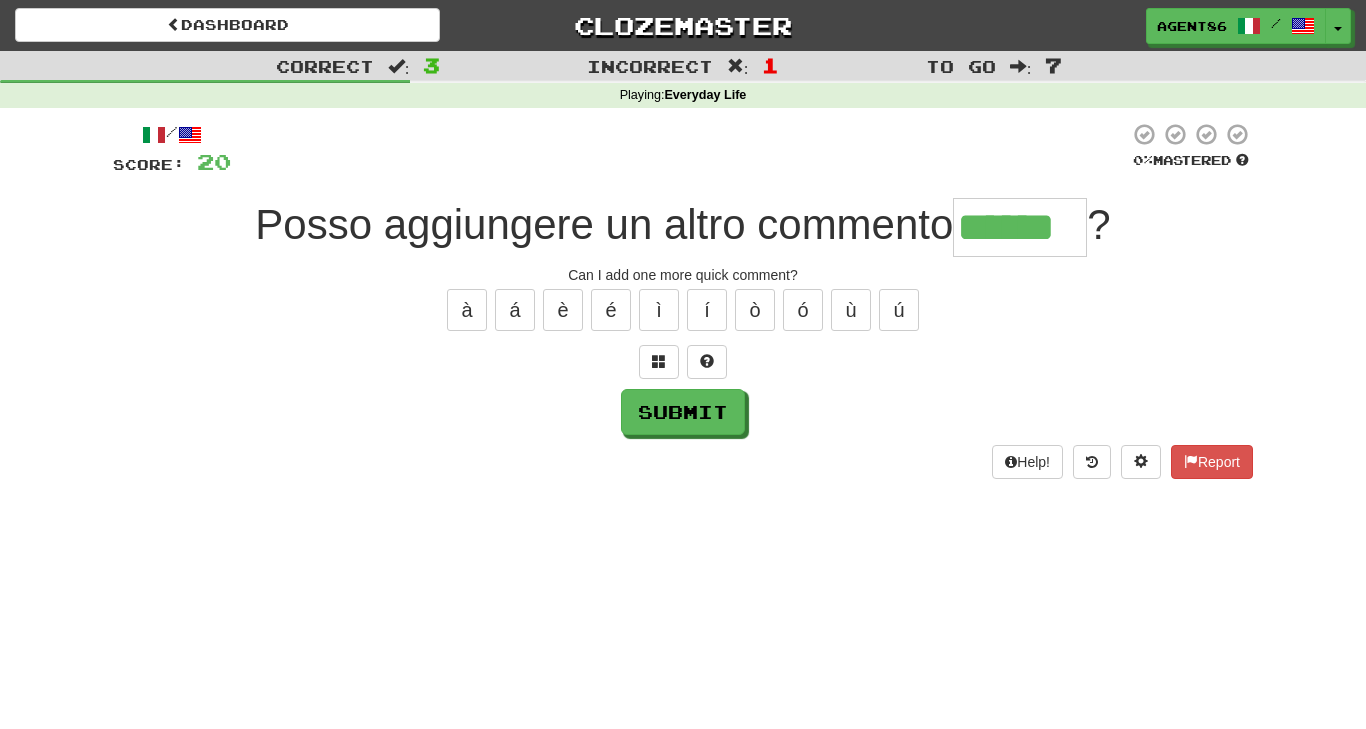 type on "******" 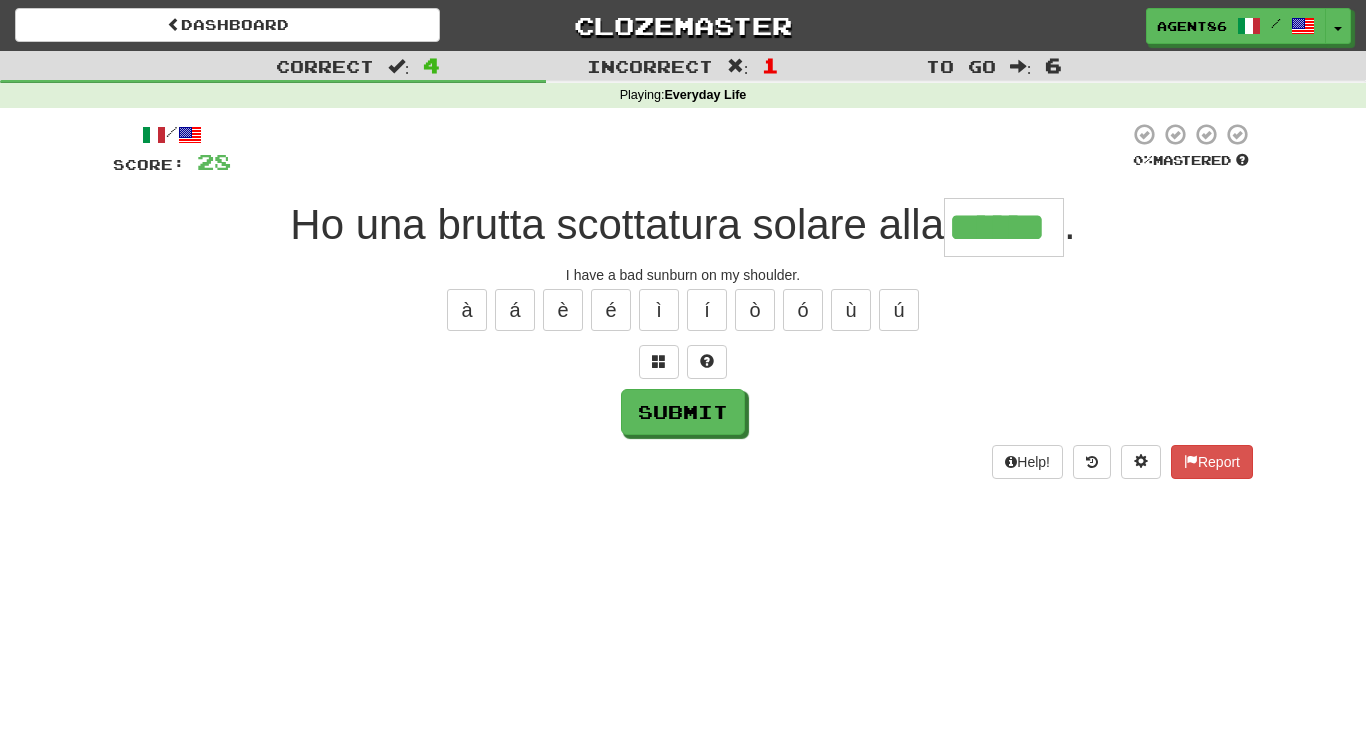 type on "******" 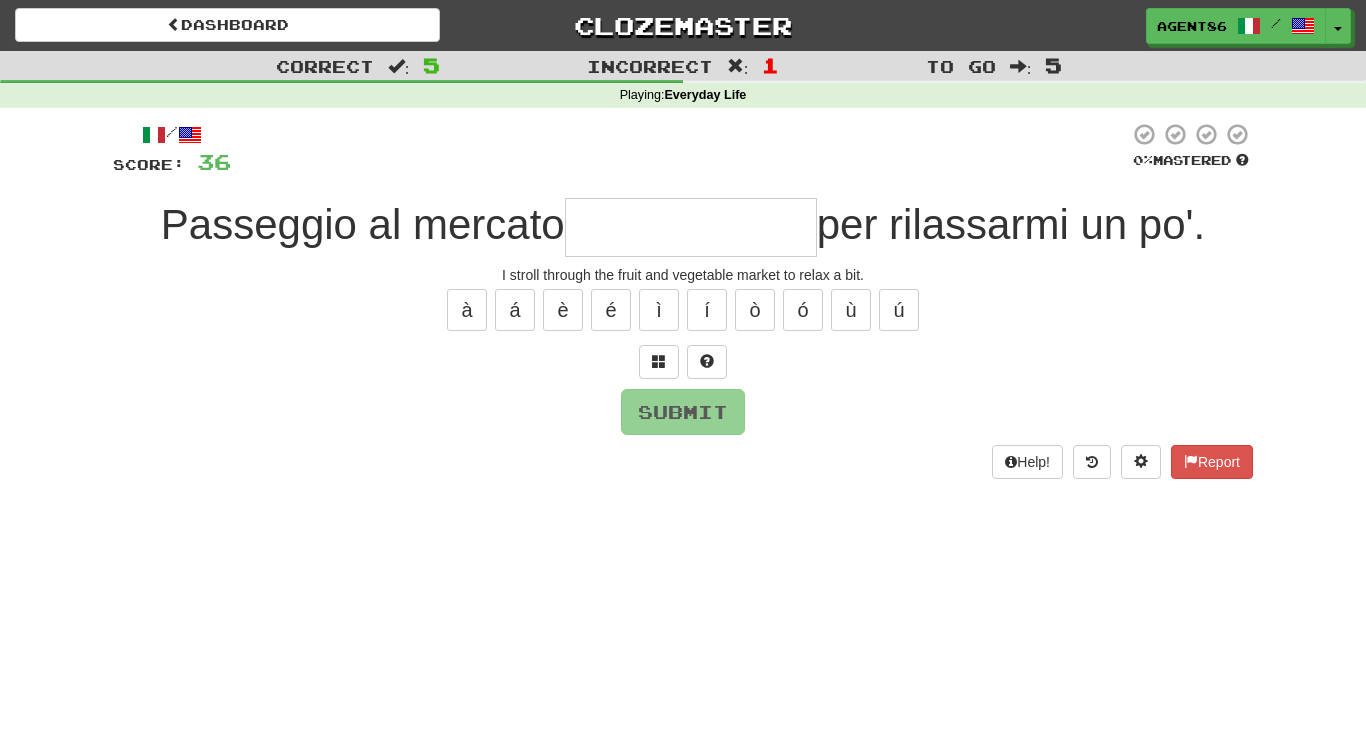 type on "*" 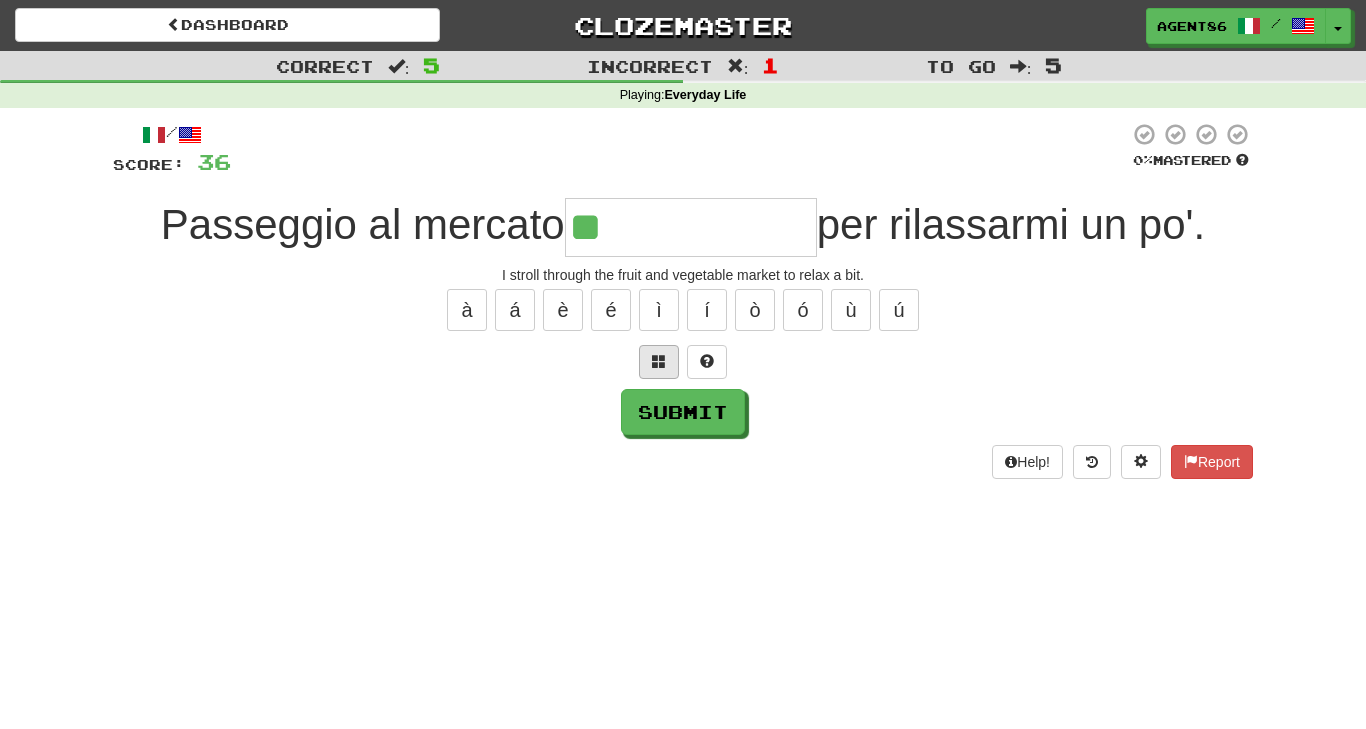 click at bounding box center (659, 361) 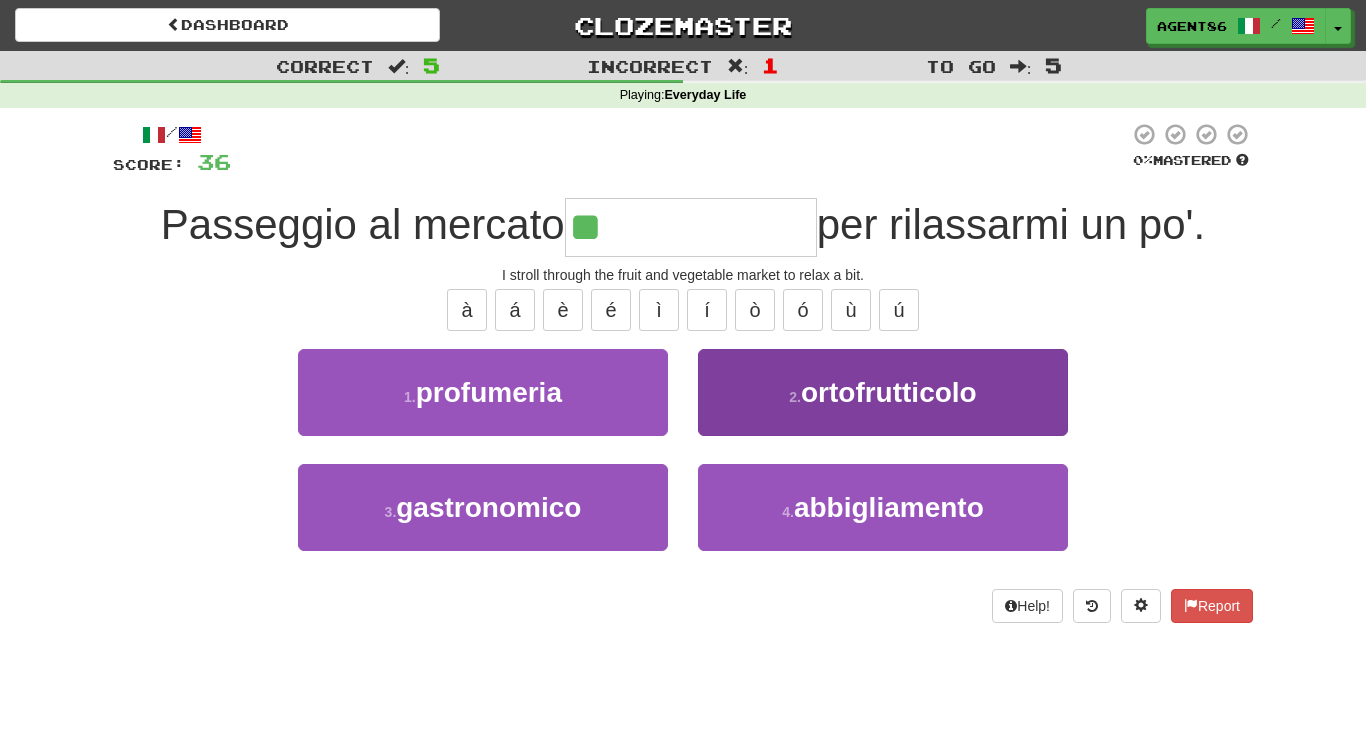 click on "ortofrutticolo" at bounding box center [889, 392] 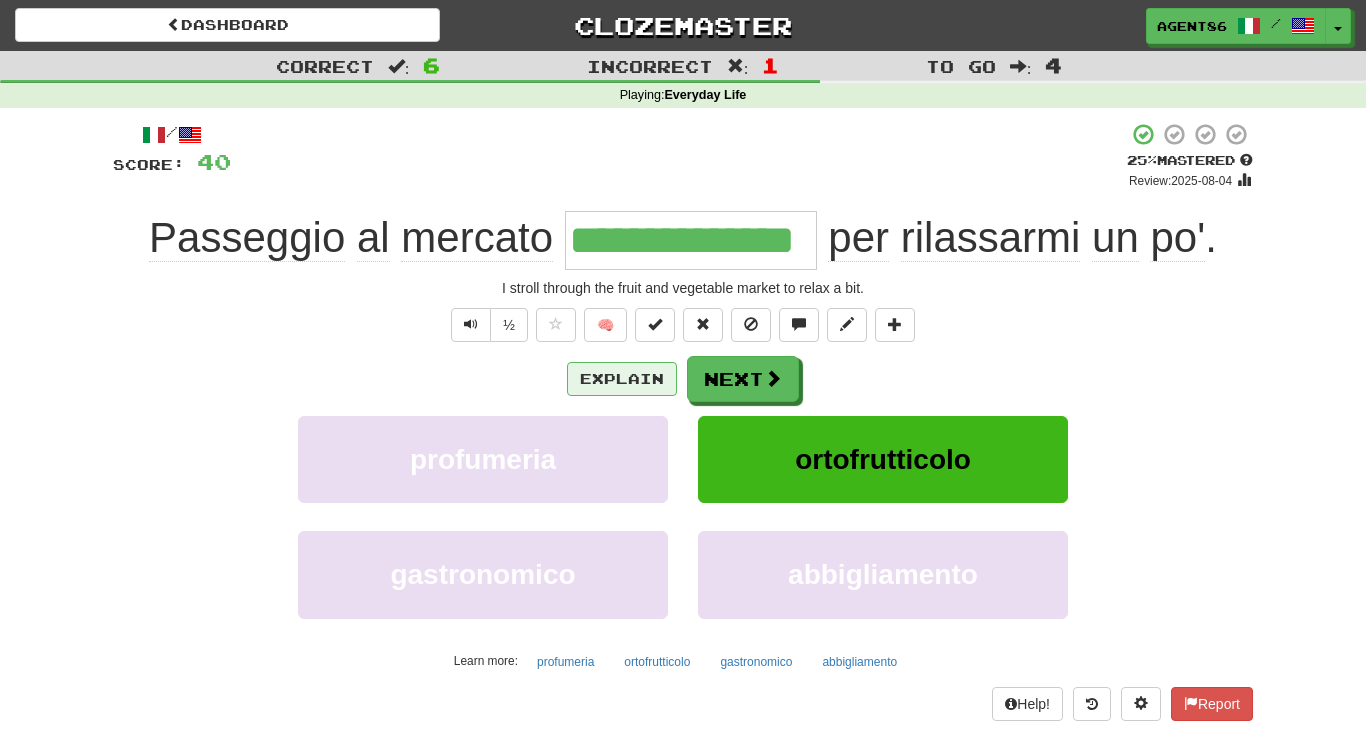 click on "Explain" at bounding box center (622, 379) 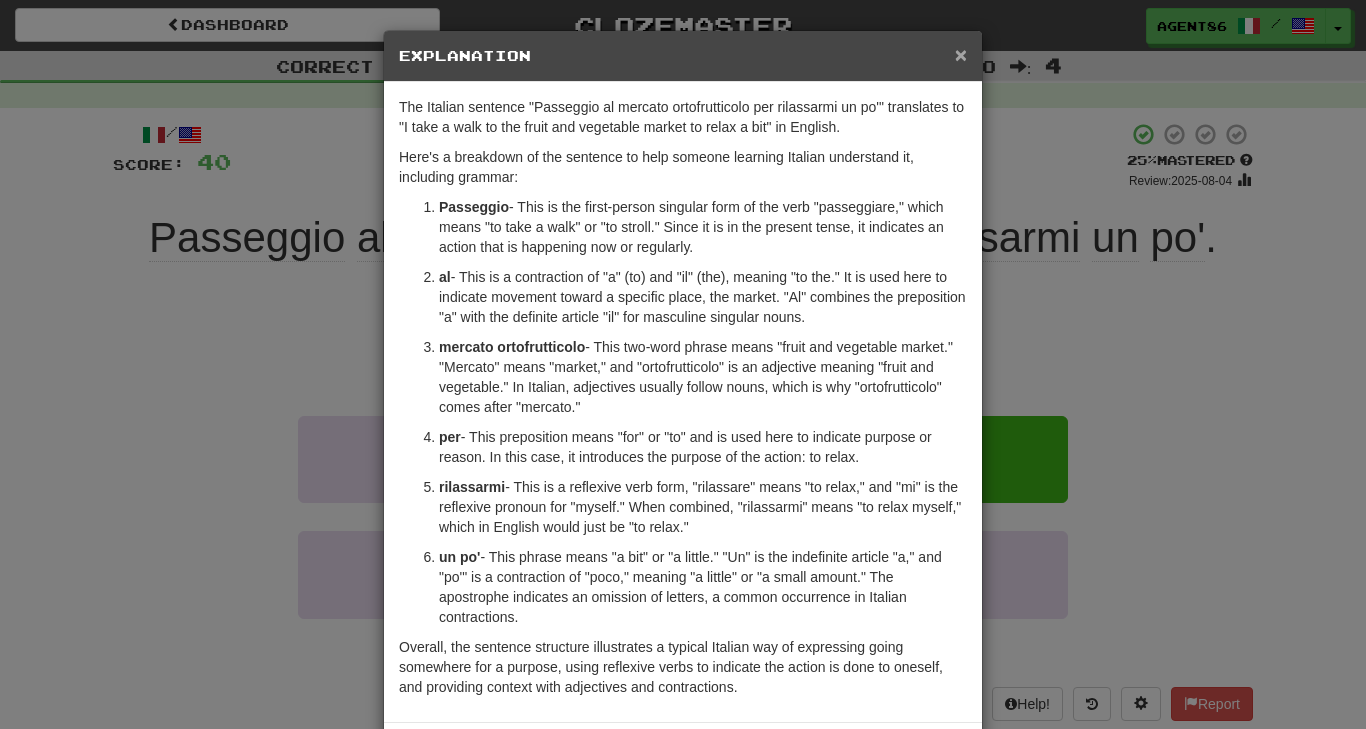 click on "×" at bounding box center (961, 54) 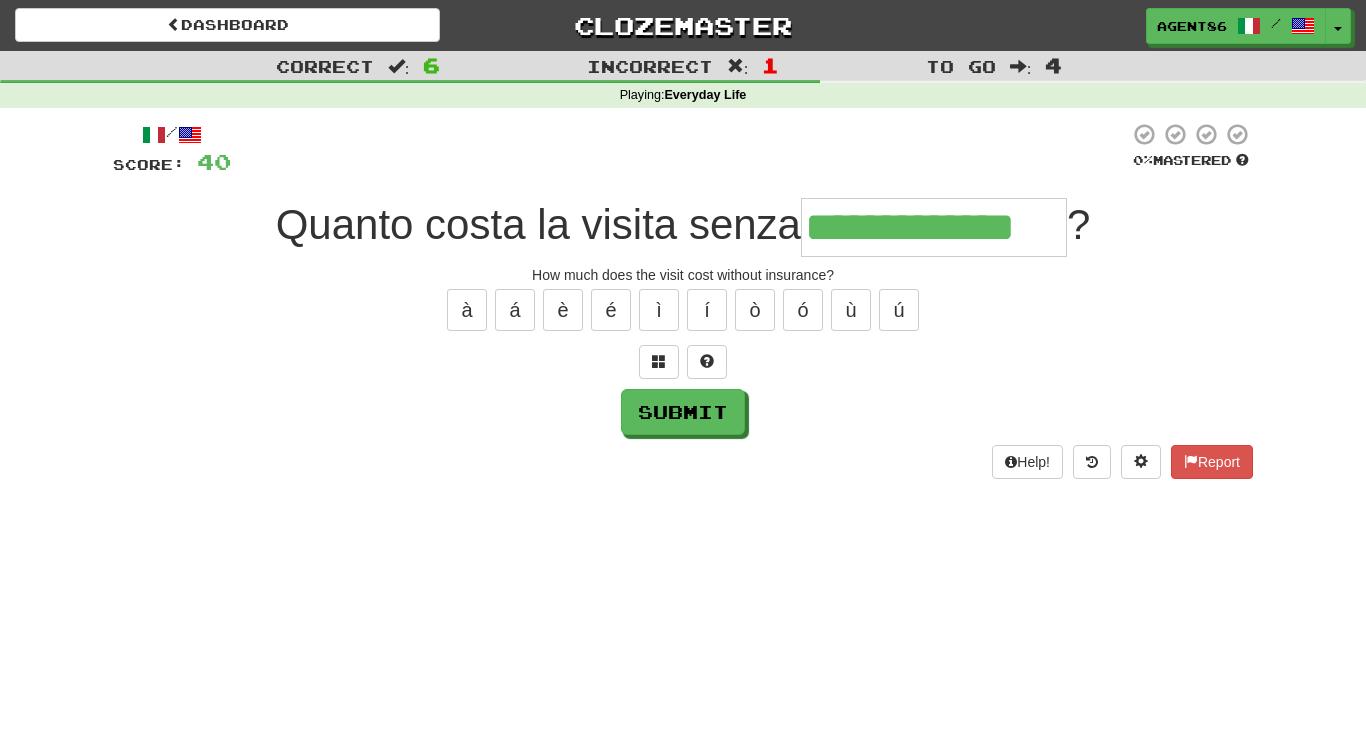 type on "**********" 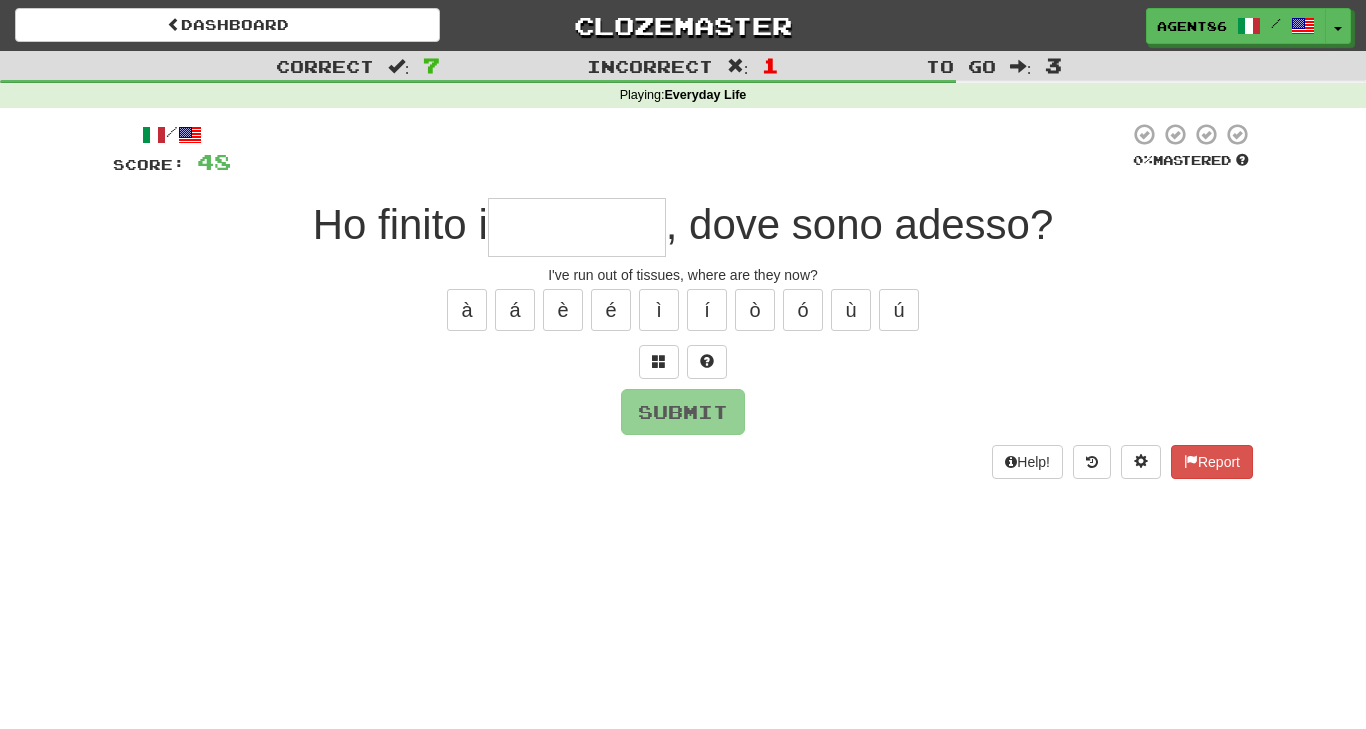 type on "*" 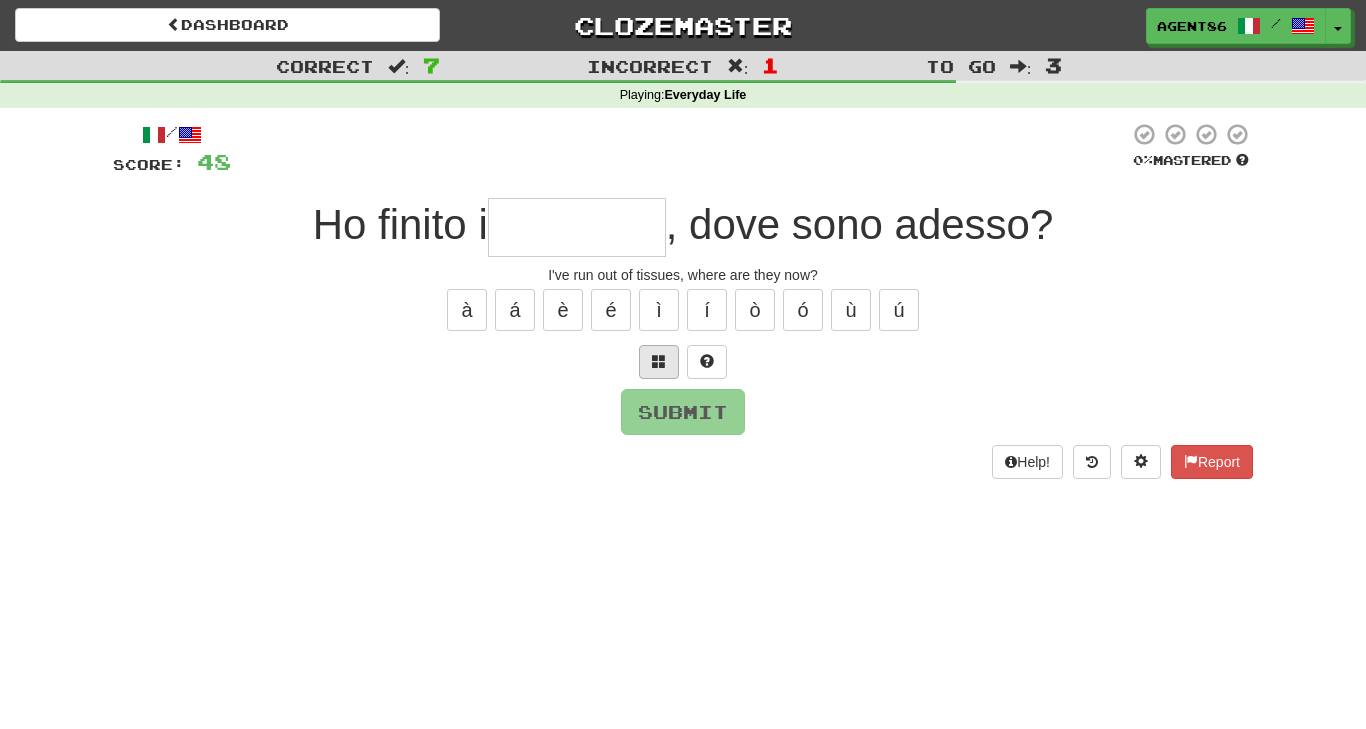 click at bounding box center [659, 362] 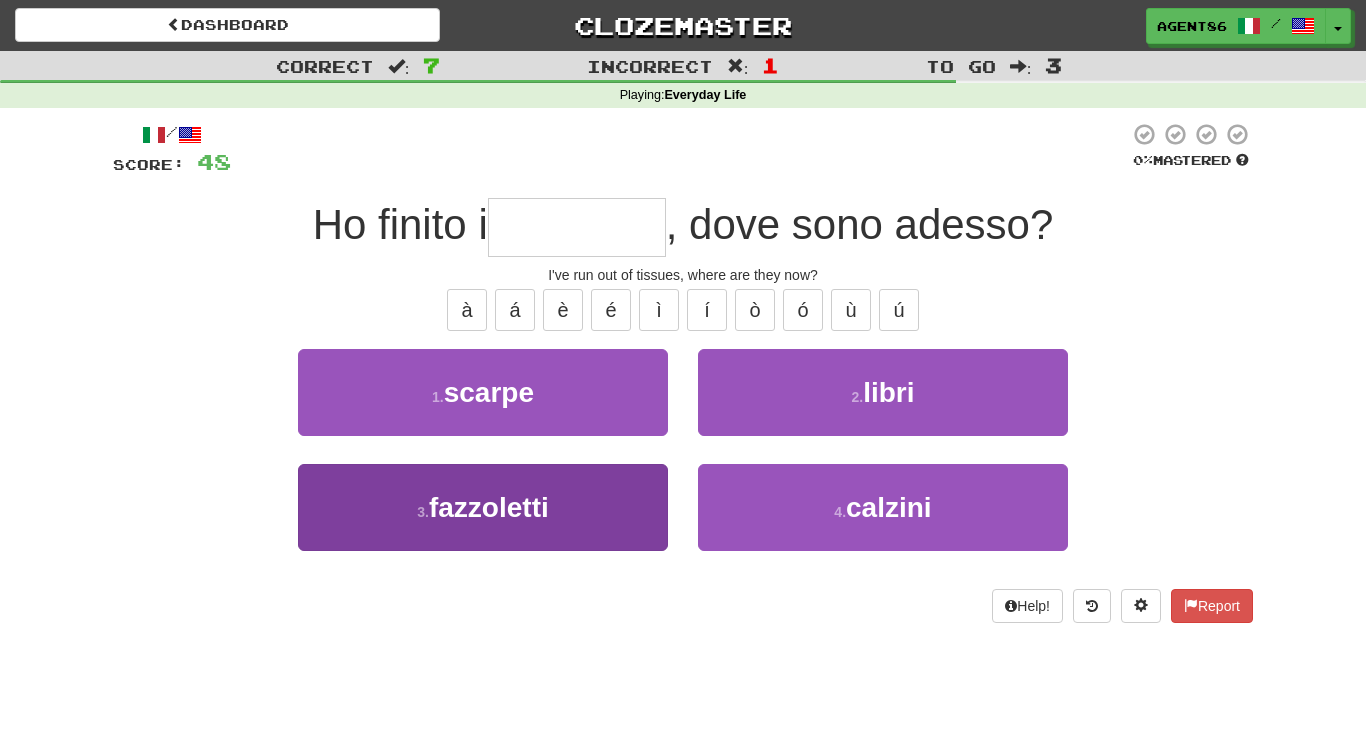 click on "3 .  fazzoletti" at bounding box center (483, 507) 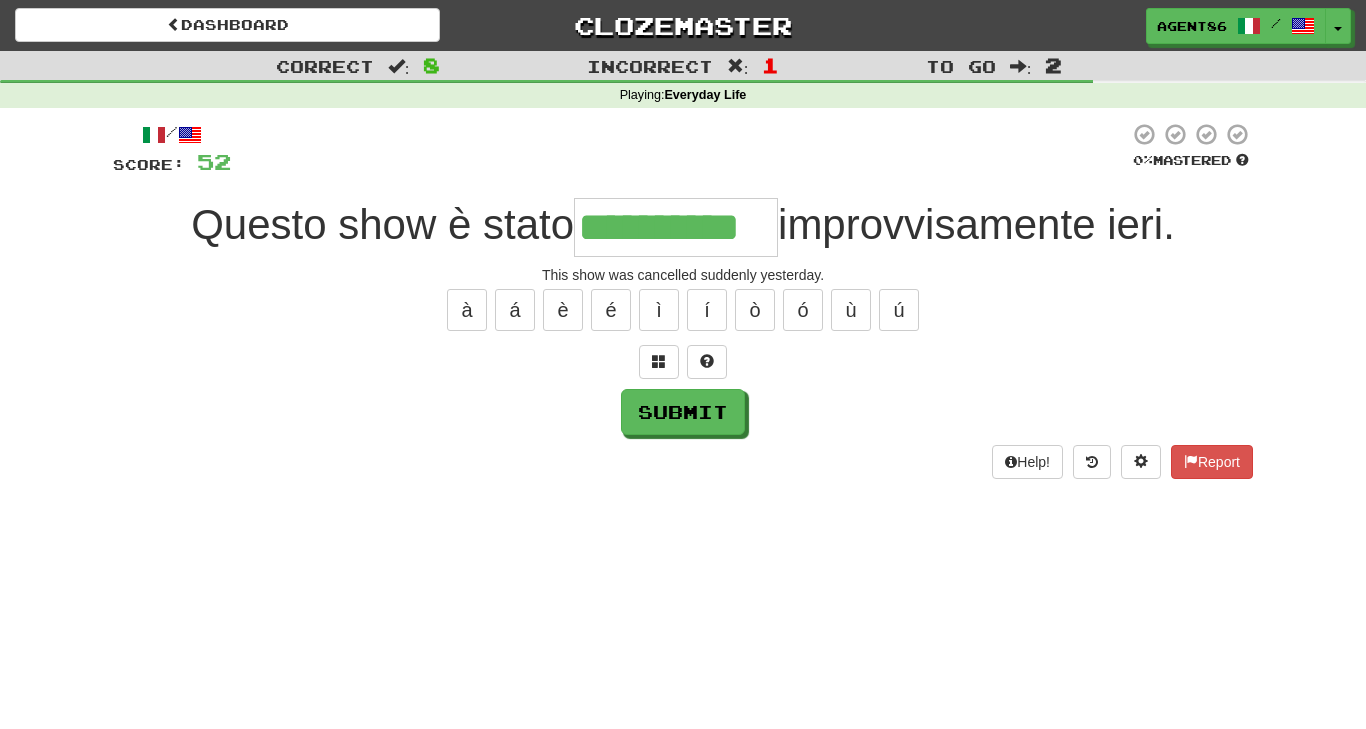 type on "**********" 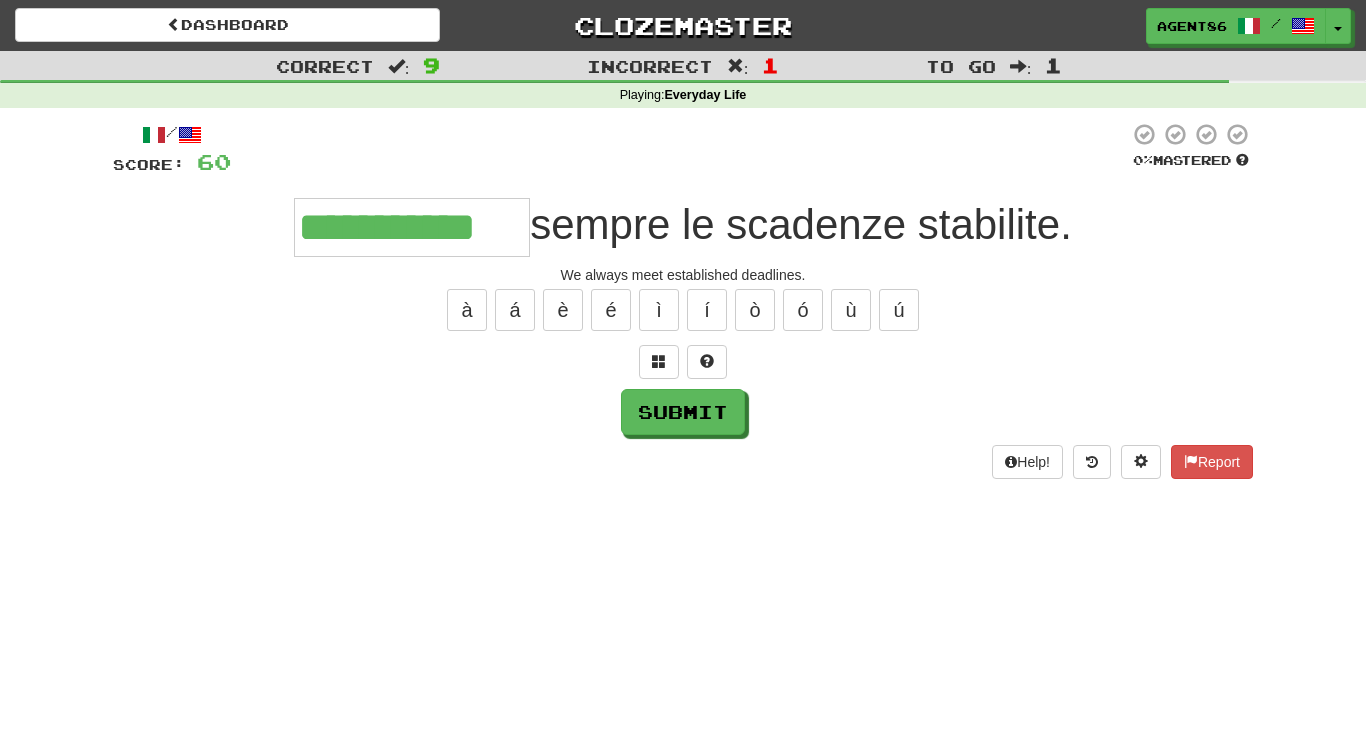 type on "**********" 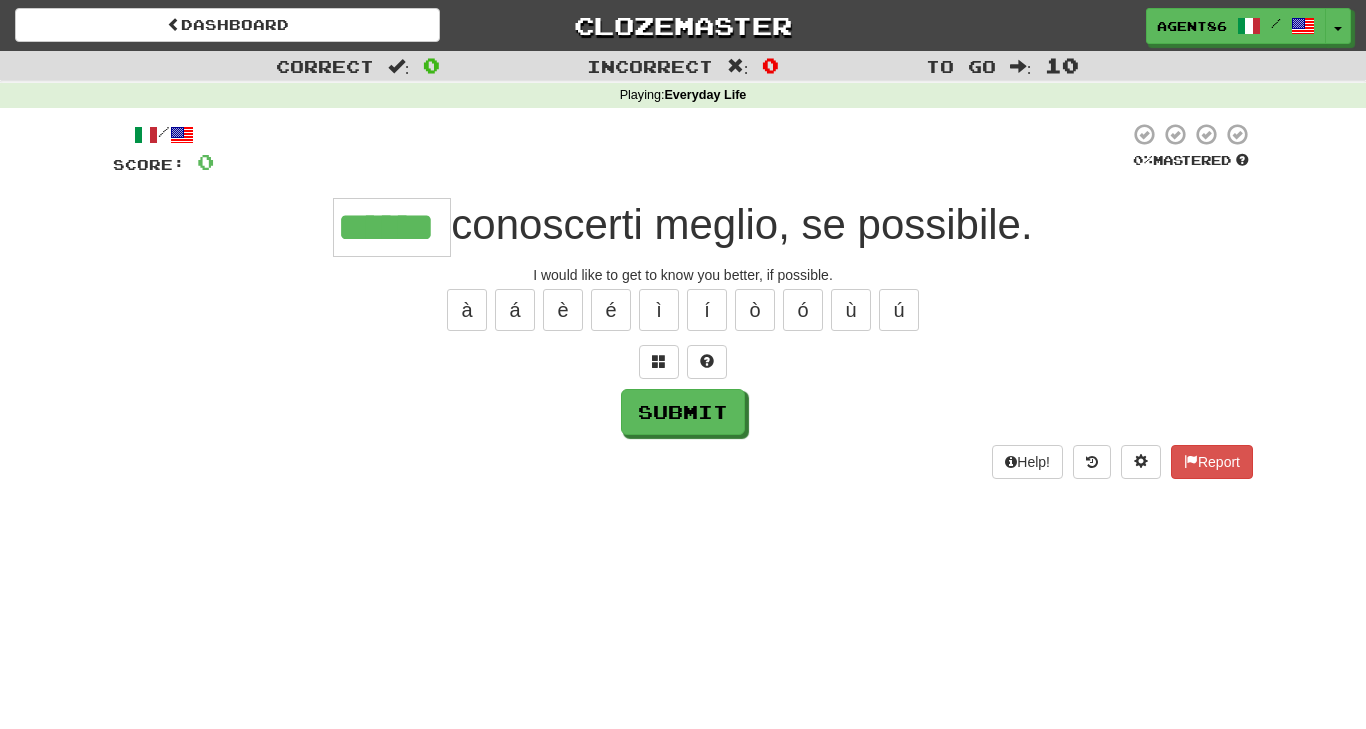 type on "******" 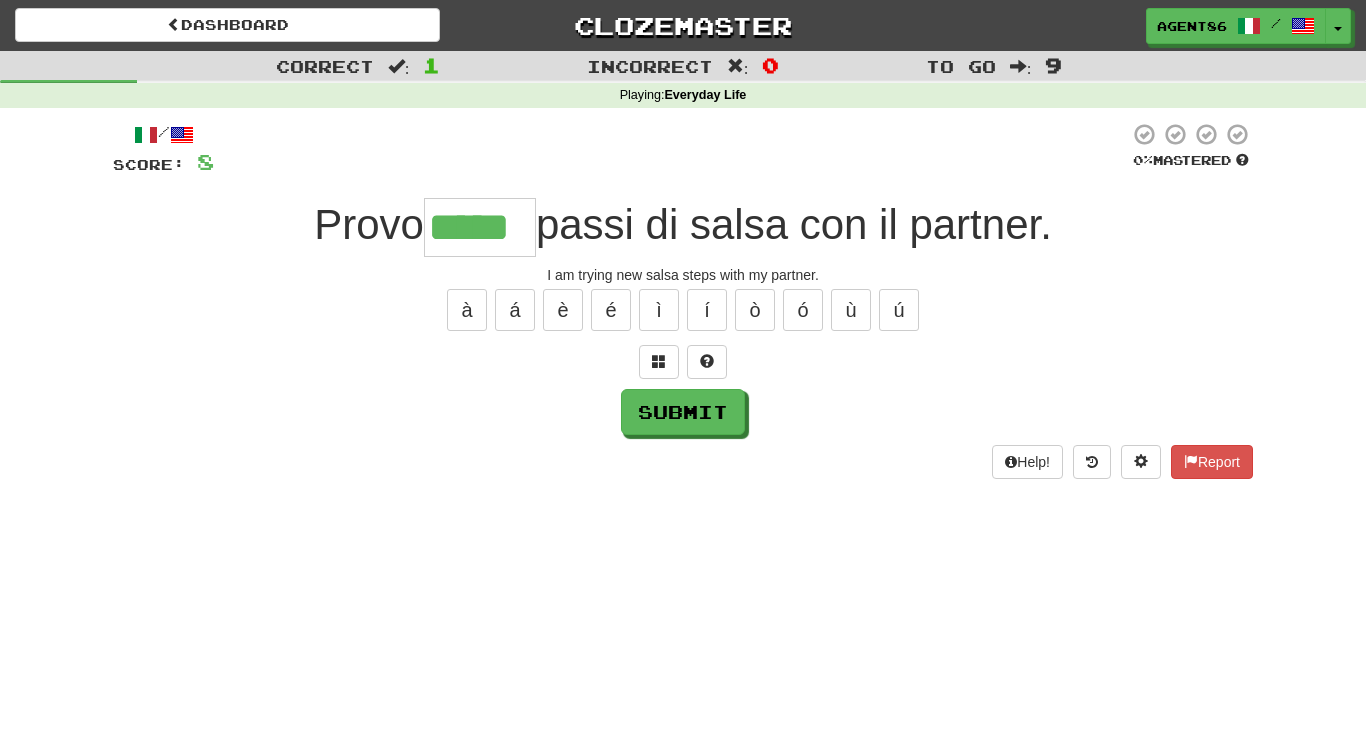 type on "*****" 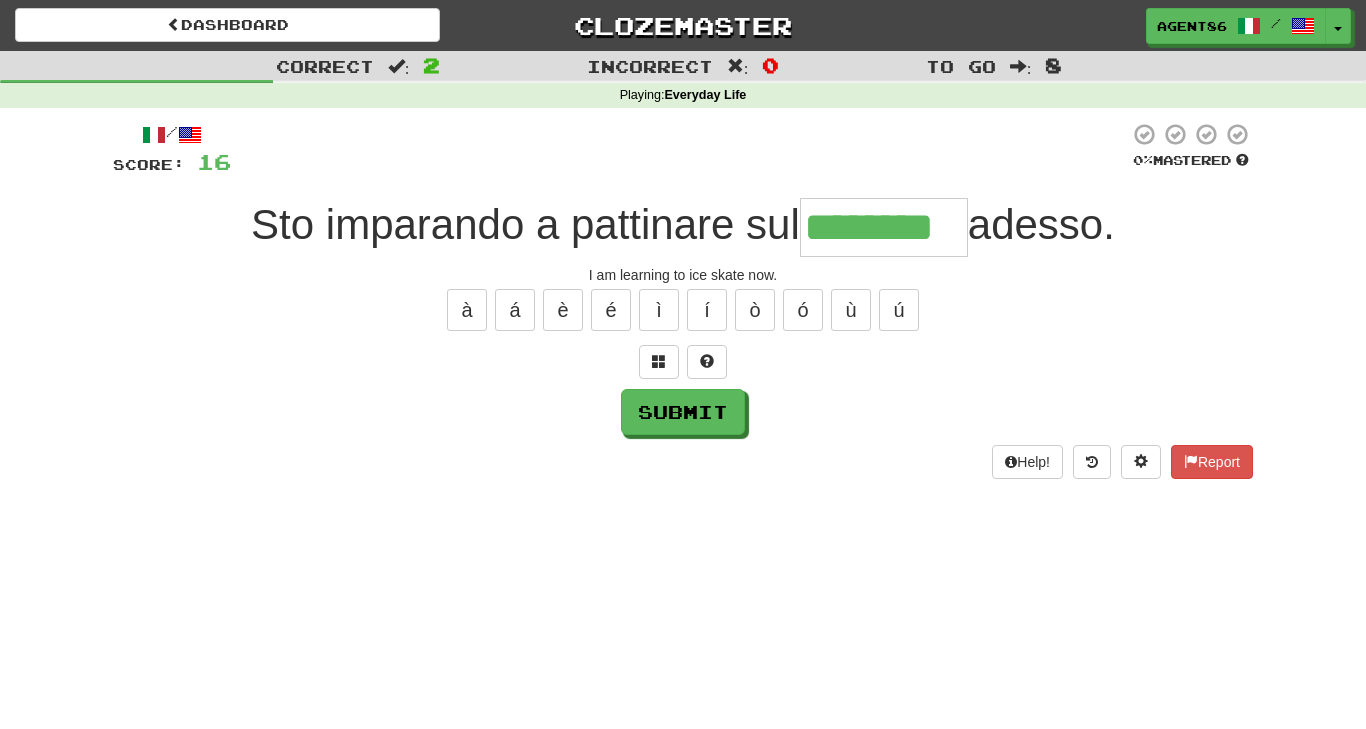 type on "********" 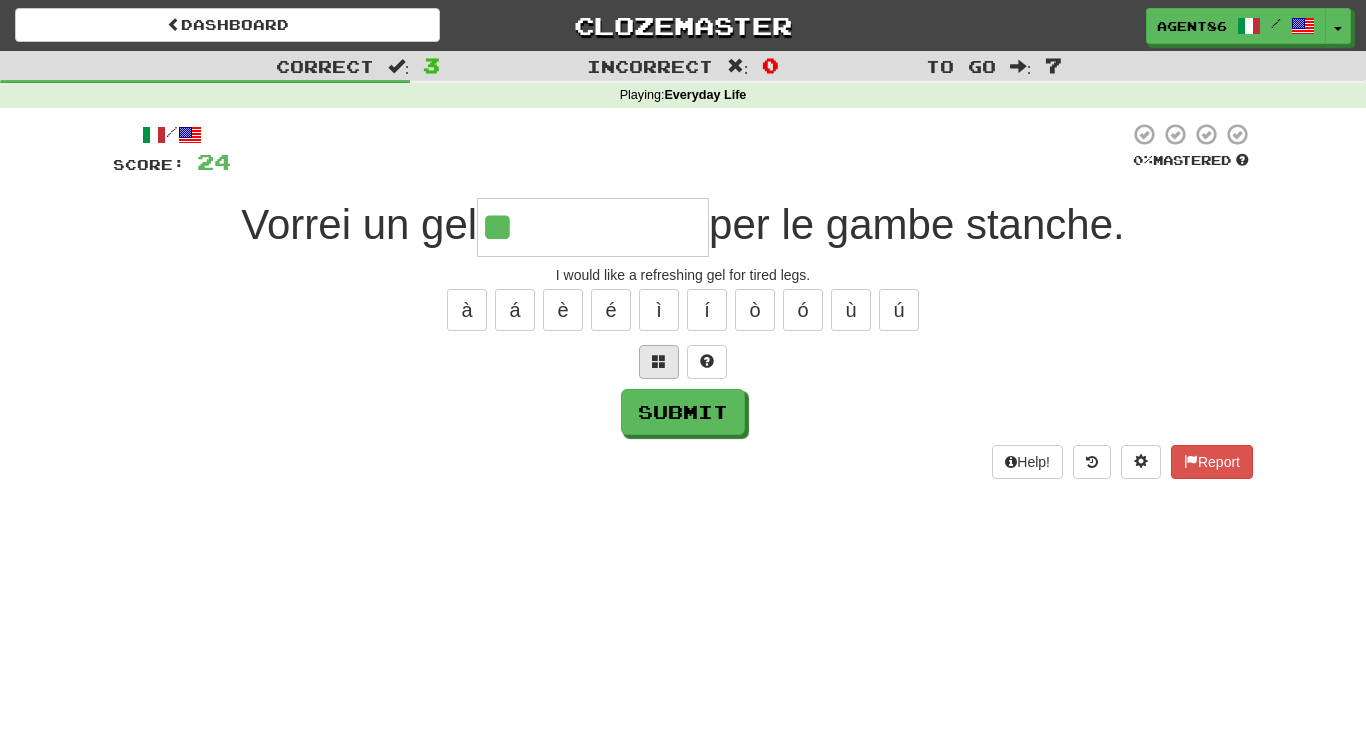 click at bounding box center [659, 361] 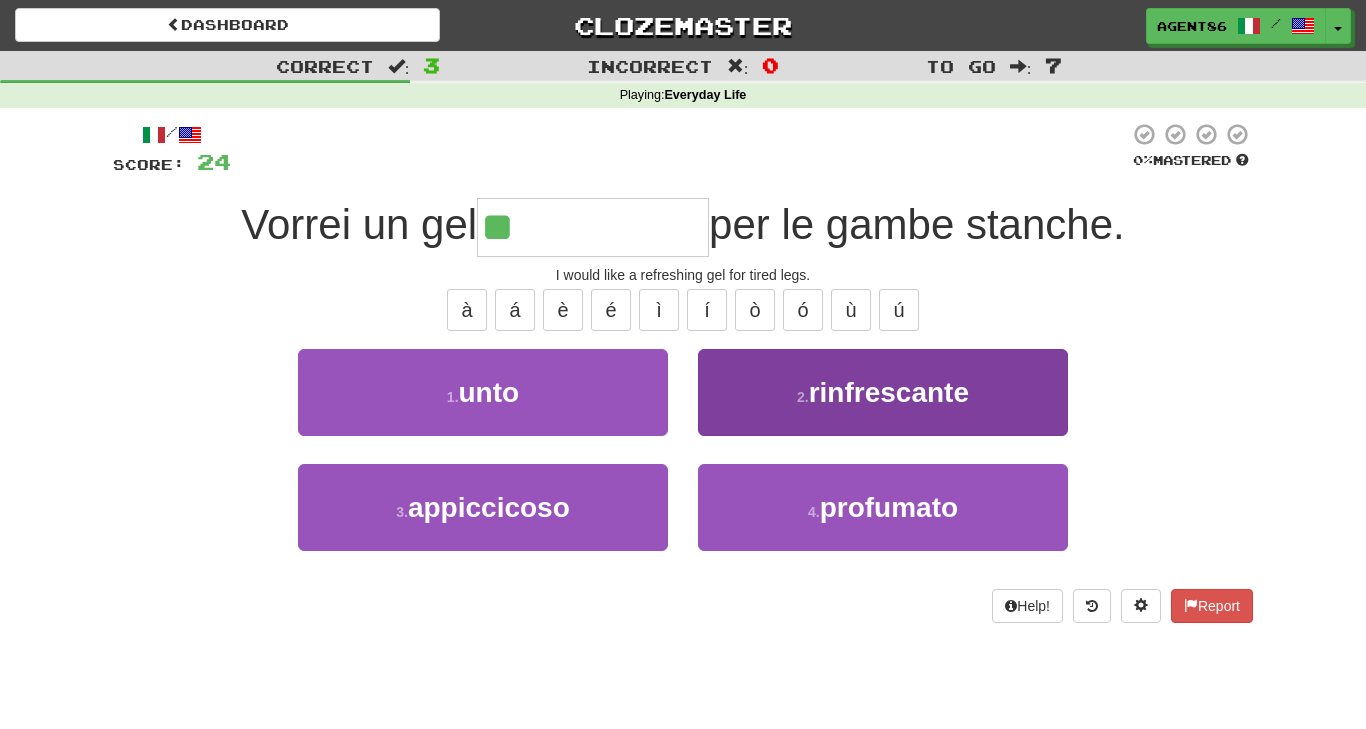 click on "2 .  rinfrescante" at bounding box center (883, 392) 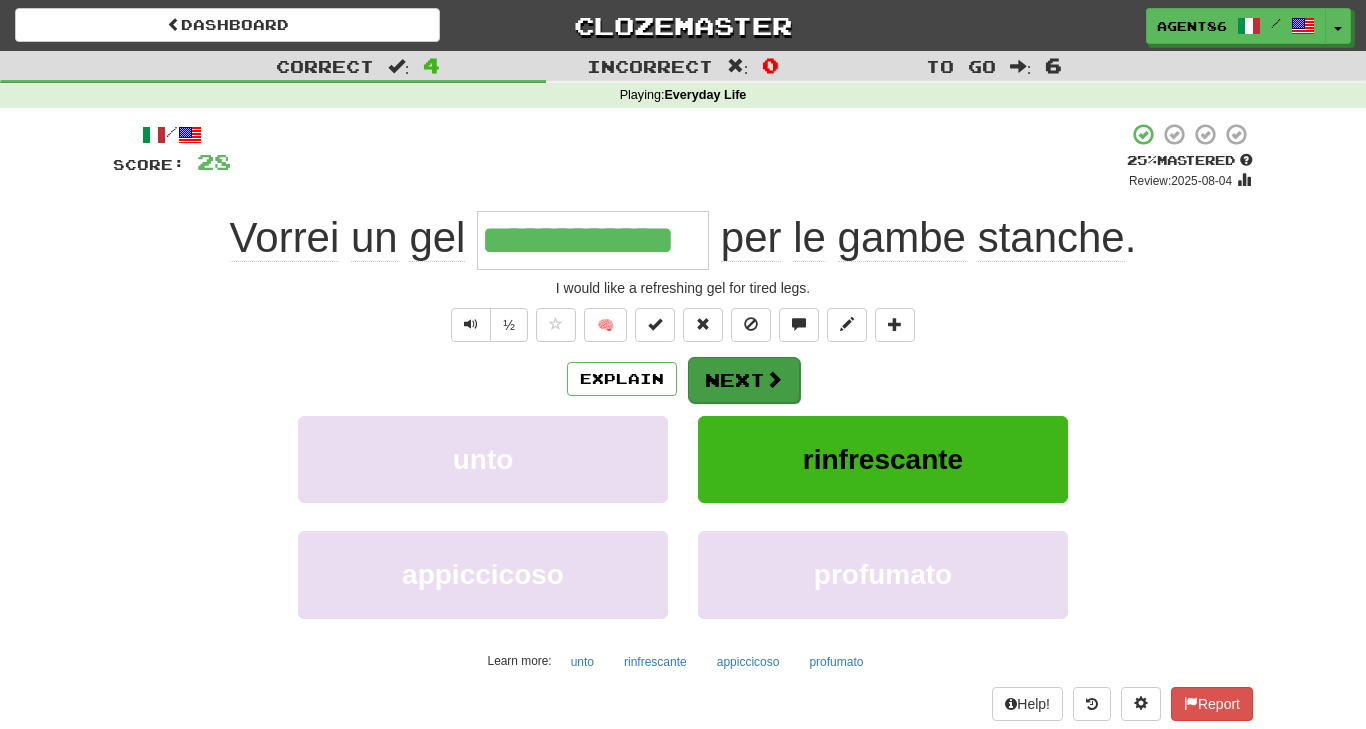 click on "Next" at bounding box center (744, 380) 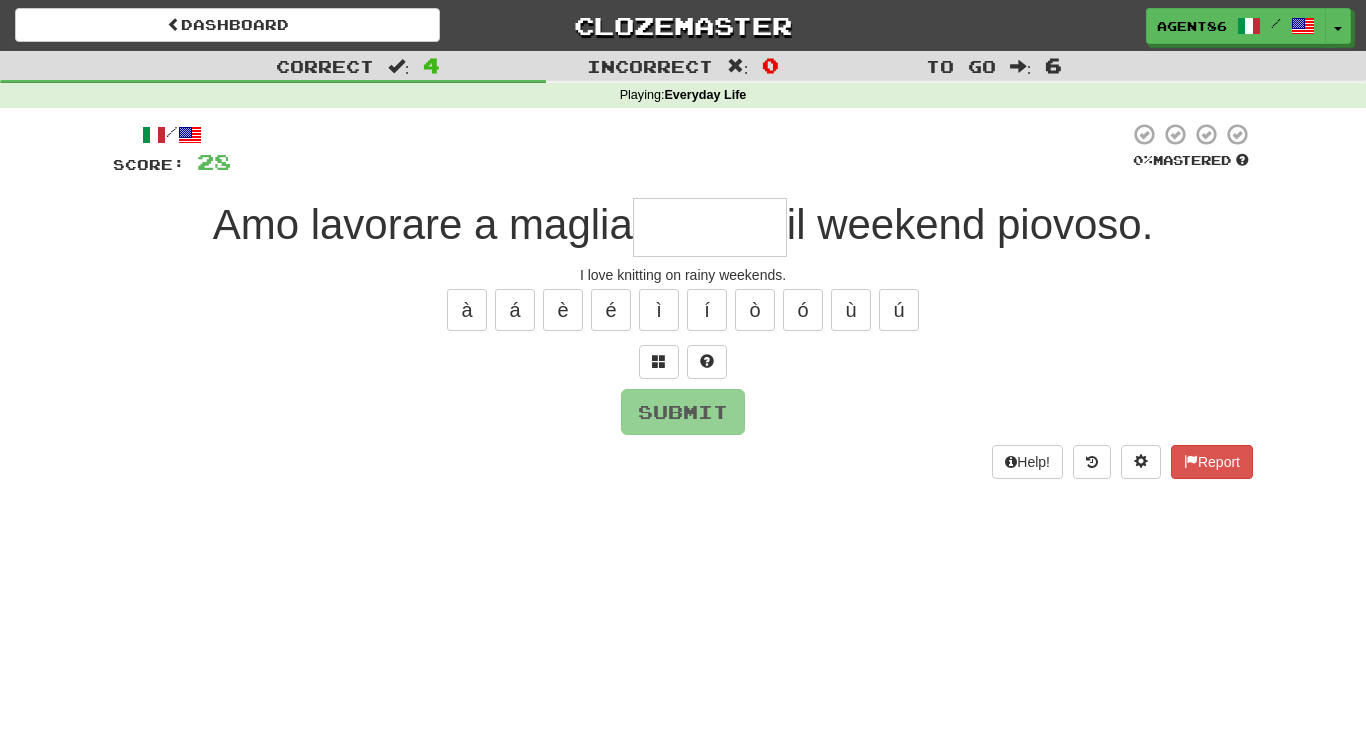 type on "*" 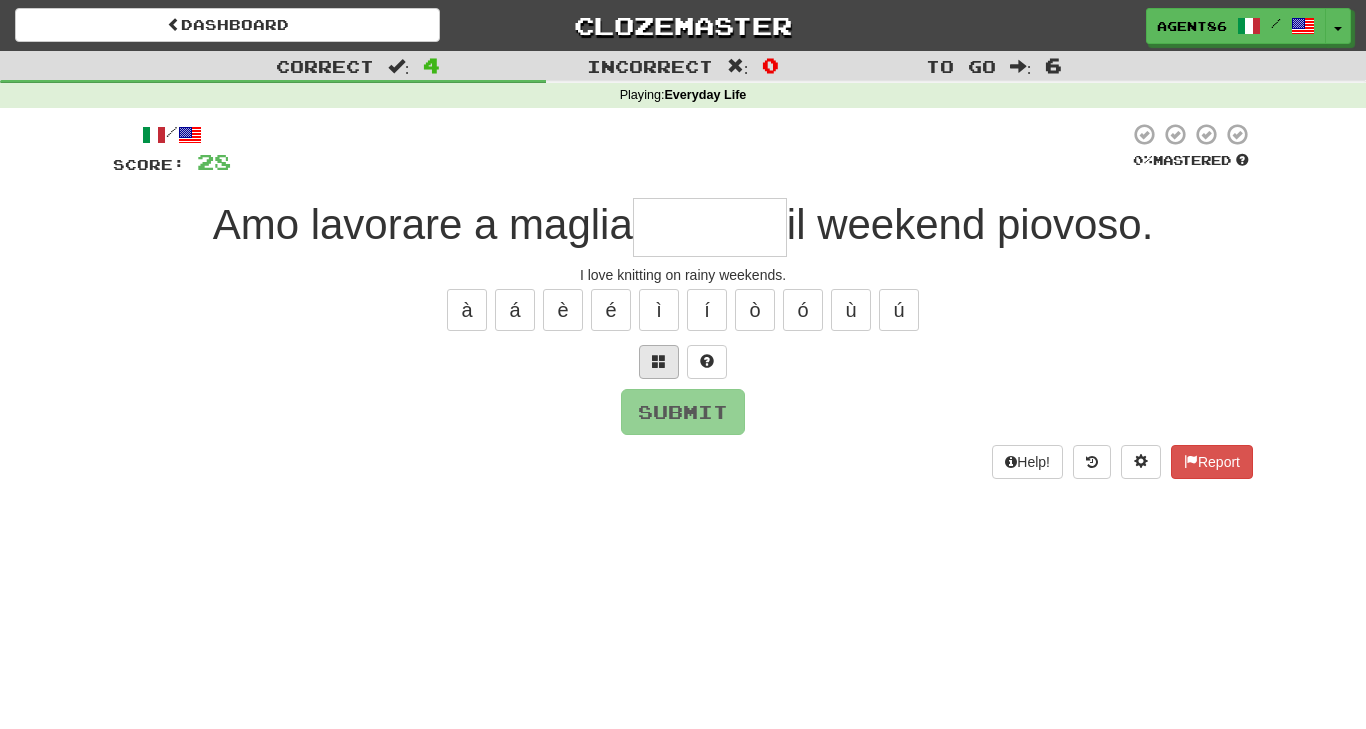 click at bounding box center [659, 361] 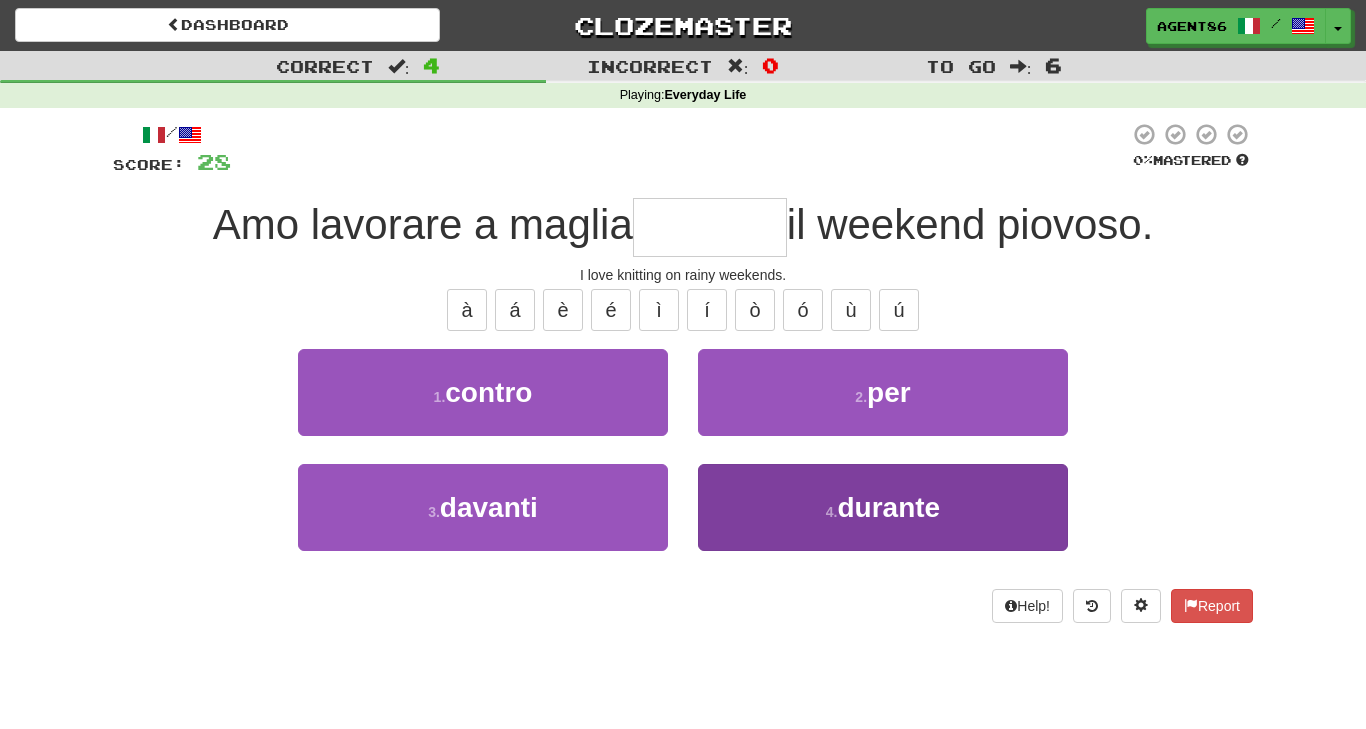 click on "4 .  durante" at bounding box center [883, 507] 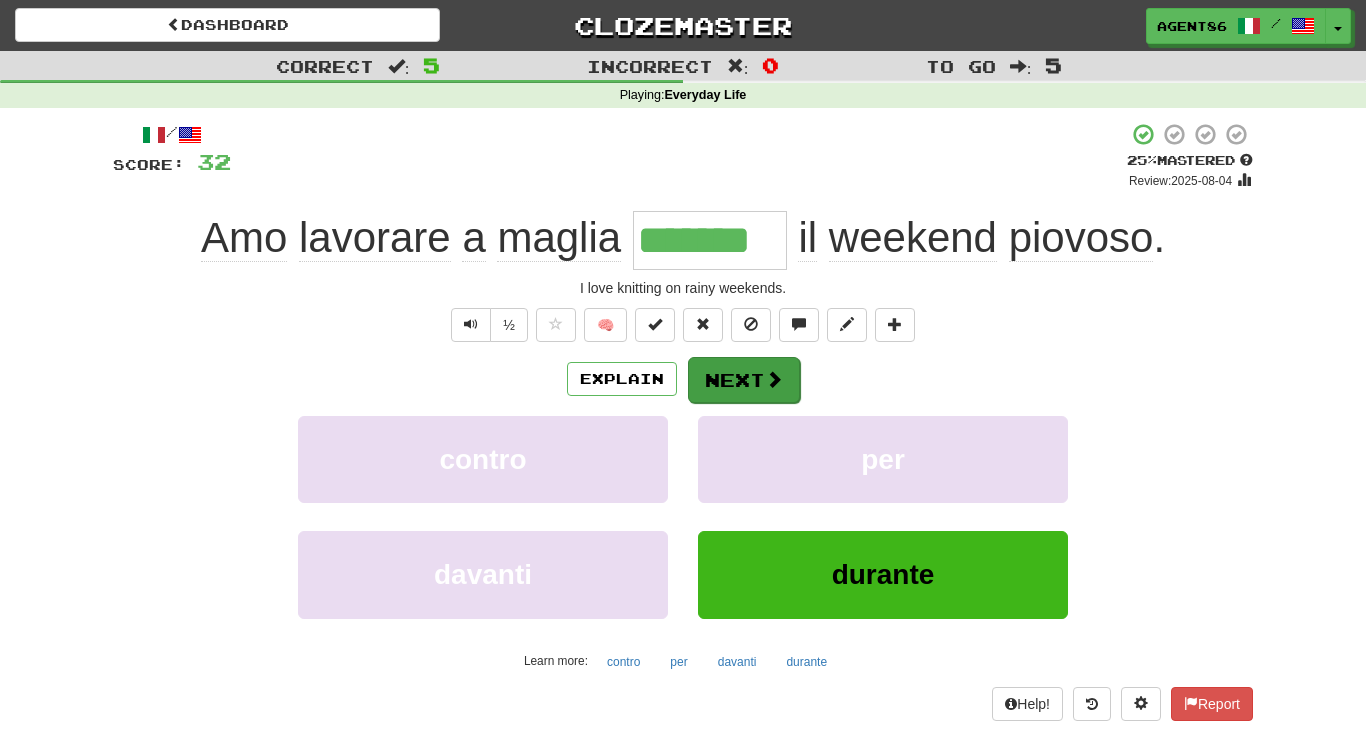 click on "Next" at bounding box center (744, 380) 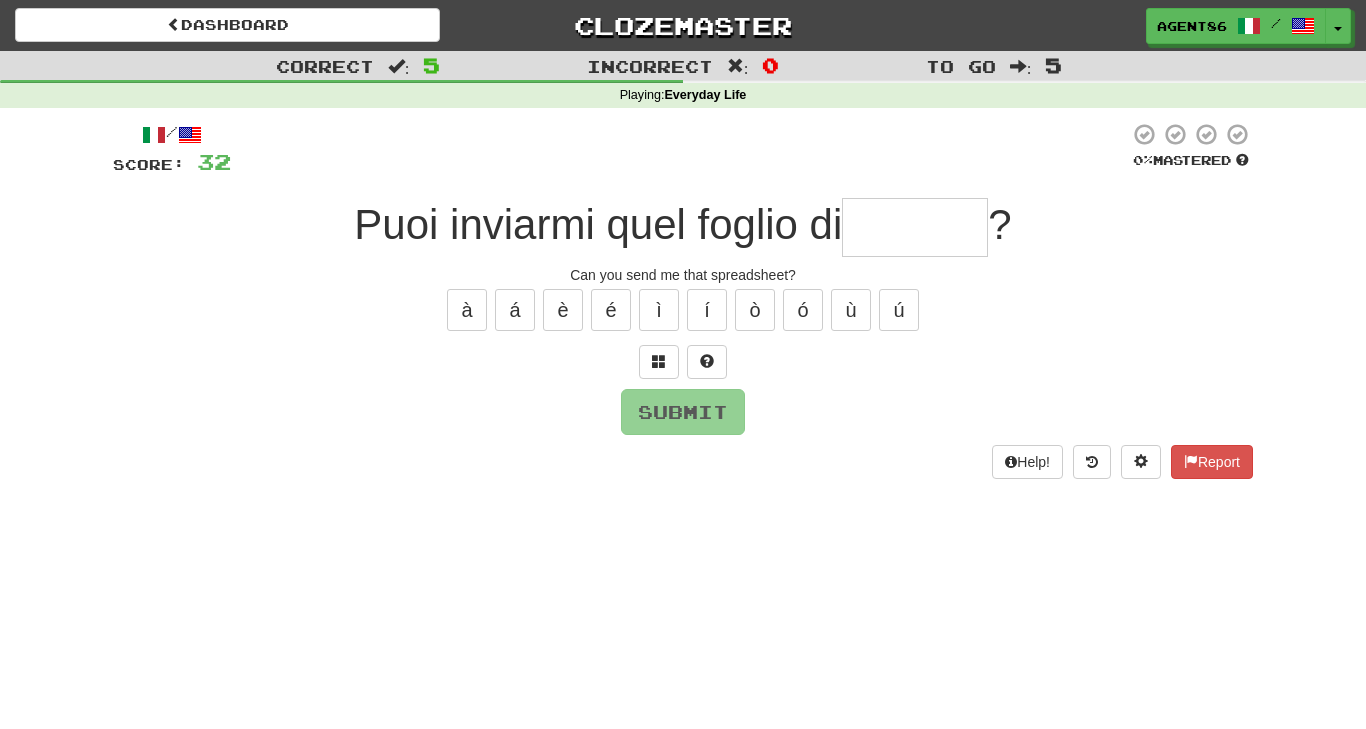 type on "*" 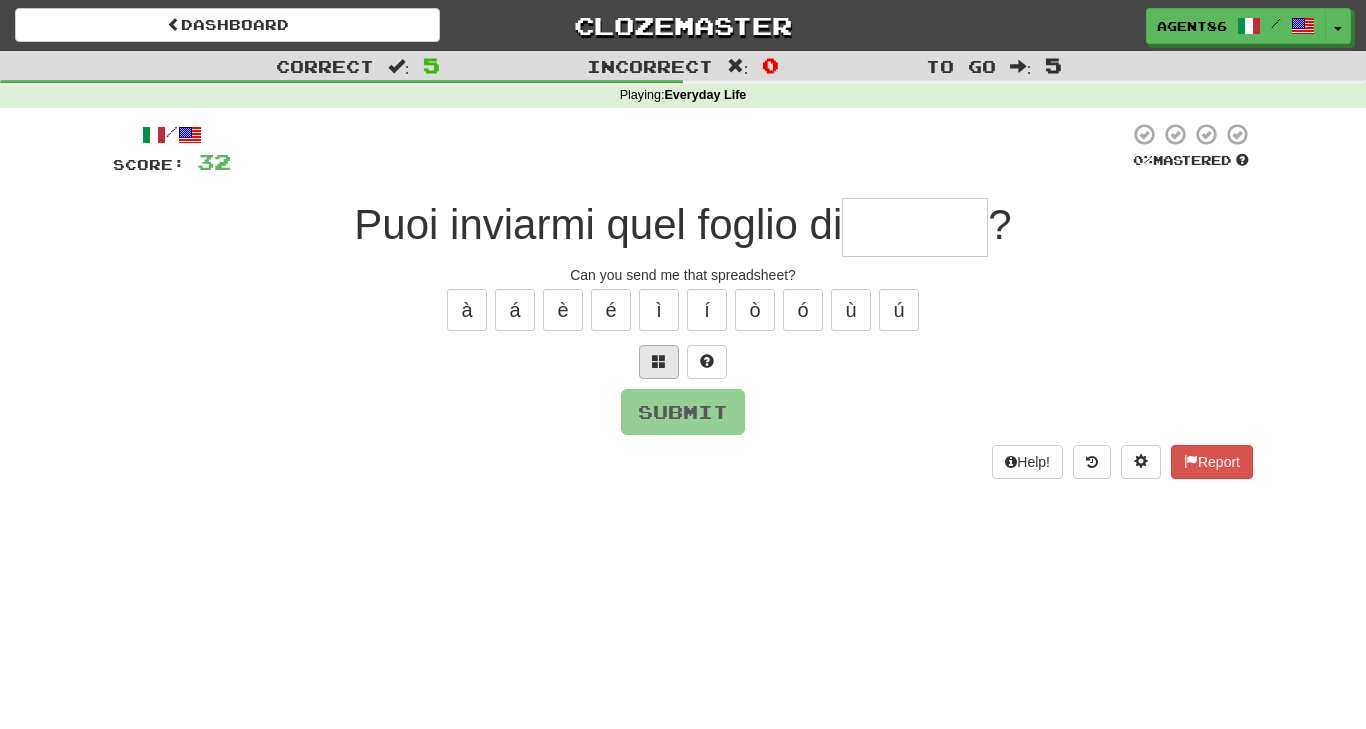 click at bounding box center [659, 361] 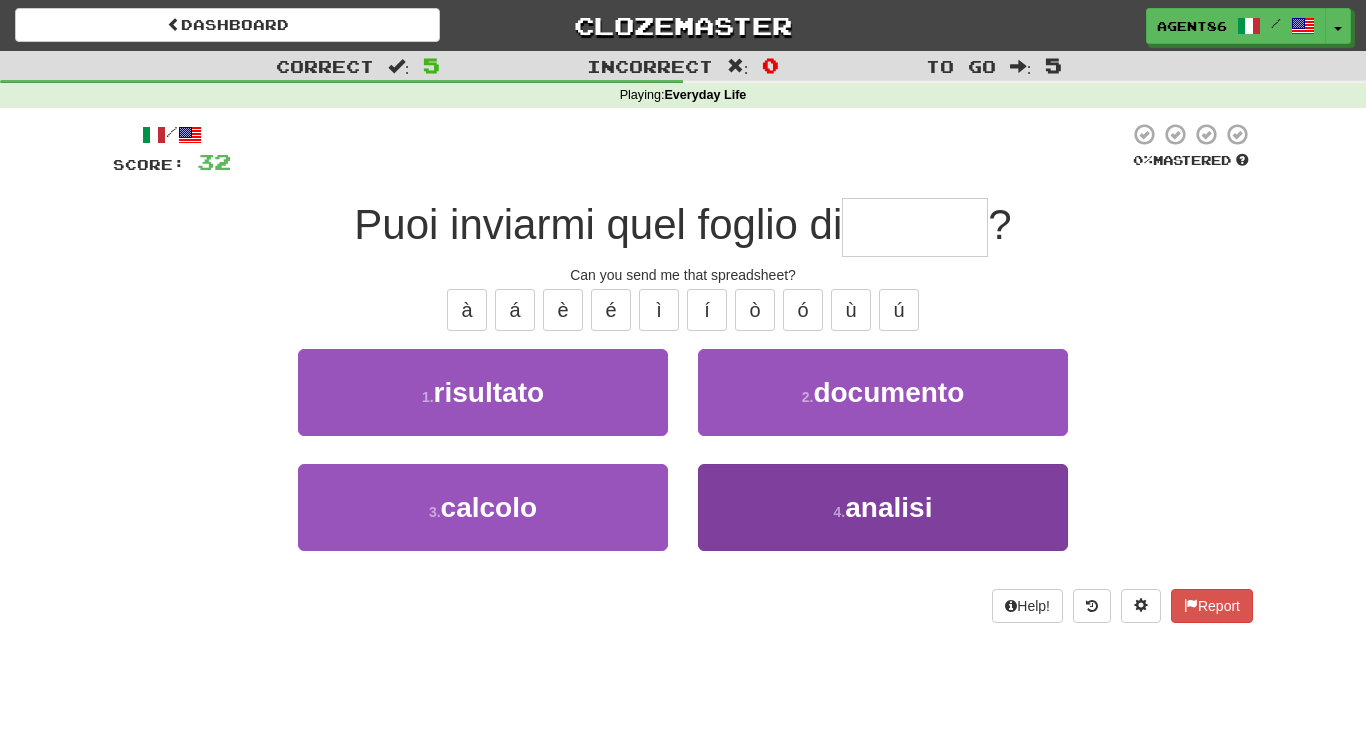 click on "4 .  analisi" at bounding box center (883, 507) 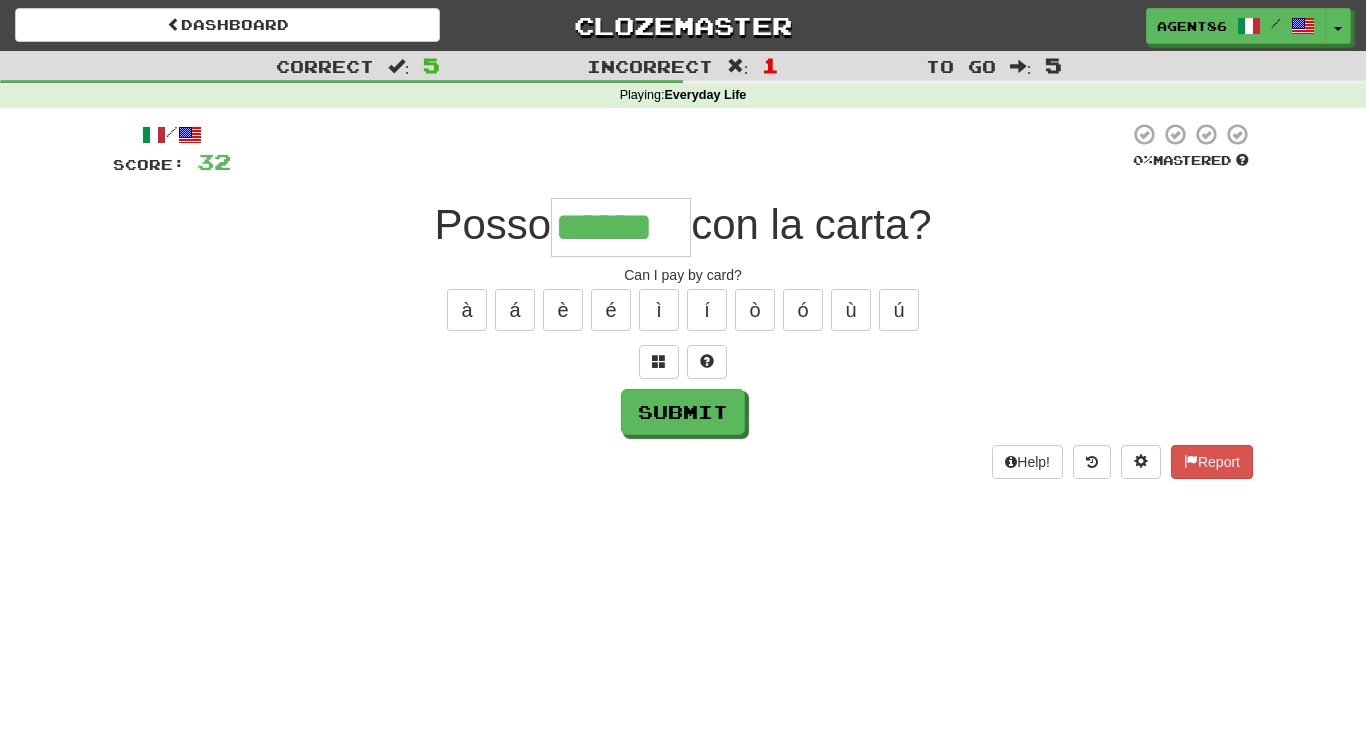 type on "******" 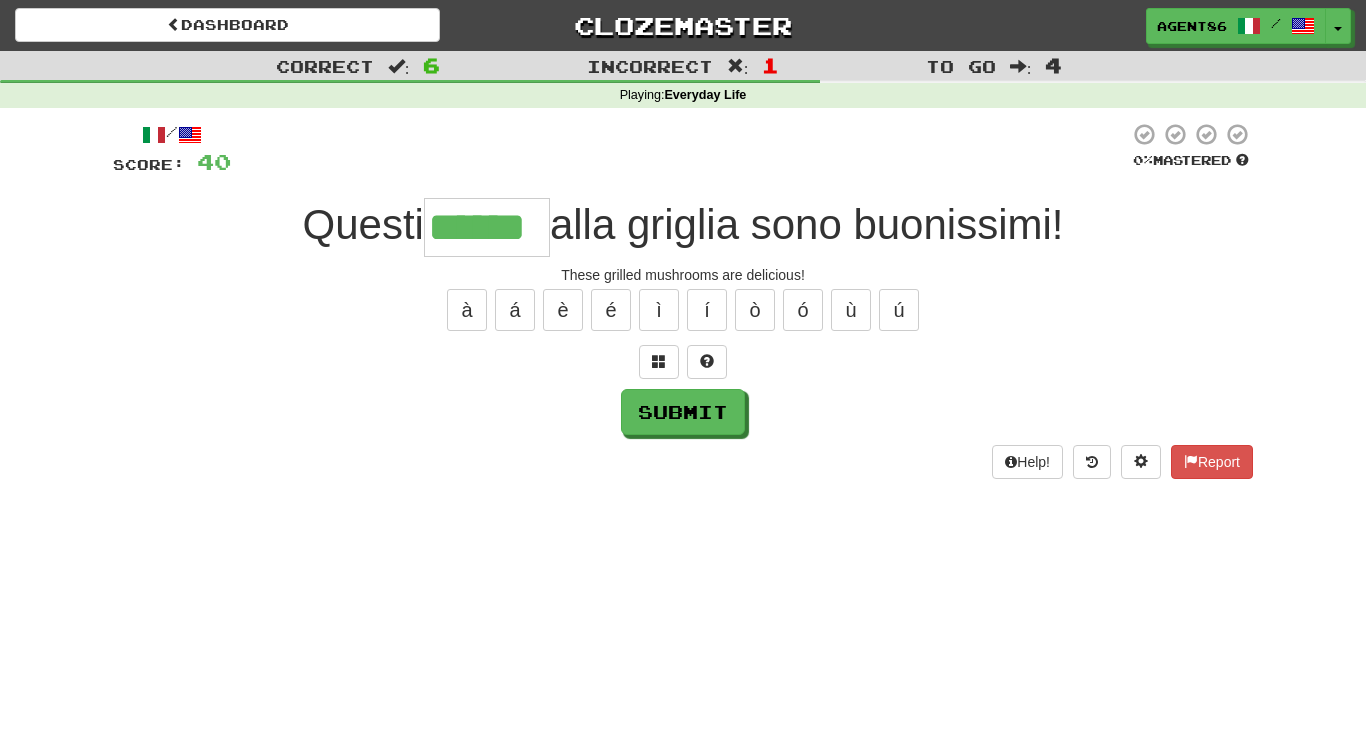 type on "******" 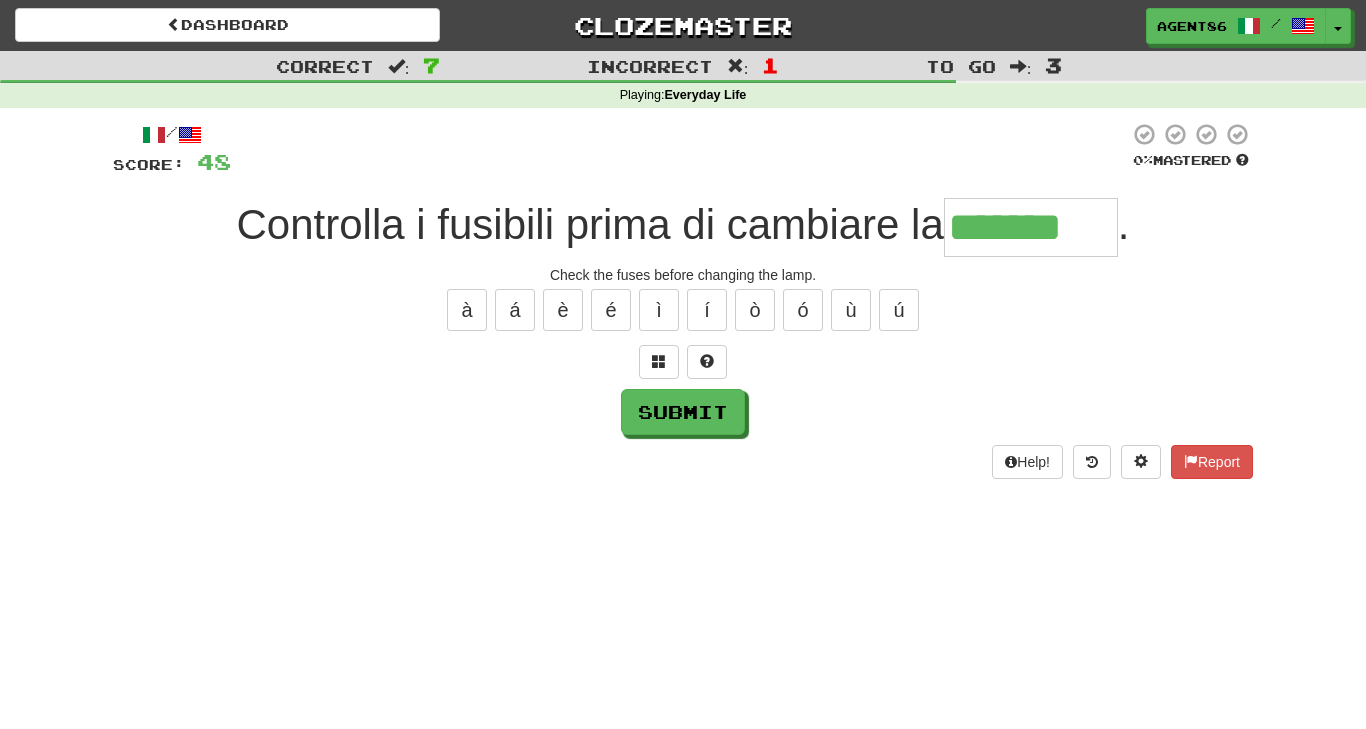type on "*******" 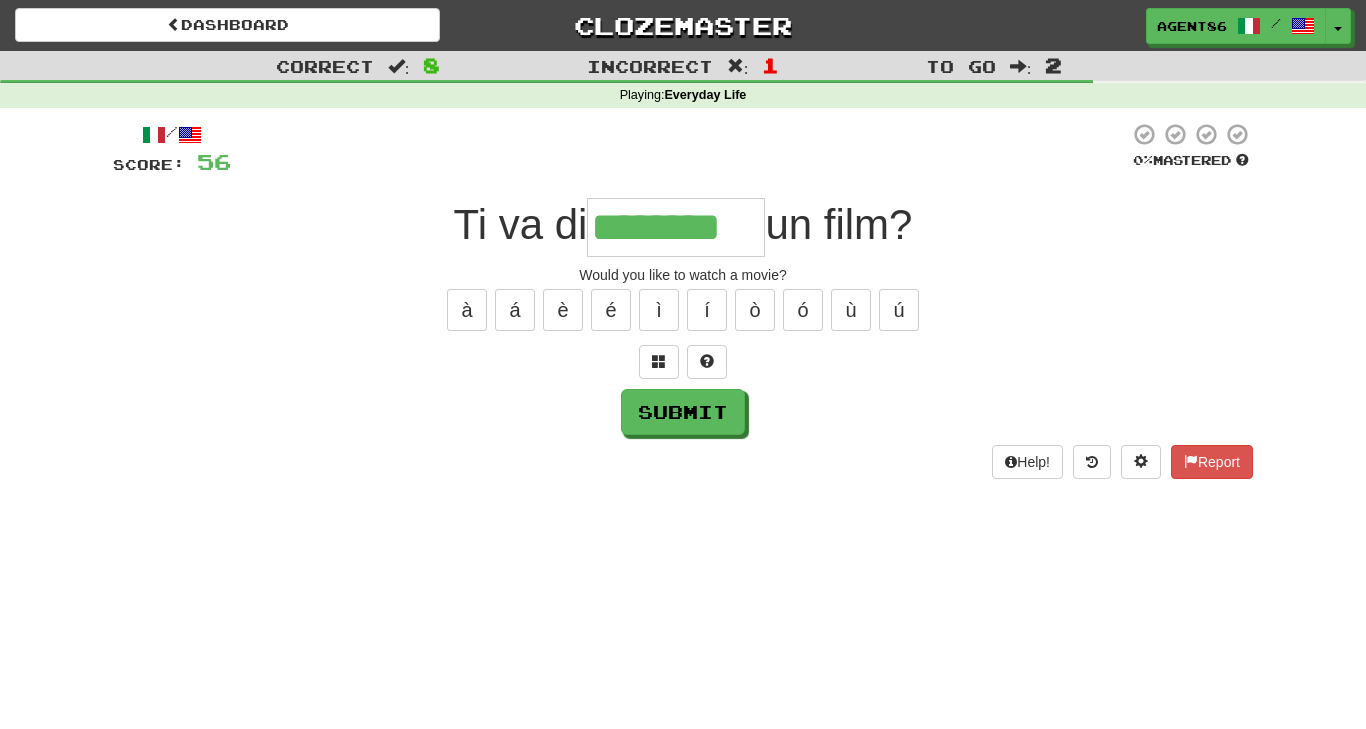 type on "********" 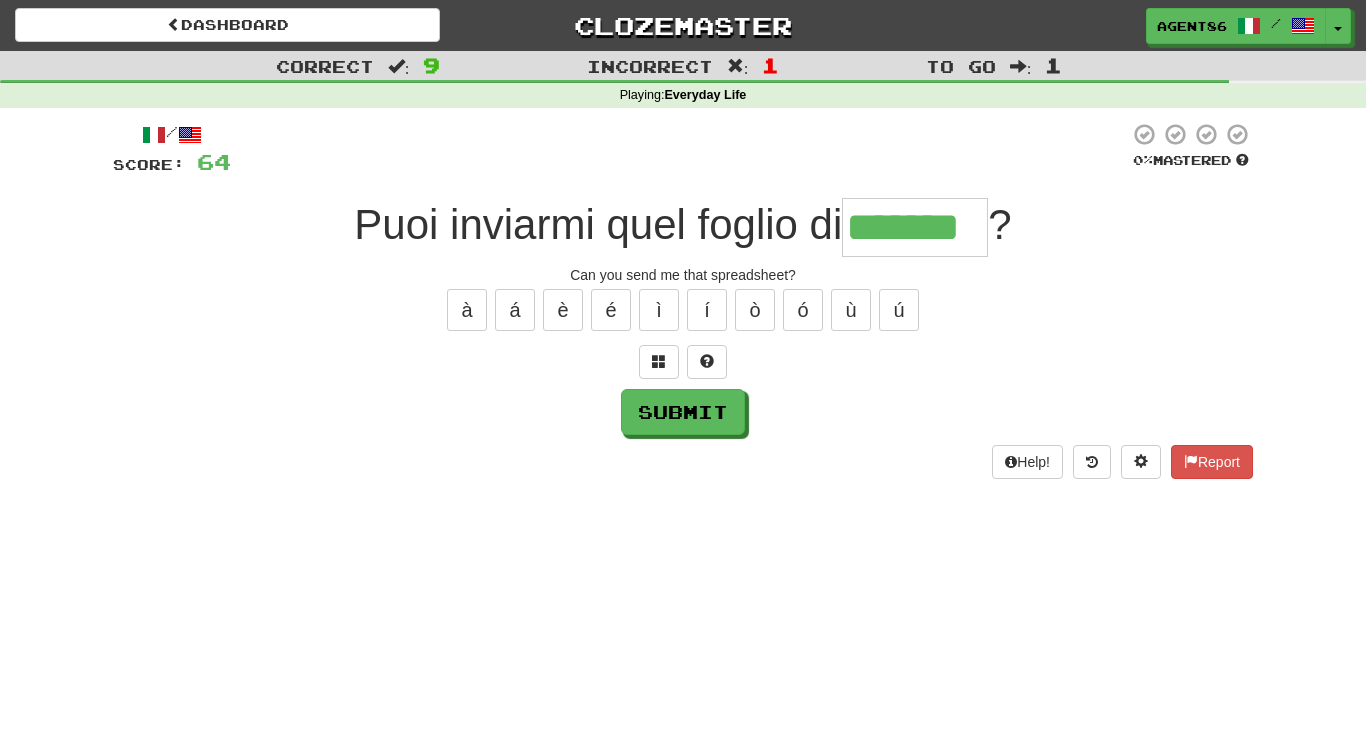 type on "*******" 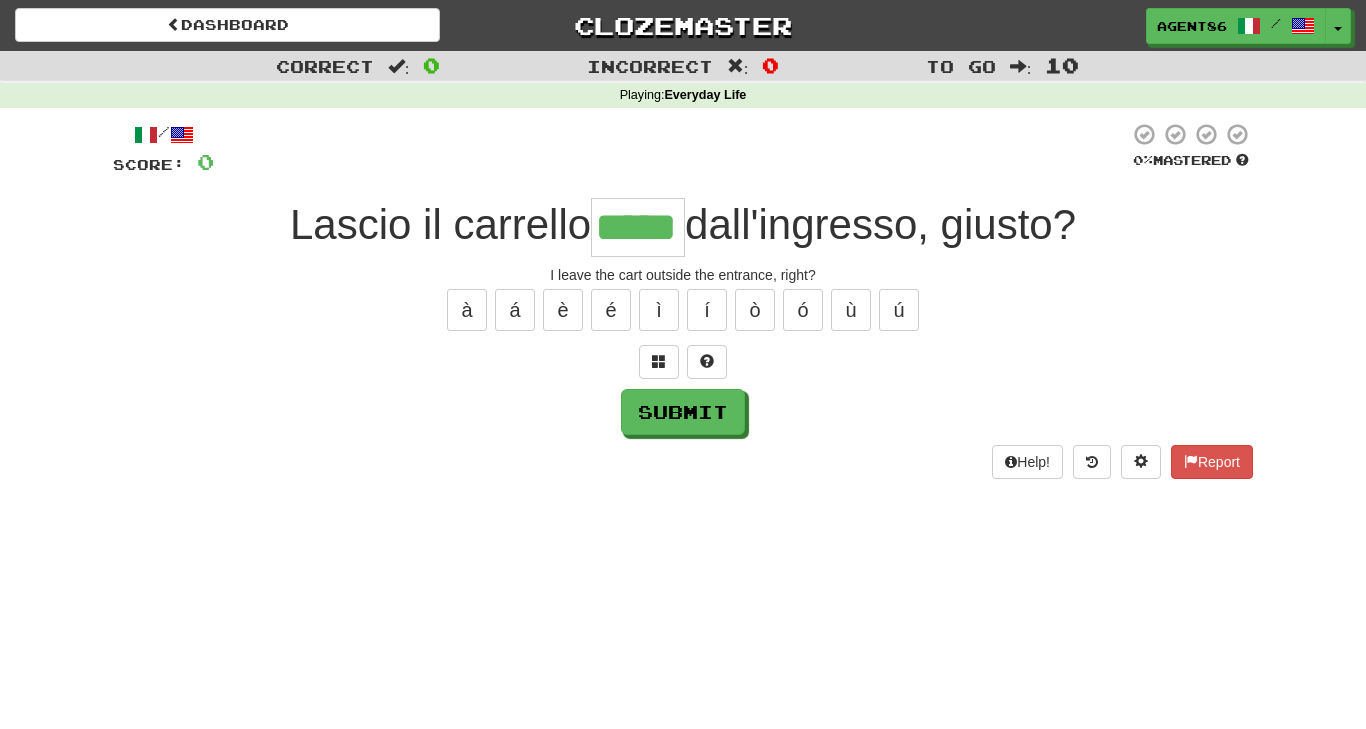 type on "*****" 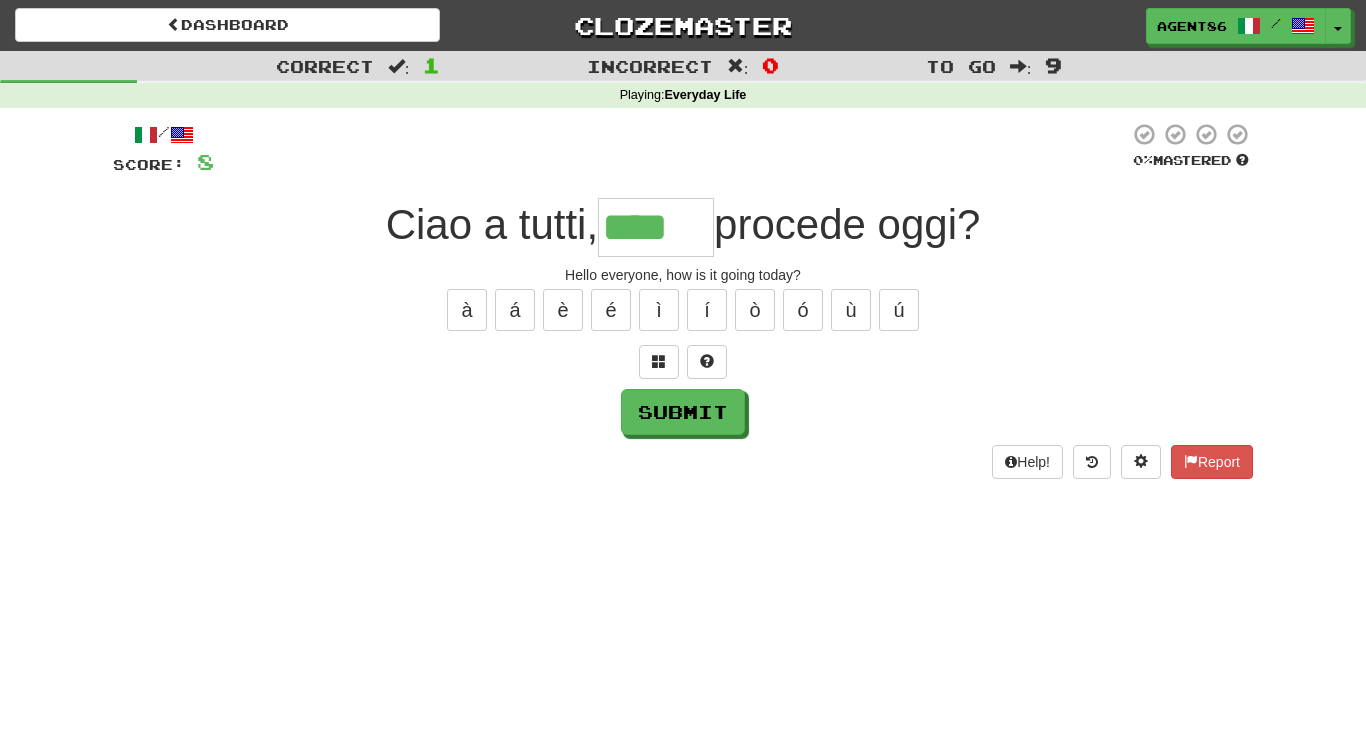 type on "****" 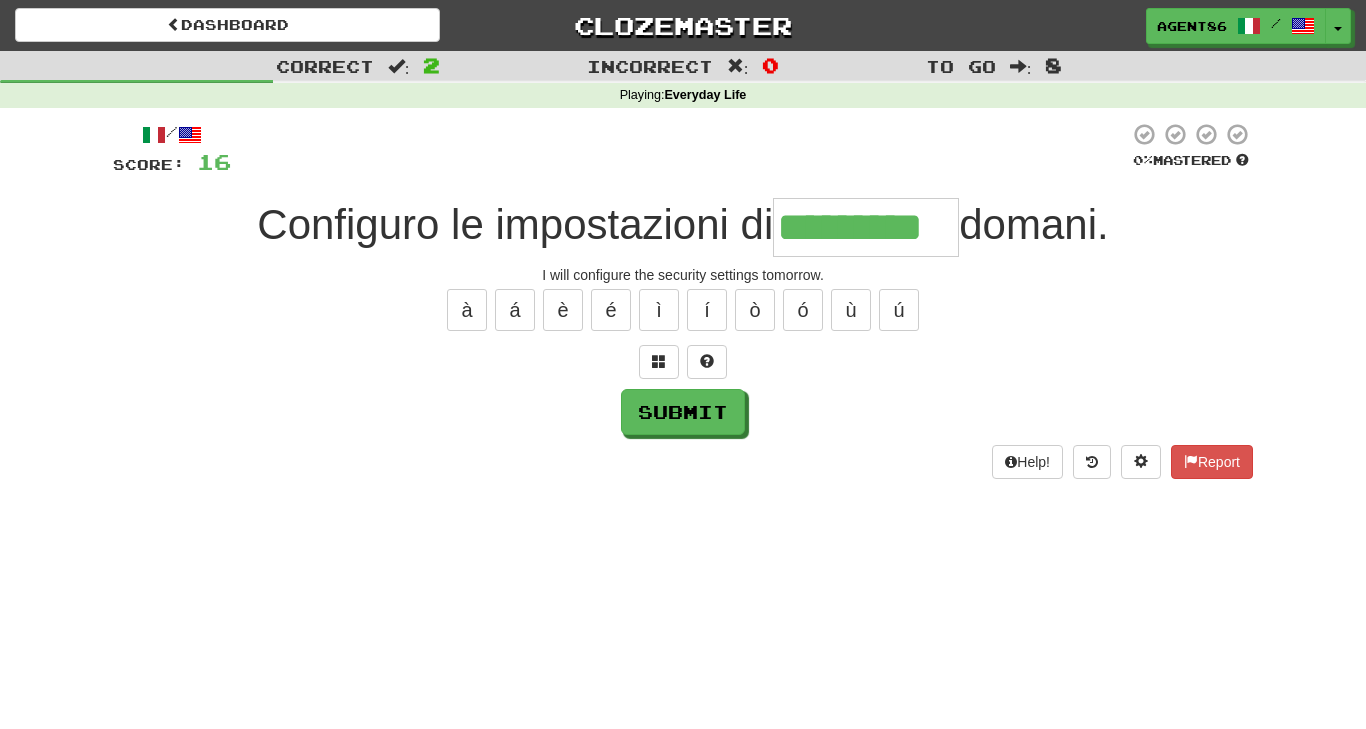 type on "*********" 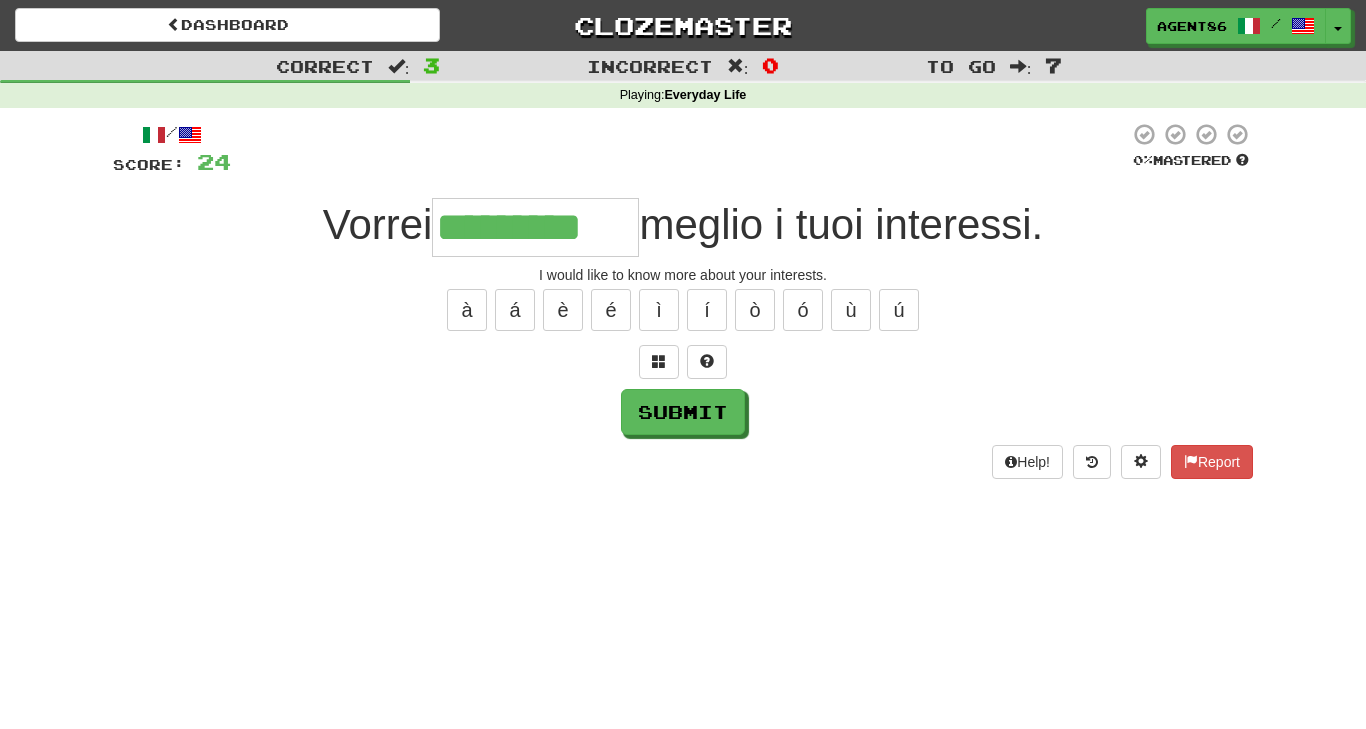 type on "*********" 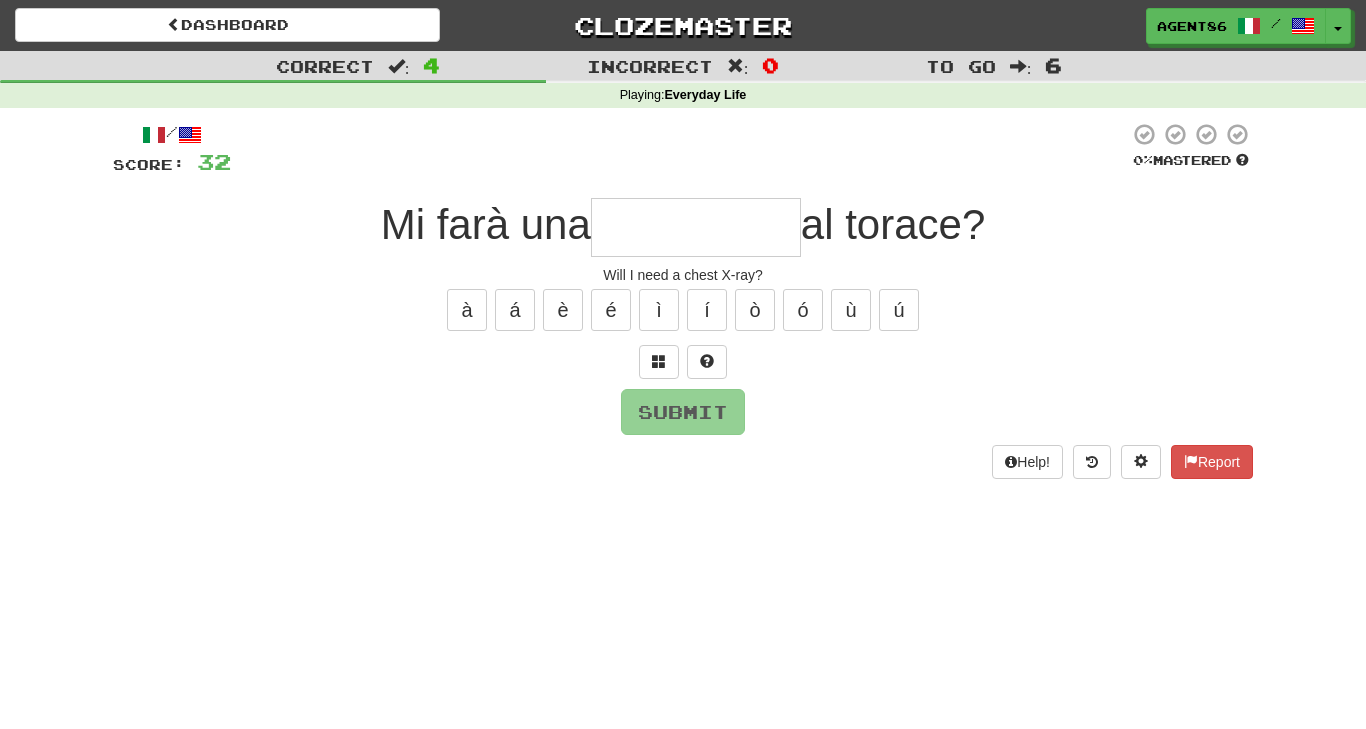 type on "*" 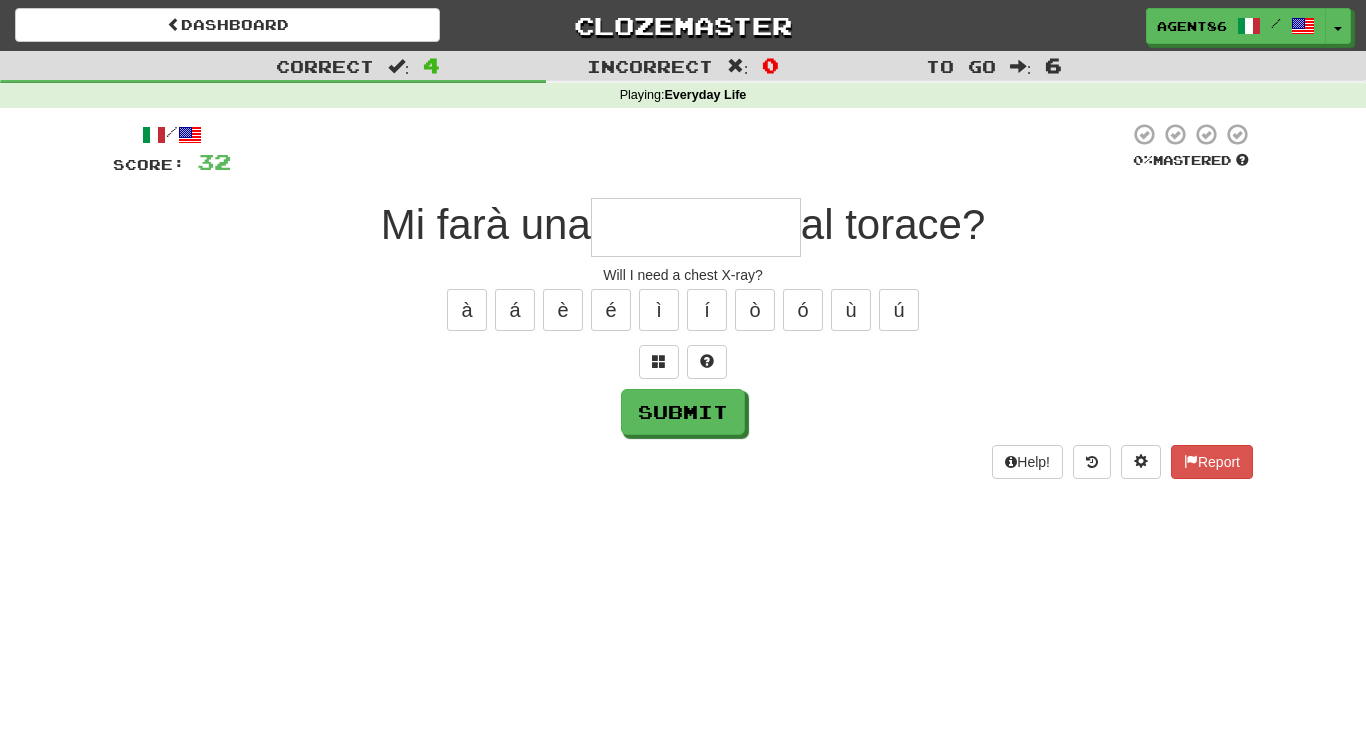 type on "*" 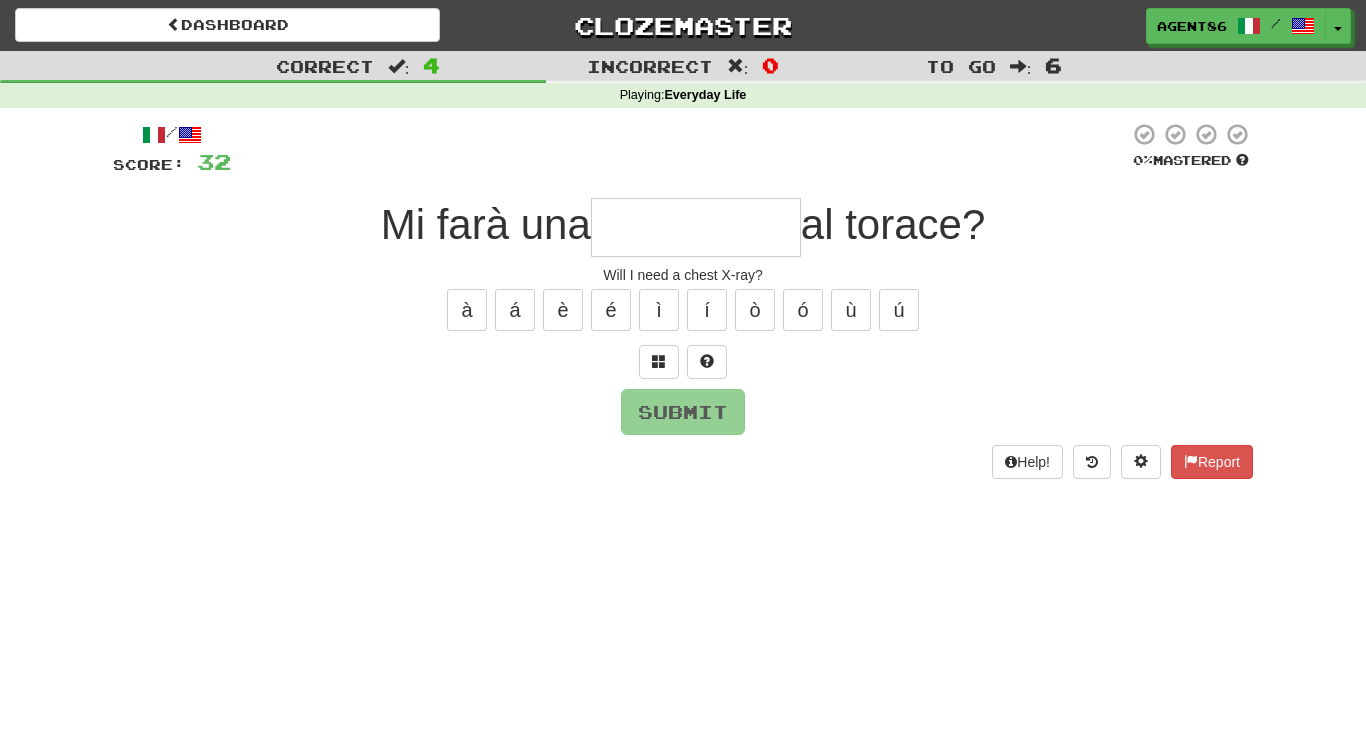 type on "*" 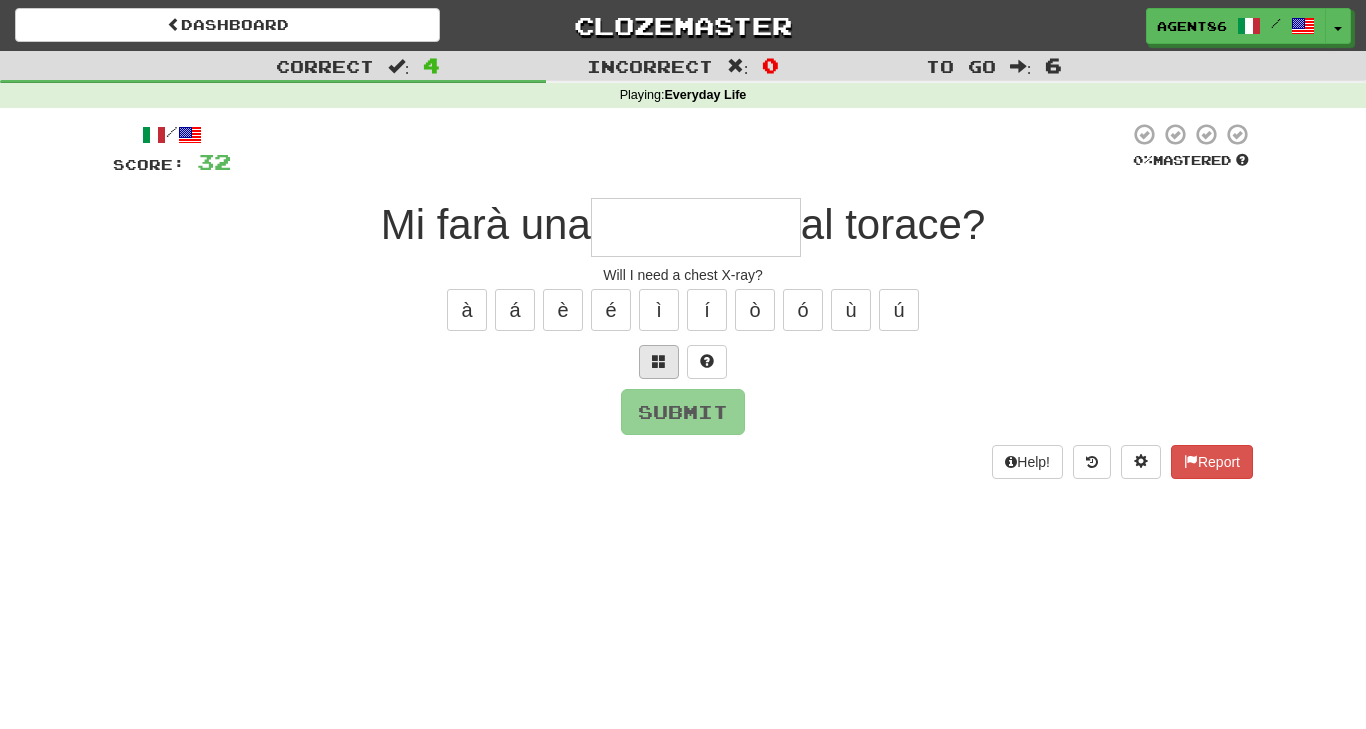 click at bounding box center [659, 361] 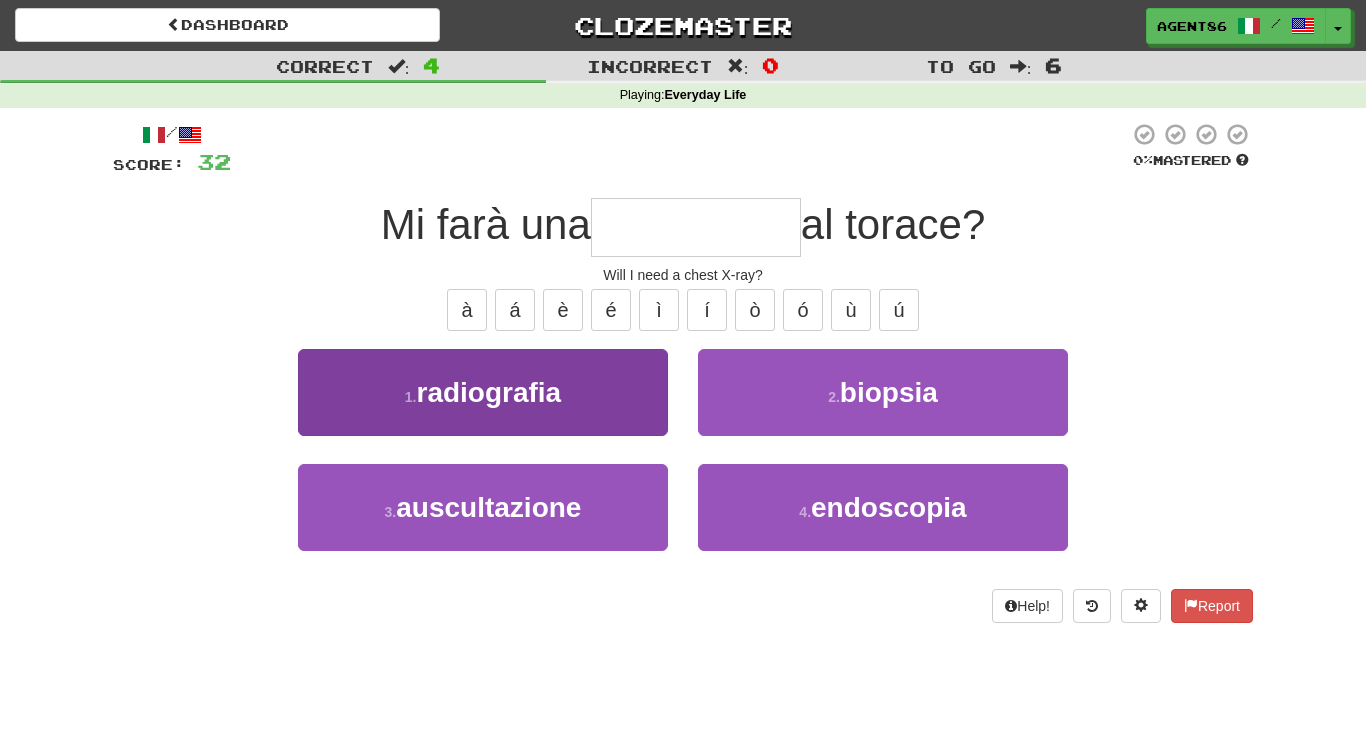 click on "1 .  radiografia" at bounding box center [483, 392] 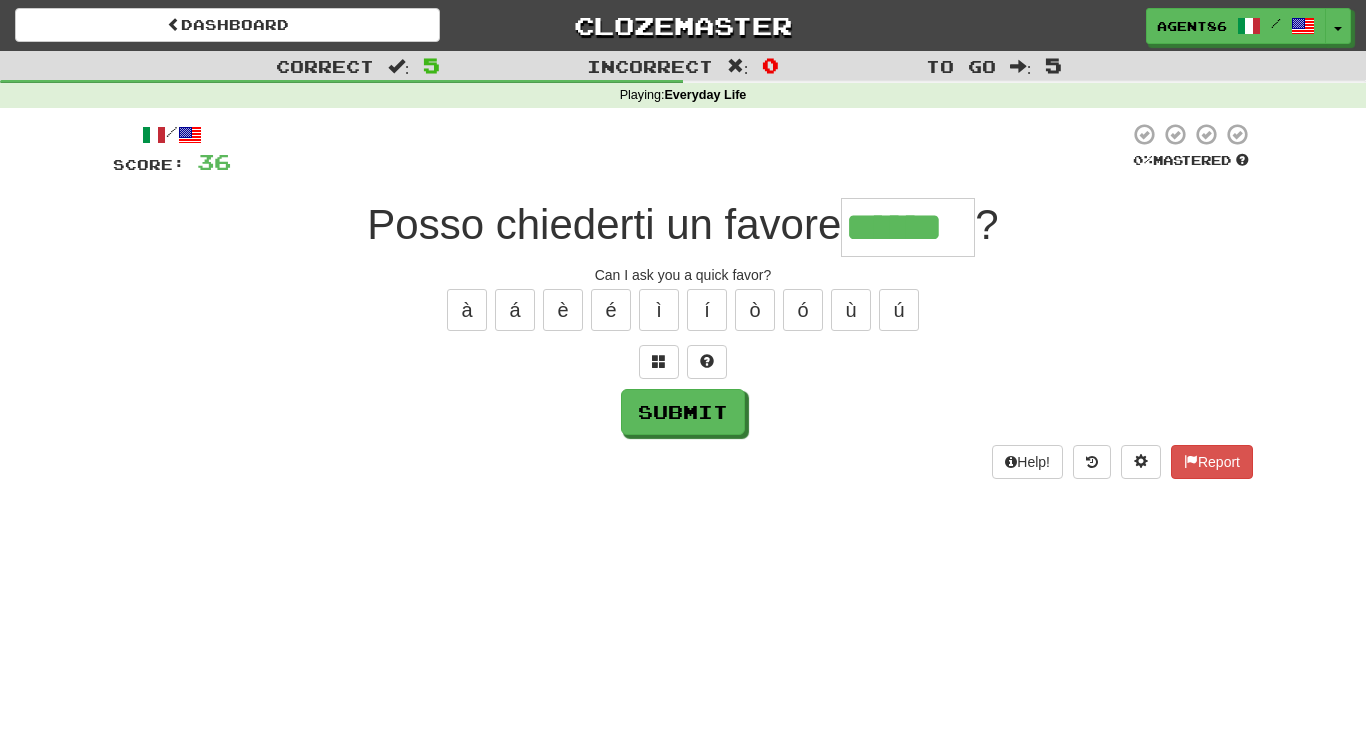 type on "******" 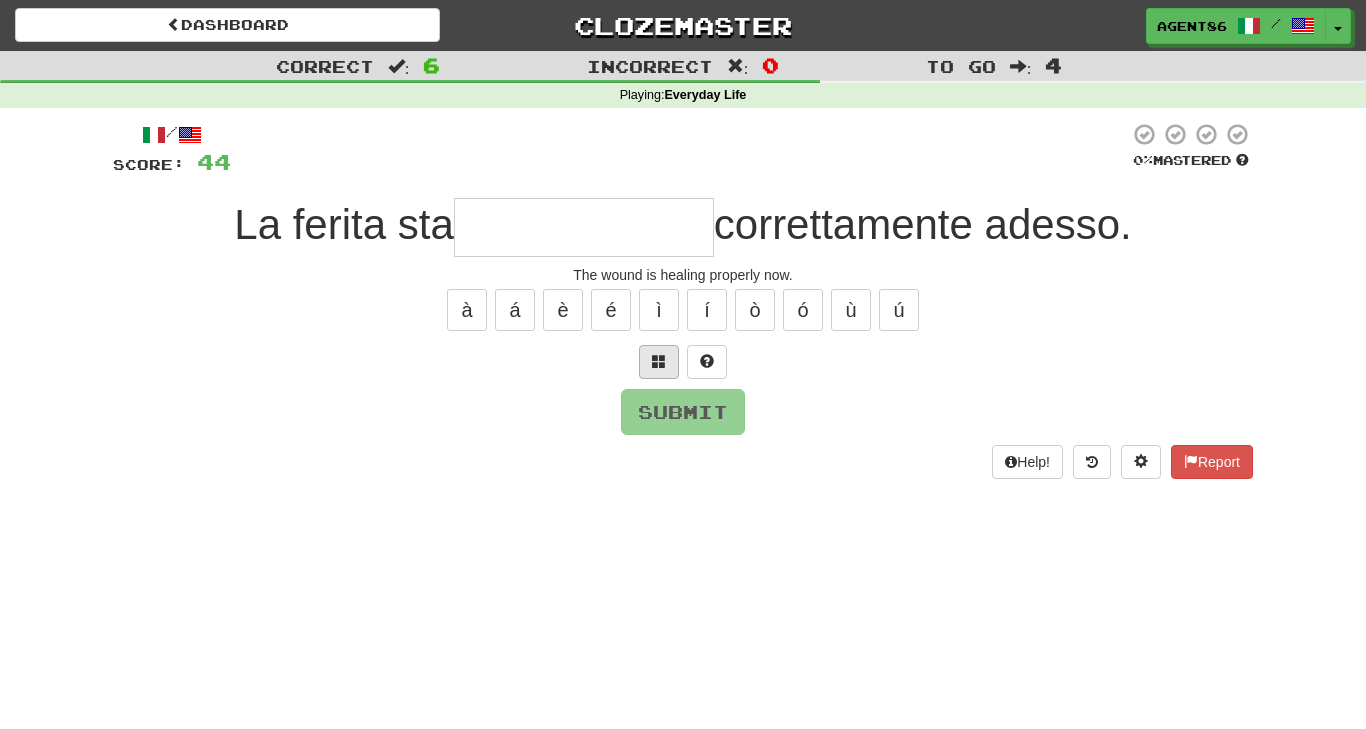 click at bounding box center [659, 361] 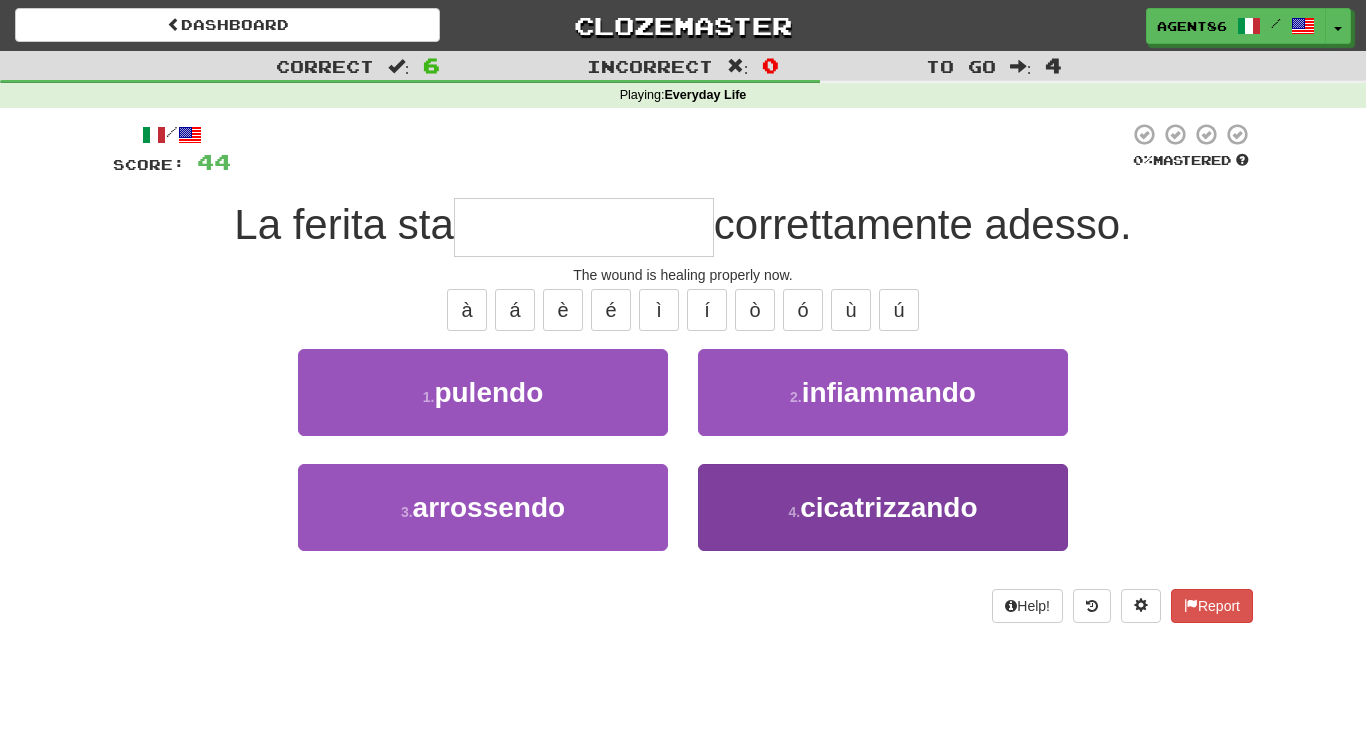 click on "4 .  cicatrizzando" at bounding box center (883, 507) 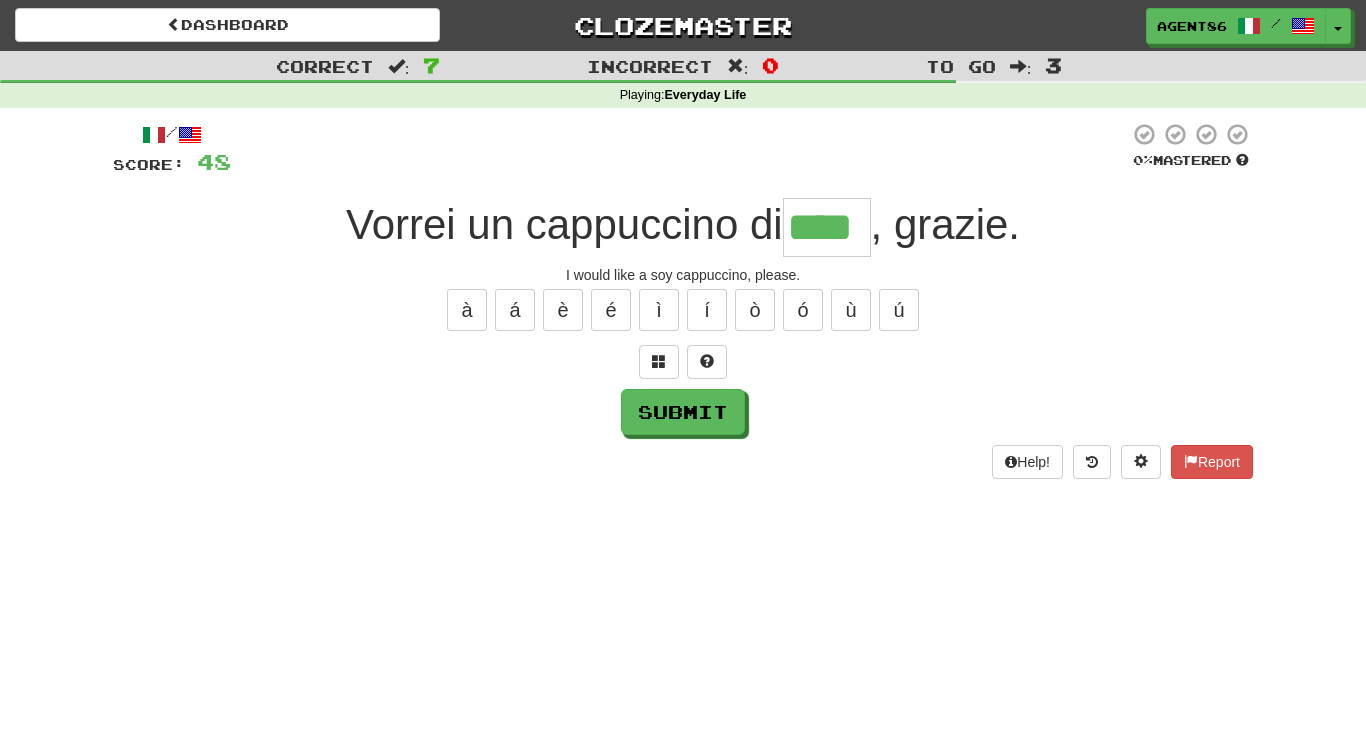 type on "****" 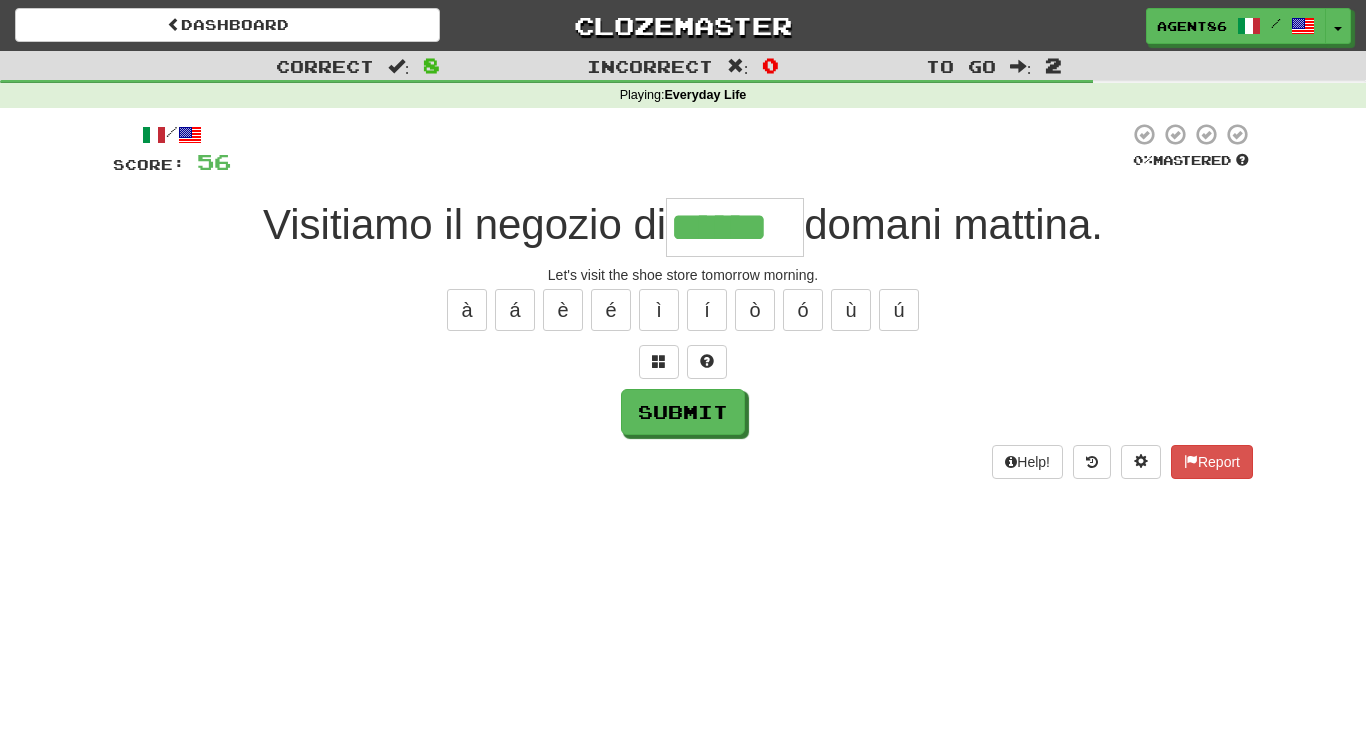 type on "******" 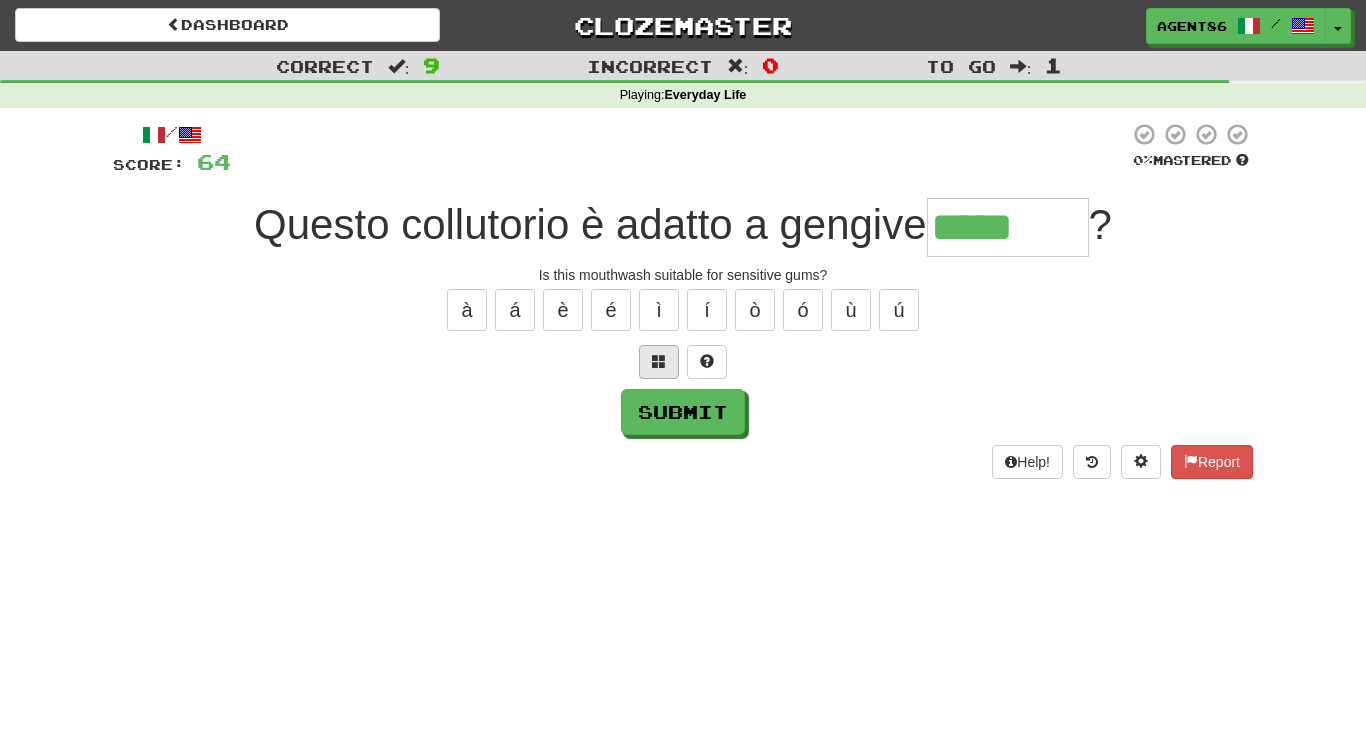 click at bounding box center [659, 361] 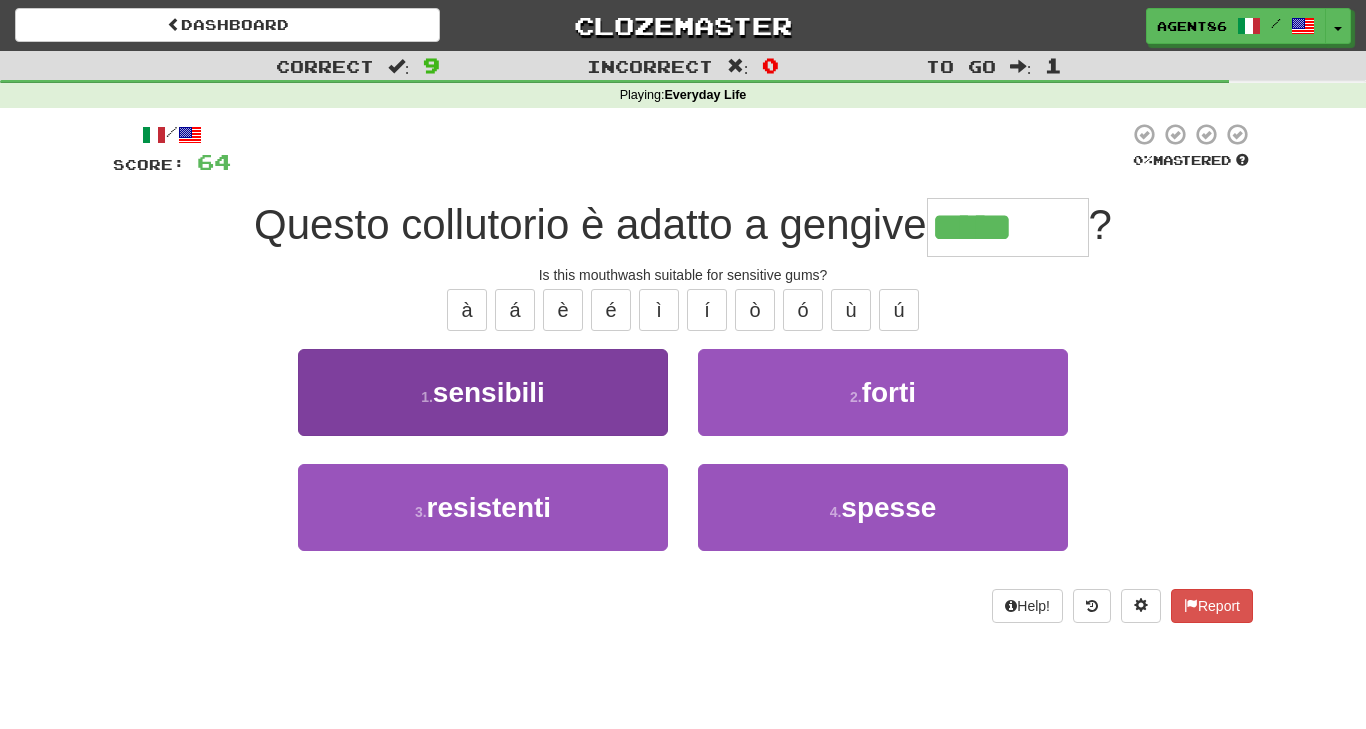 click on "1 .  sensibili" at bounding box center [483, 392] 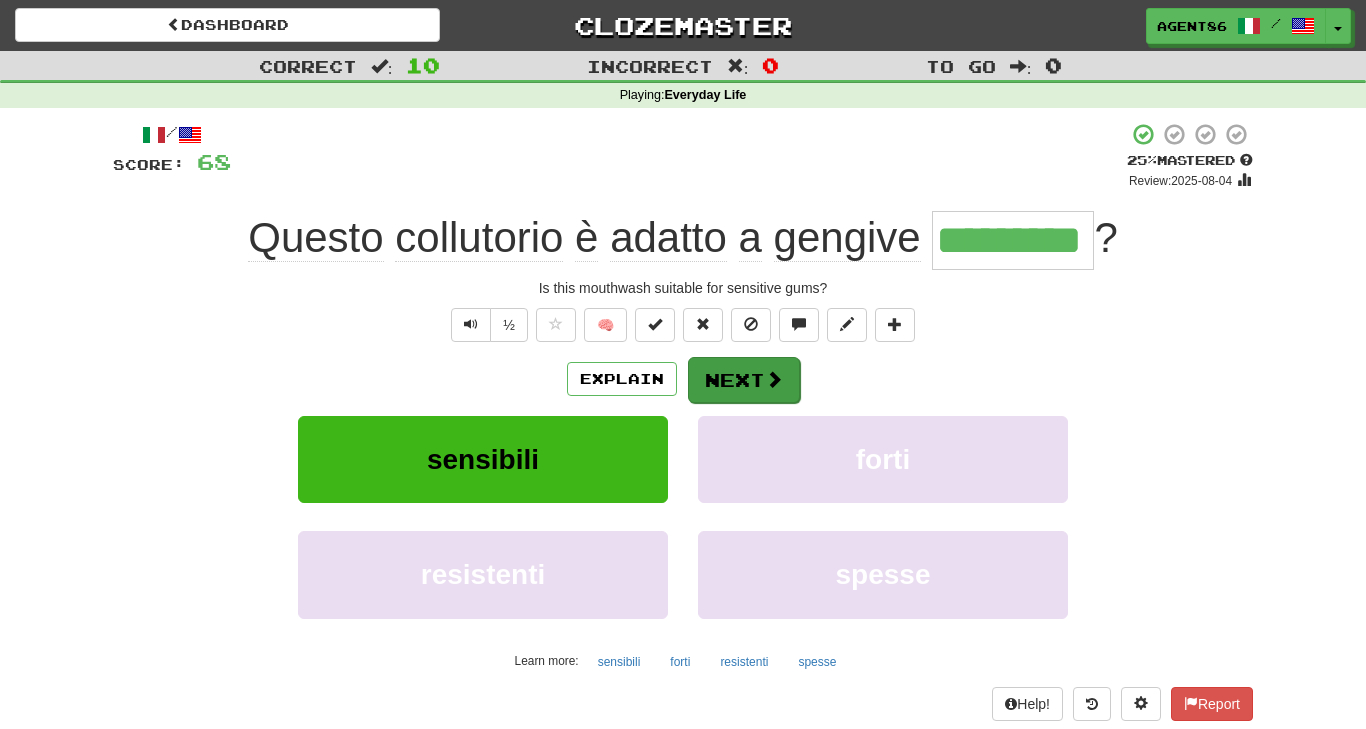 click on "Next" at bounding box center [744, 380] 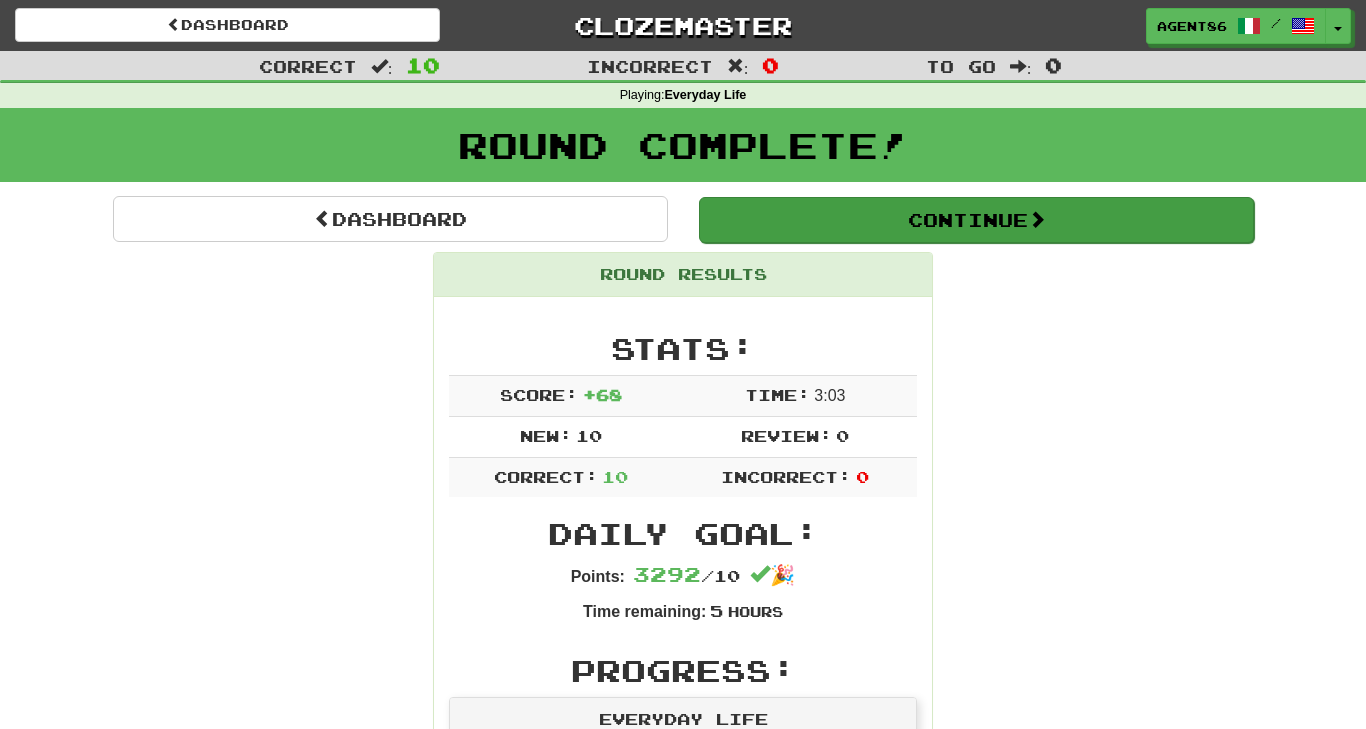 click on "Continue" at bounding box center (976, 220) 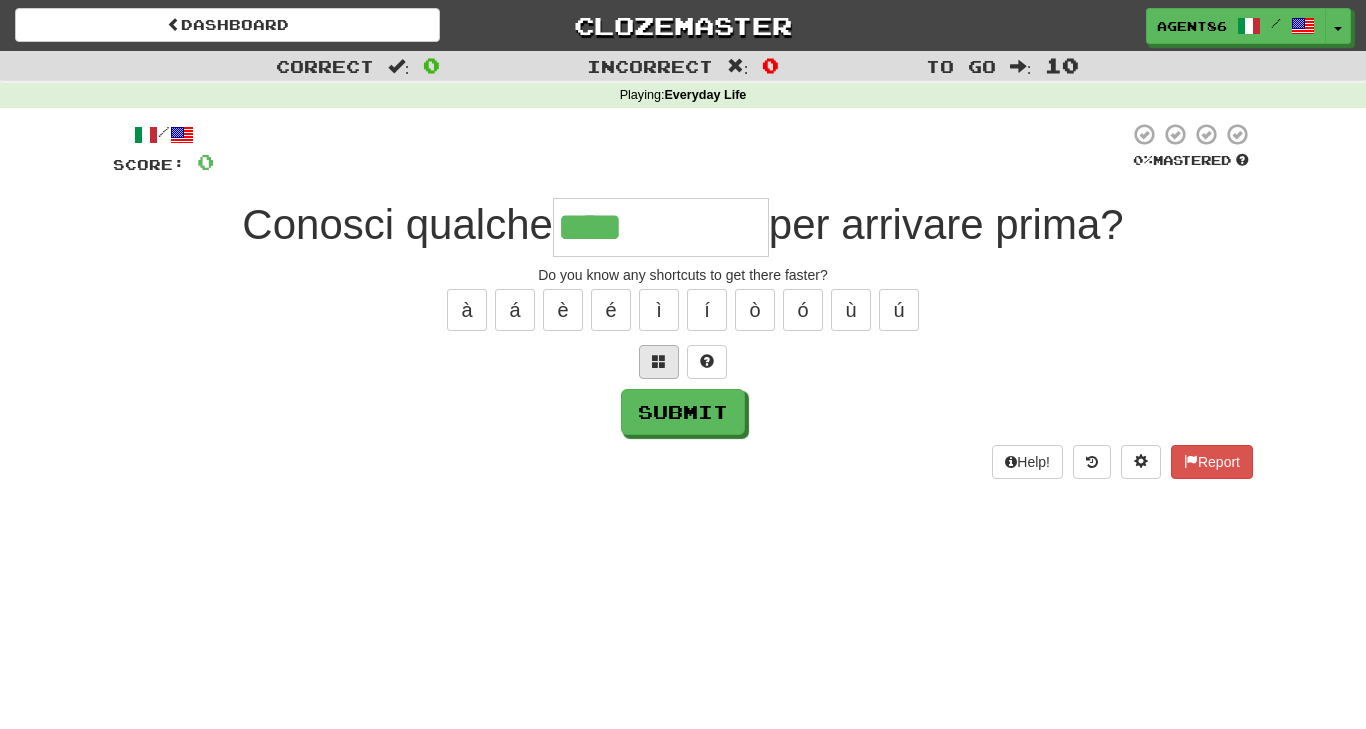 click at bounding box center (659, 362) 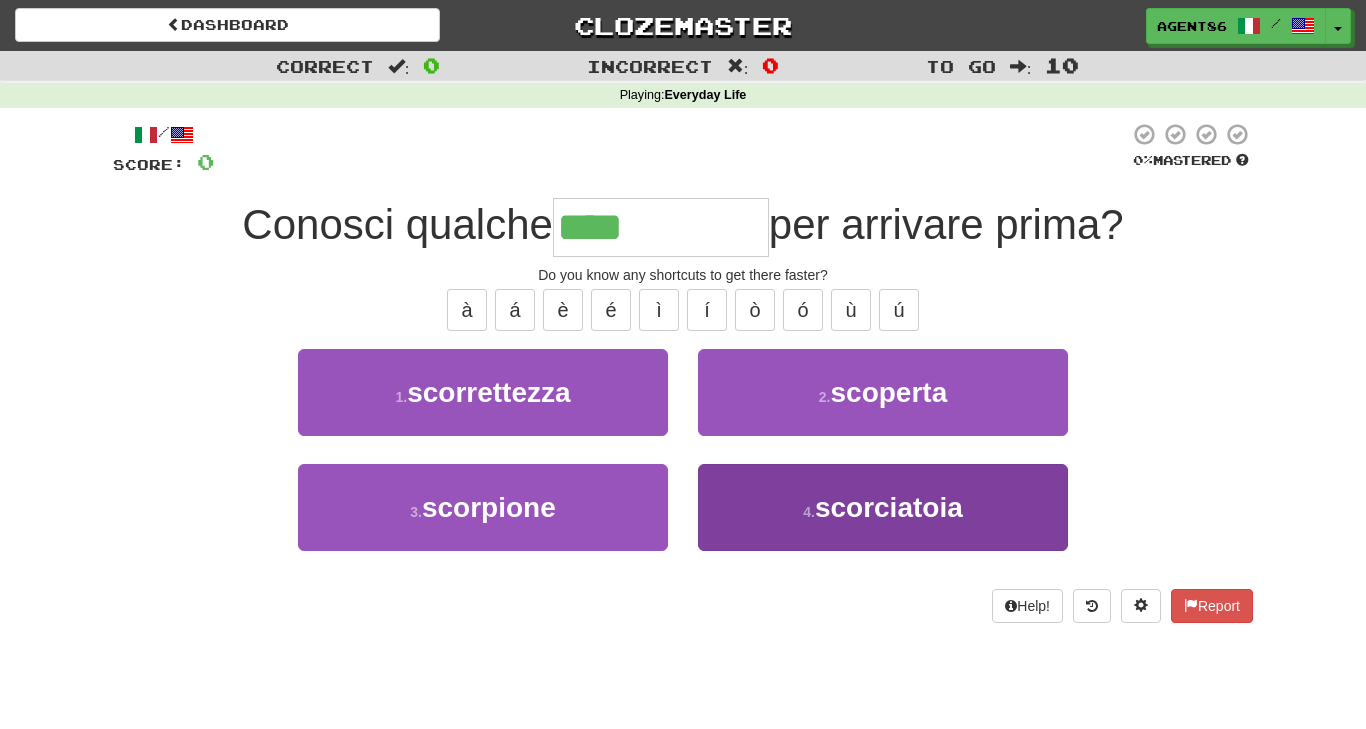 click on "4 .  scorciatoia" at bounding box center (883, 507) 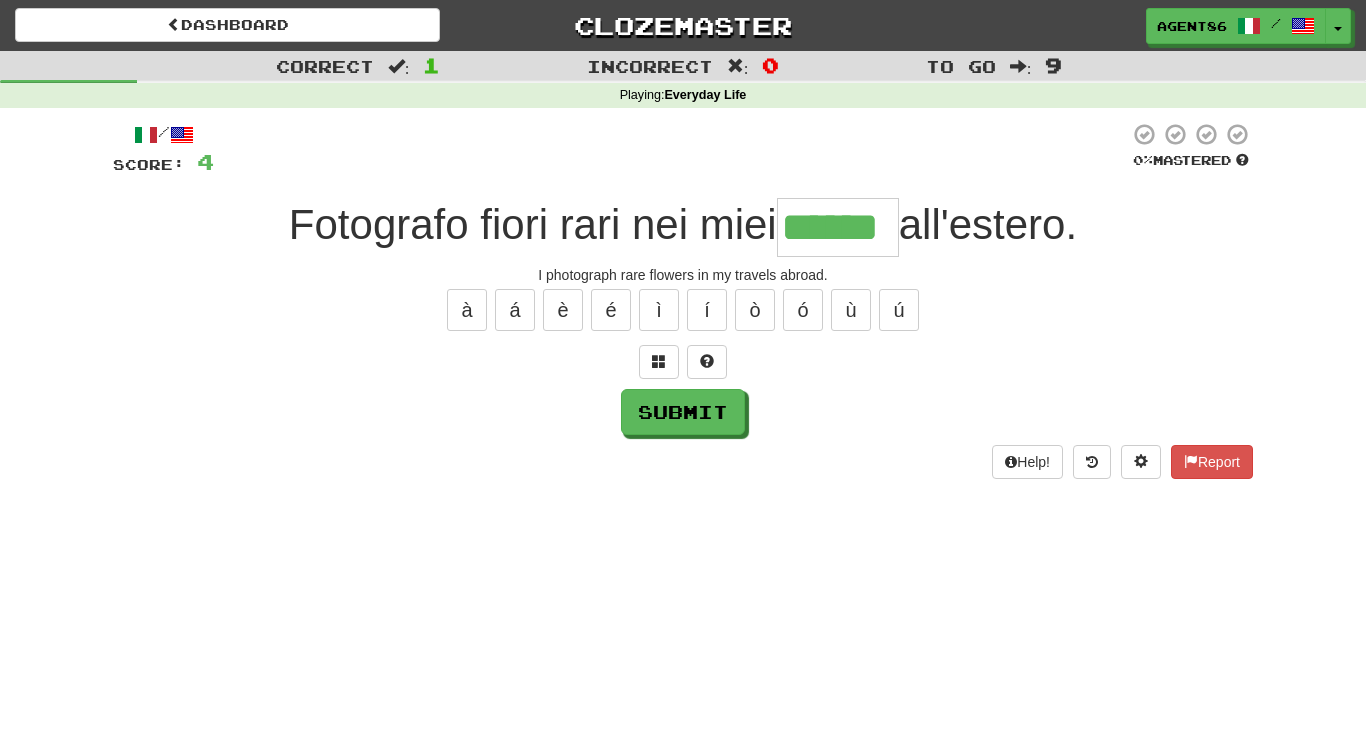type on "******" 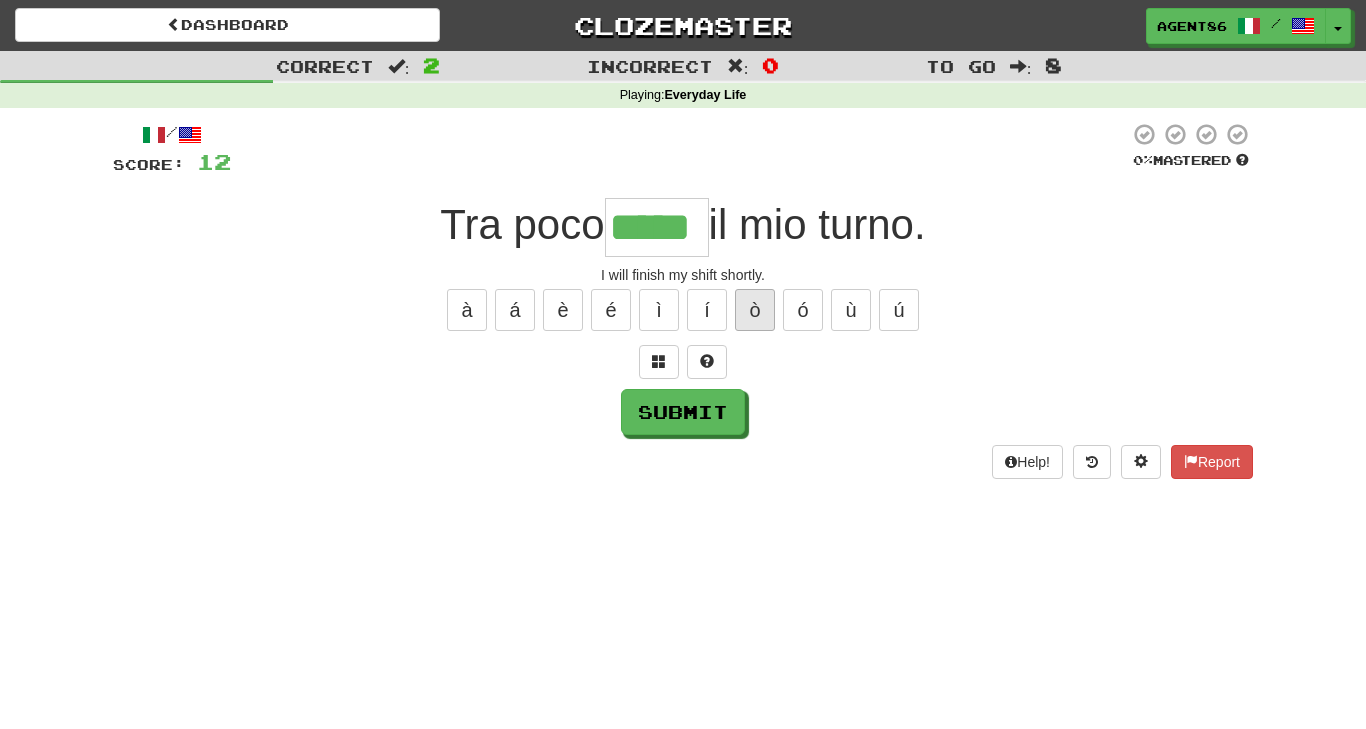 click on "ò" at bounding box center [755, 310] 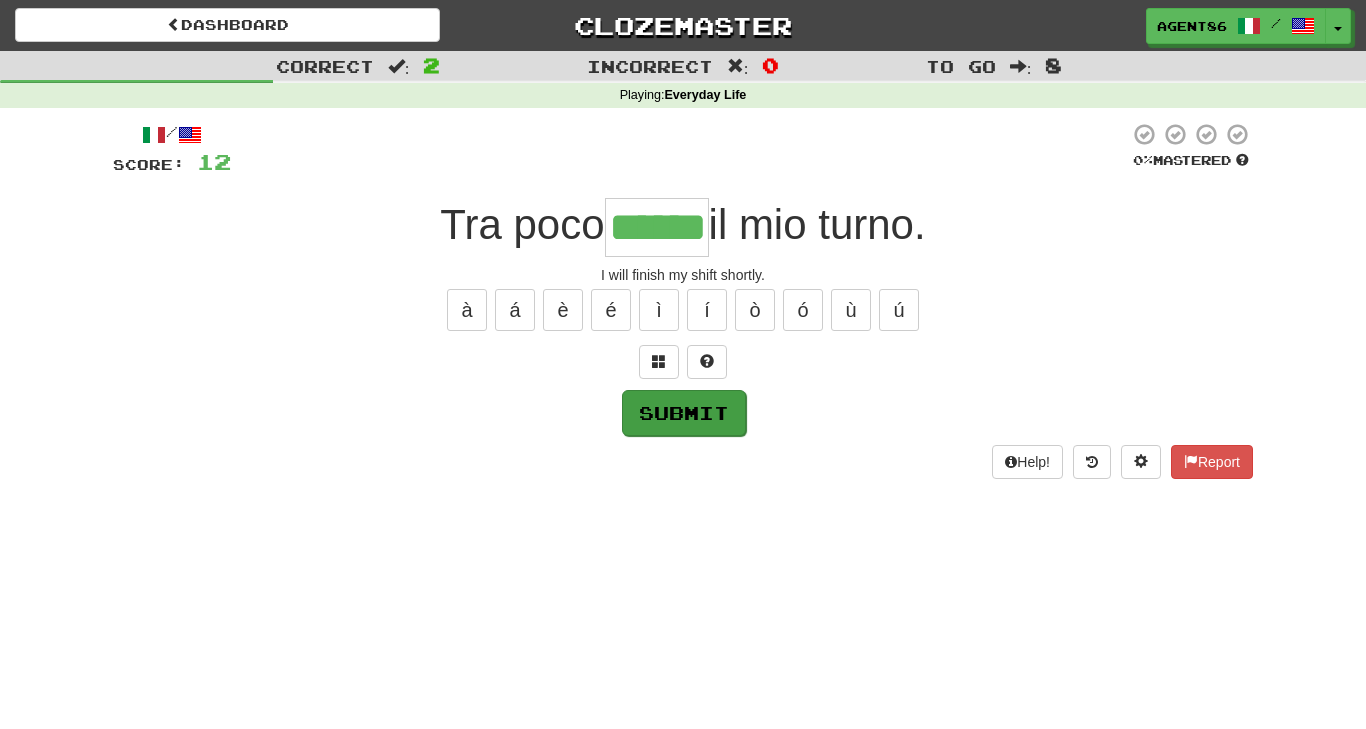 click on "Submit" at bounding box center (684, 413) 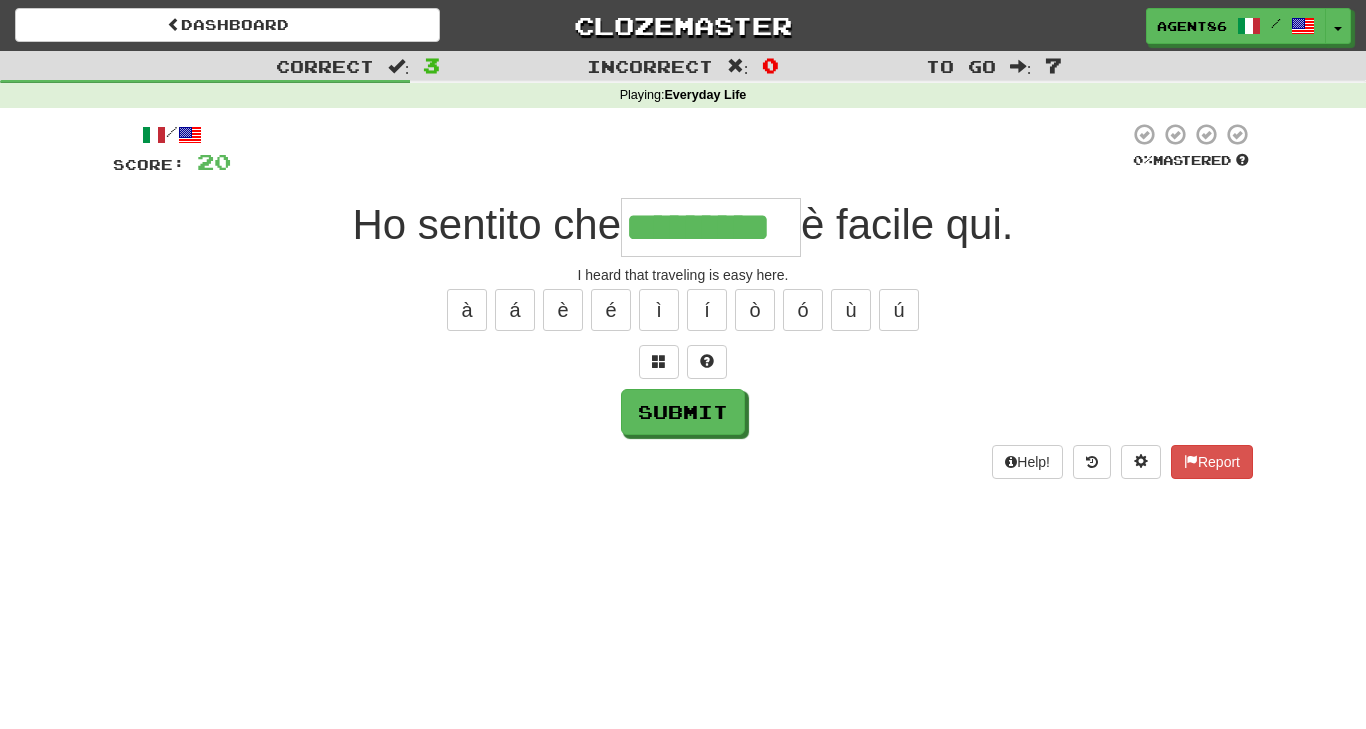 type on "*********" 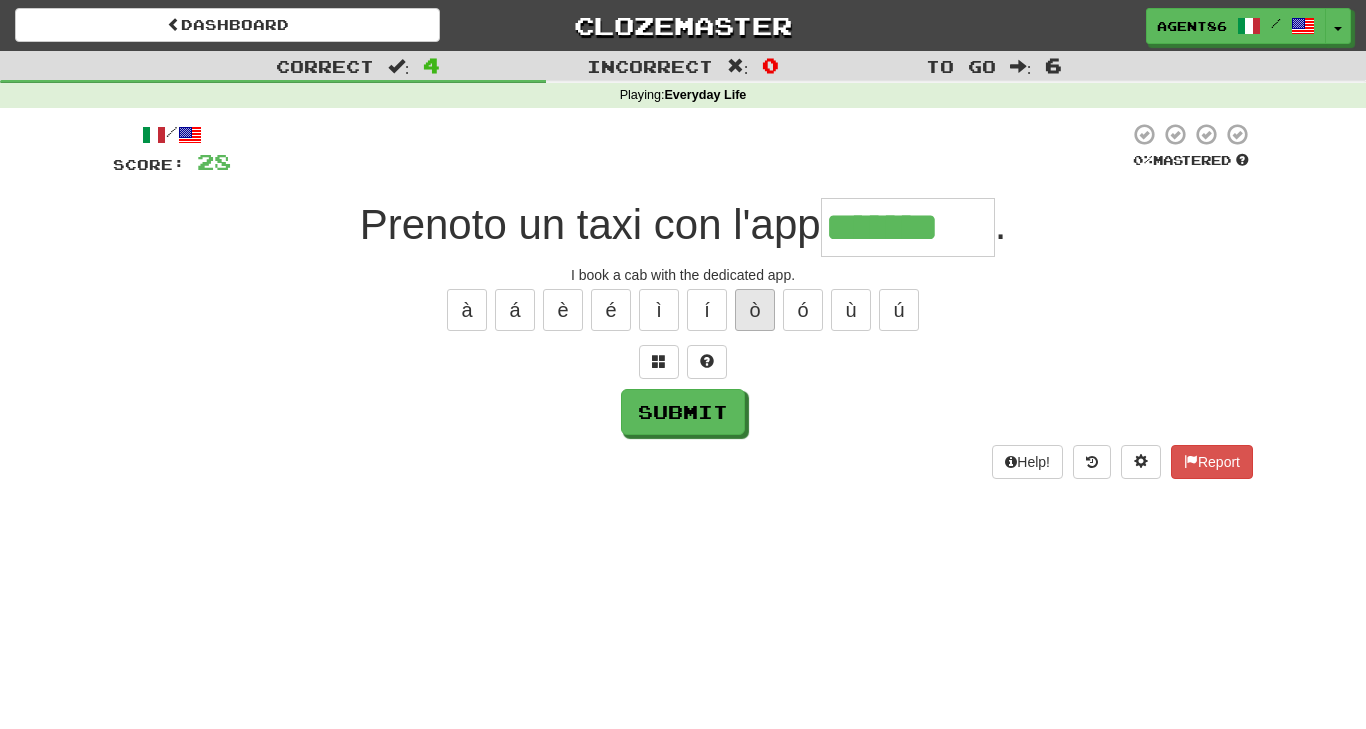 click on "ò" at bounding box center [755, 310] 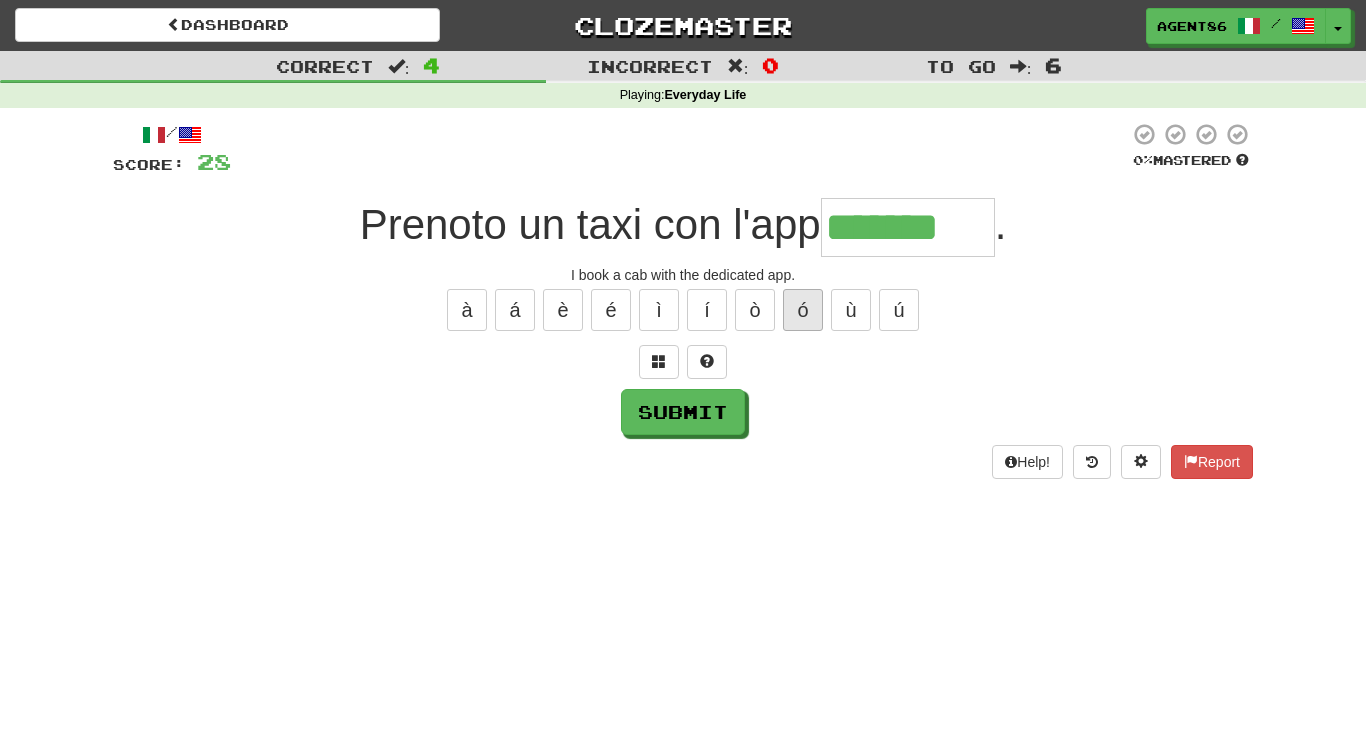click on "ó" at bounding box center (803, 310) 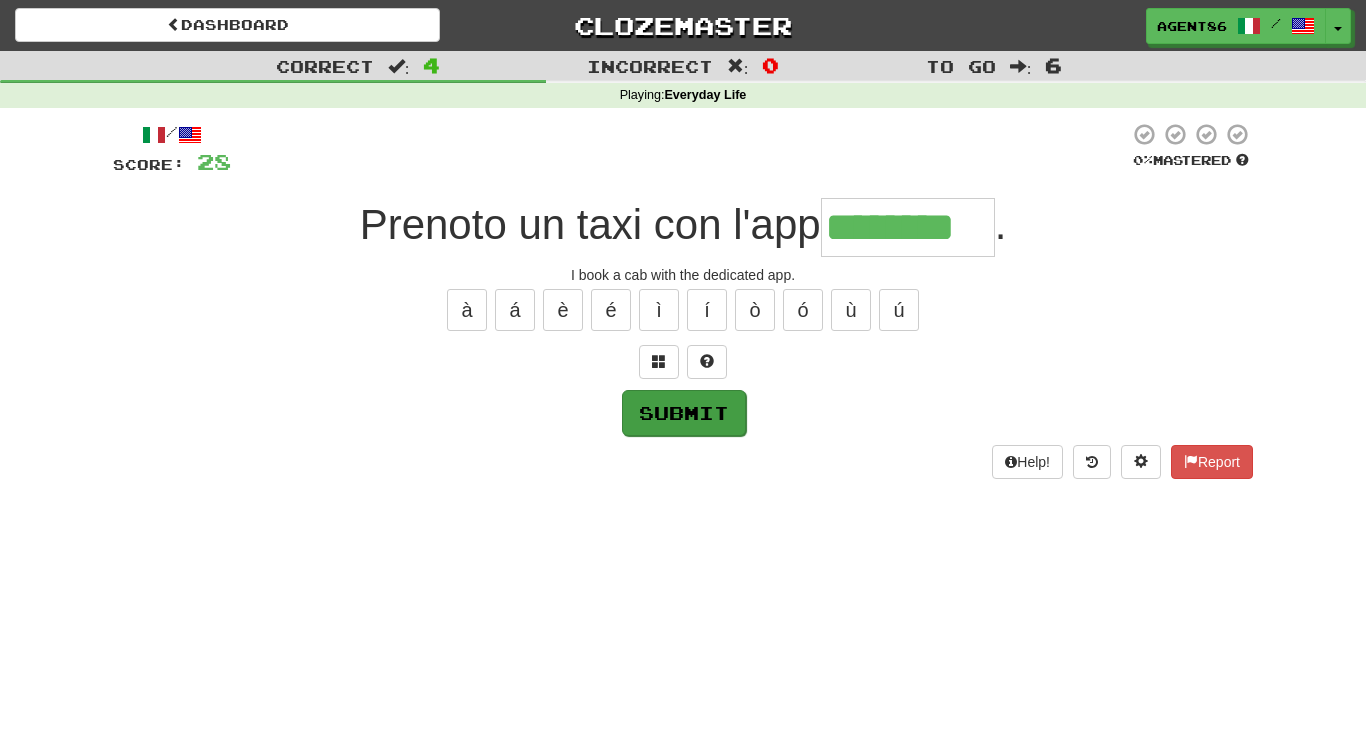 type on "********" 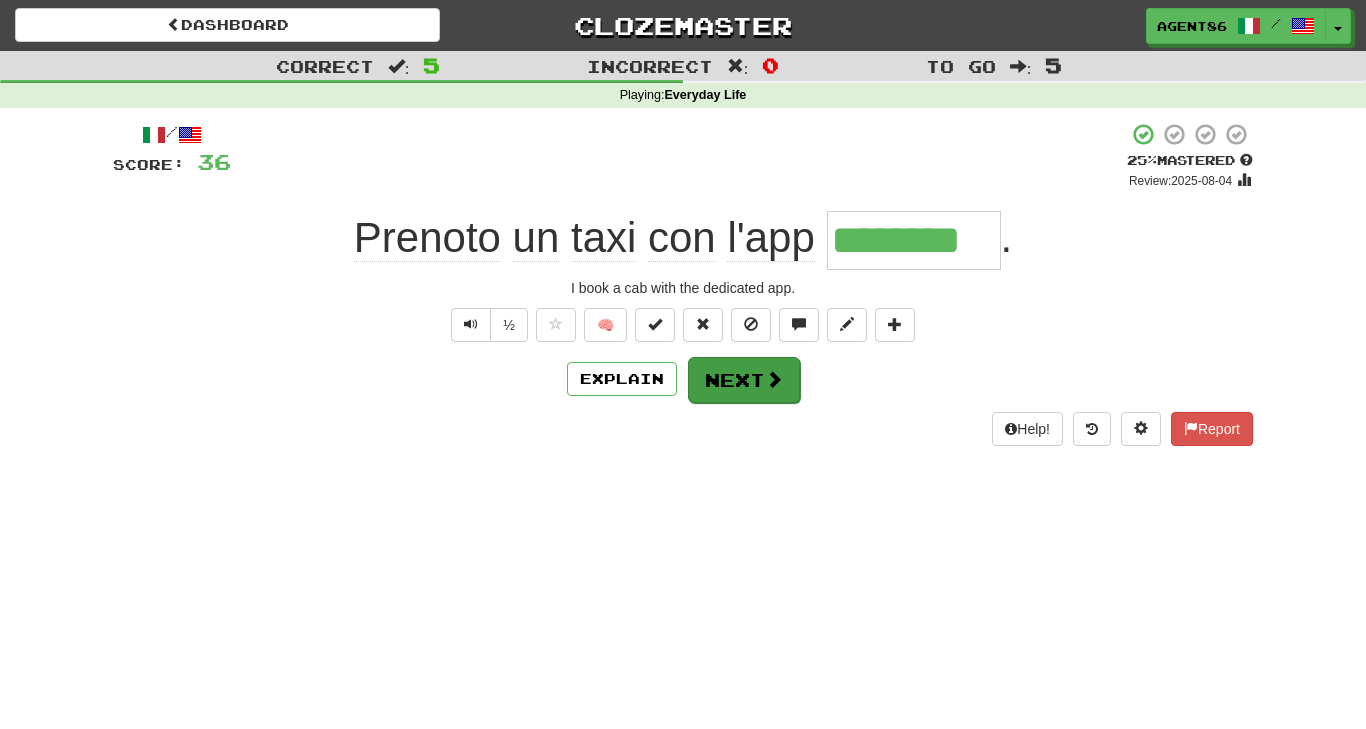 click on "Next" at bounding box center [744, 380] 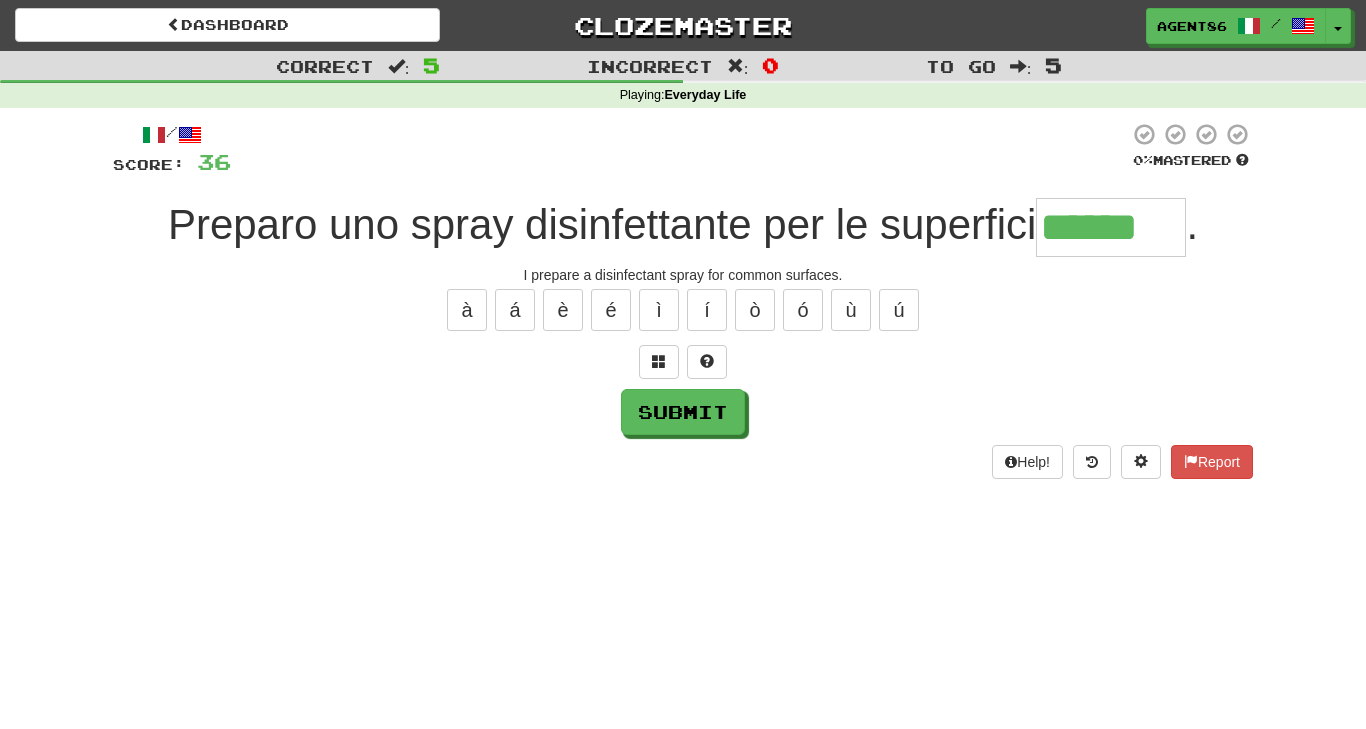 type on "******" 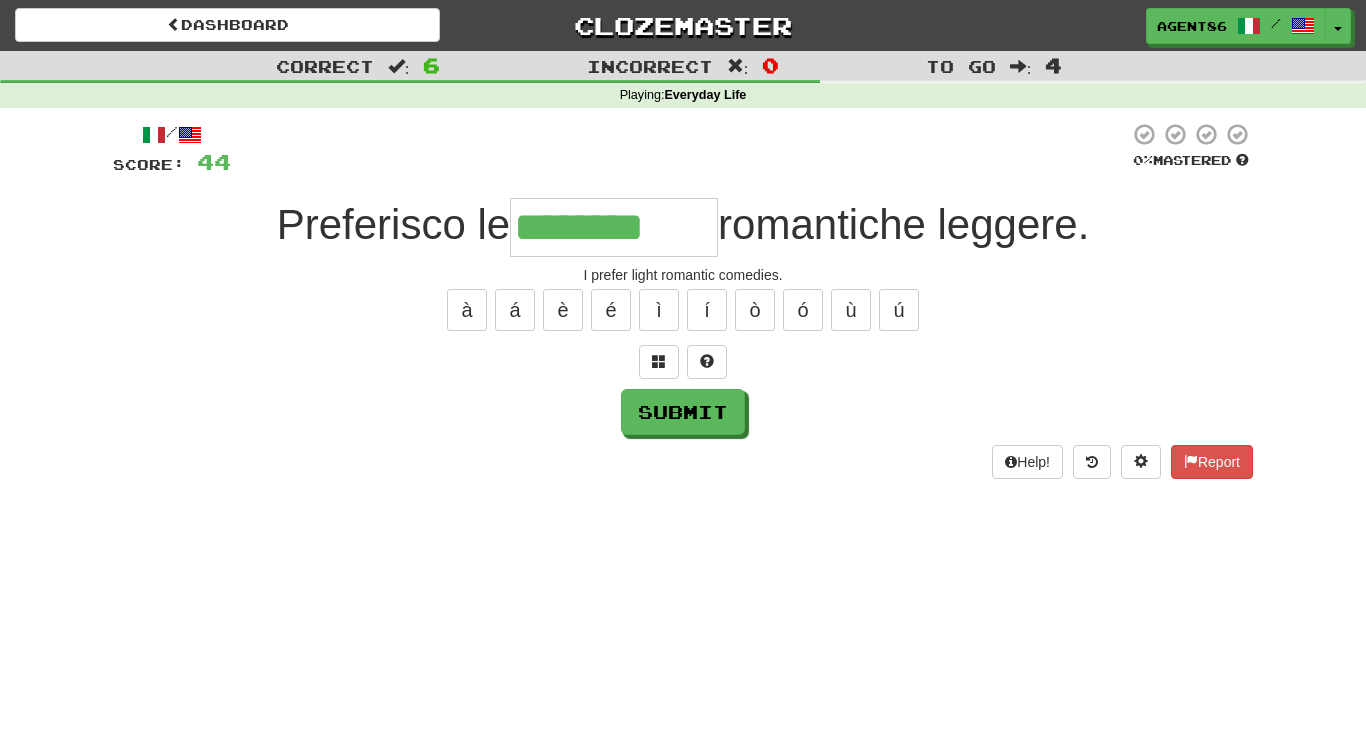 type on "********" 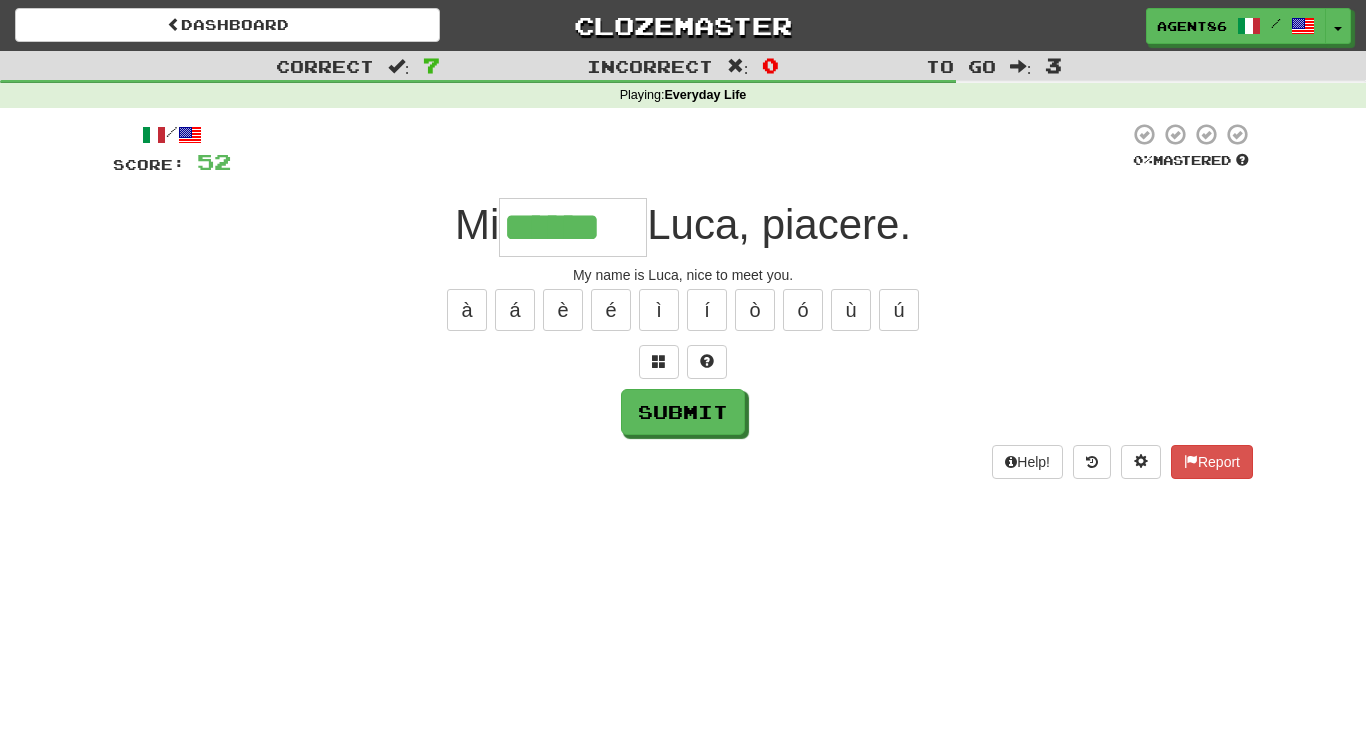 type on "******" 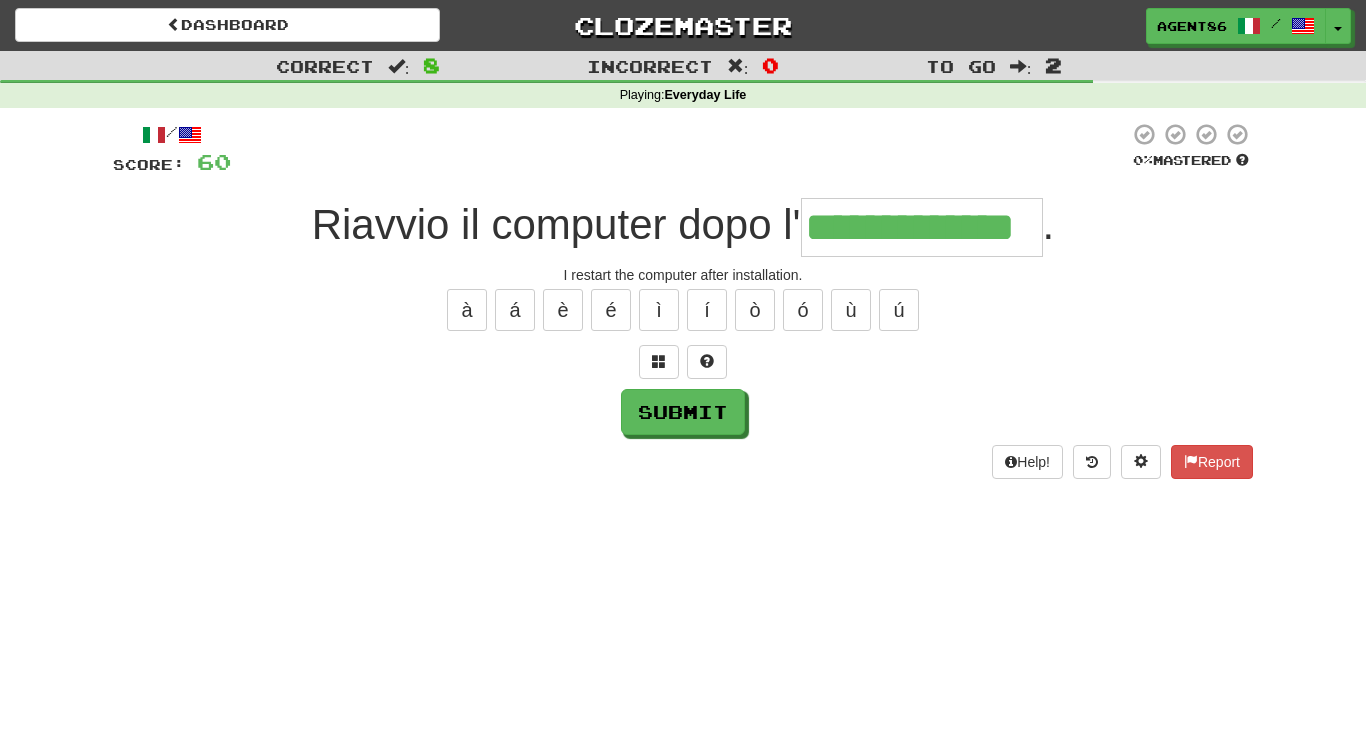 type on "**********" 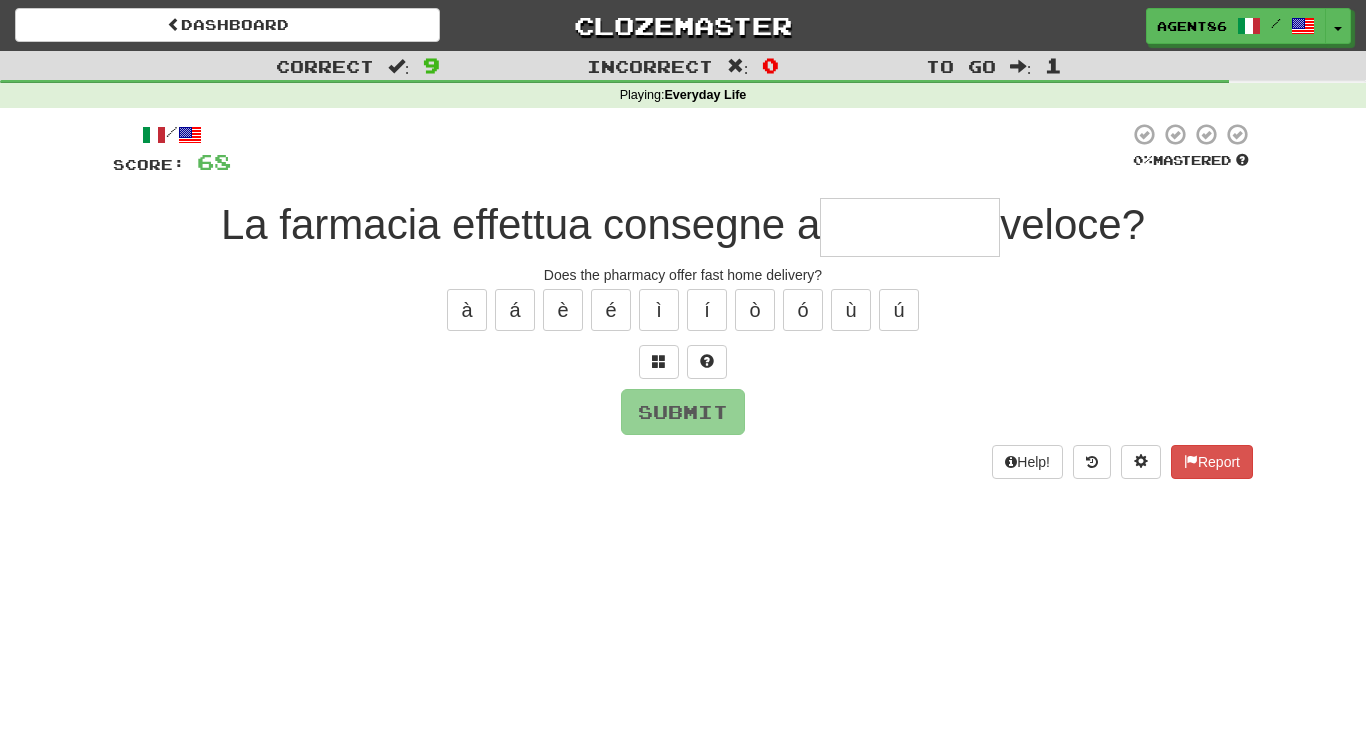 type on "*" 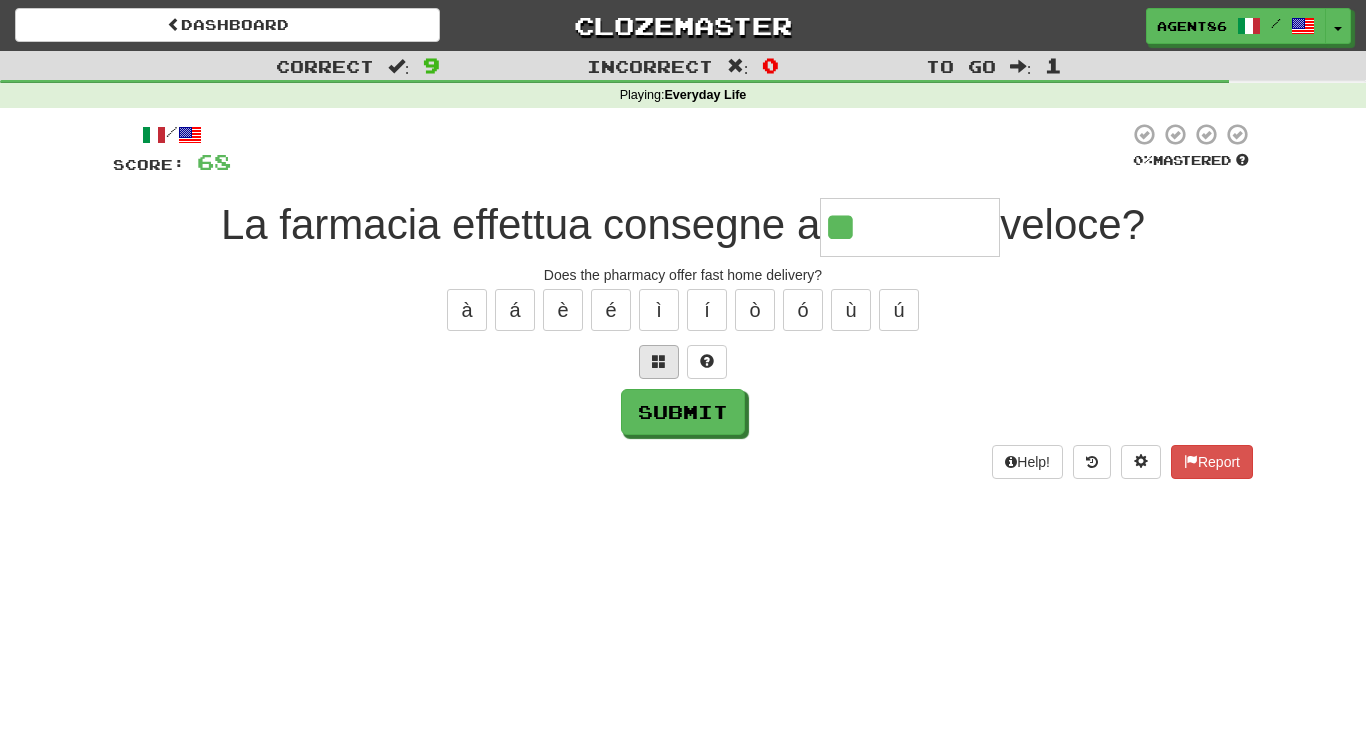 click at bounding box center [659, 362] 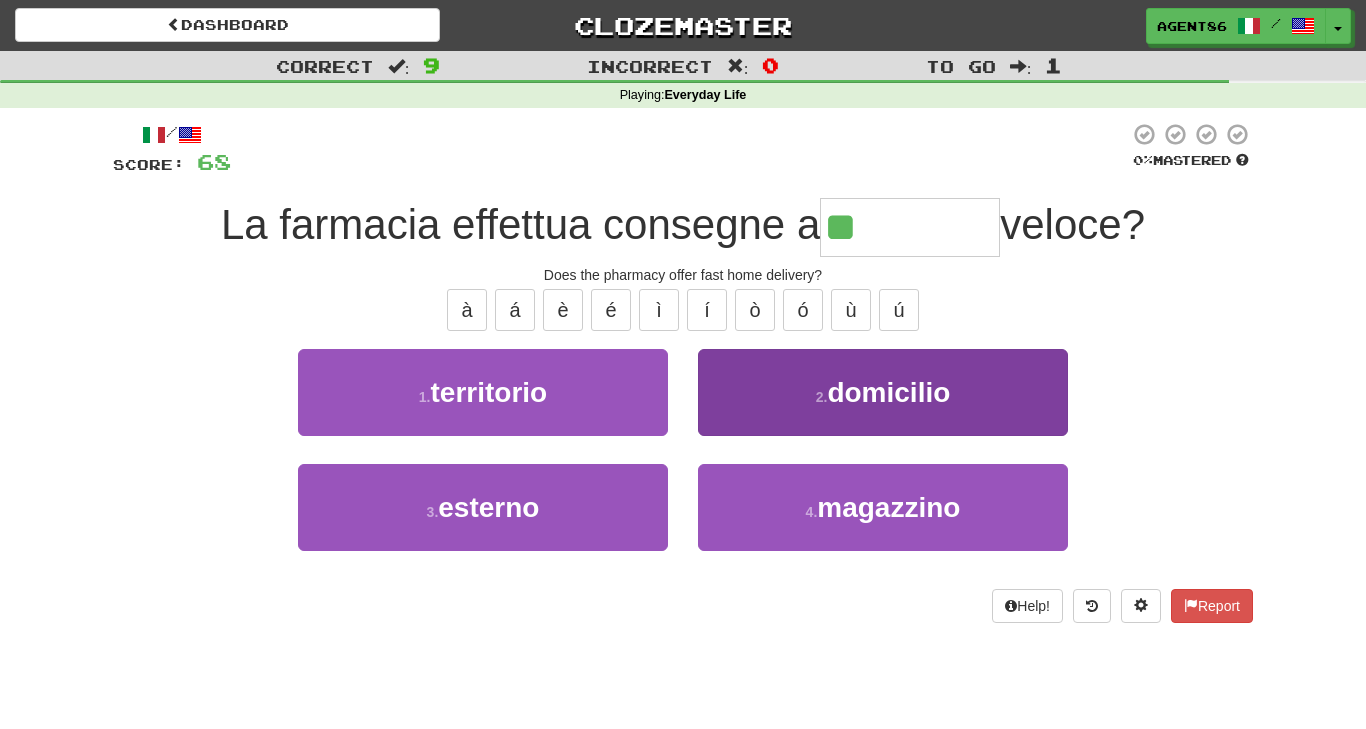 click on "2 .  domicilio" at bounding box center [883, 392] 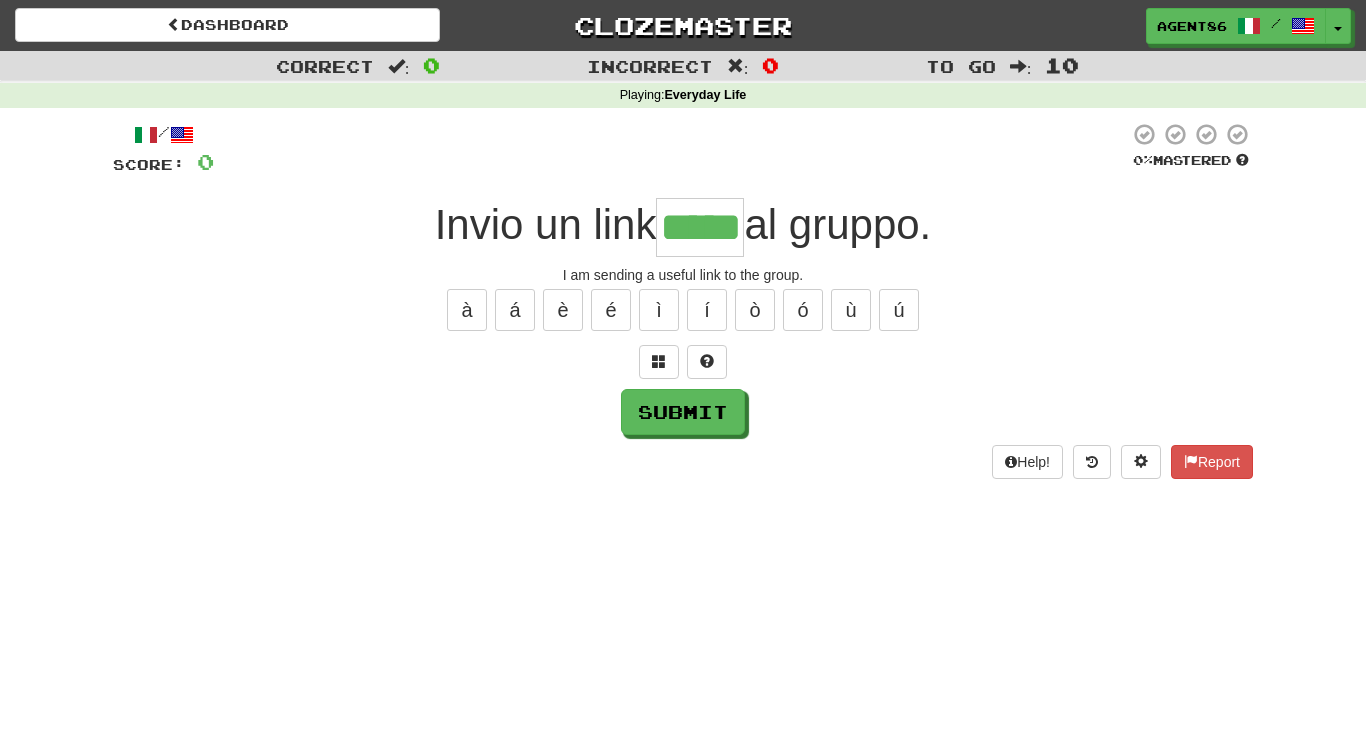 type on "*****" 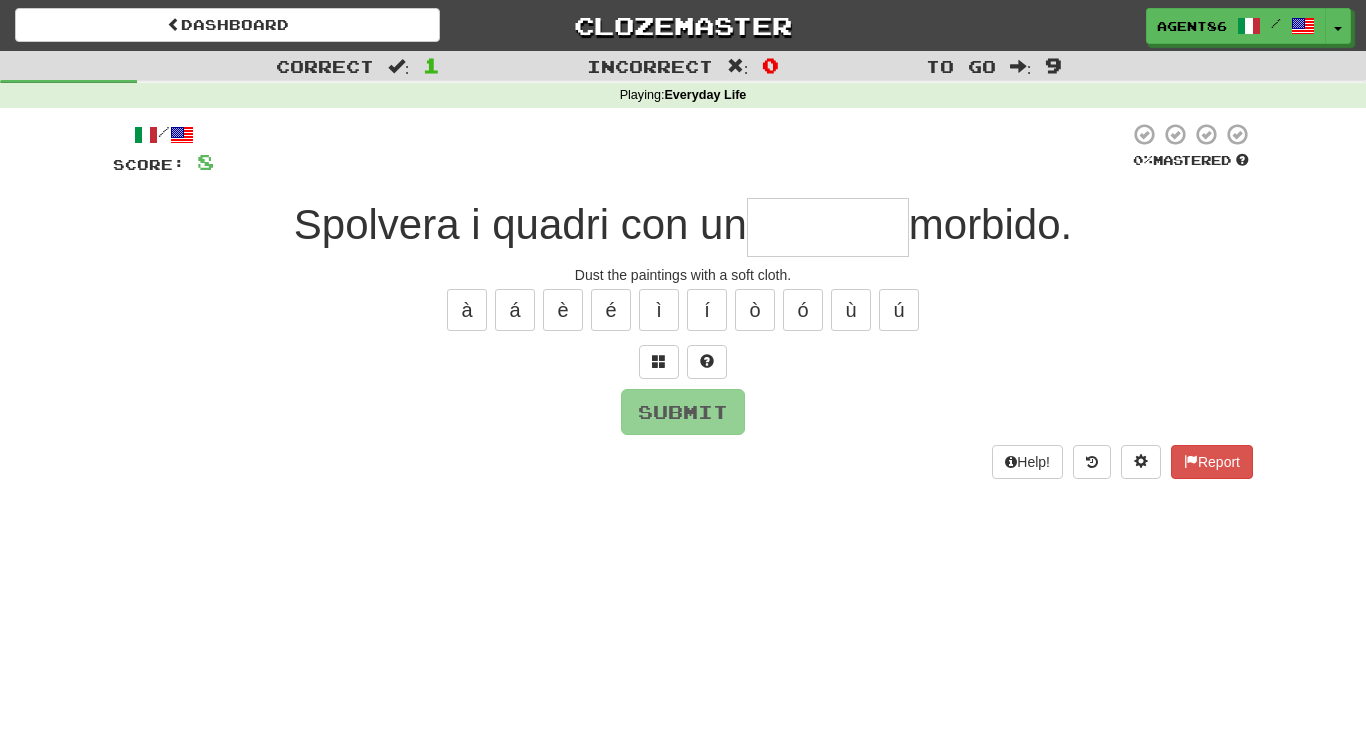 type on "*" 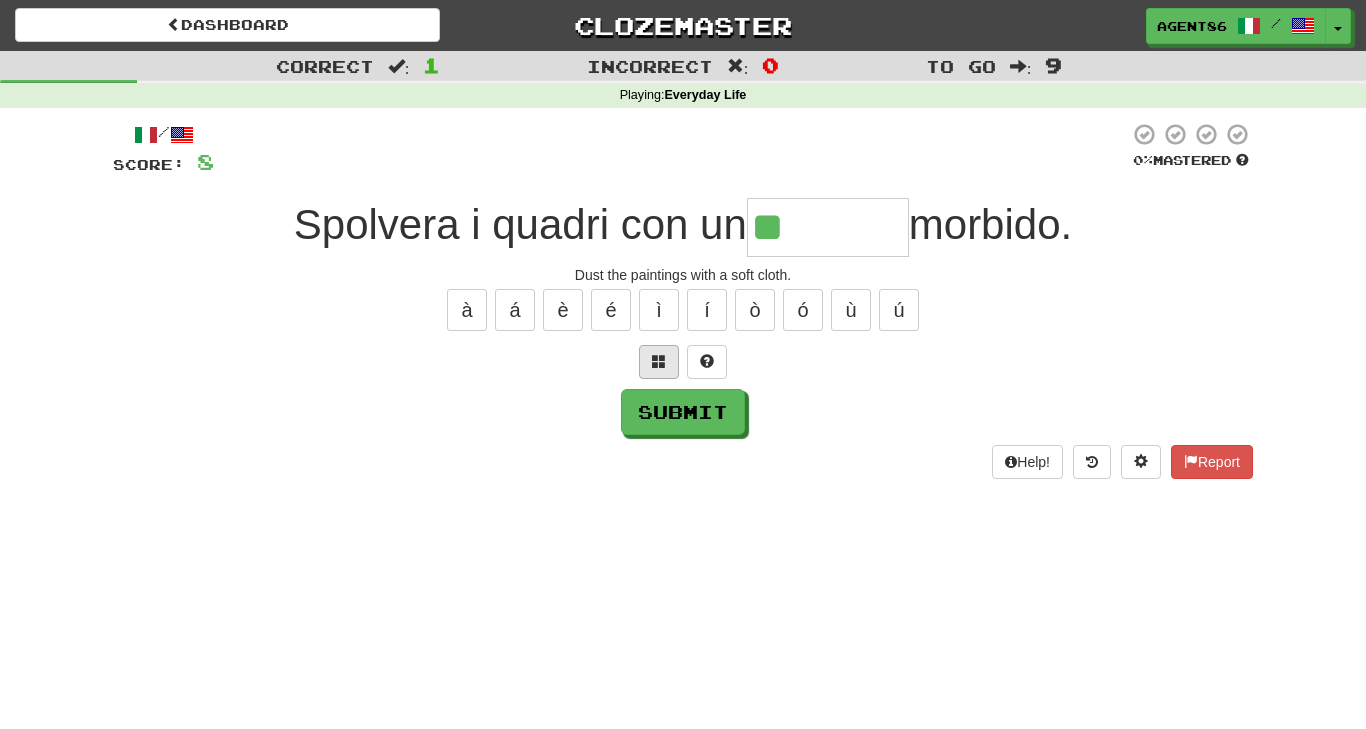 click at bounding box center (659, 361) 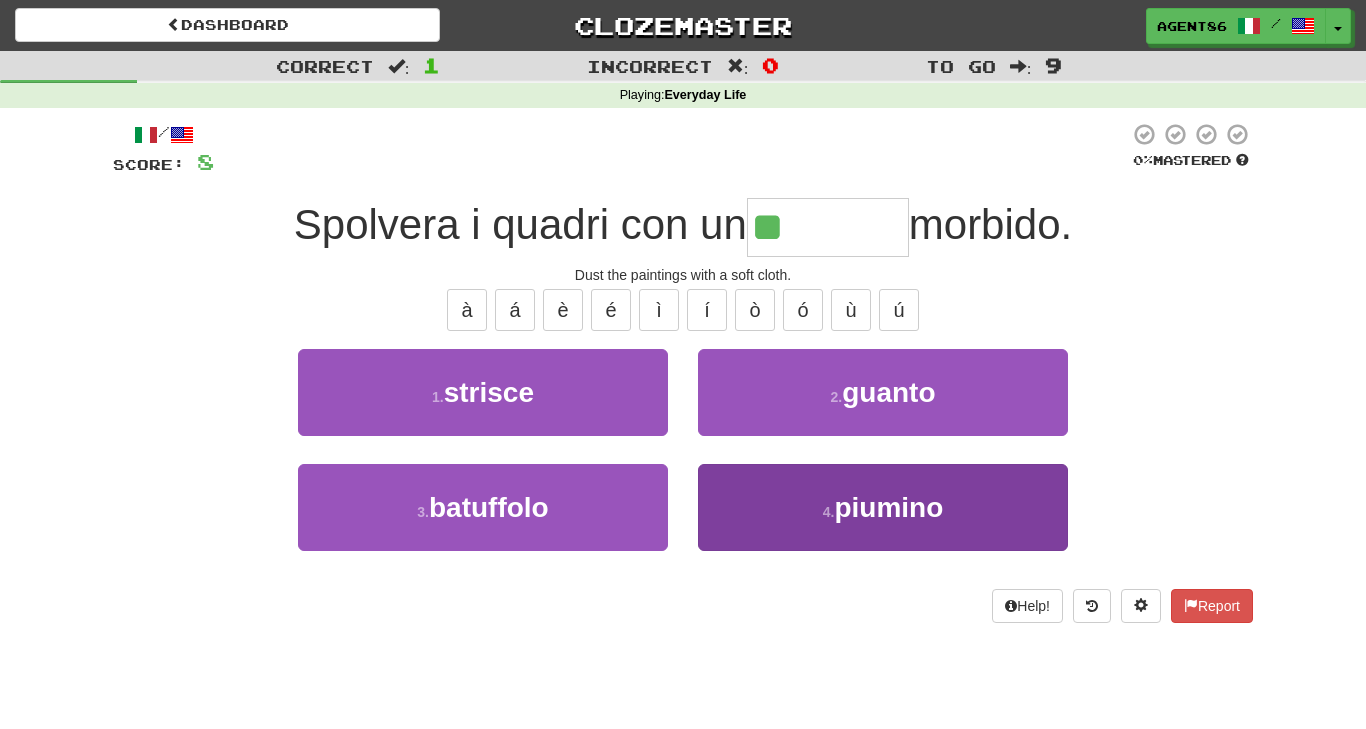 click on "4 .  piumino" at bounding box center (883, 507) 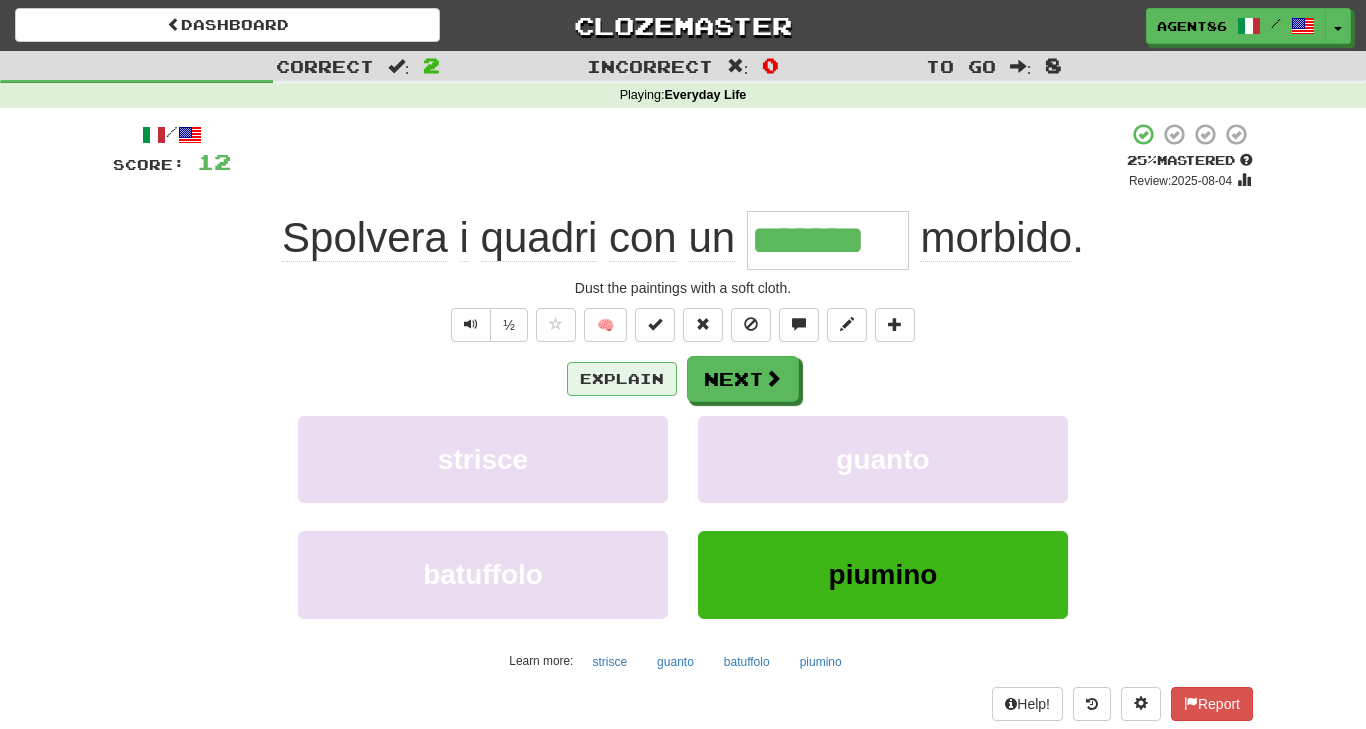 click on "Explain" at bounding box center [622, 379] 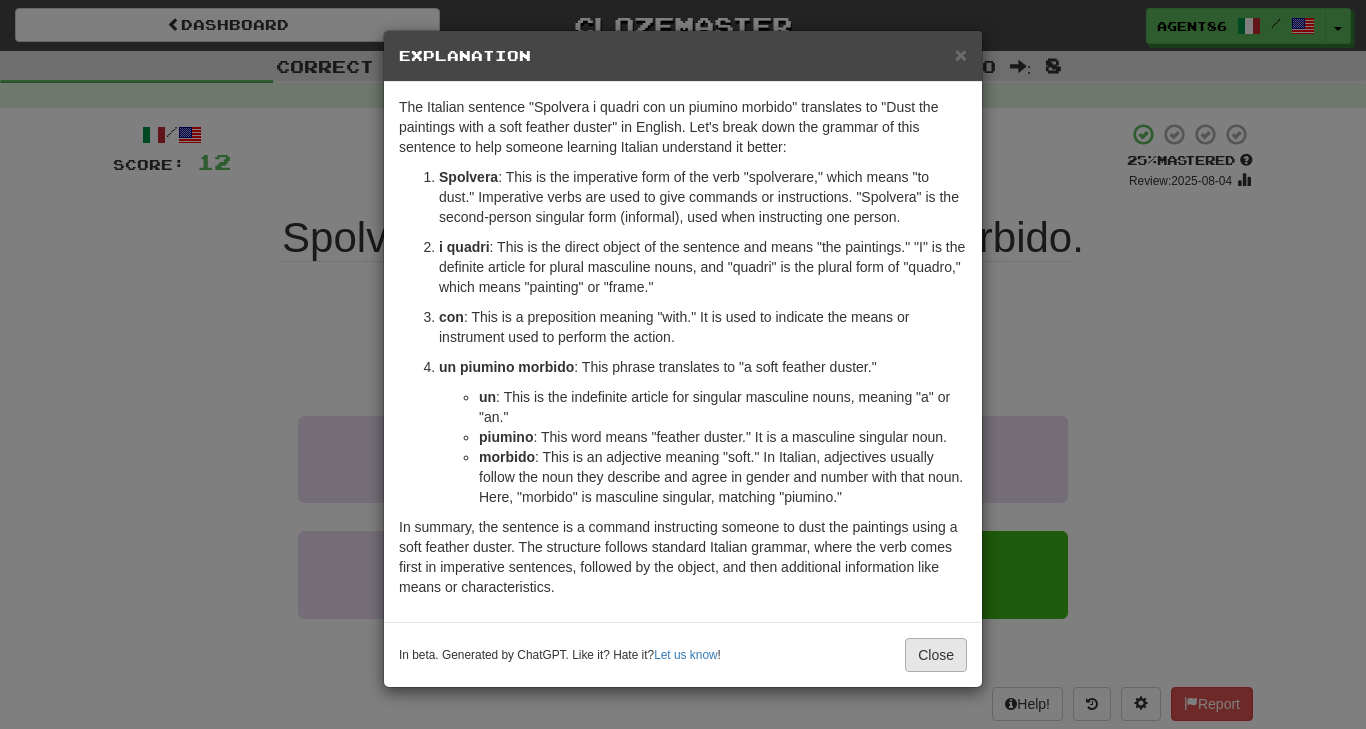 click on "Close" at bounding box center [936, 655] 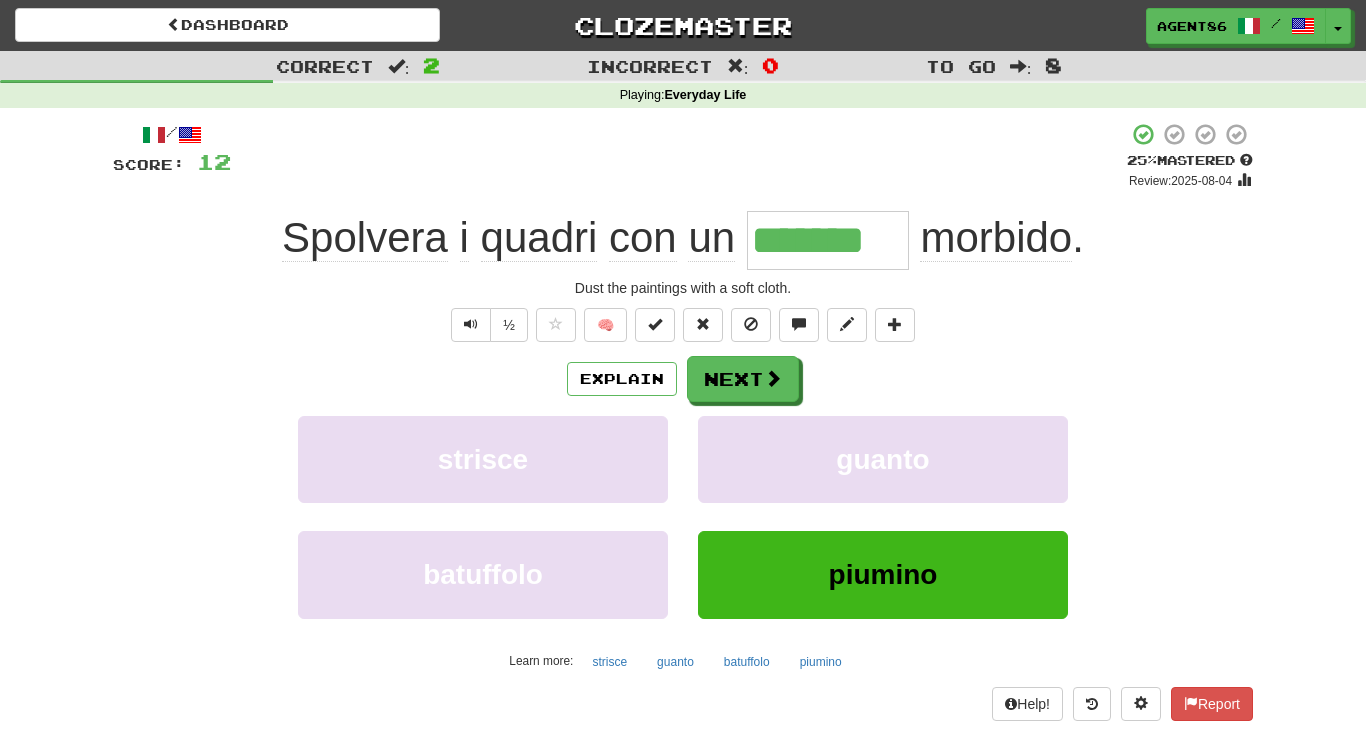 click on "quadri" 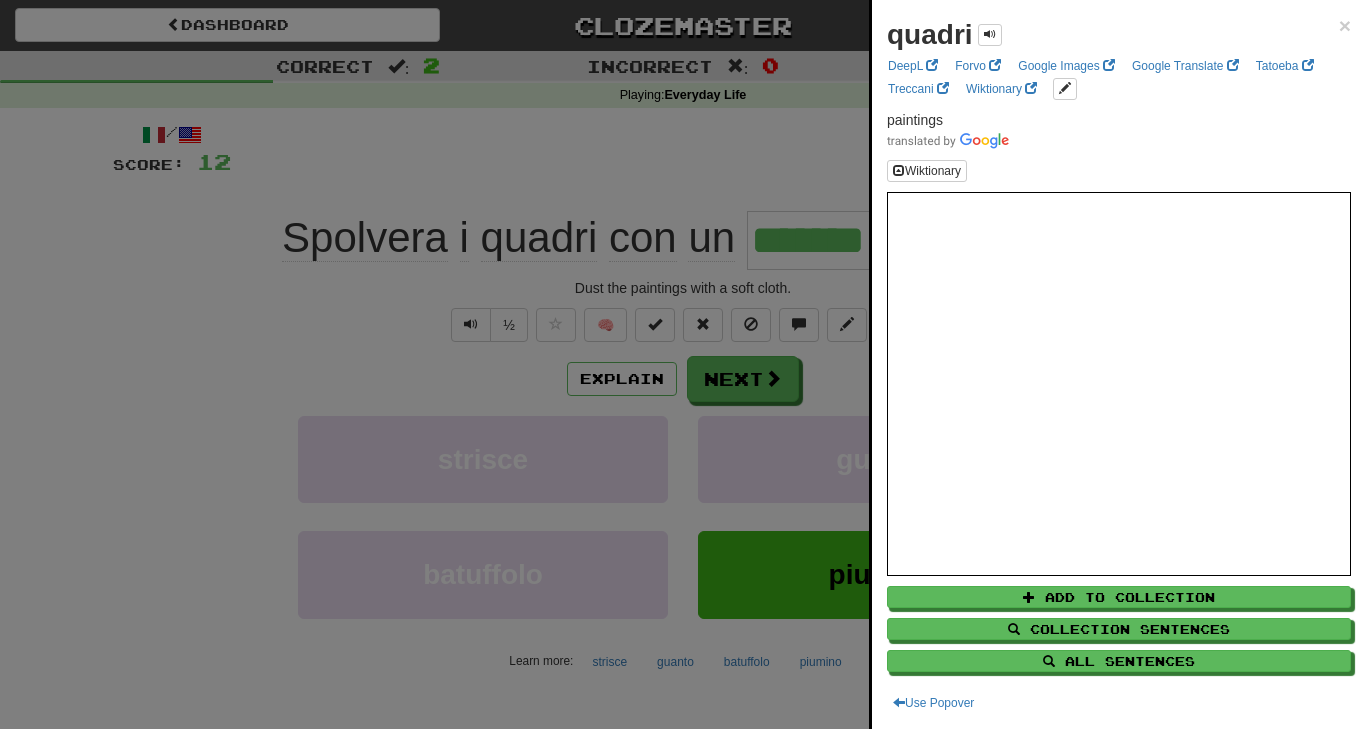 click on "quadri × DeepL   Forvo   Google Images   Google Translate   Tatoeba   Treccani   Wiktionary   paintings  Wiktionary   Add to Collection   Collection Sentences   All Sentences  Use Popover" at bounding box center (1119, 364) 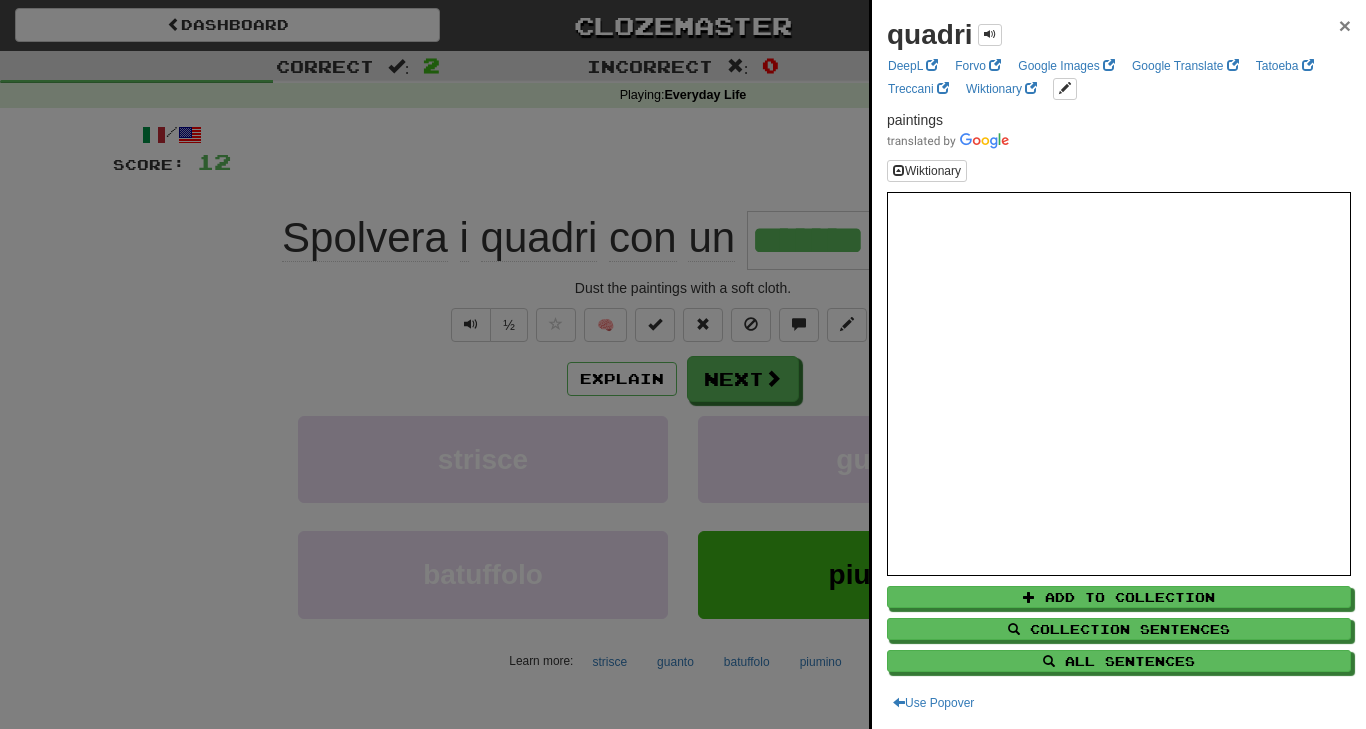 click on "×" at bounding box center (1345, 25) 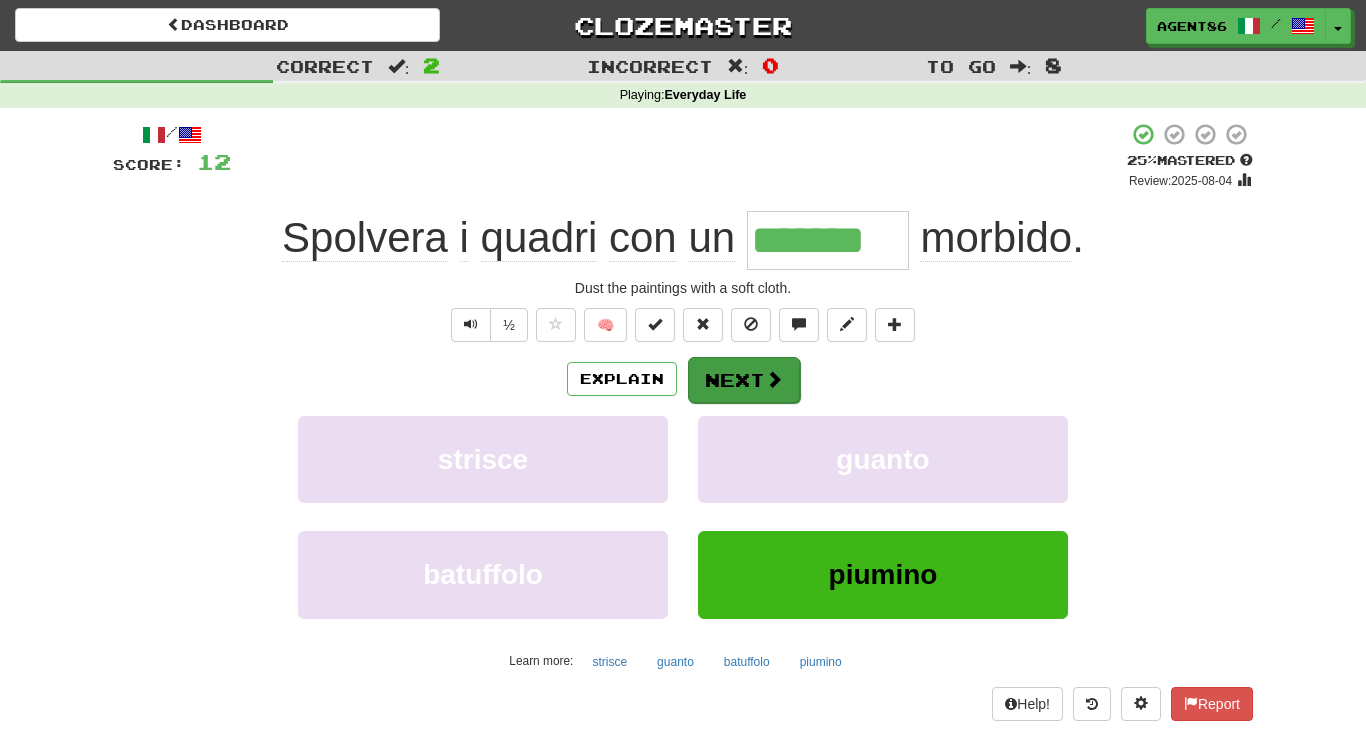 click on "Next" at bounding box center (744, 380) 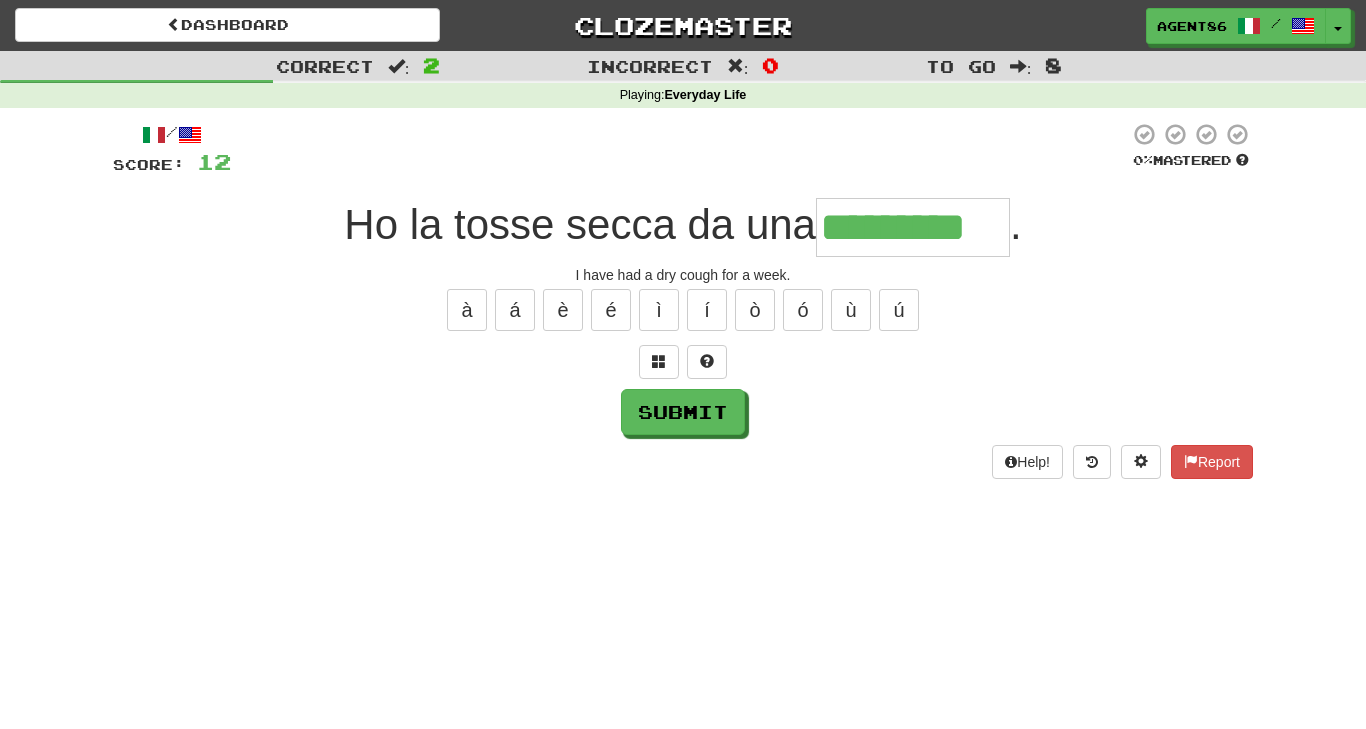 type on "*********" 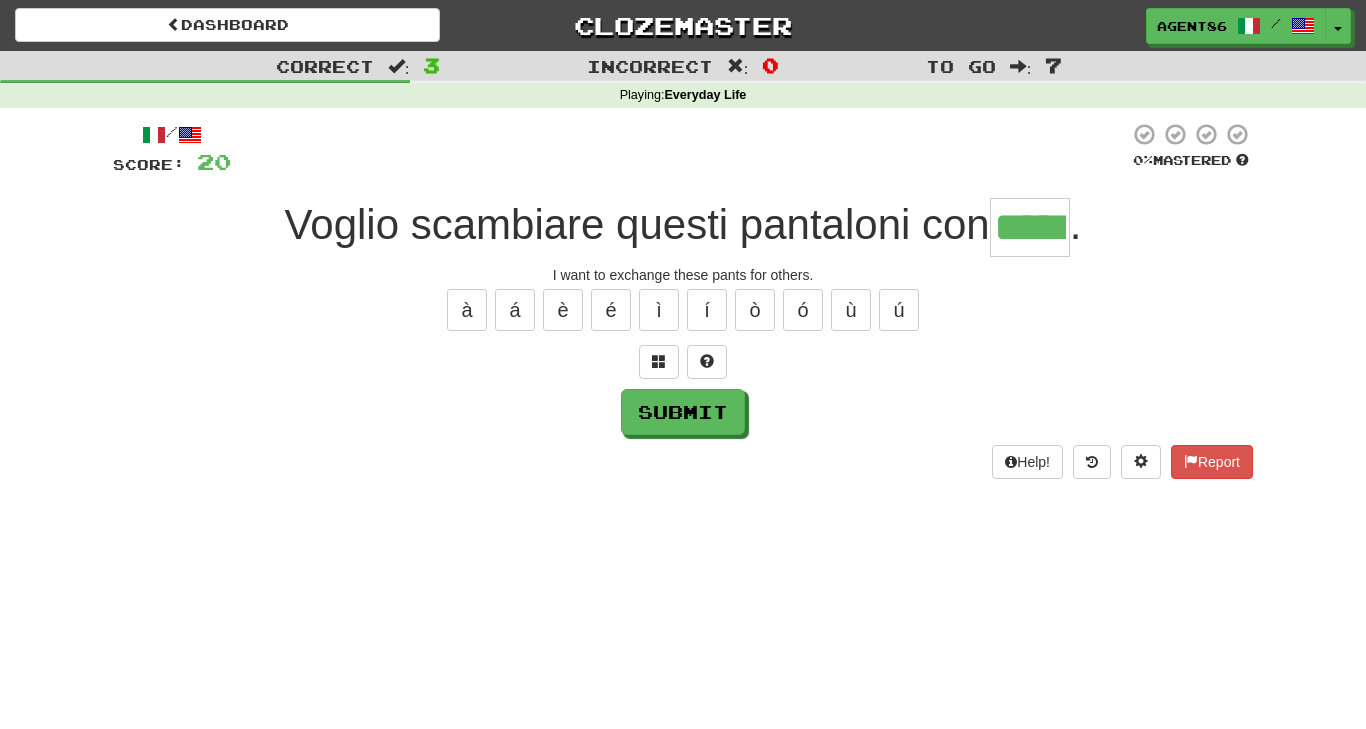 type on "*****" 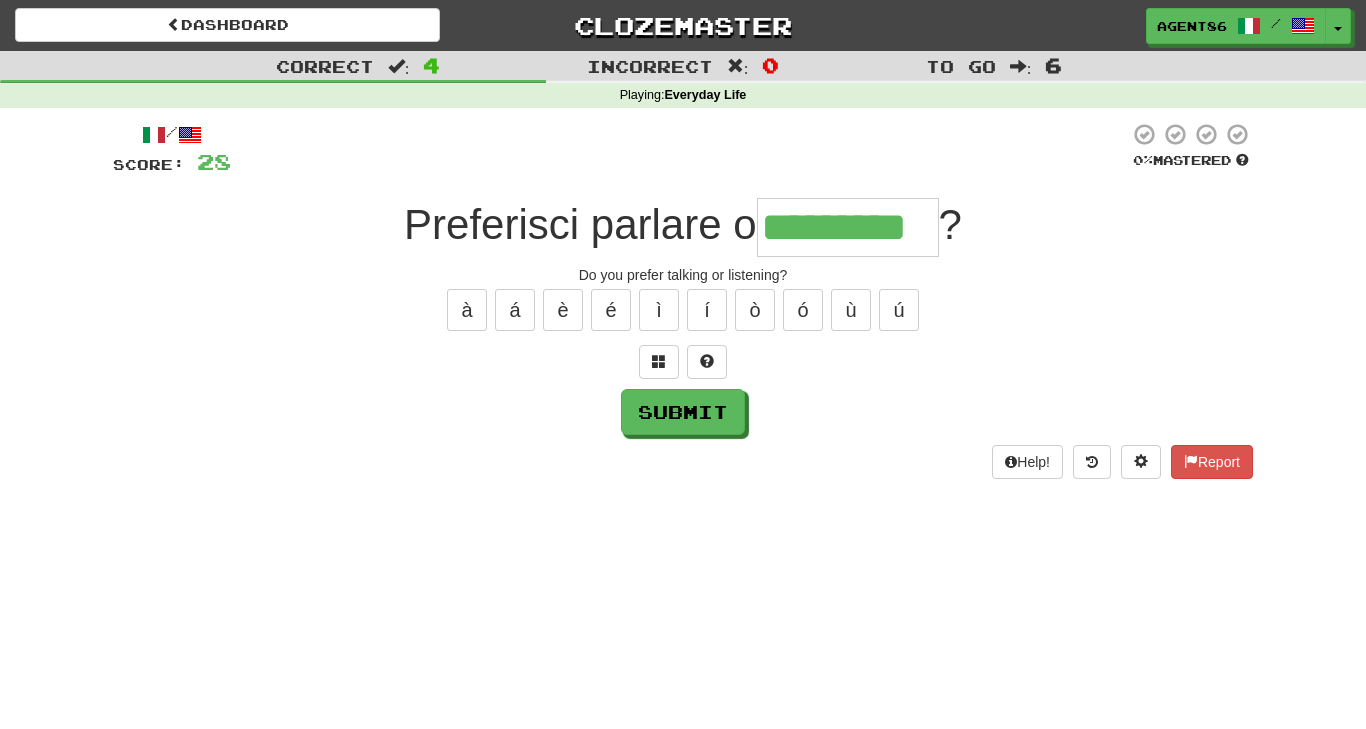 type on "*********" 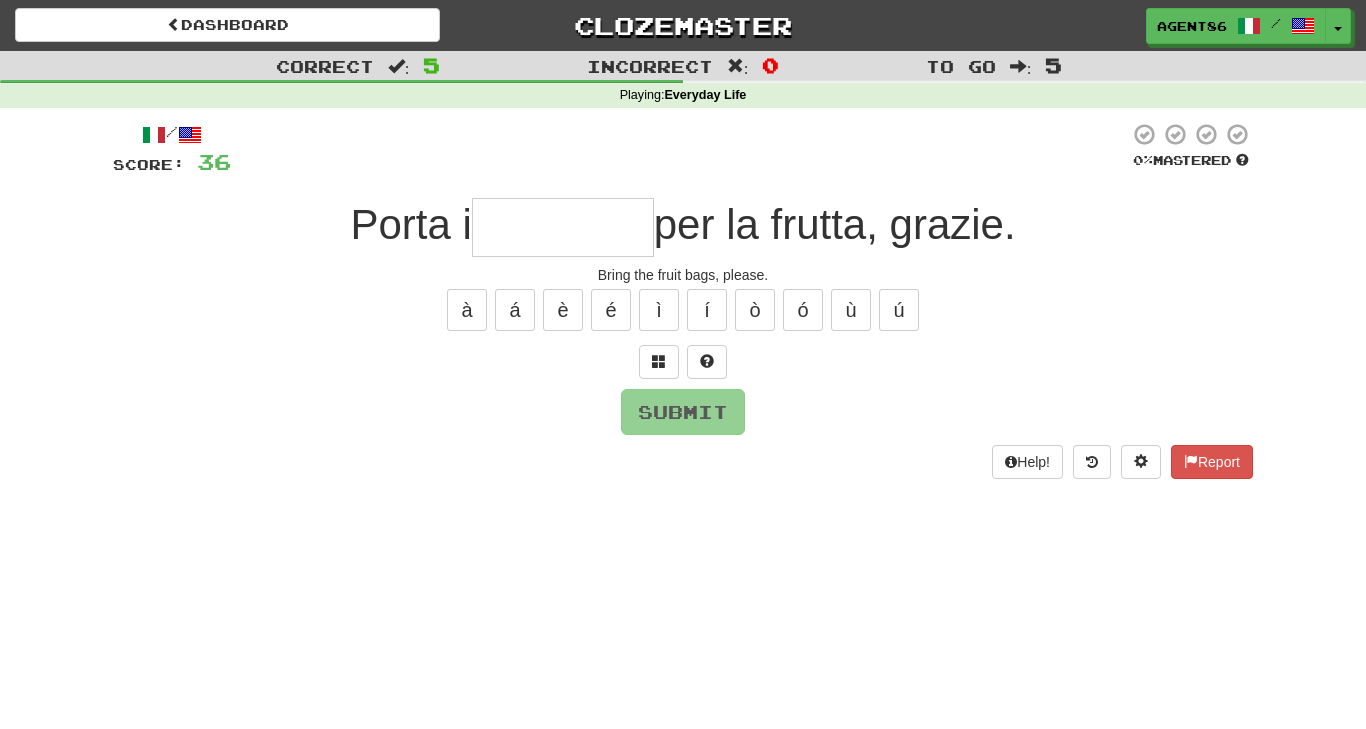 type on "*" 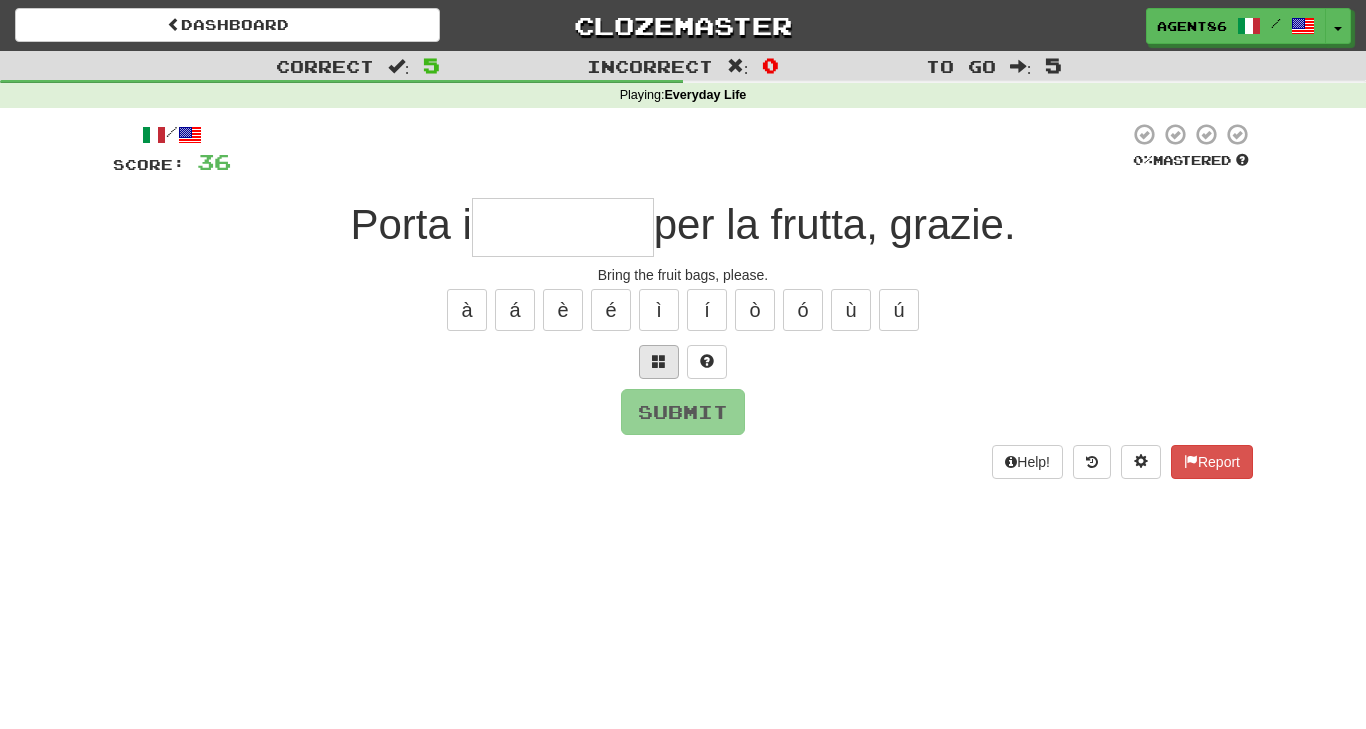click at bounding box center [659, 361] 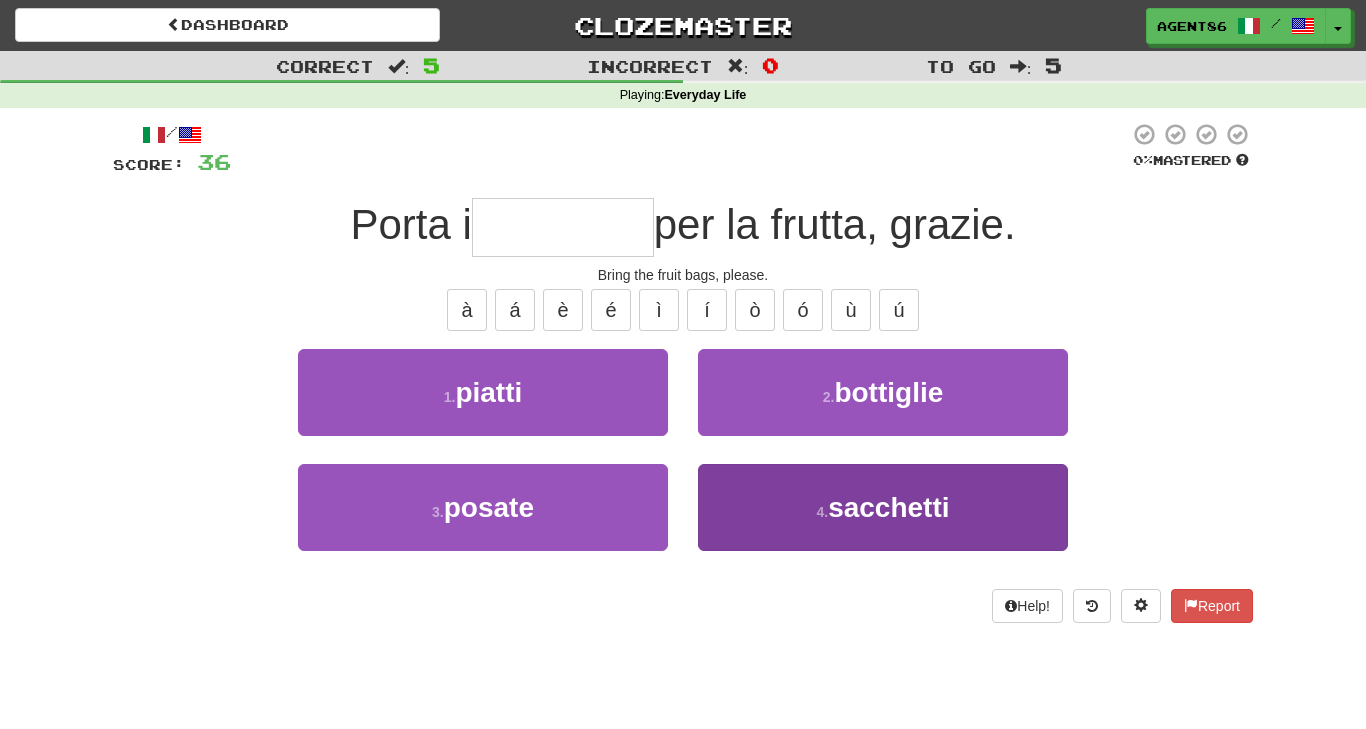 click on "4 .  sacchetti" at bounding box center (883, 507) 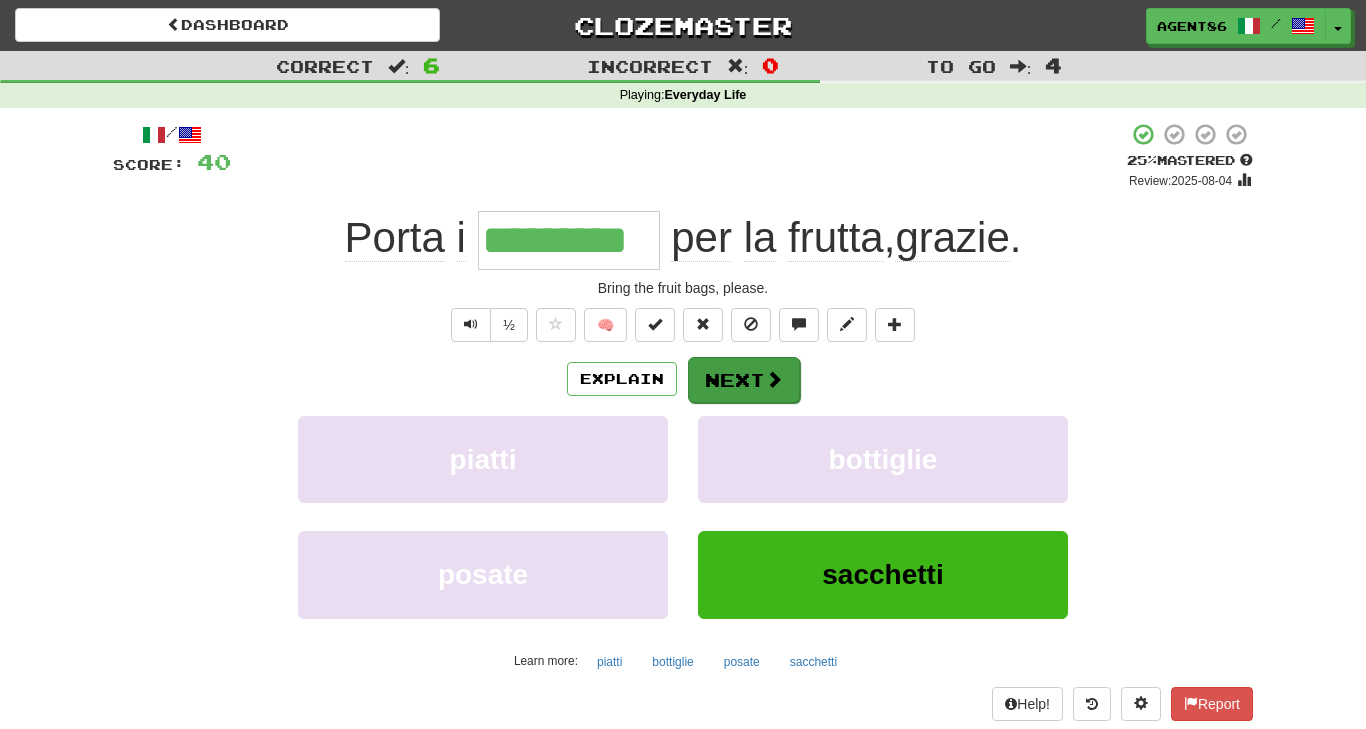 click on "Next" at bounding box center (744, 380) 